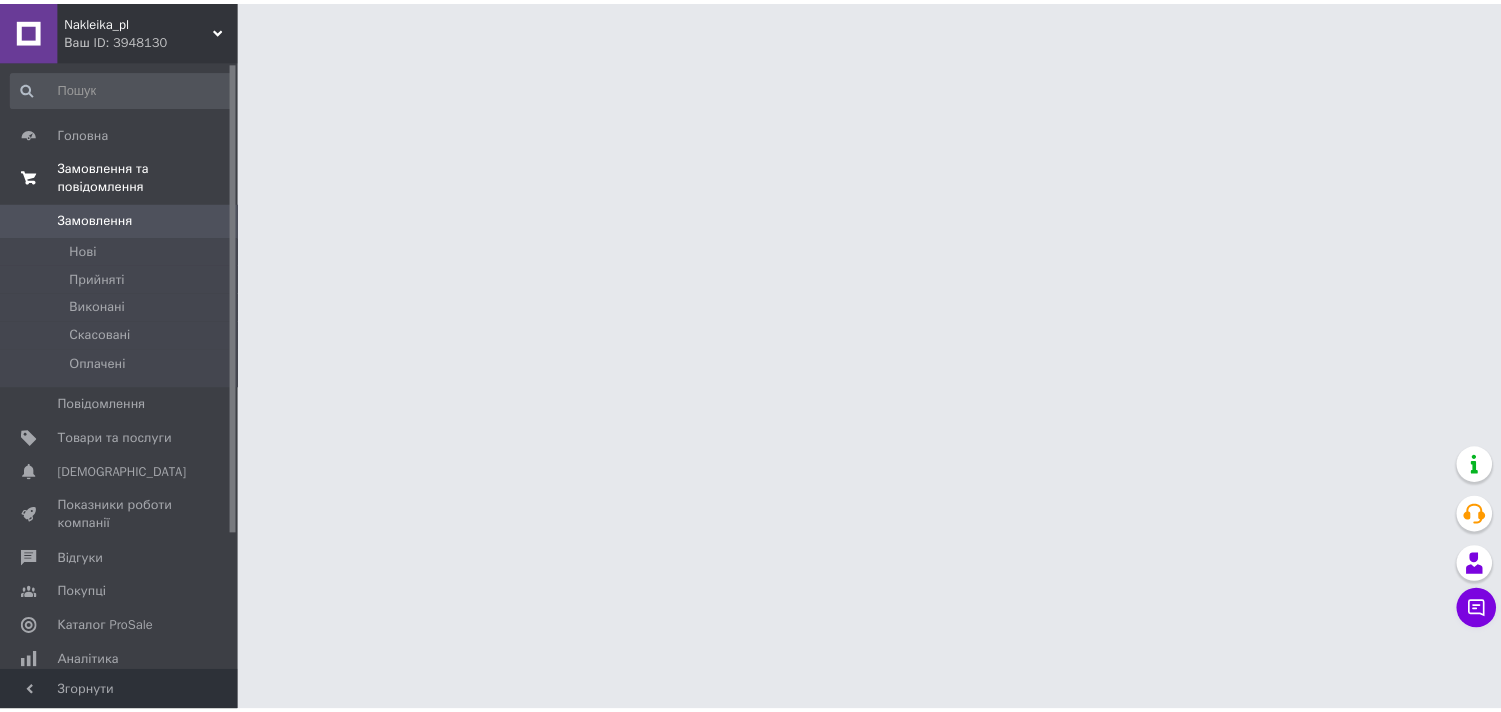scroll, scrollTop: 0, scrollLeft: 0, axis: both 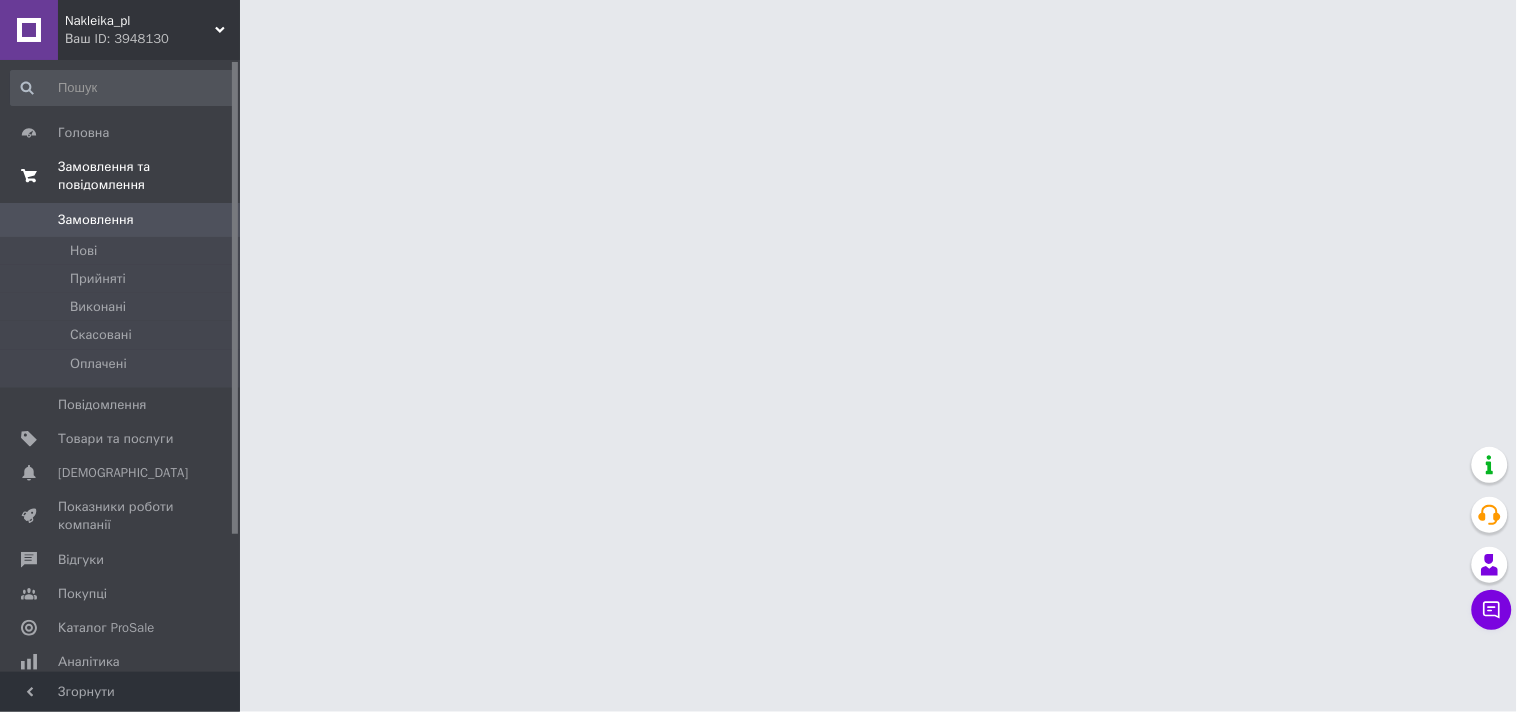 click on "Замовлення та повідомлення" at bounding box center [149, 176] 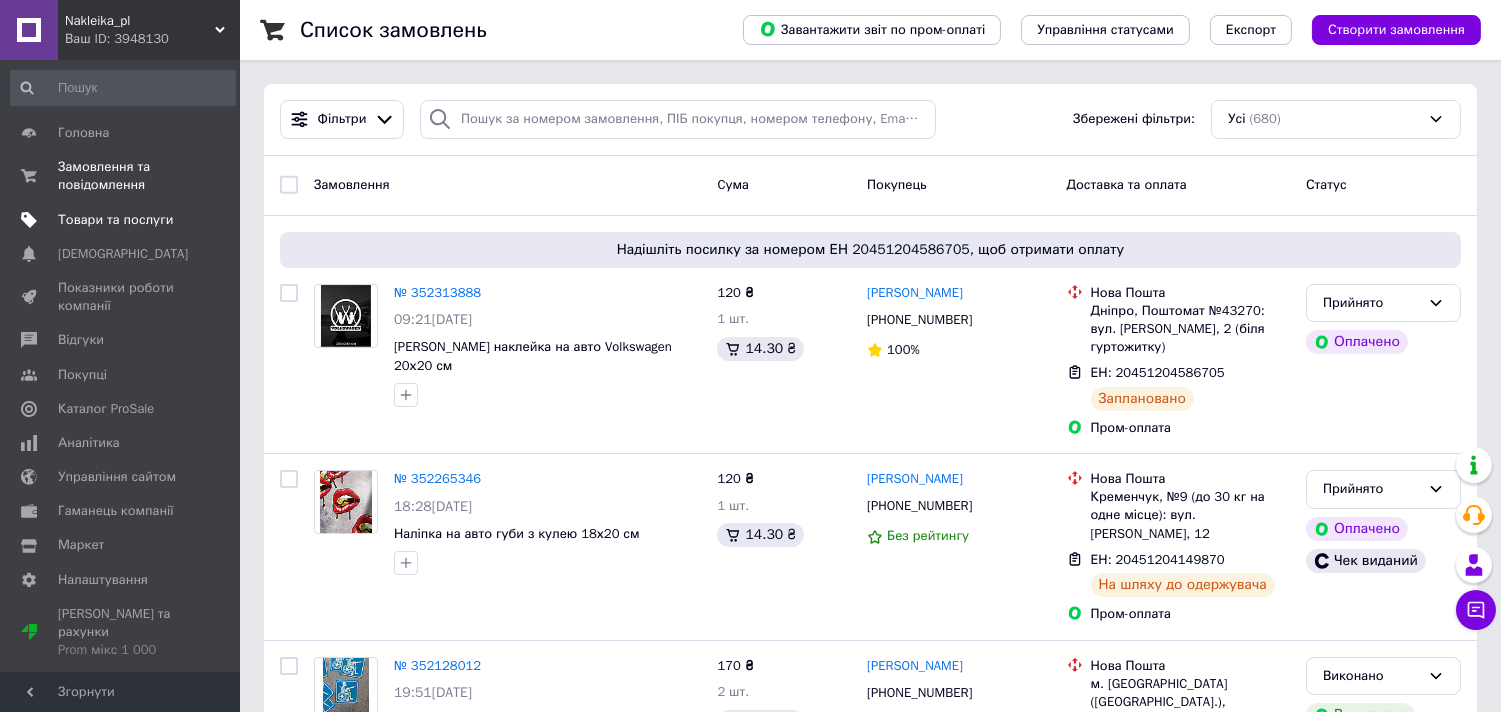 click on "Товари та послуги" at bounding box center [115, 220] 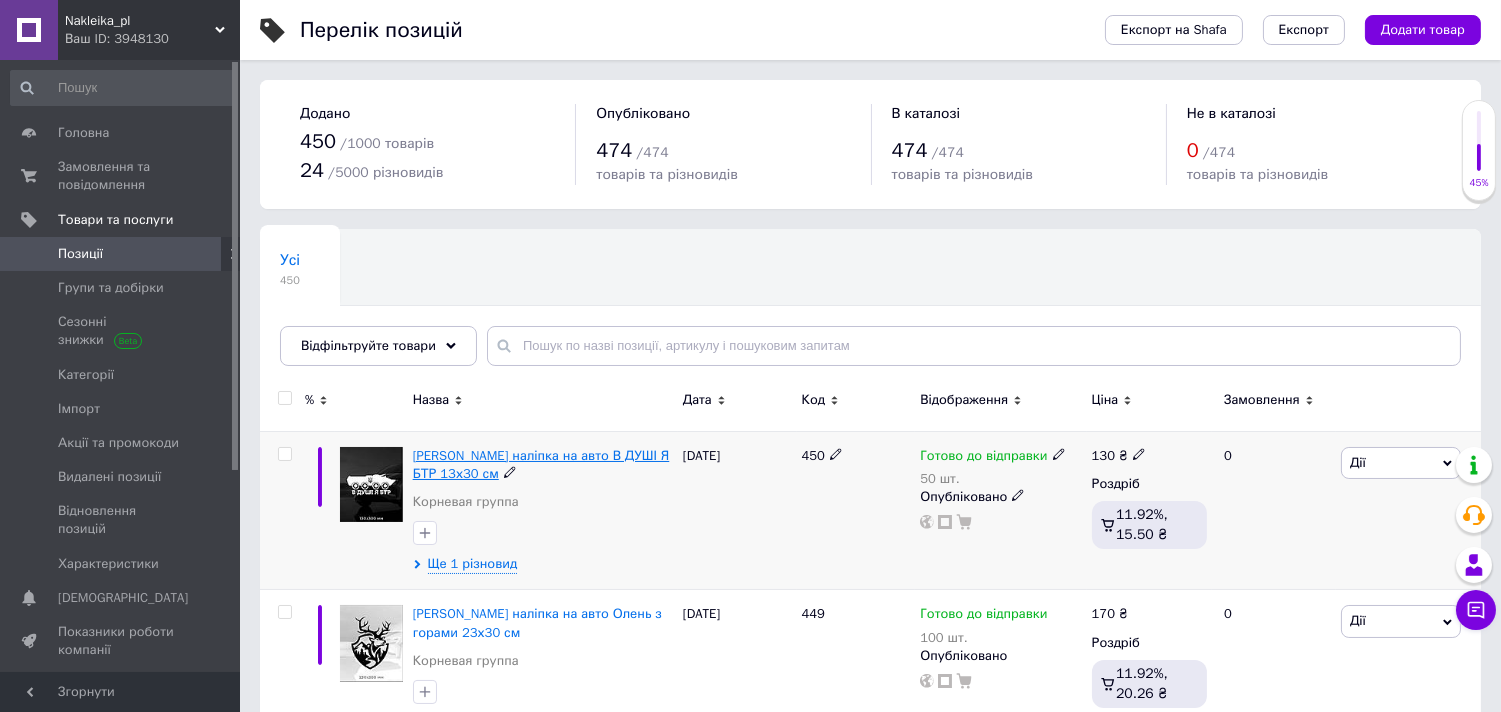 click on "[PERSON_NAME] наліпка на авто В ДУШІ Я БТР 13х30 см" at bounding box center (541, 464) 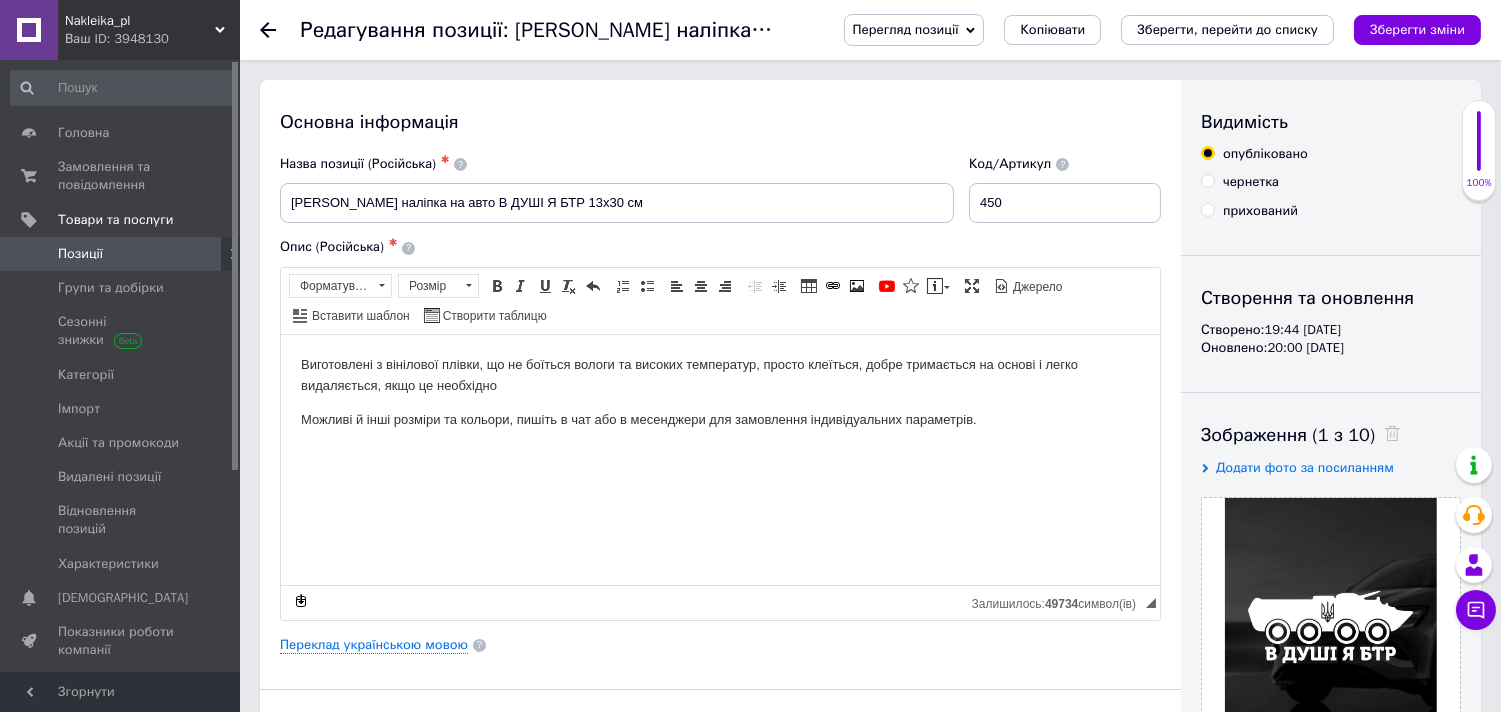 scroll, scrollTop: 0, scrollLeft: 0, axis: both 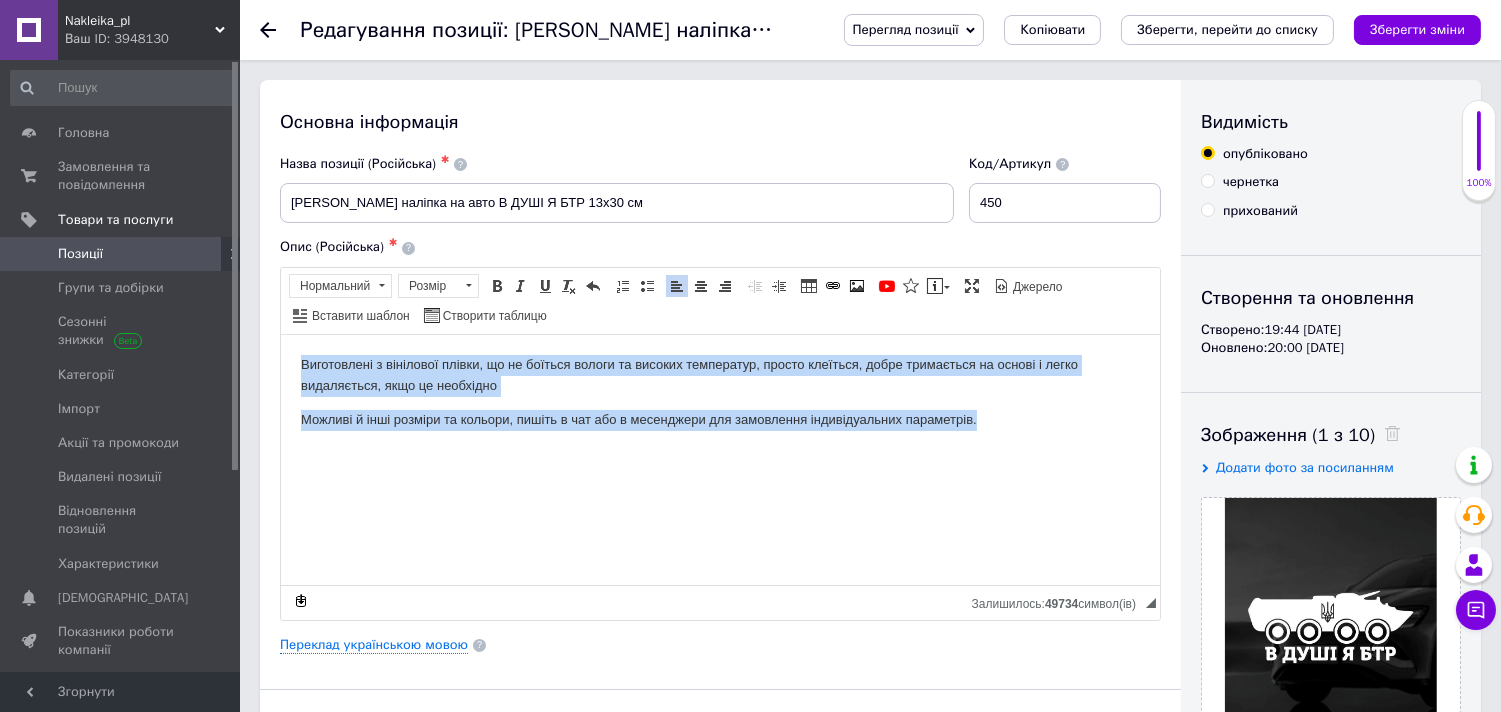 drag, startPoint x: 1033, startPoint y: 445, endPoint x: 560, endPoint y: 698, distance: 536.4122 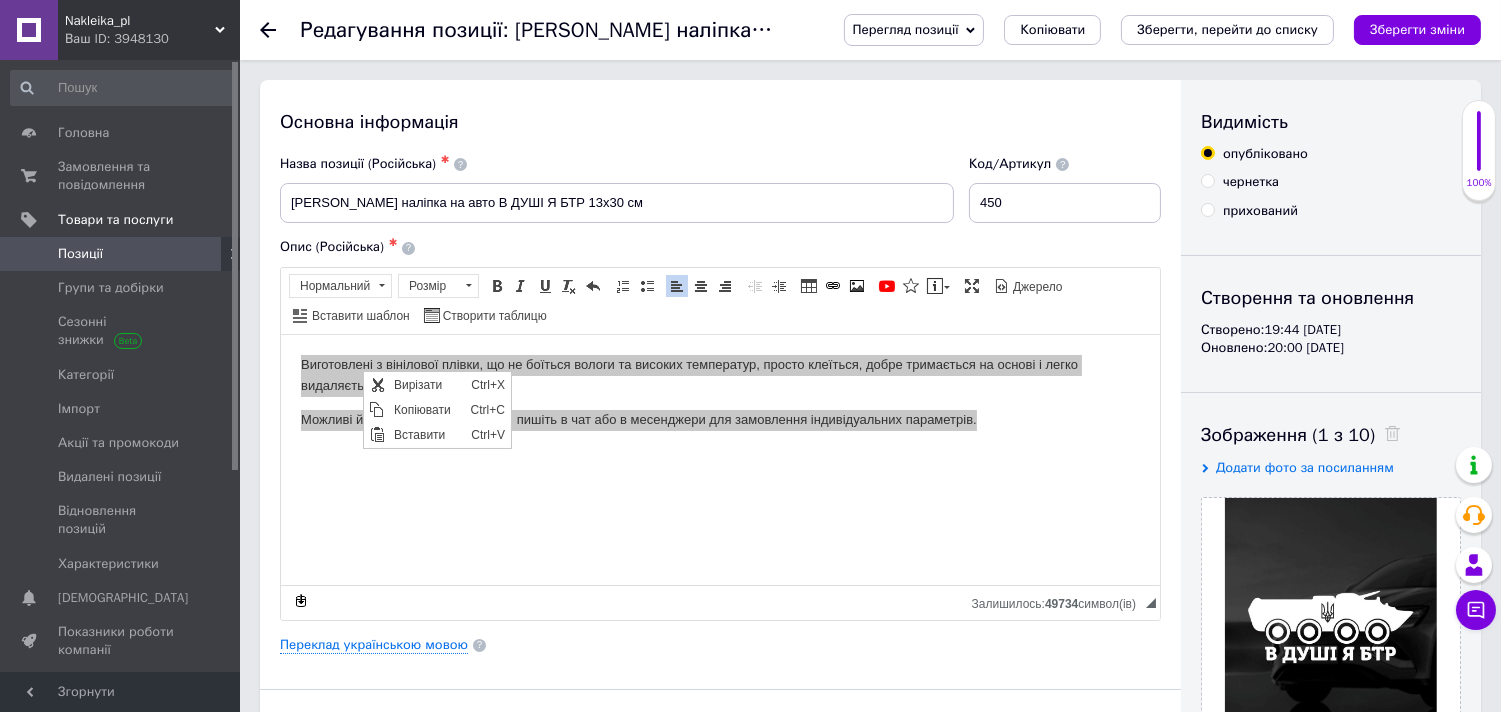 scroll, scrollTop: 0, scrollLeft: 0, axis: both 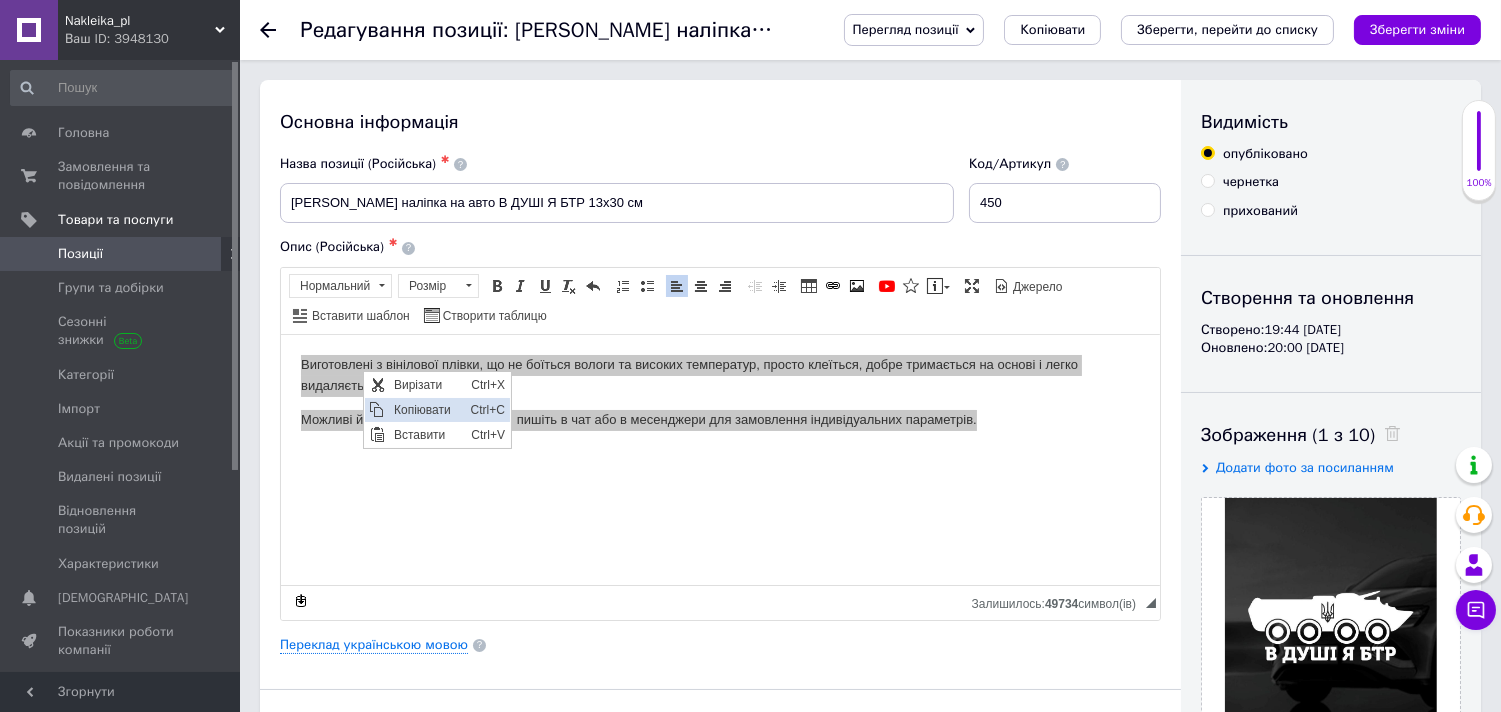 click on "Копіювати" at bounding box center [427, 410] 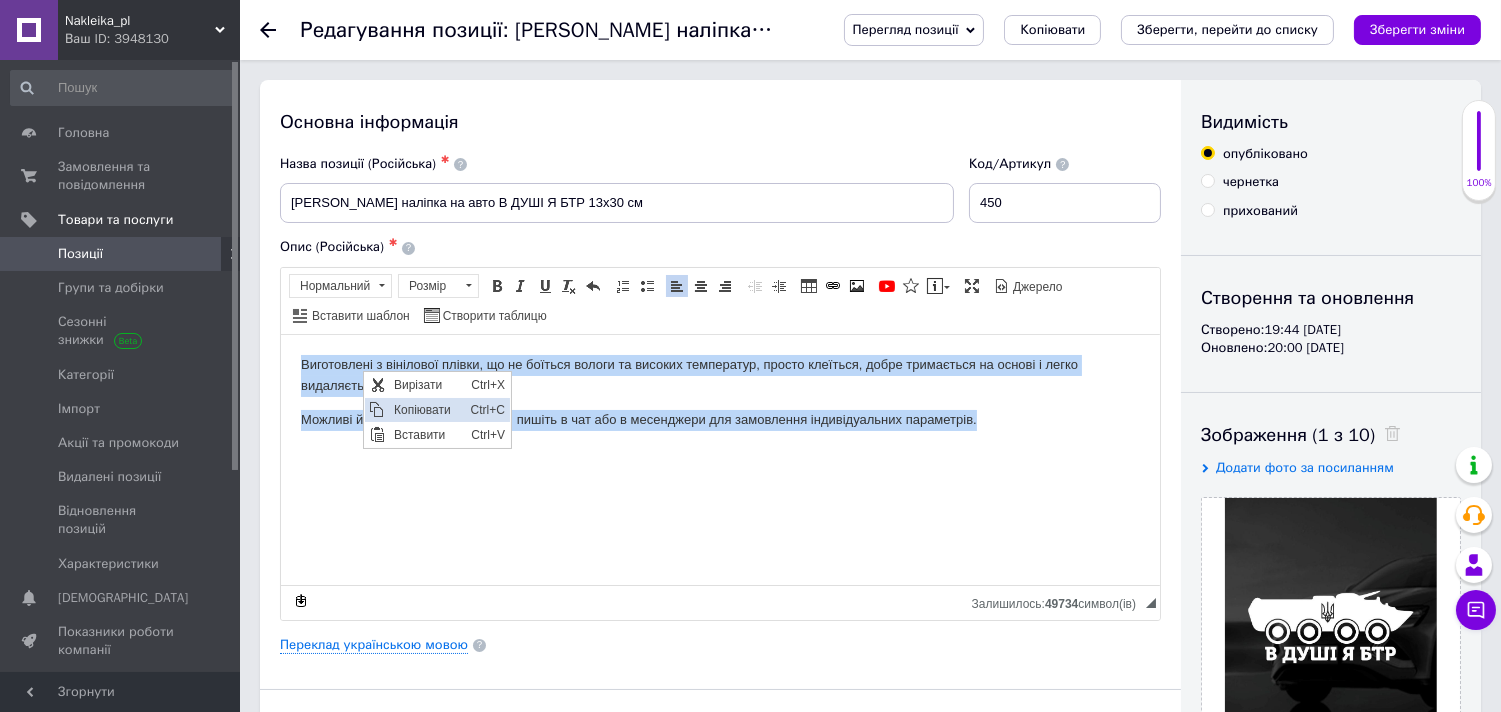 copy on "Виготовлені з вінілової плівки, що не боїться вологи та високих температур, просто клеїться, добре тримається на основі і легко видаляється, якщо це необхідно Можливі й інші розміри та кольори, пишіть в чат або в месенджери для замовлення індивідуальних параметрів." 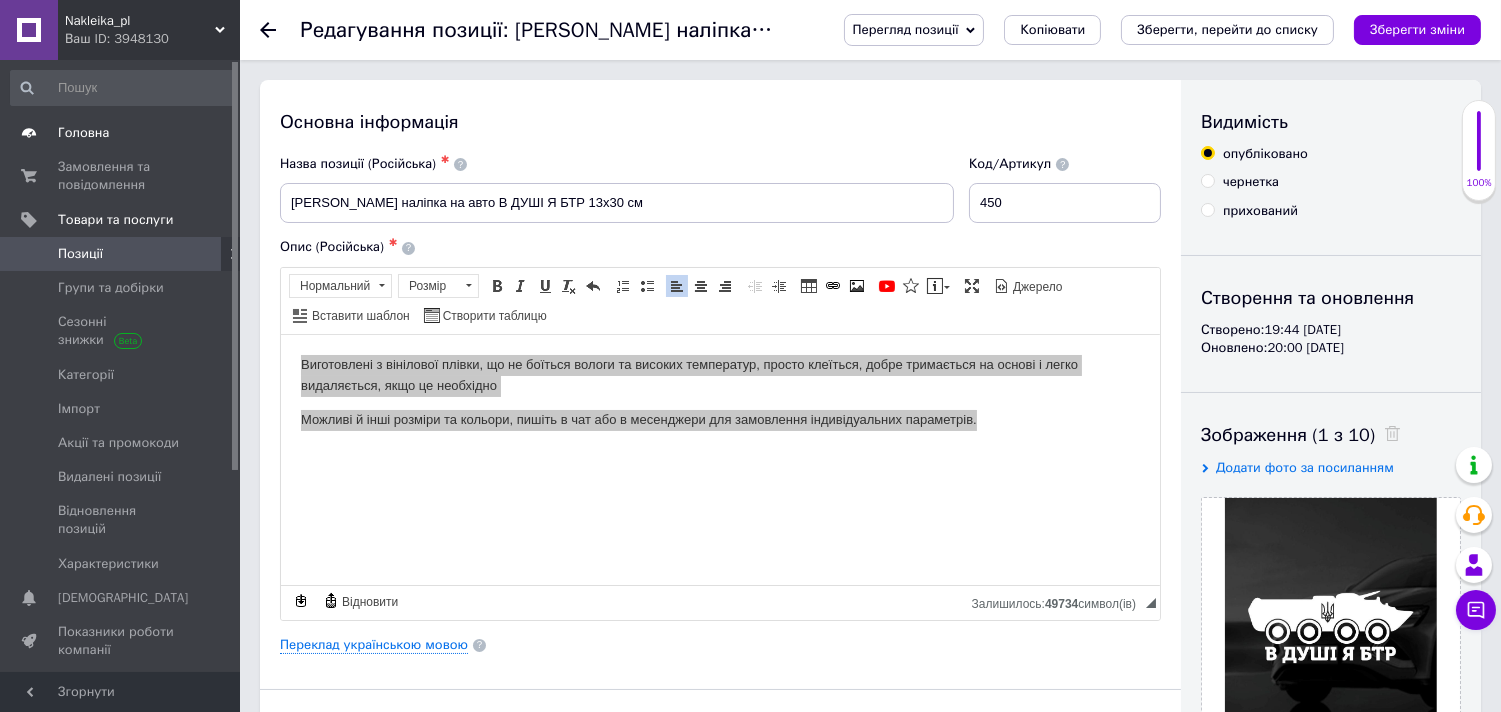 click on "Головна" at bounding box center (83, 133) 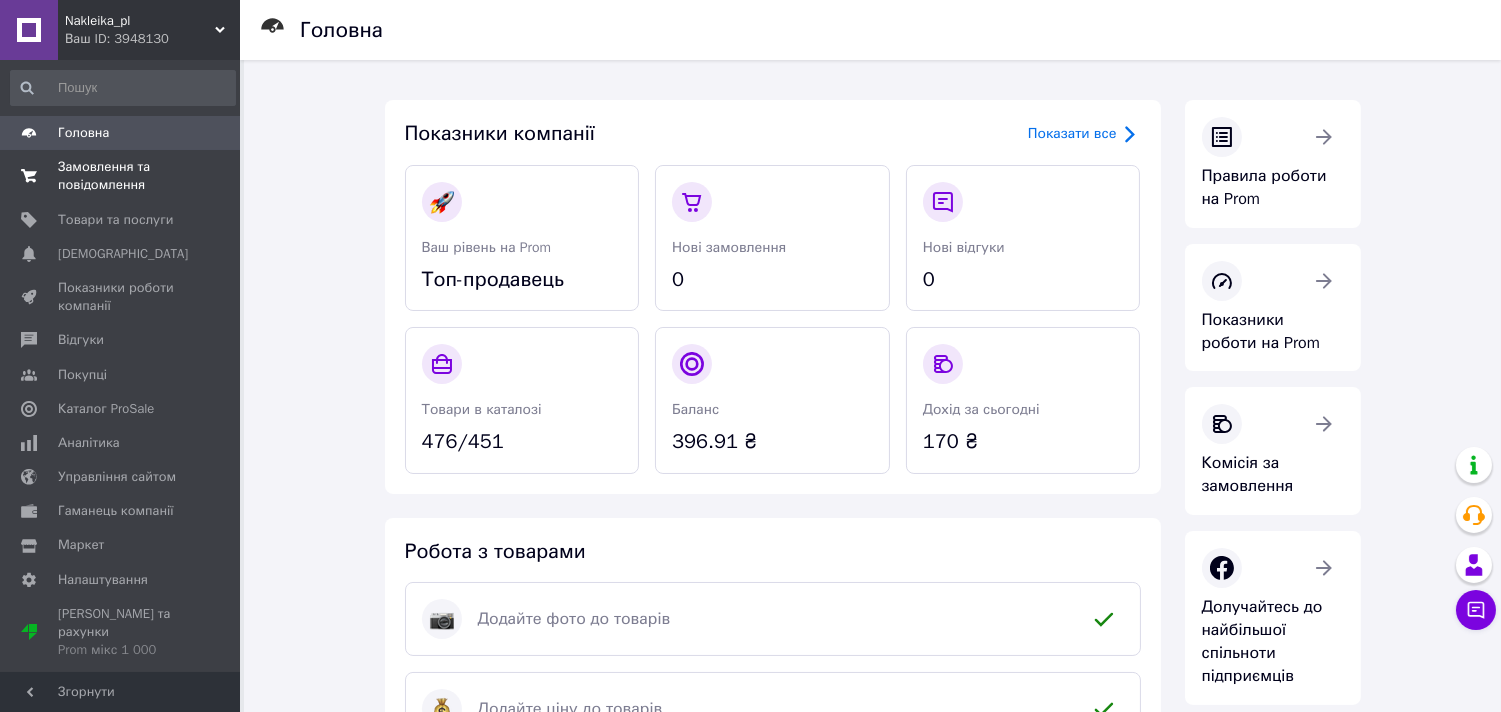 click on "Замовлення та повідомлення" at bounding box center (121, 176) 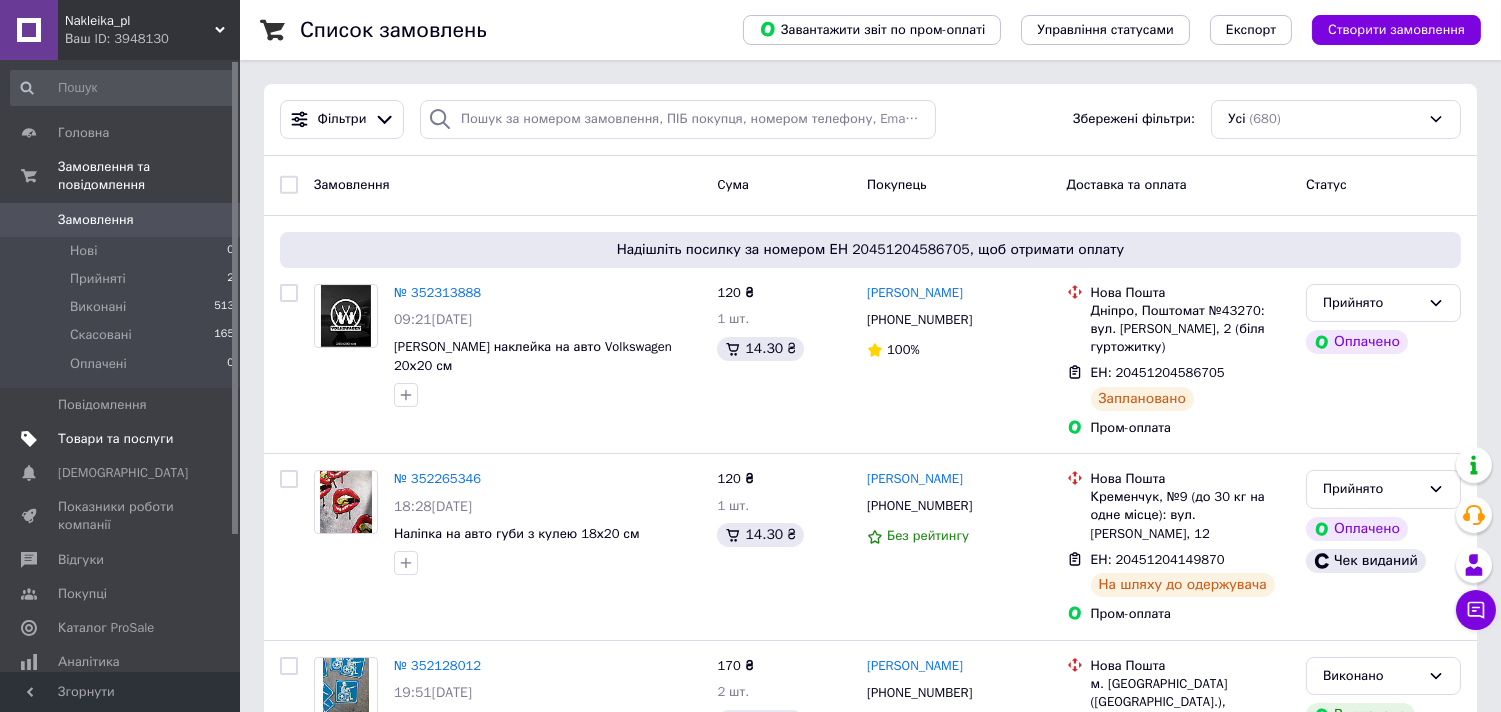 click on "Товари та послуги" at bounding box center (115, 439) 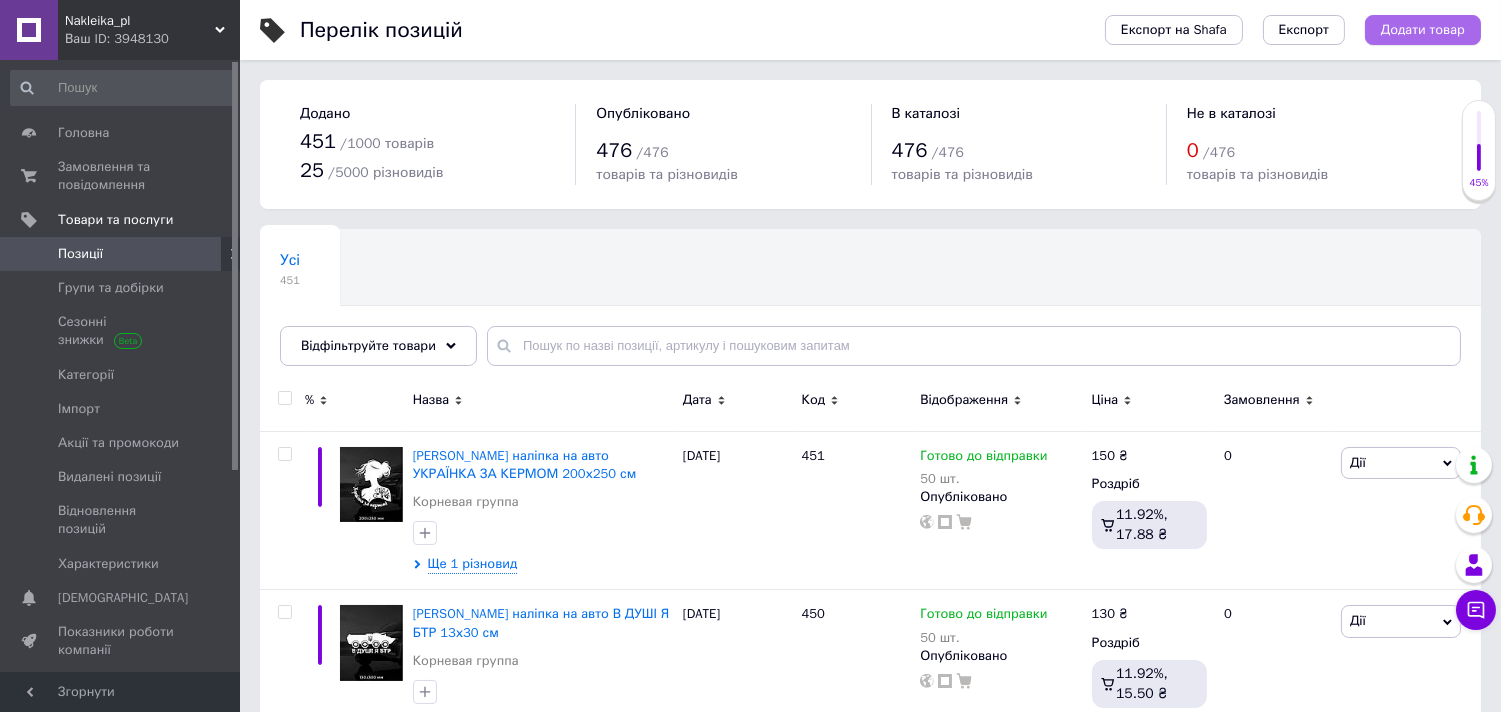 click on "Додати товар" at bounding box center [1423, 30] 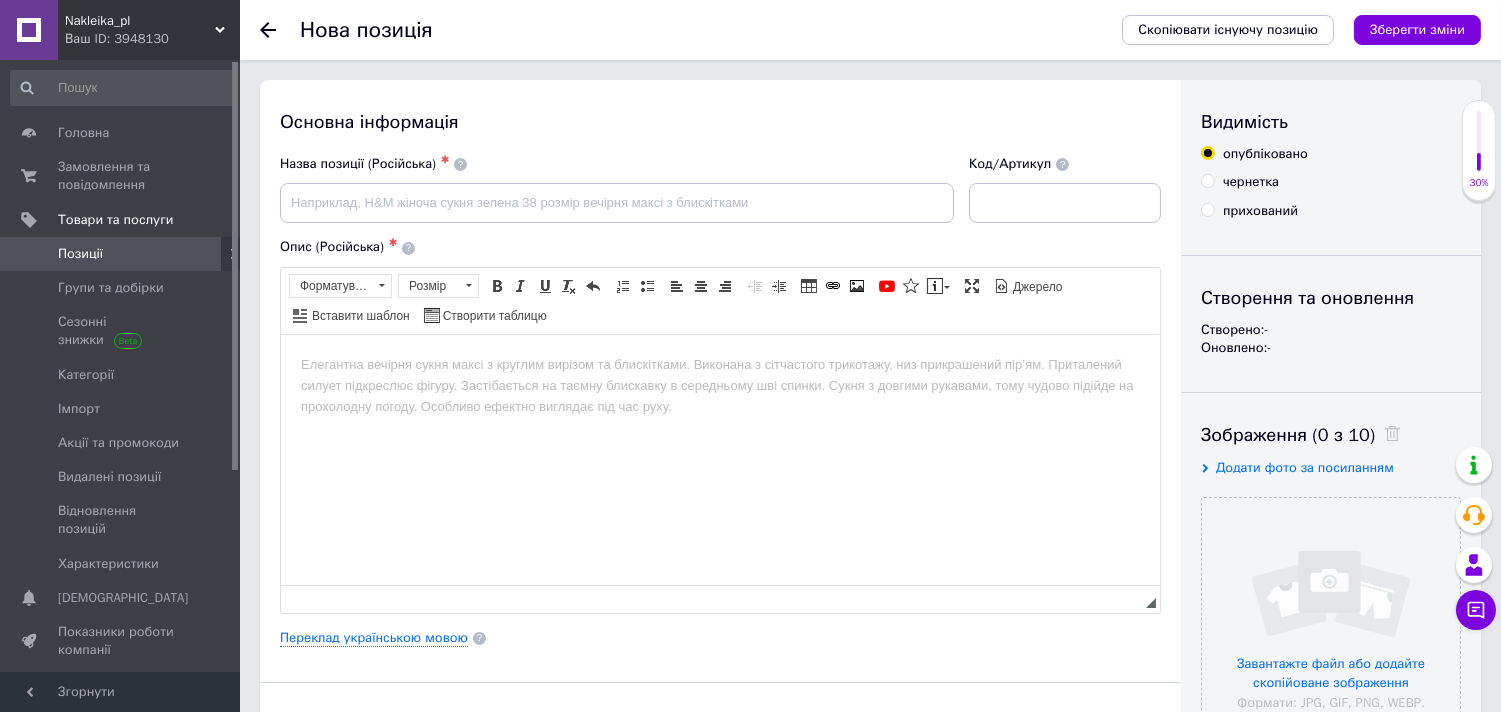 scroll, scrollTop: 0, scrollLeft: 0, axis: both 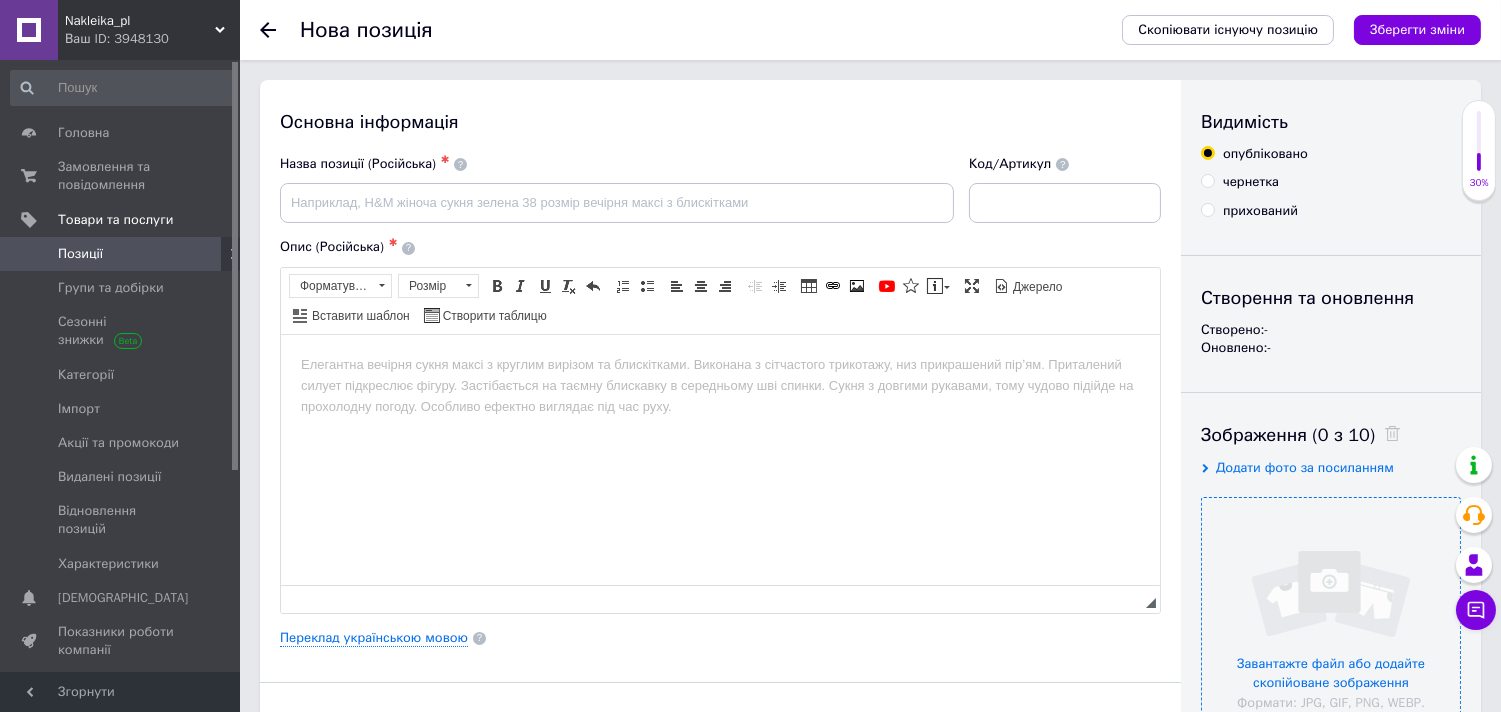 click at bounding box center (1331, 627) 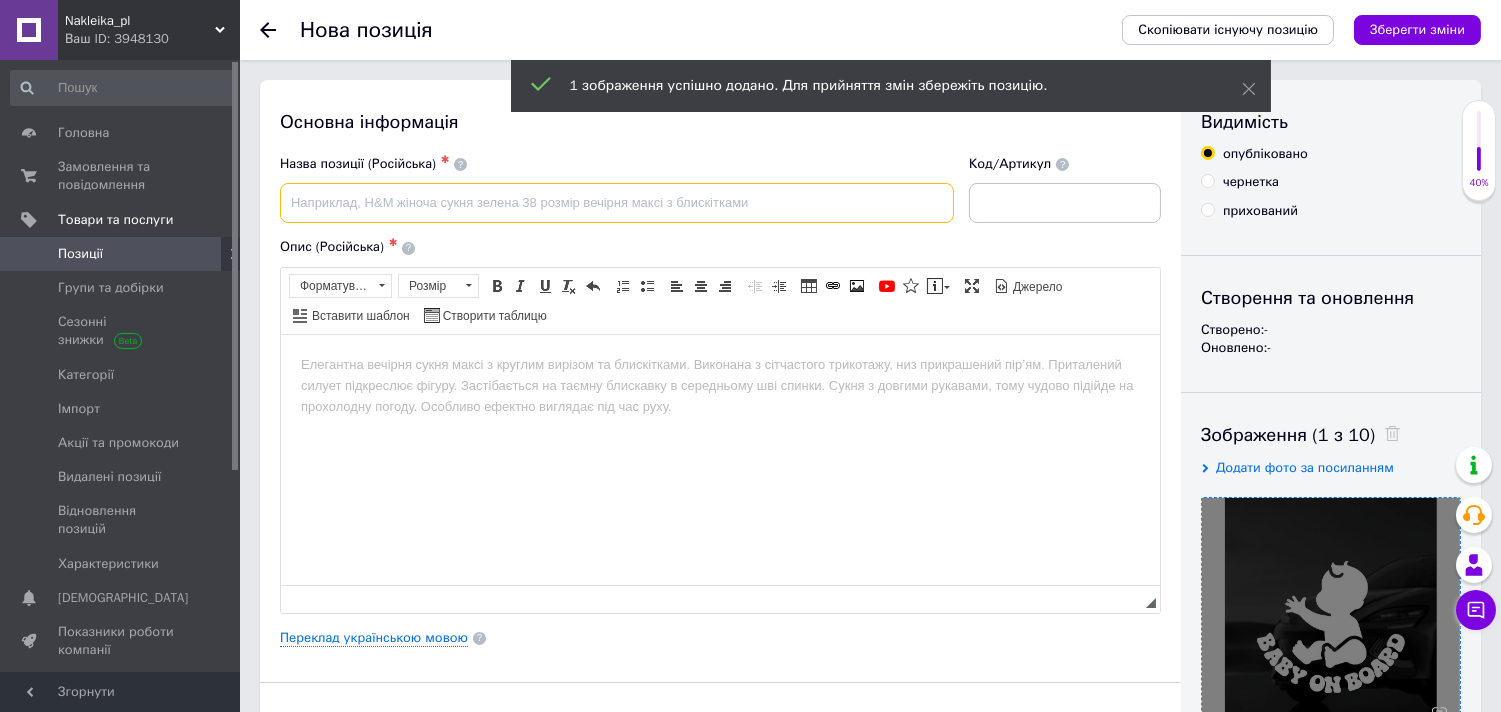 click at bounding box center (617, 203) 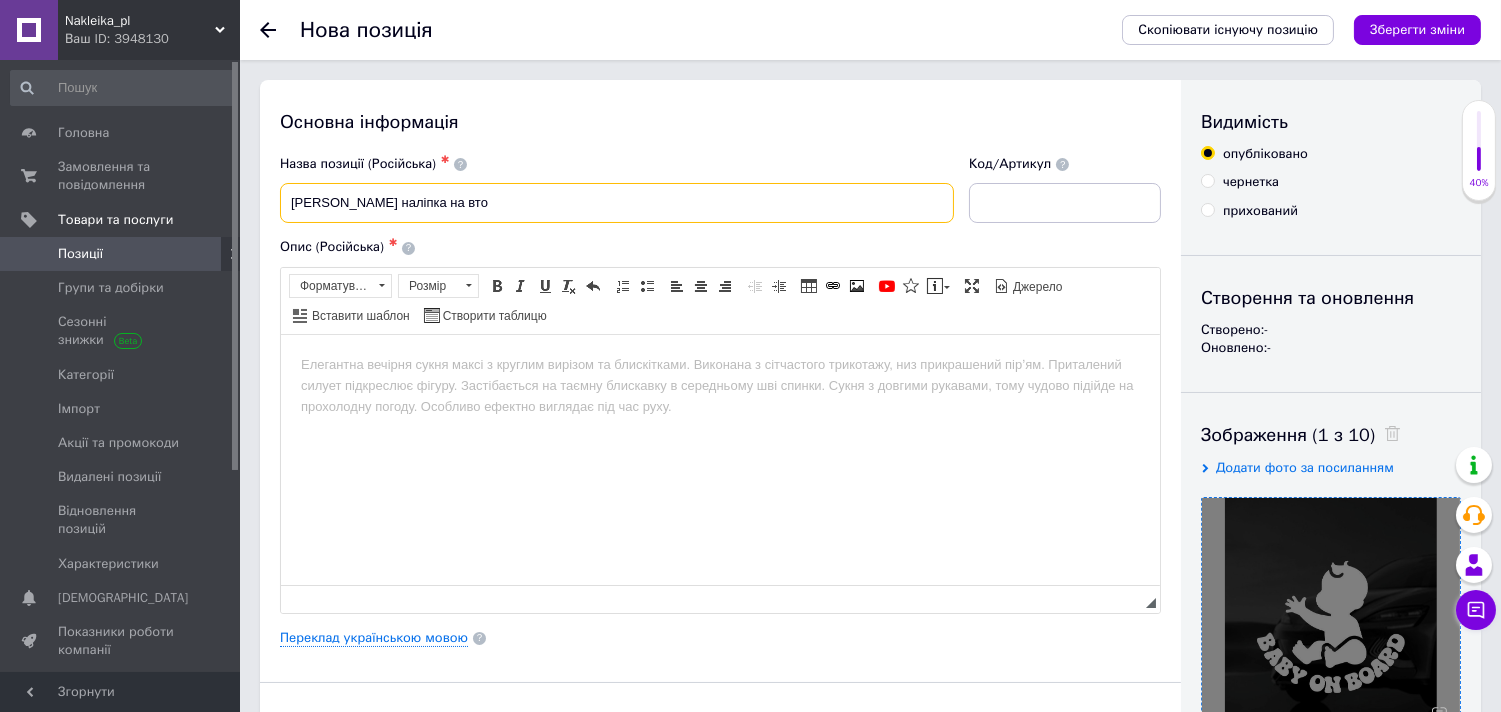 click on "[PERSON_NAME] наліпка на вто" at bounding box center (617, 203) 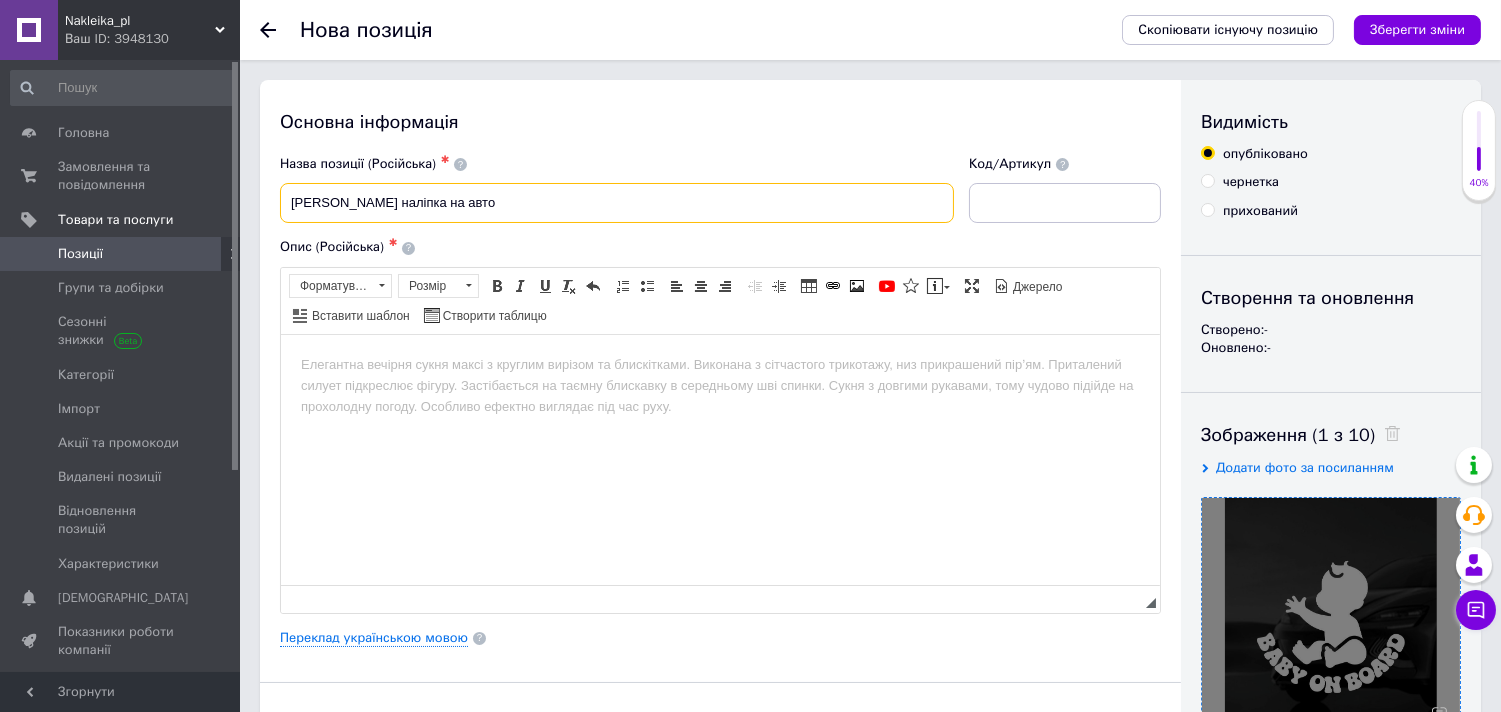click on "[PERSON_NAME] наліпка на авто" at bounding box center (617, 203) 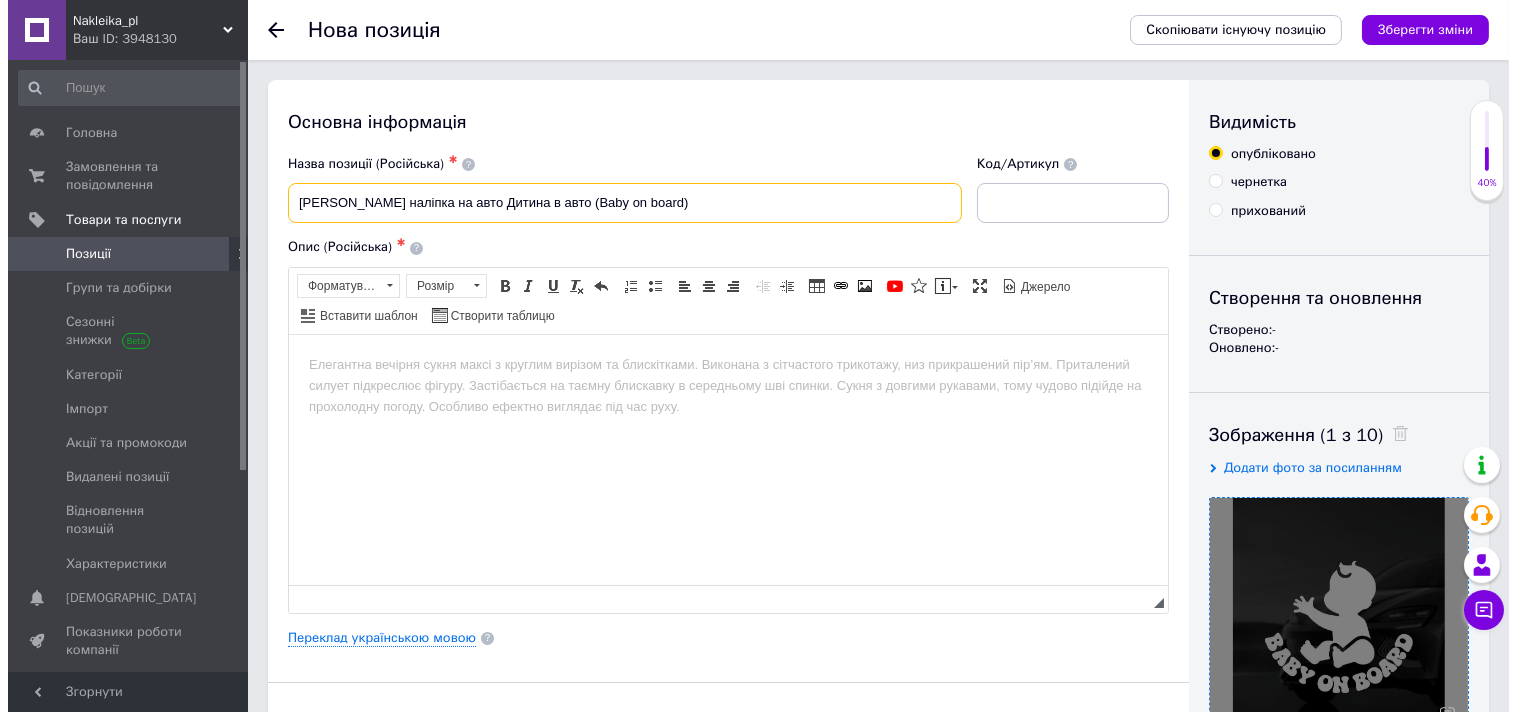 scroll, scrollTop: 111, scrollLeft: 0, axis: vertical 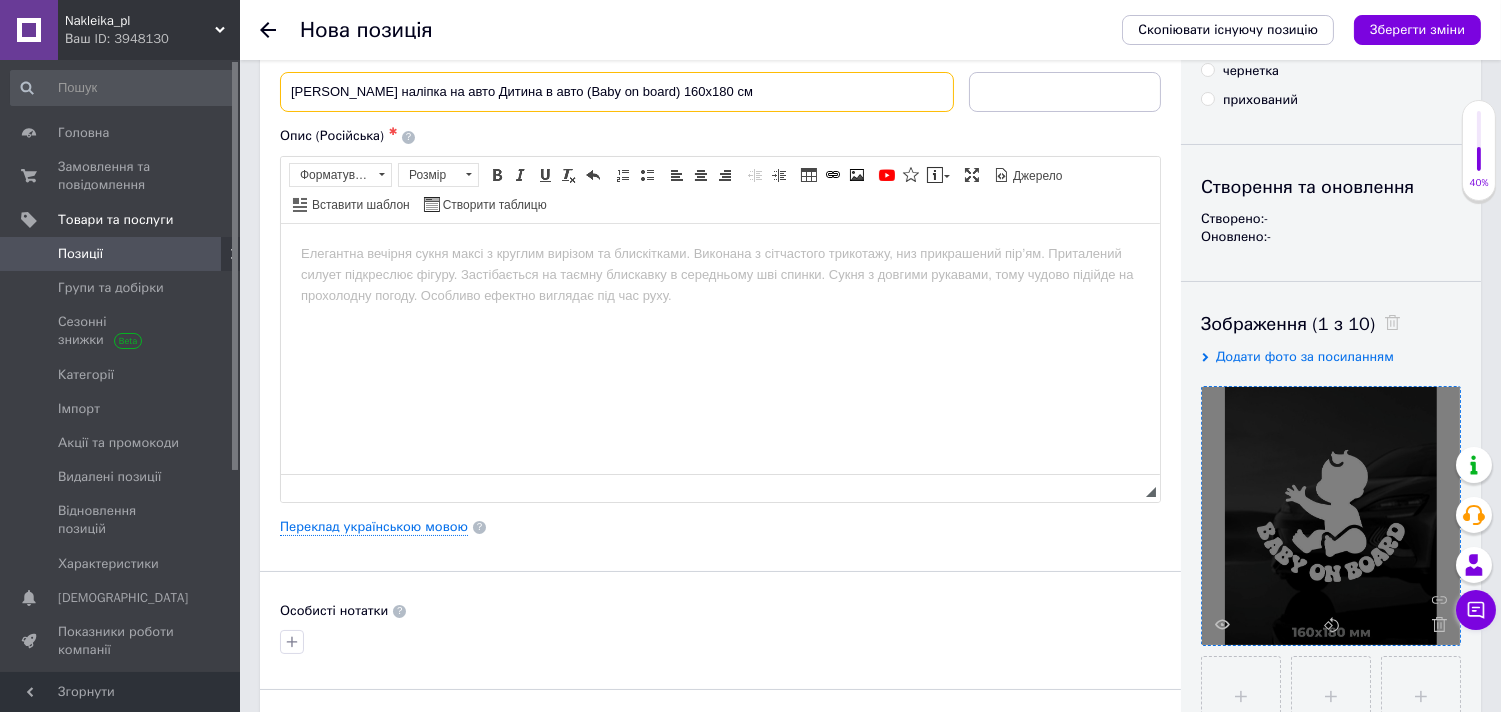 type on "[PERSON_NAME] наліпка на авто Дитина в авто (Baby on board) 160x180 см" 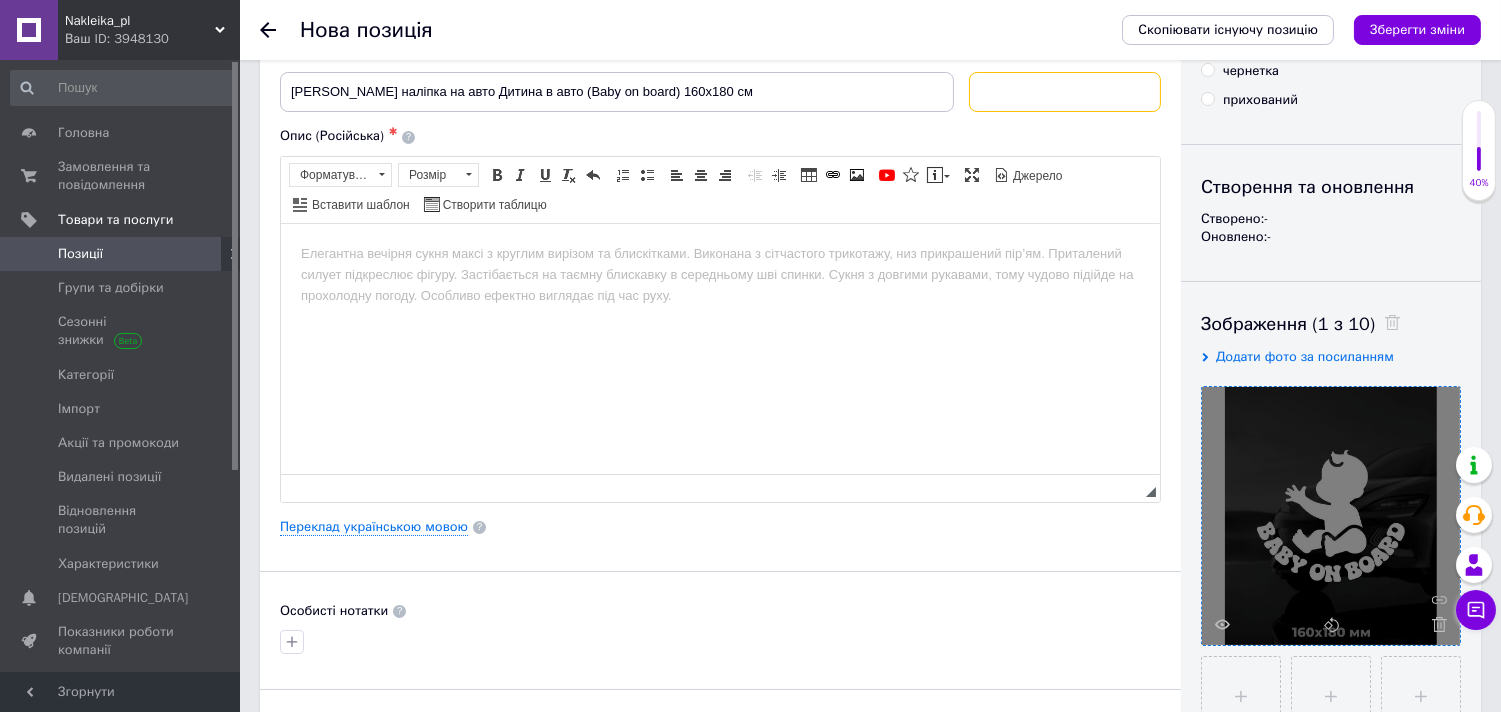 click at bounding box center [1065, 92] 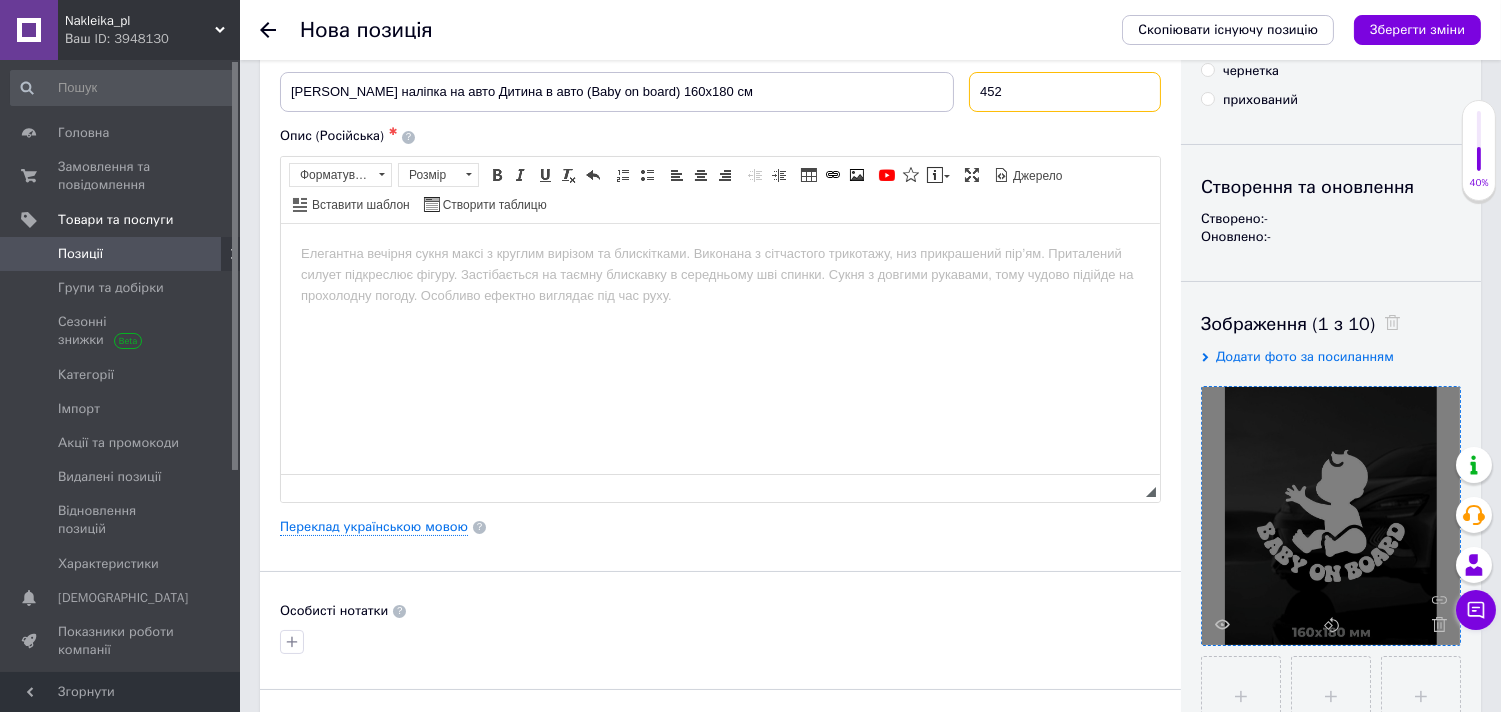 type on "452" 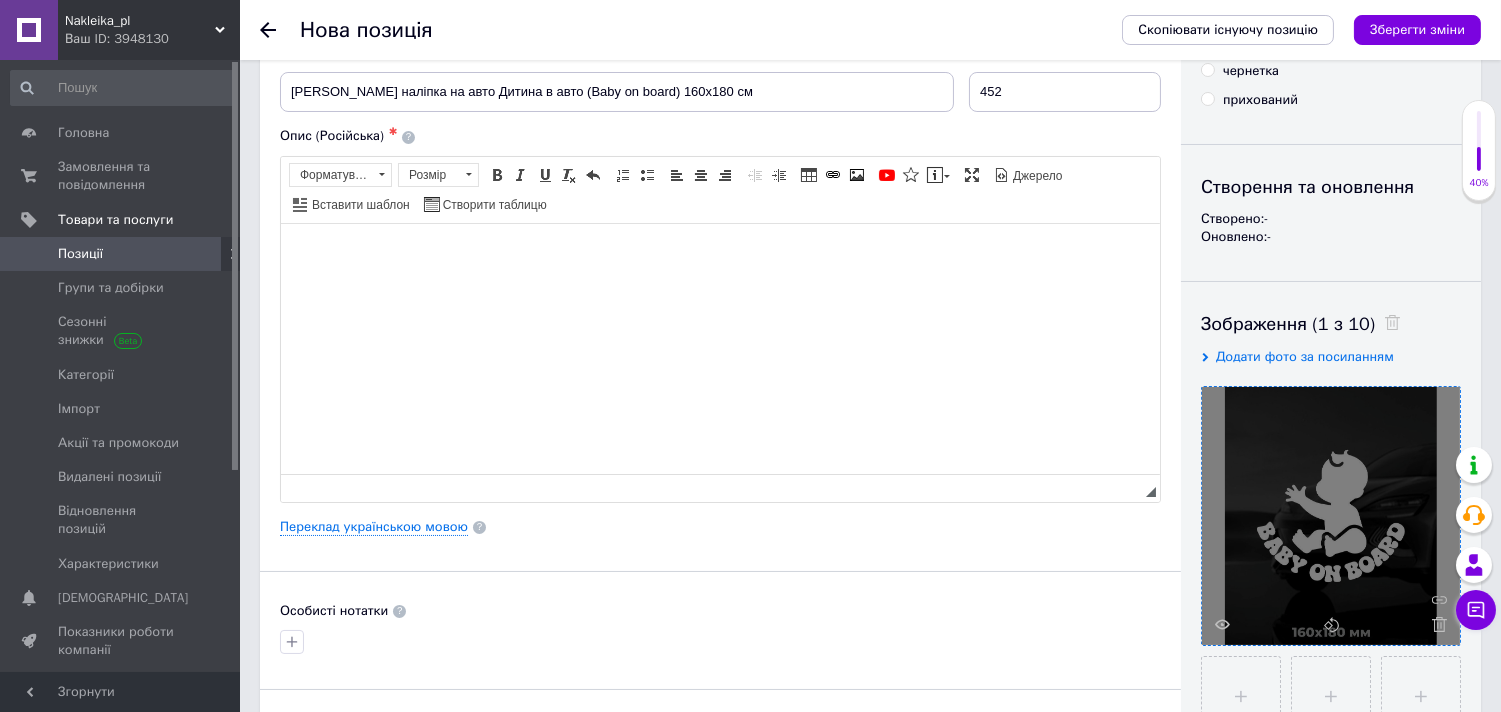 click at bounding box center (719, 253) 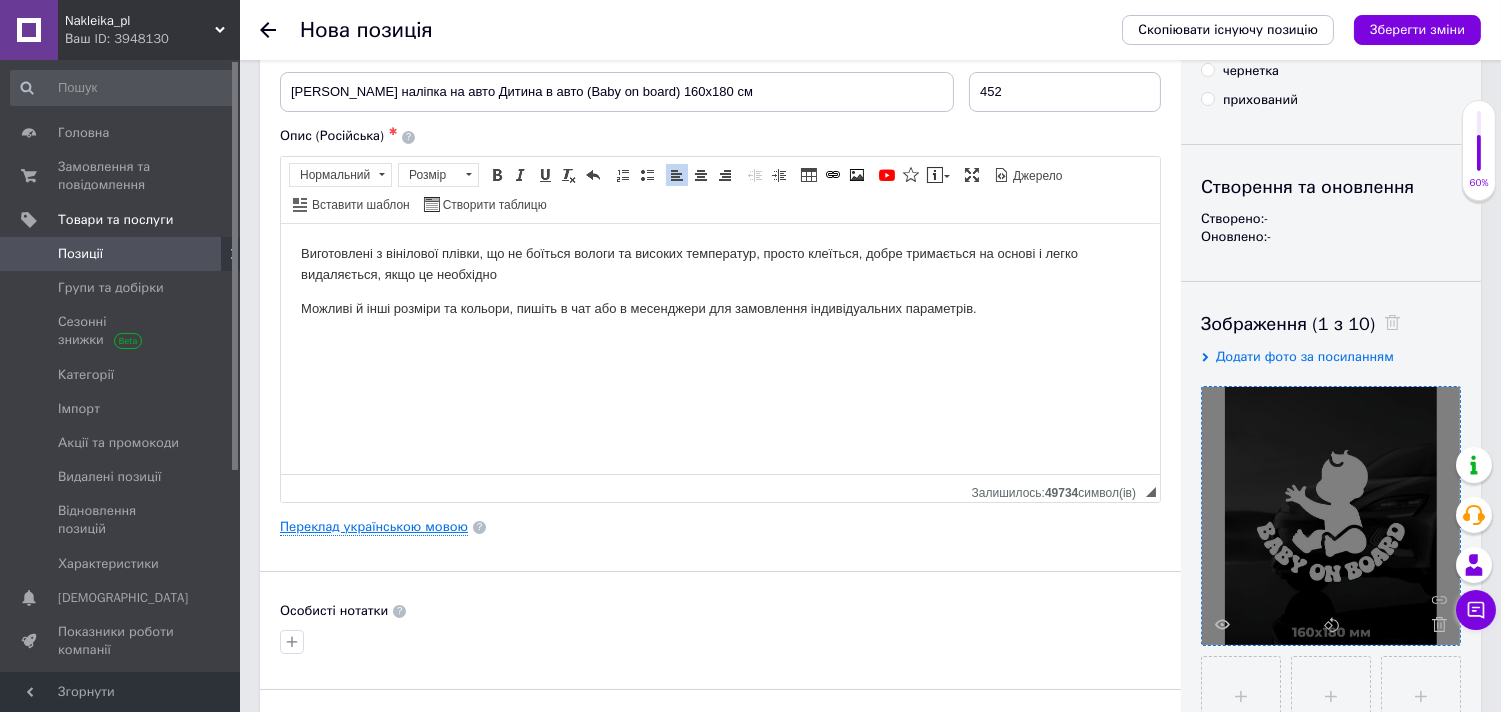 click on "Переклад українською мовою" at bounding box center [374, 527] 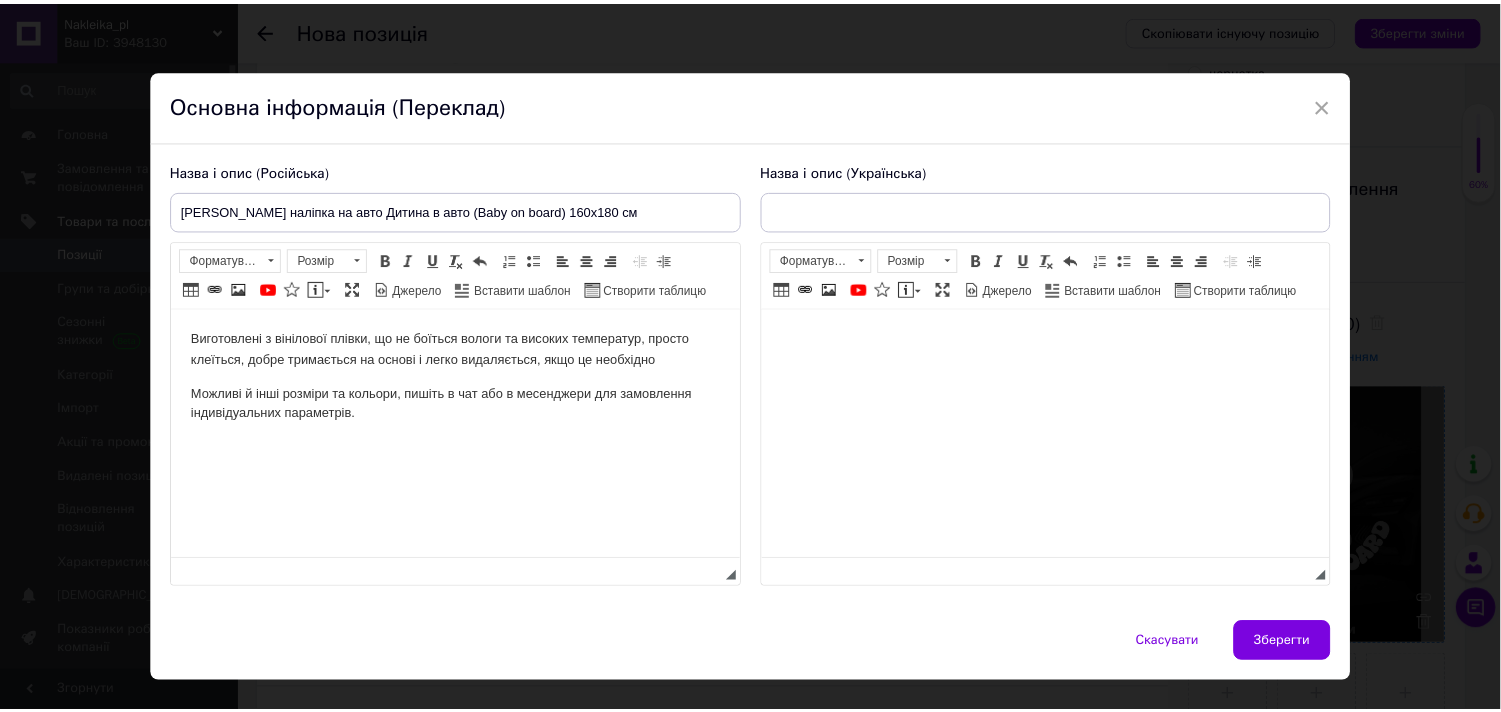 scroll, scrollTop: 0, scrollLeft: 0, axis: both 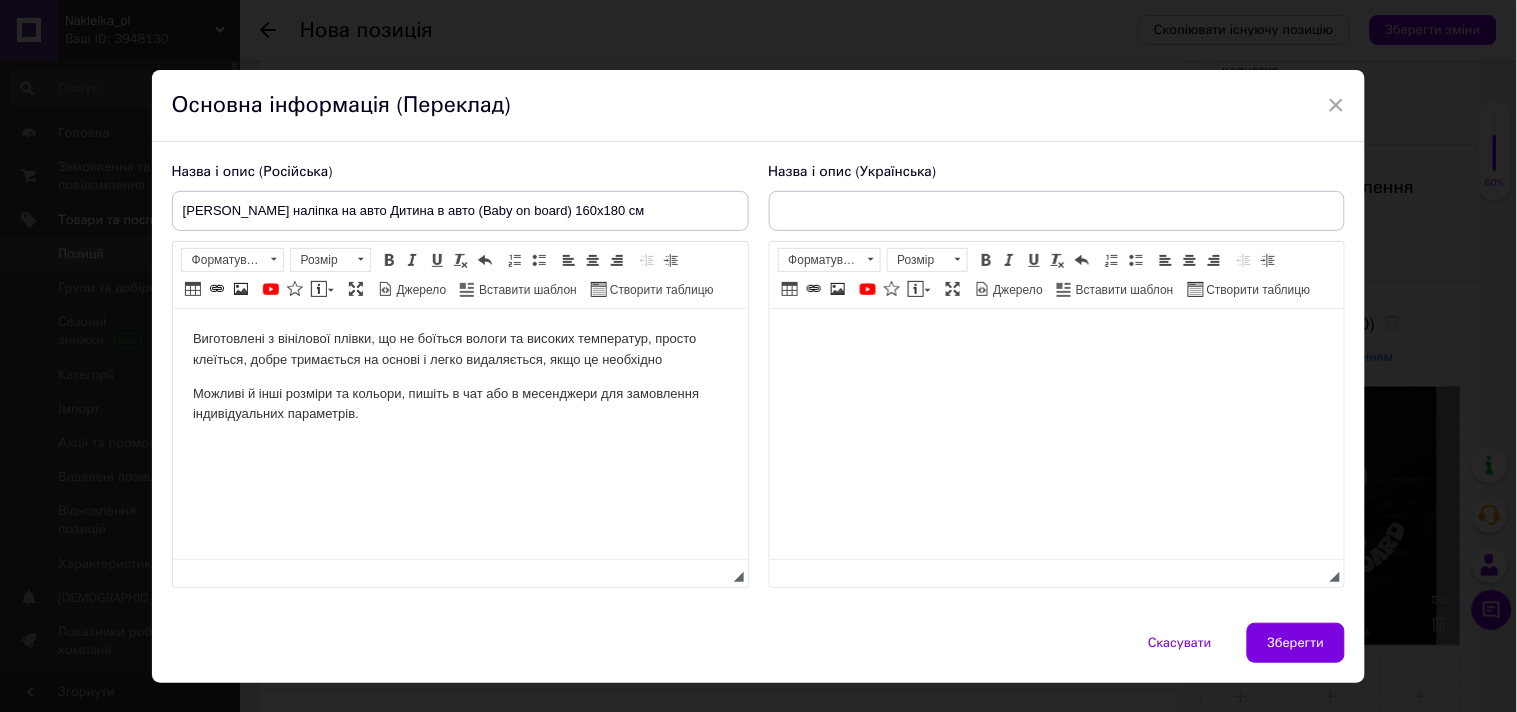 click at bounding box center [1056, 339] 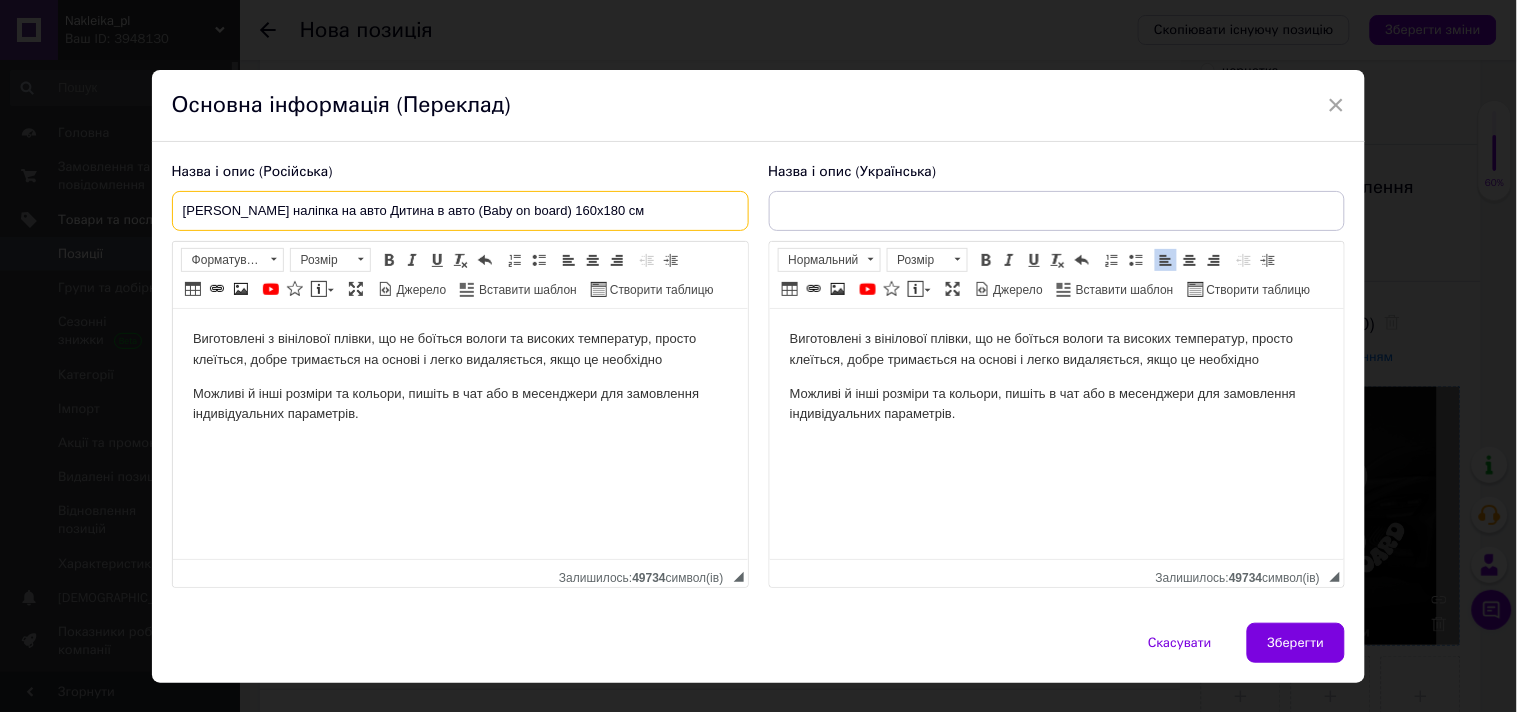 drag, startPoint x: 647, startPoint y: 216, endPoint x: 147, endPoint y: 205, distance: 500.12097 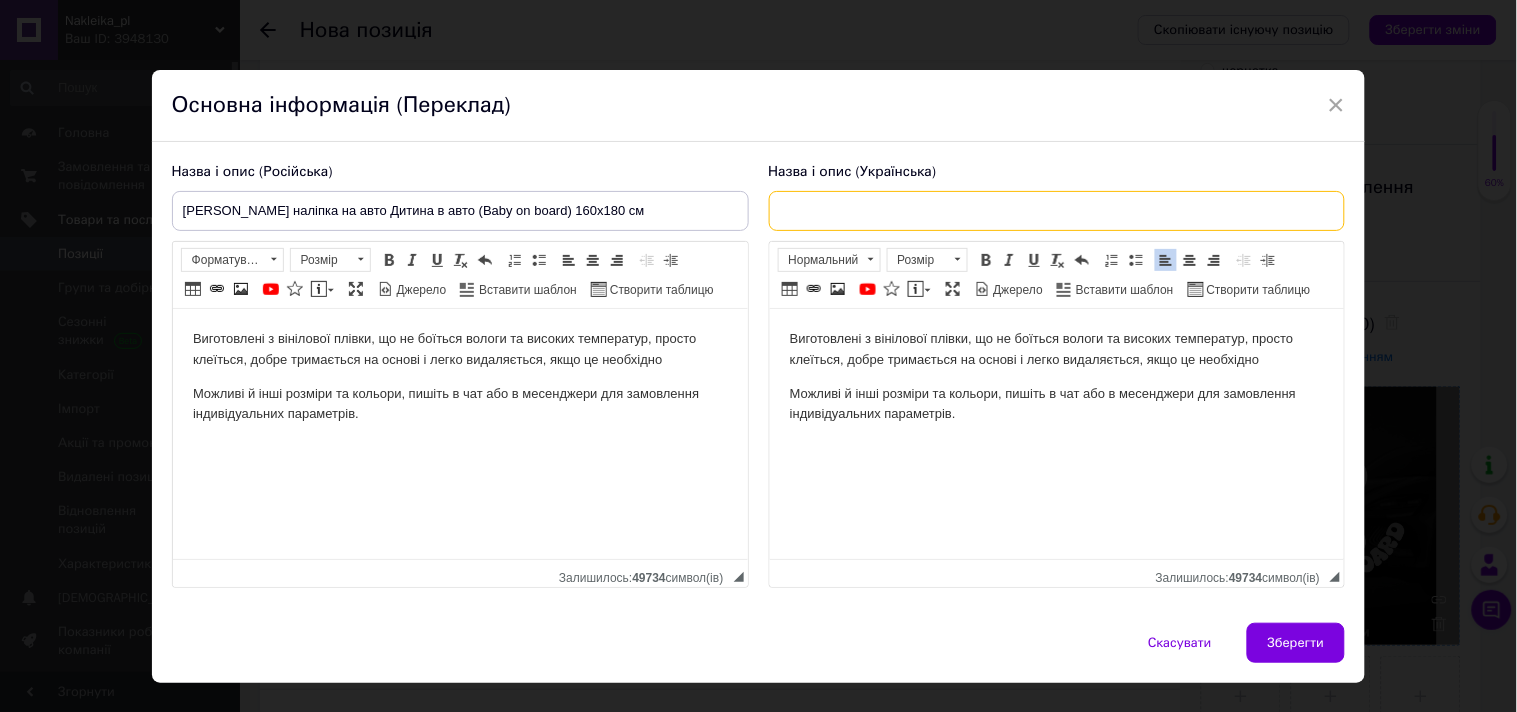 click at bounding box center (1057, 211) 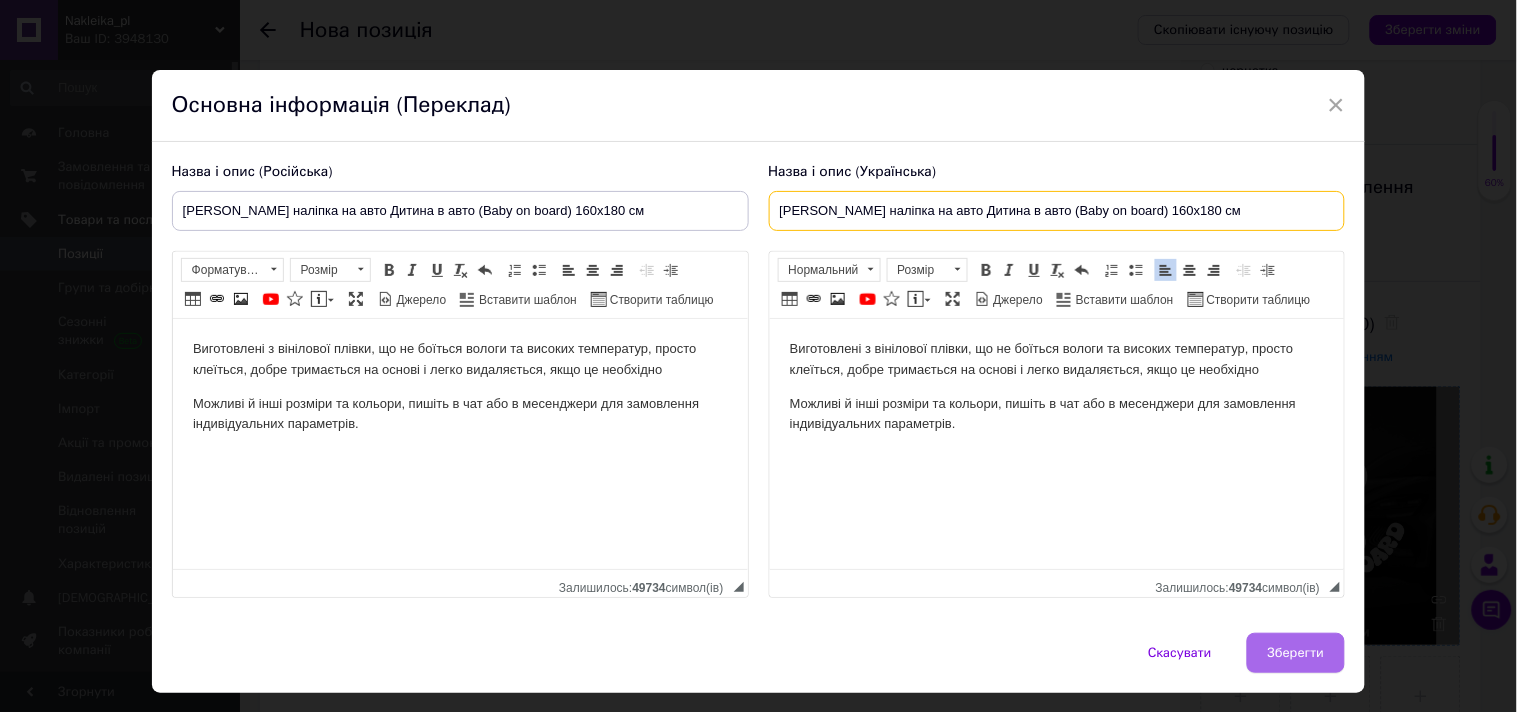 type on "[PERSON_NAME] наліпка на авто Дитина в авто (Baby on board) 160x180 см" 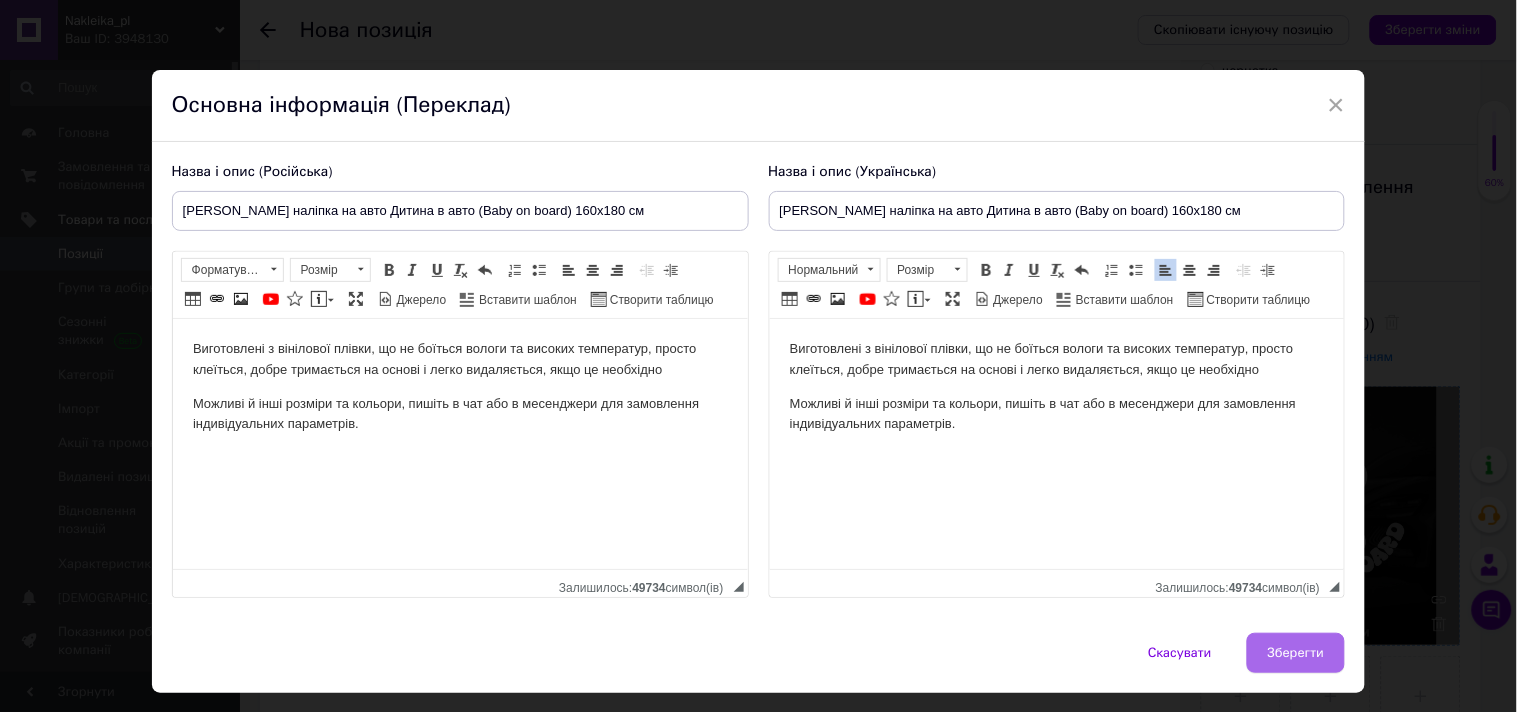 click on "Зберегти" at bounding box center [1296, 653] 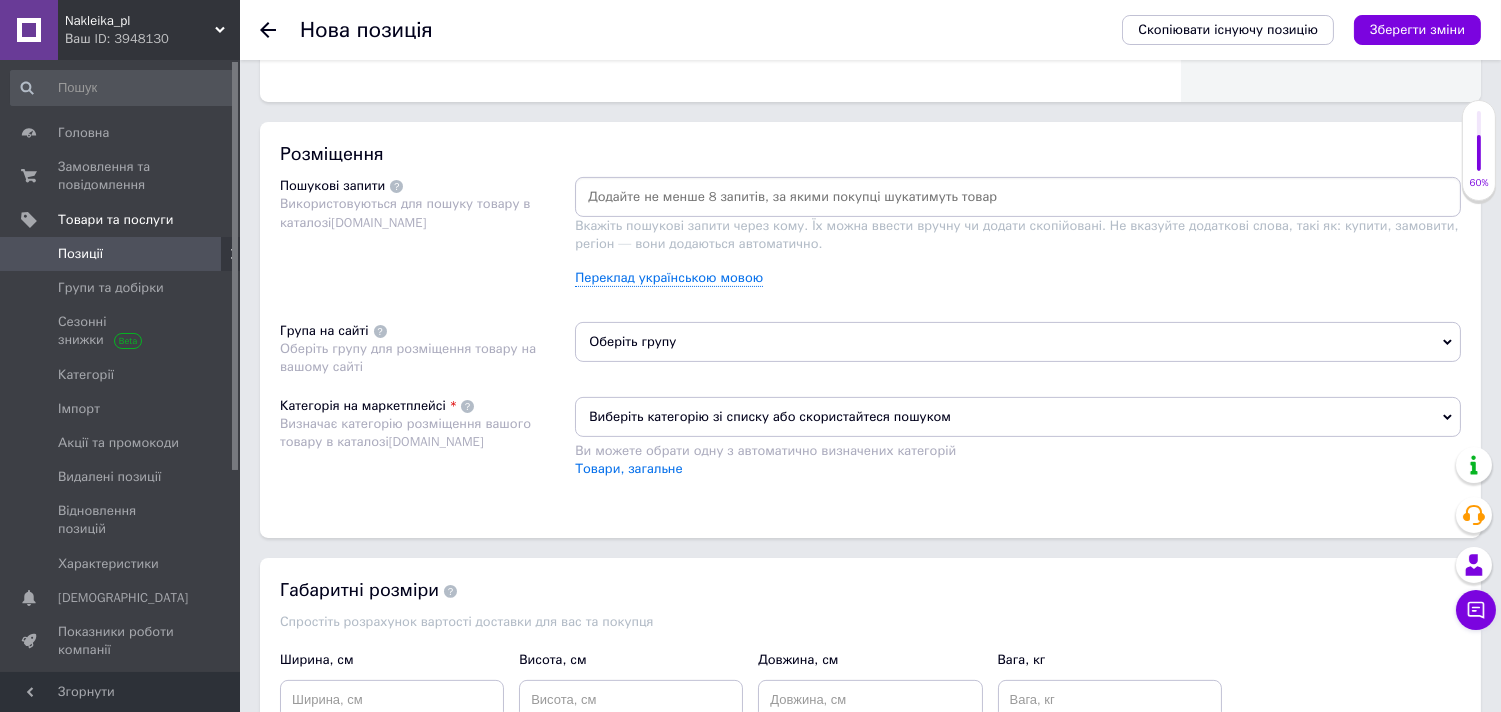 scroll, scrollTop: 1111, scrollLeft: 0, axis: vertical 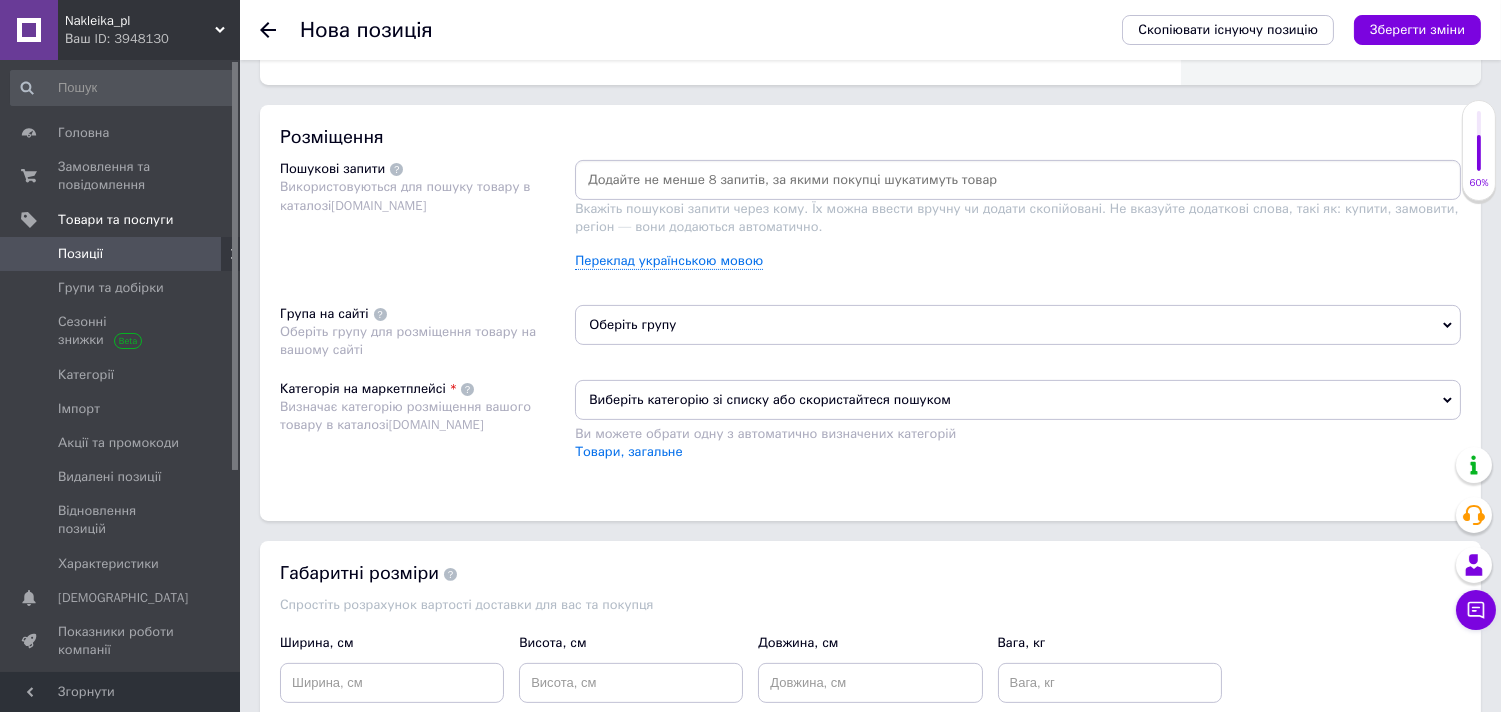 click at bounding box center (1018, 180) 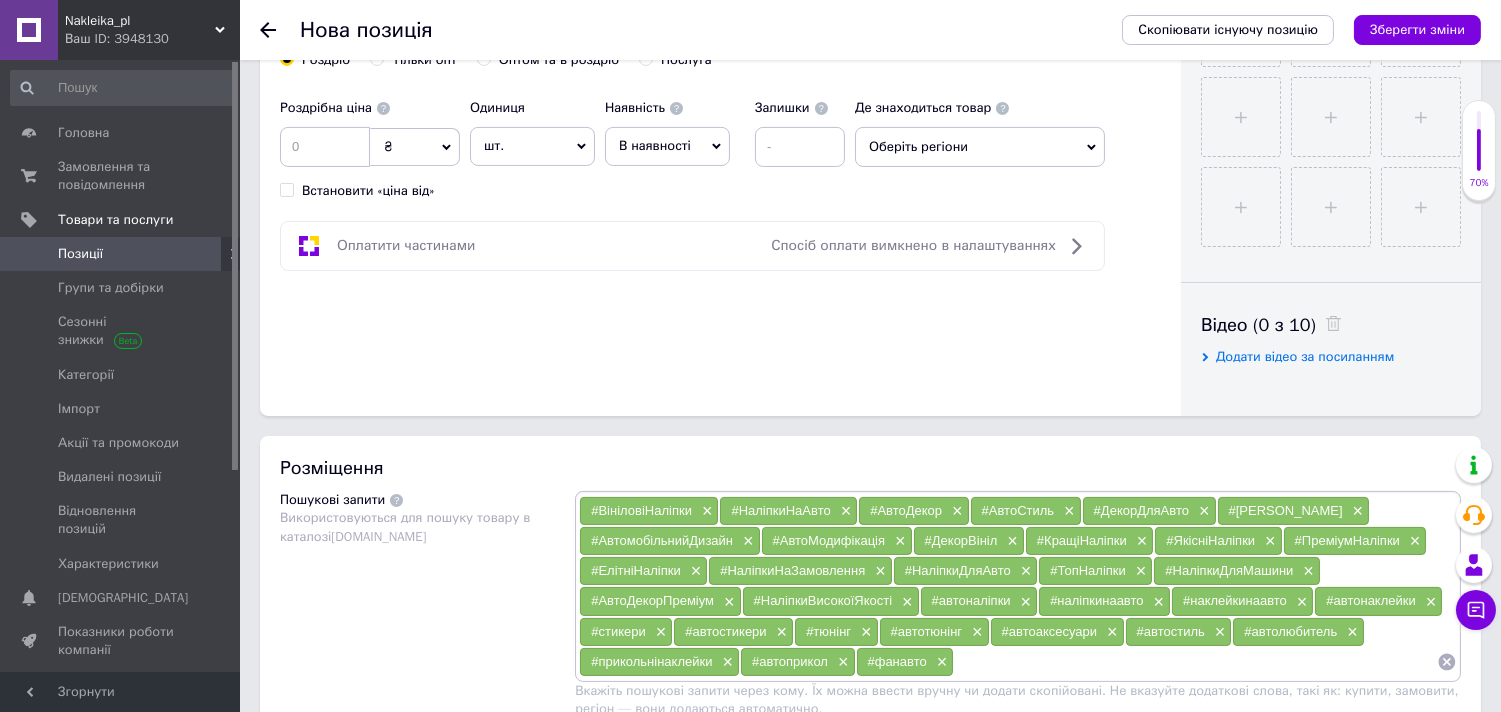 scroll, scrollTop: 777, scrollLeft: 0, axis: vertical 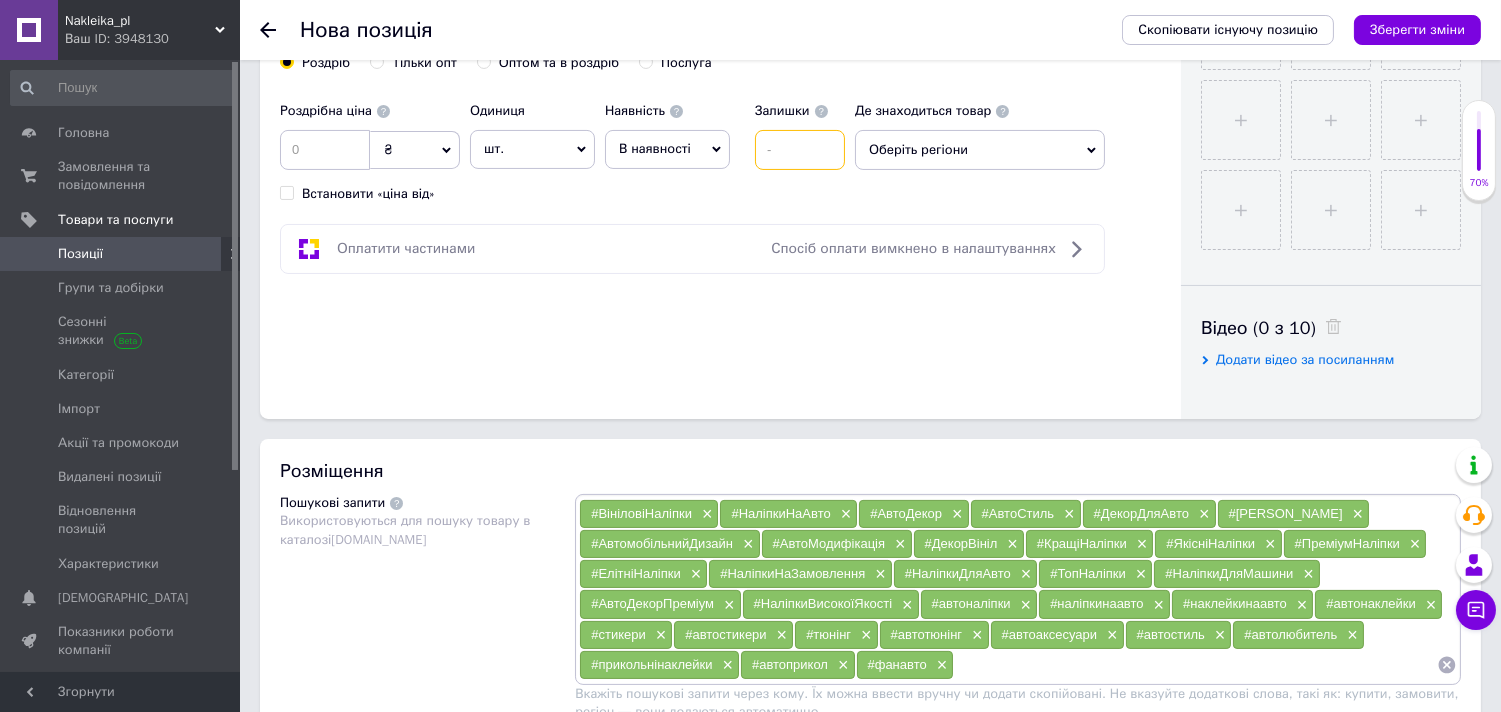 click at bounding box center [800, 150] 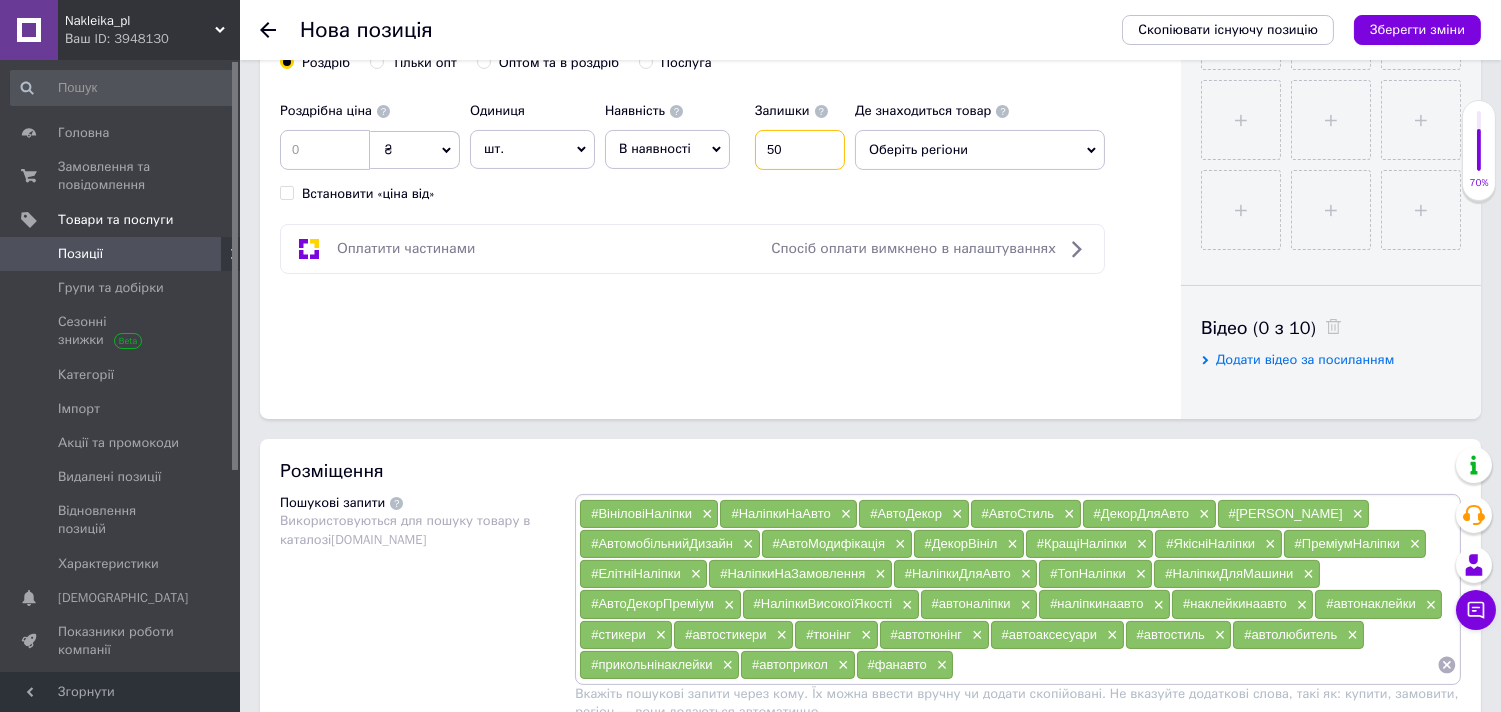 type on "50" 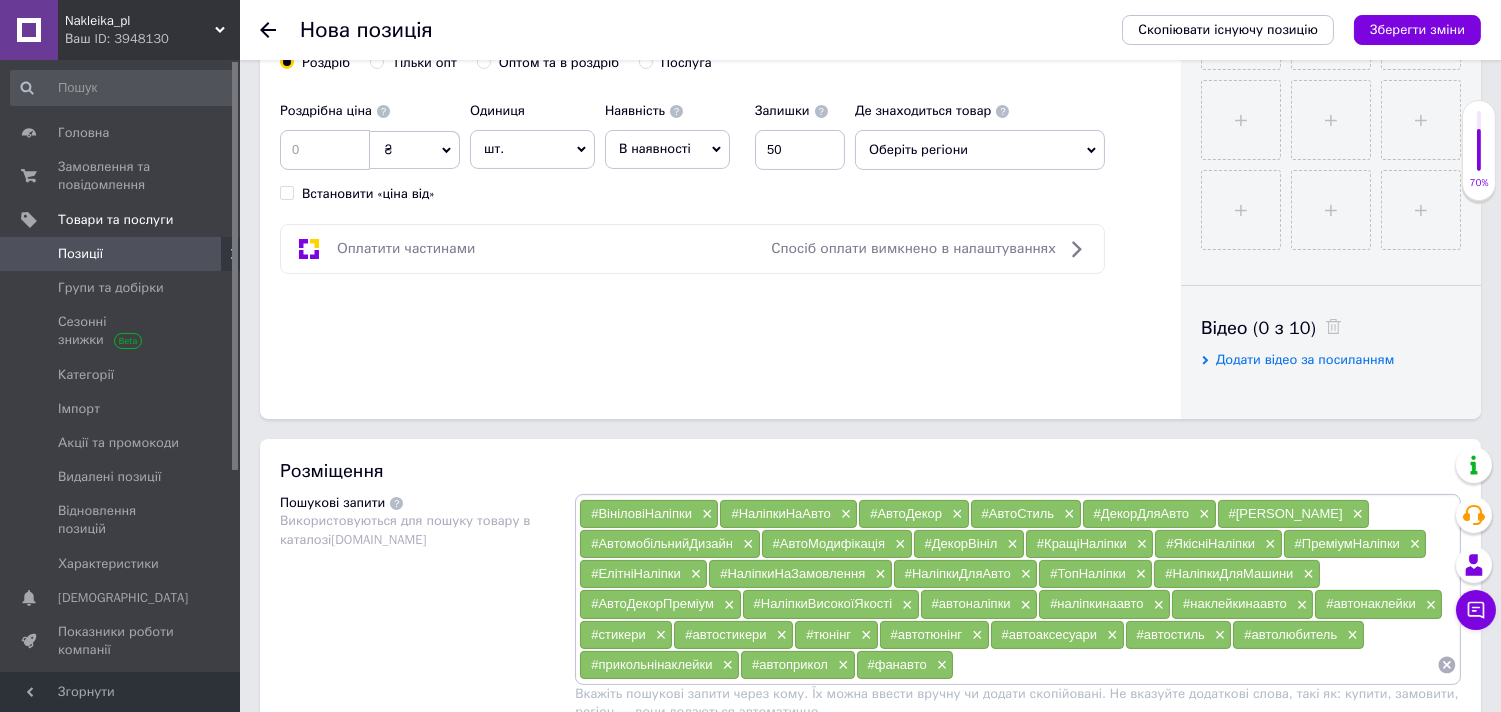 click on "Оберіть регіони" at bounding box center (980, 150) 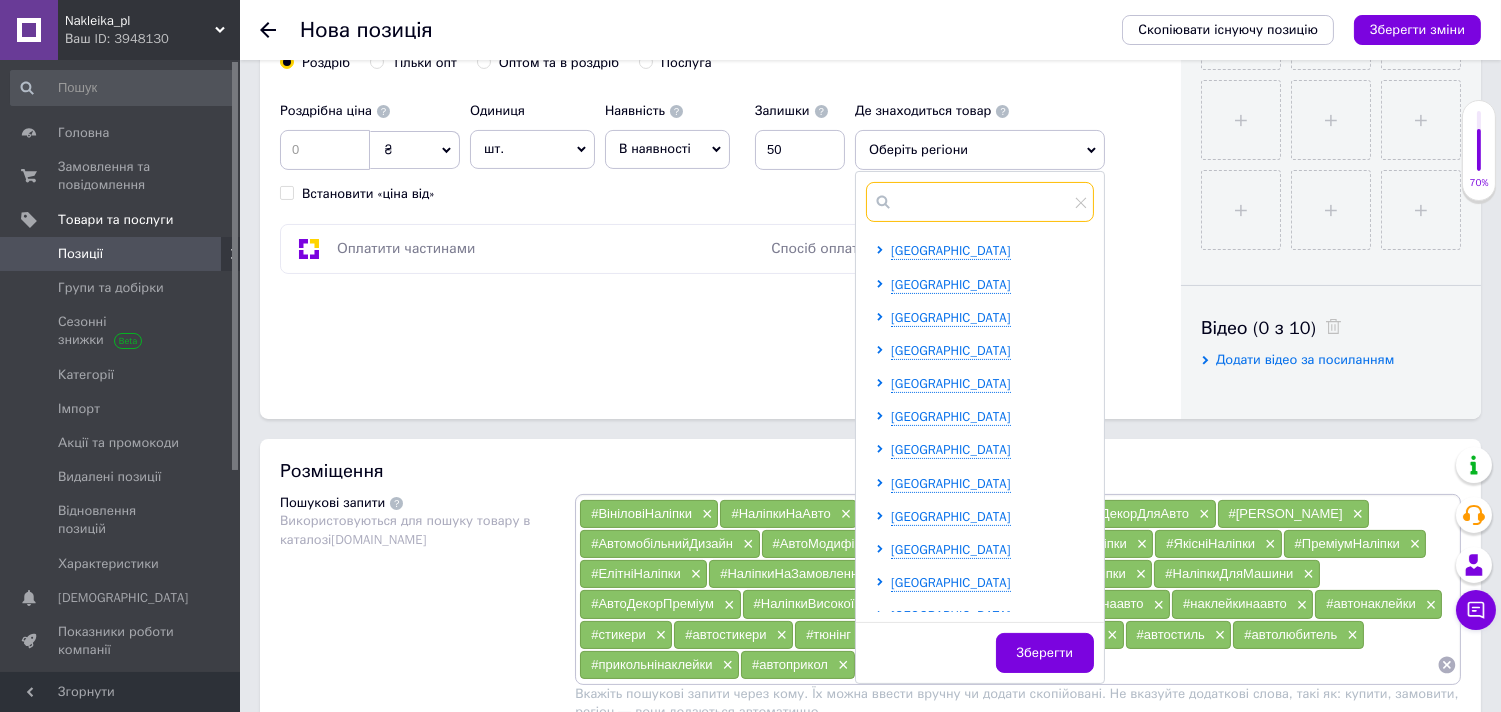 click at bounding box center (980, 202) 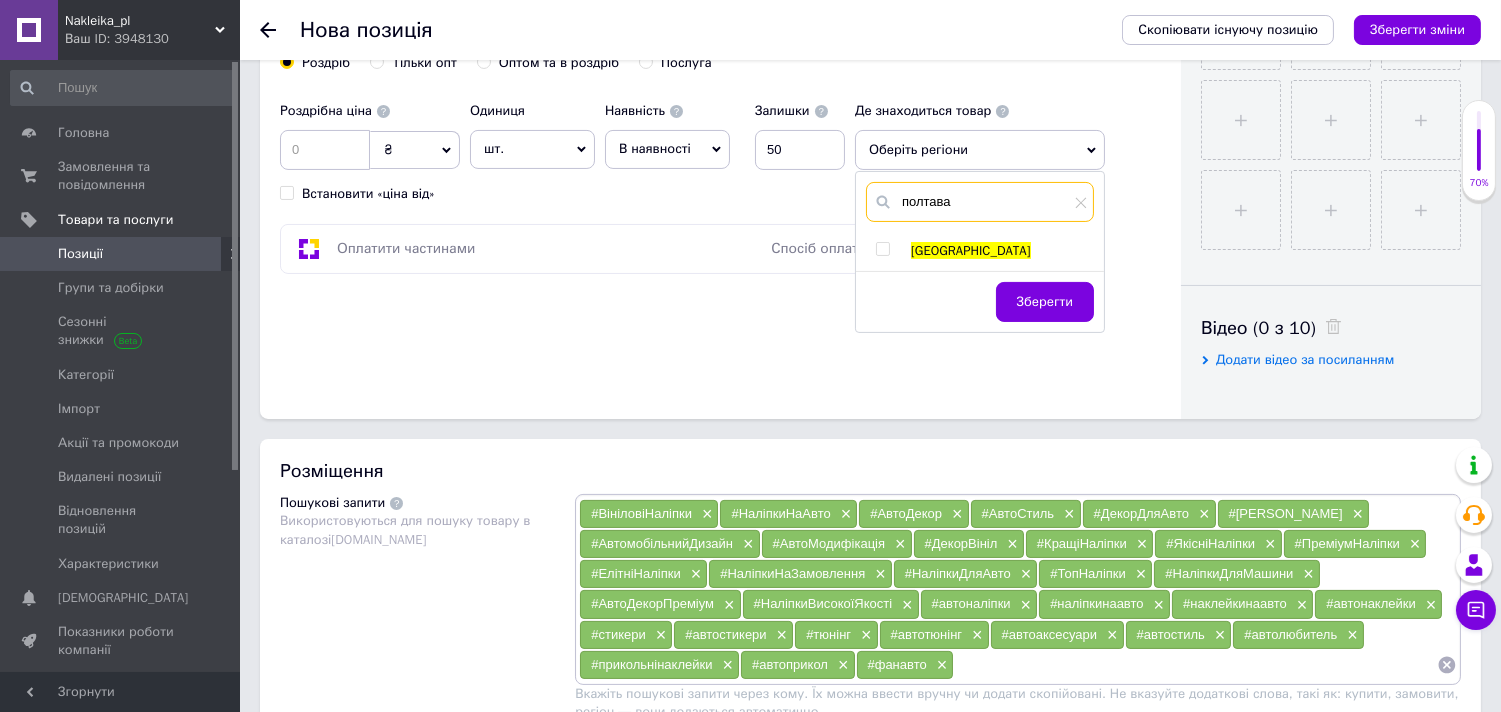 type on "полтава" 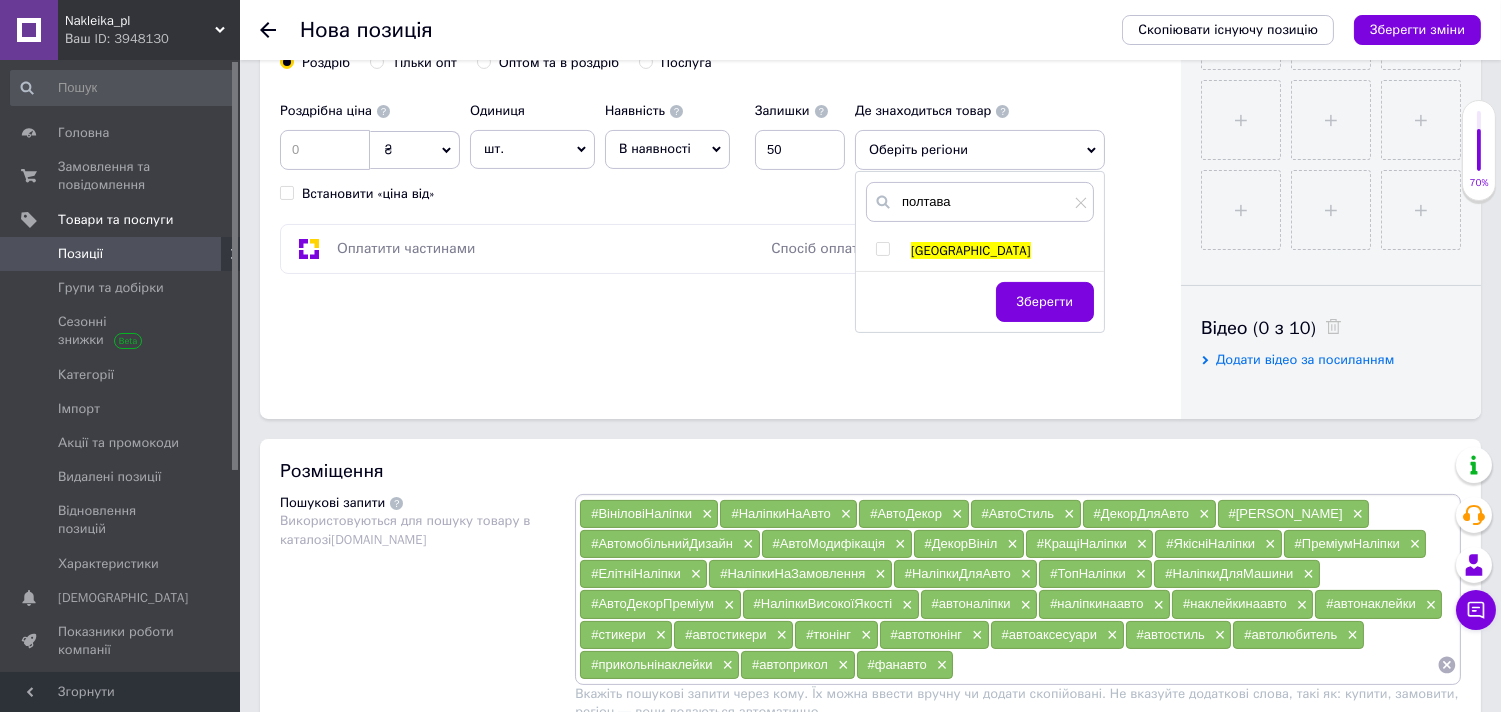 click at bounding box center [882, 249] 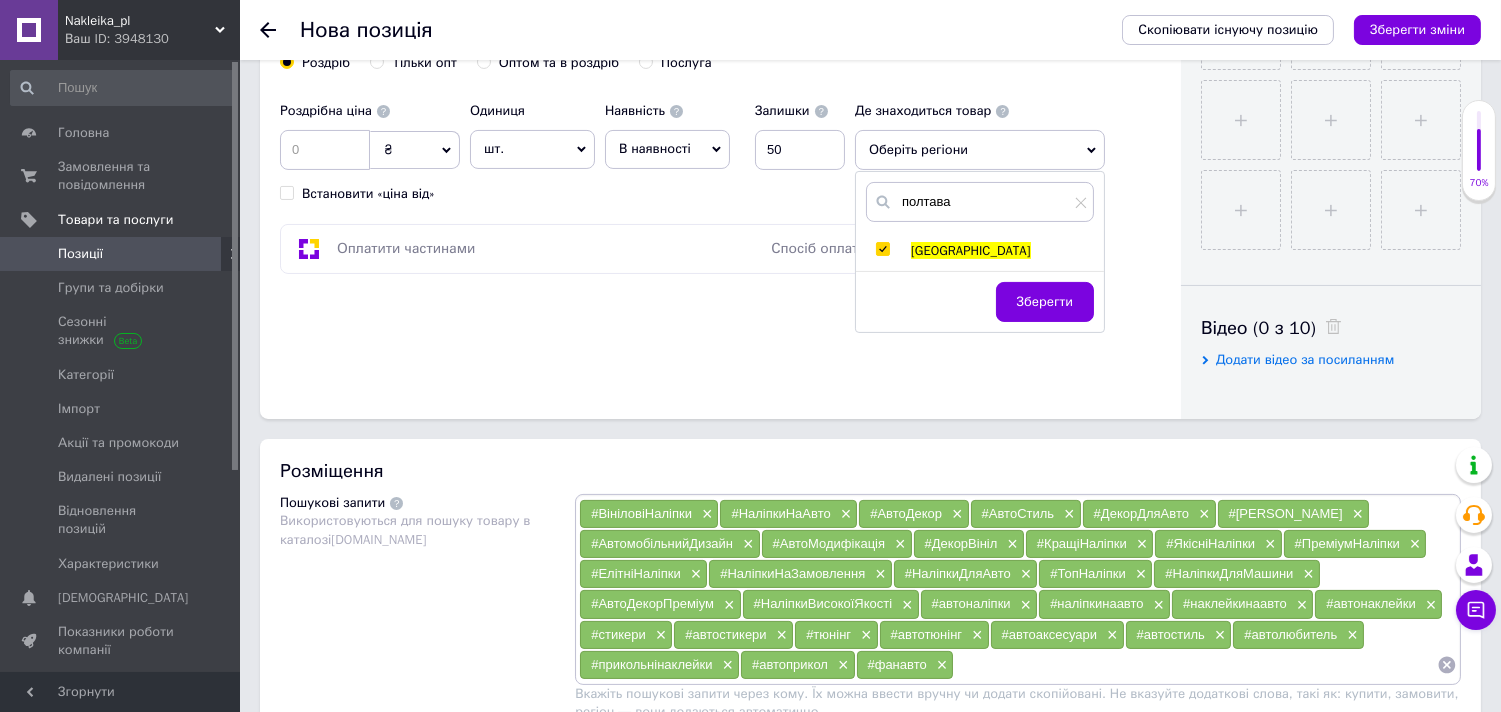 checkbox on "true" 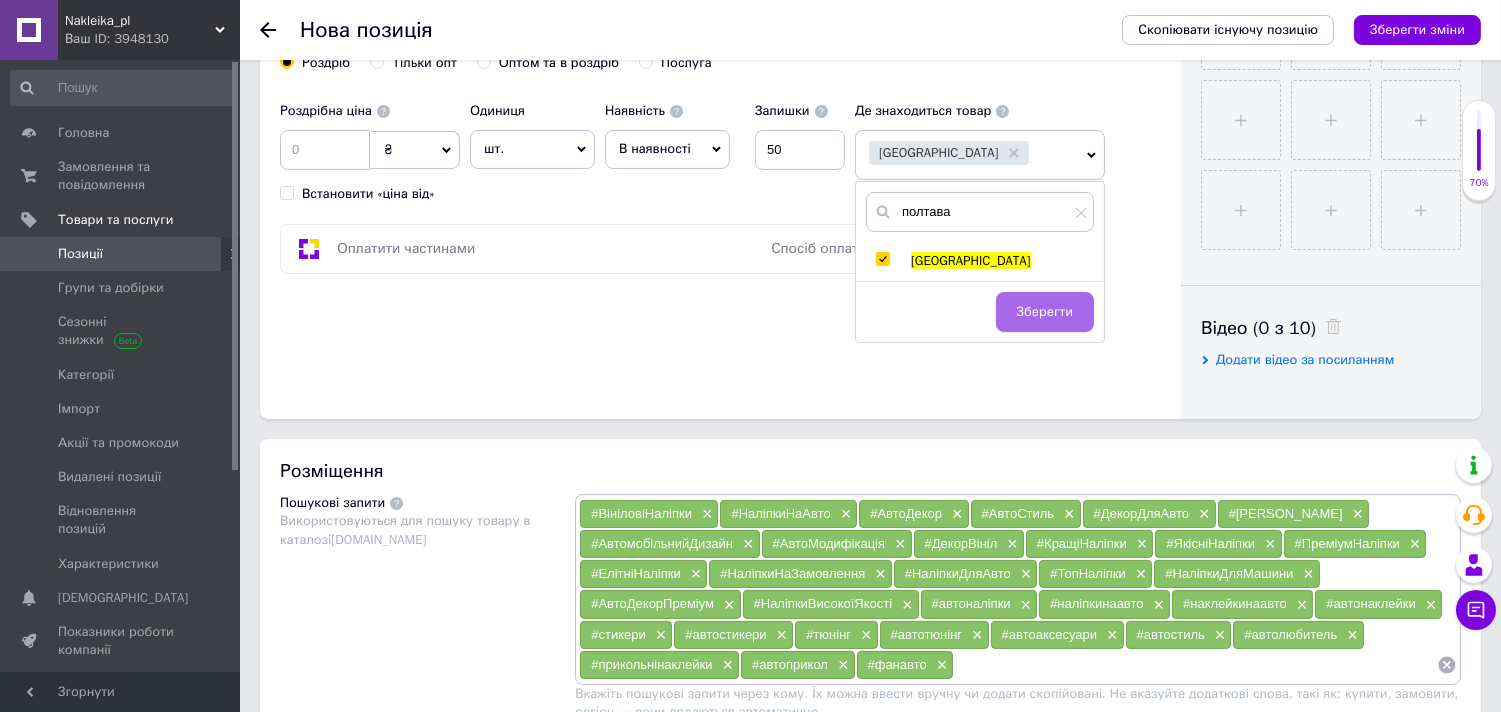 click on "Зберегти" at bounding box center [1045, 312] 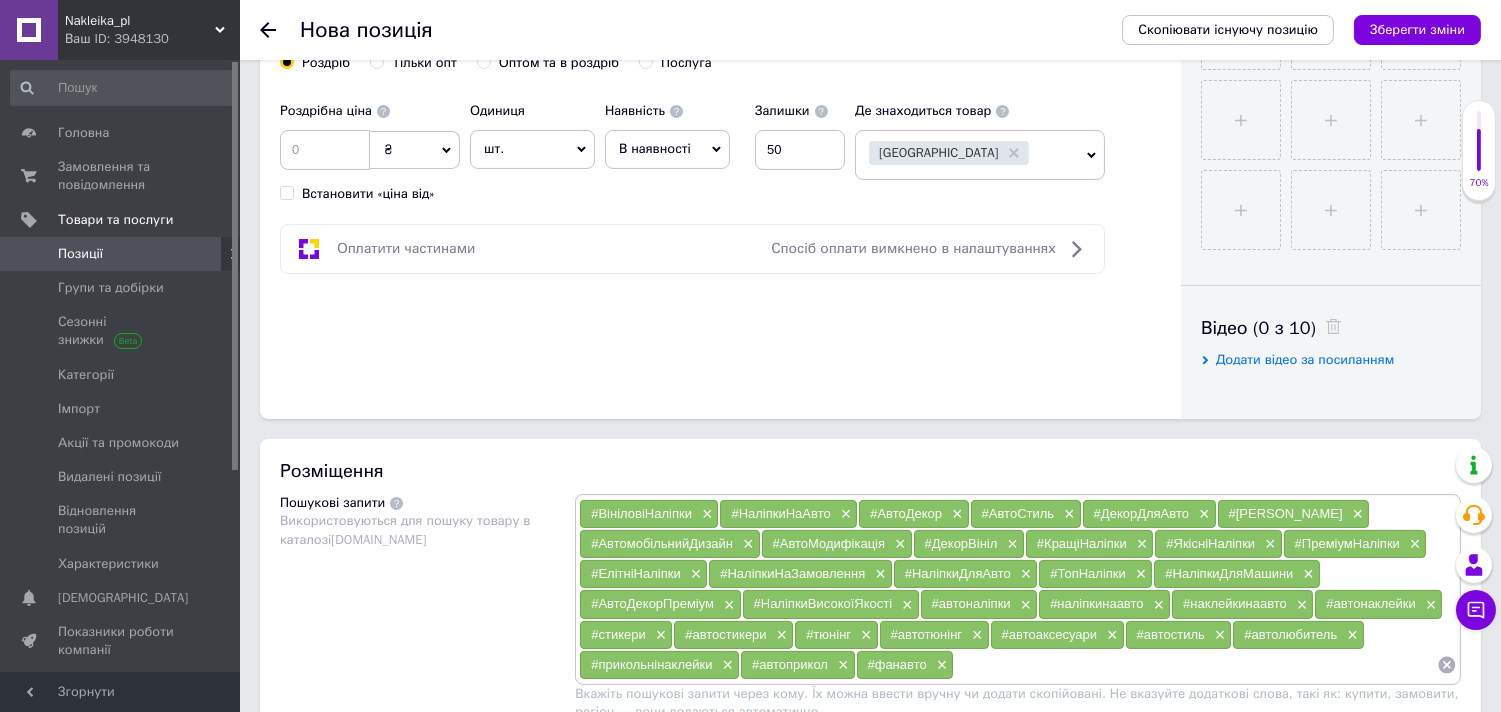 click on "В наявності" at bounding box center (655, 148) 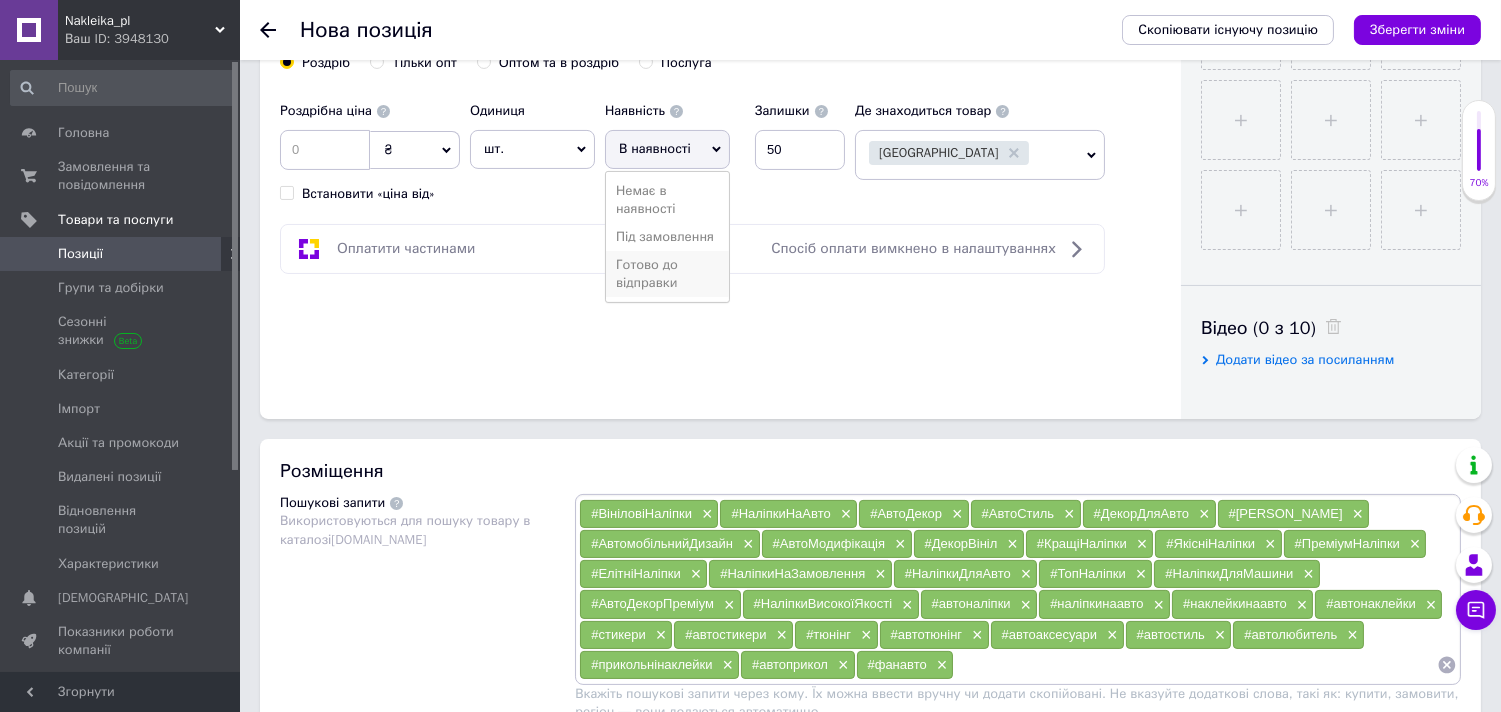 click on "Готово до відправки" at bounding box center [667, 274] 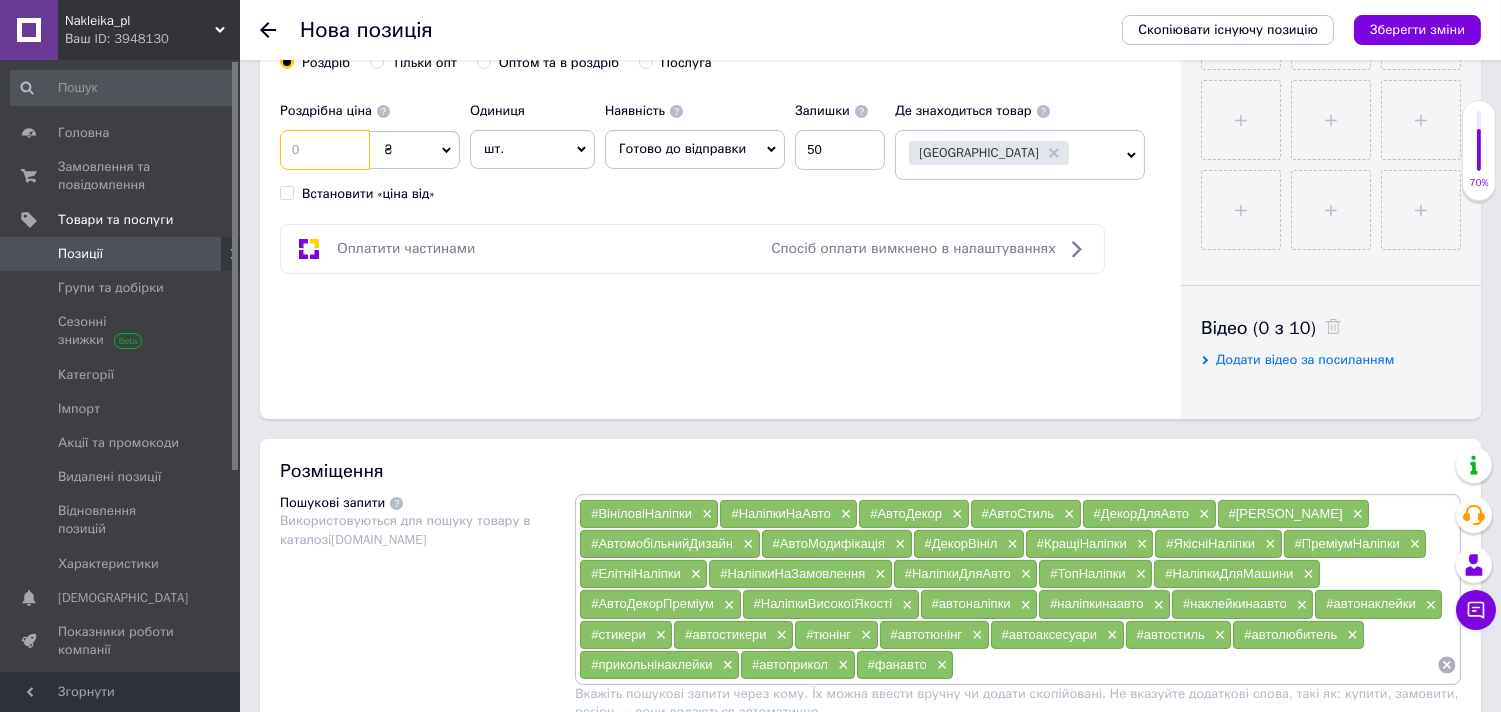 click at bounding box center (325, 150) 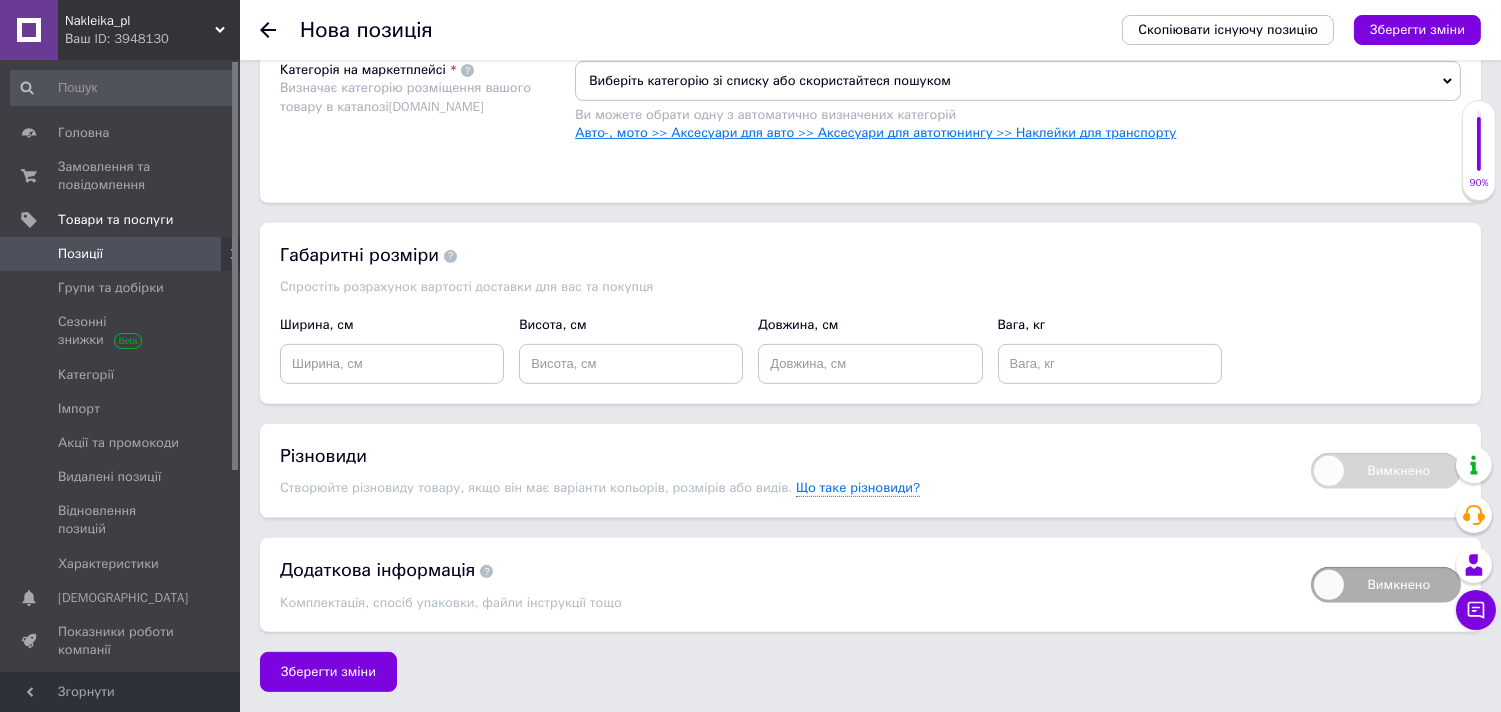 scroll, scrollTop: 1654, scrollLeft: 0, axis: vertical 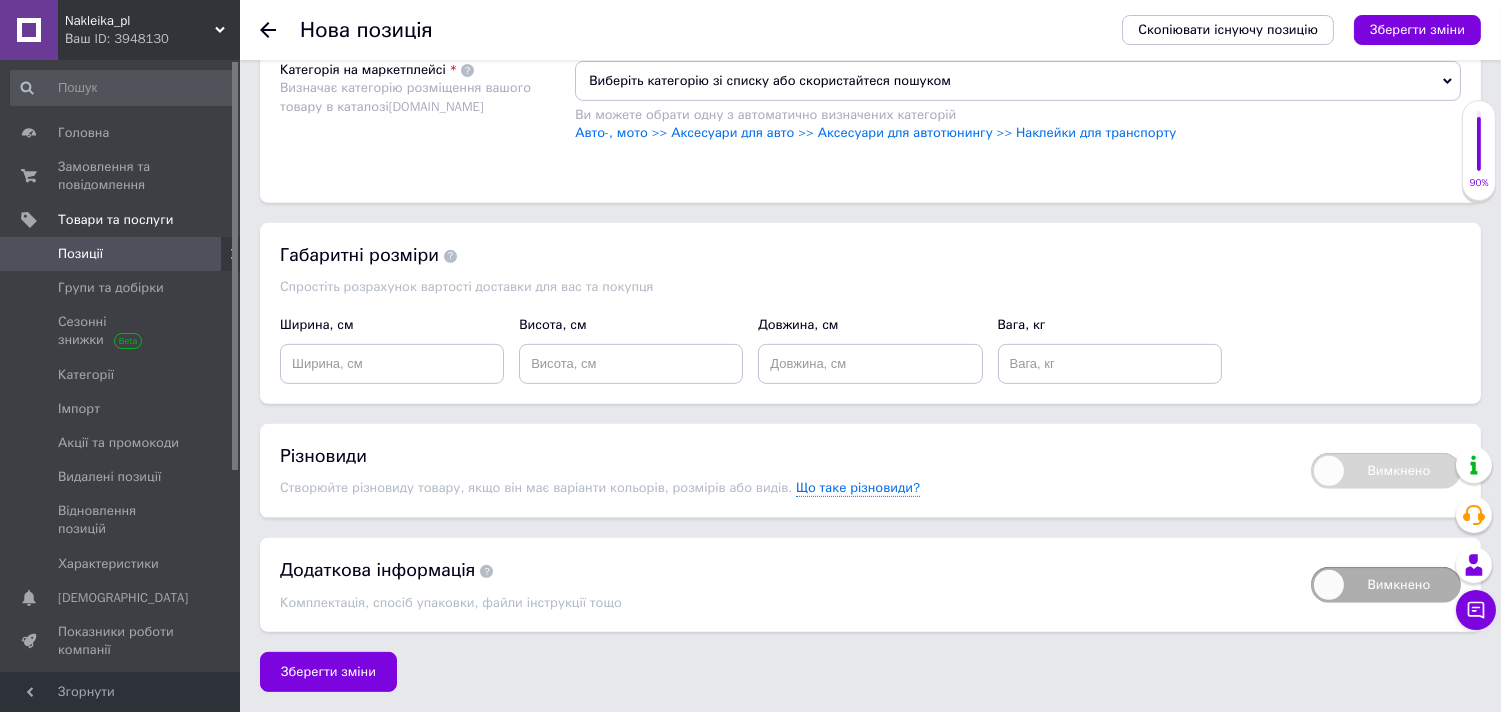 type on "110" 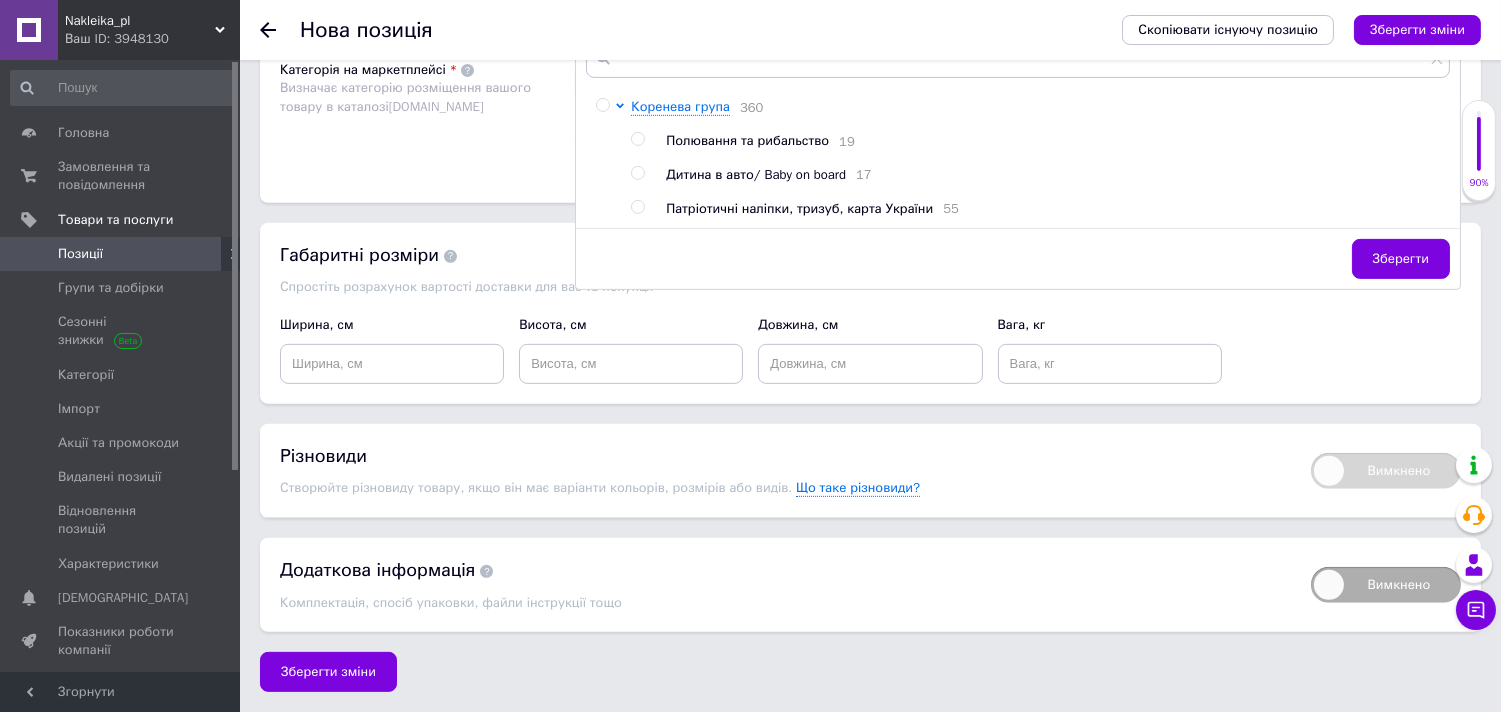 click at bounding box center (637, 173) 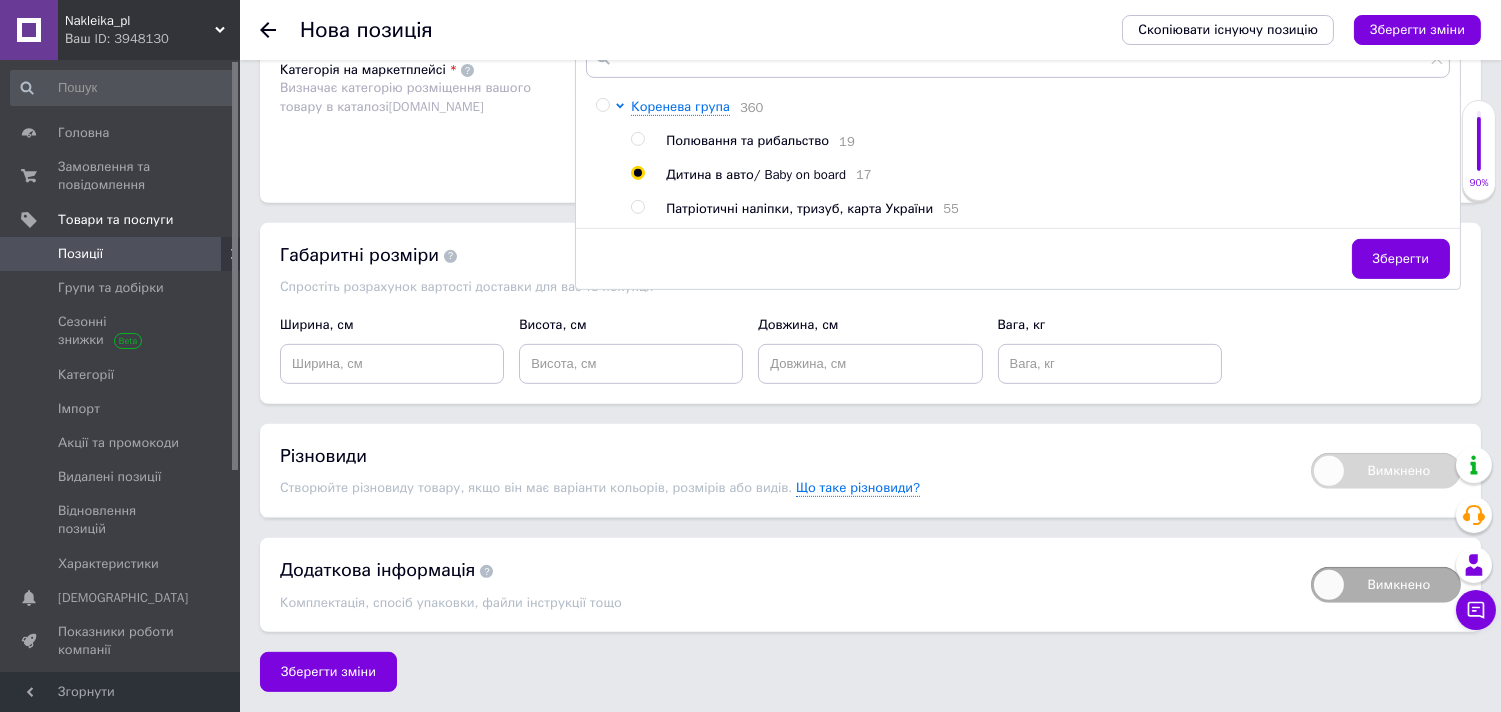 radio on "true" 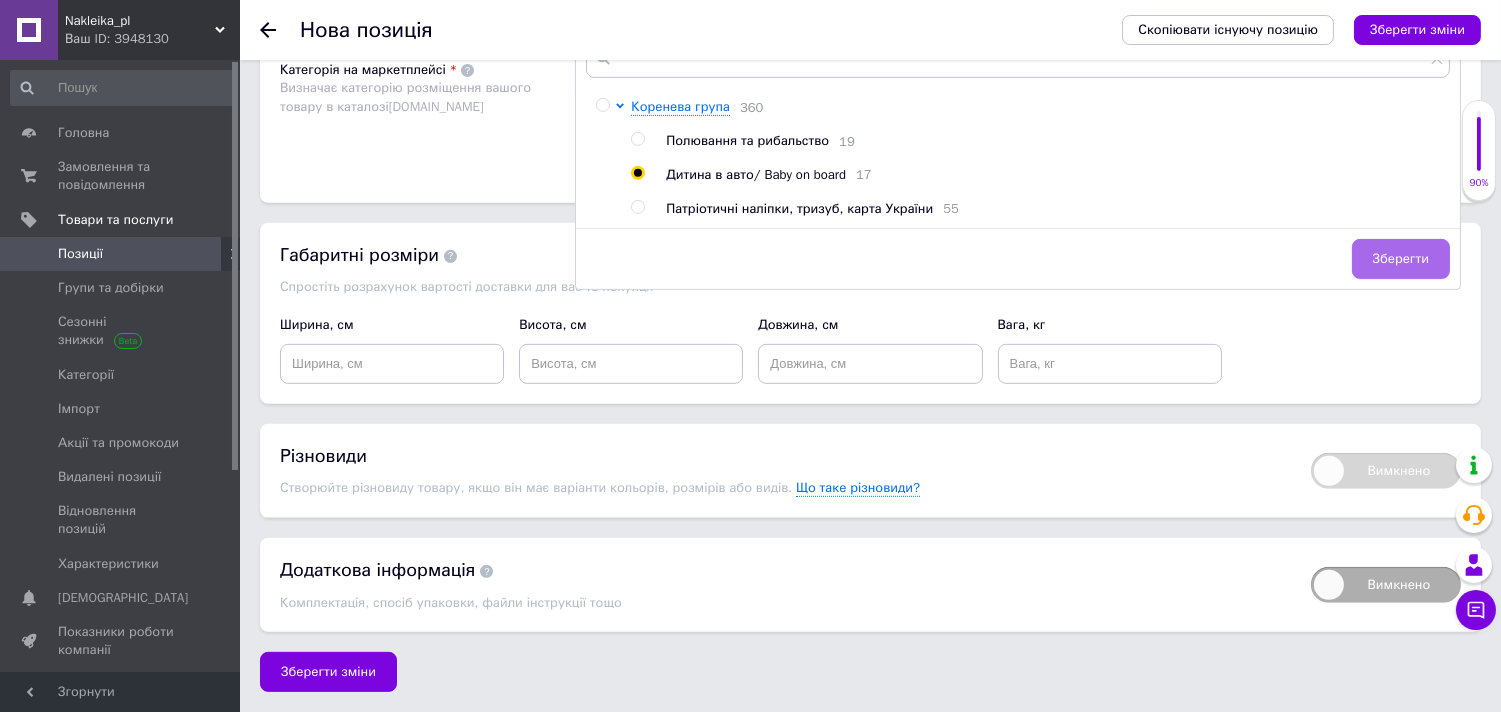 click on "Зберегти" at bounding box center [1401, 259] 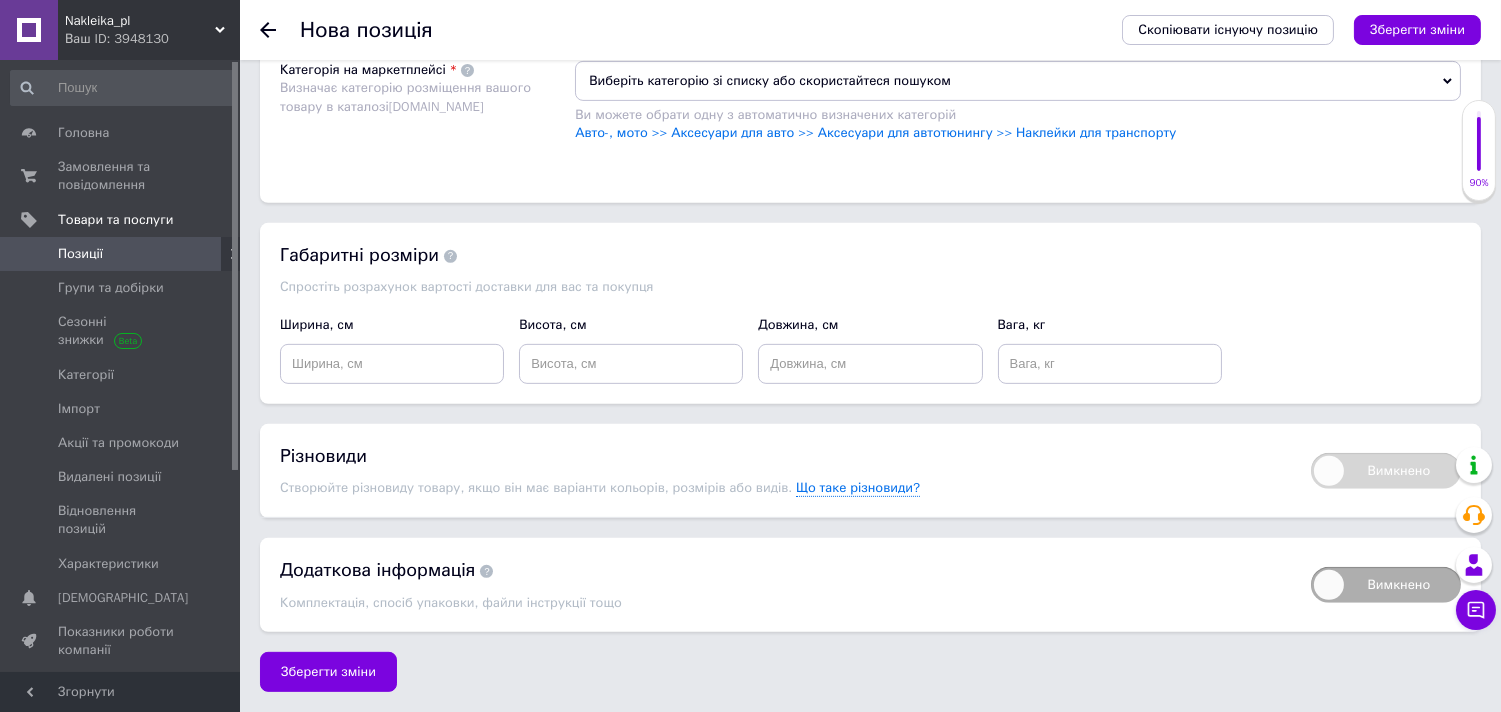 click on "Виберіть категорію зі списку або скористайтеся пошуком" at bounding box center [1018, 81] 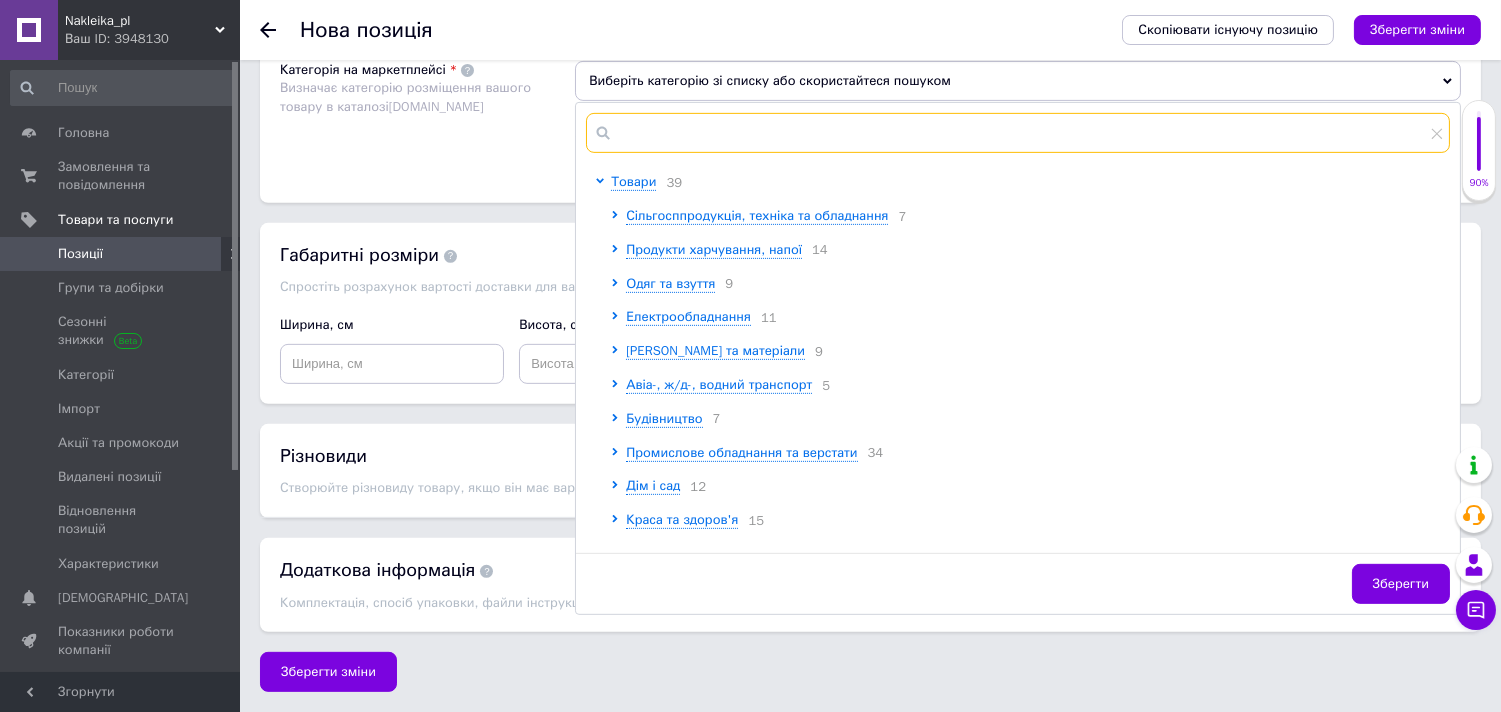 click at bounding box center [1018, 133] 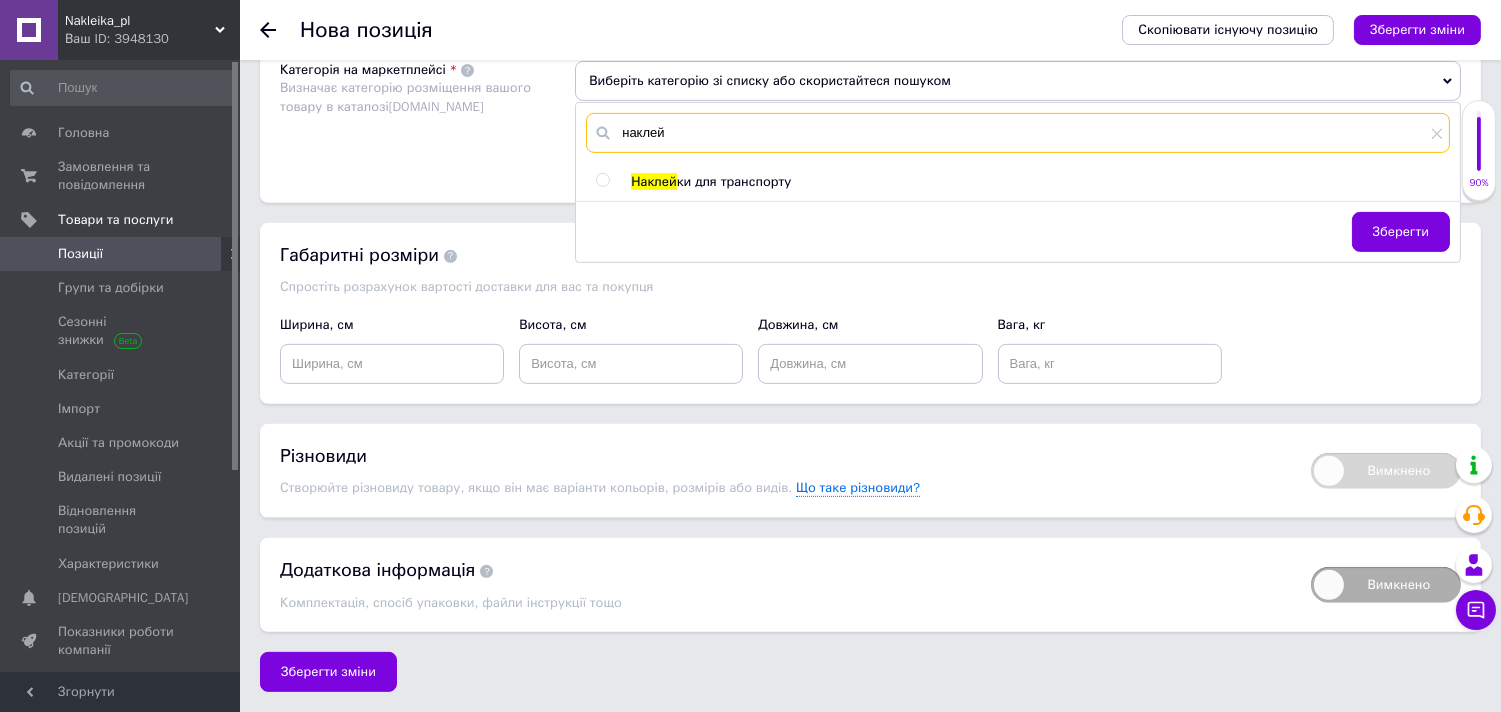 type on "наклей" 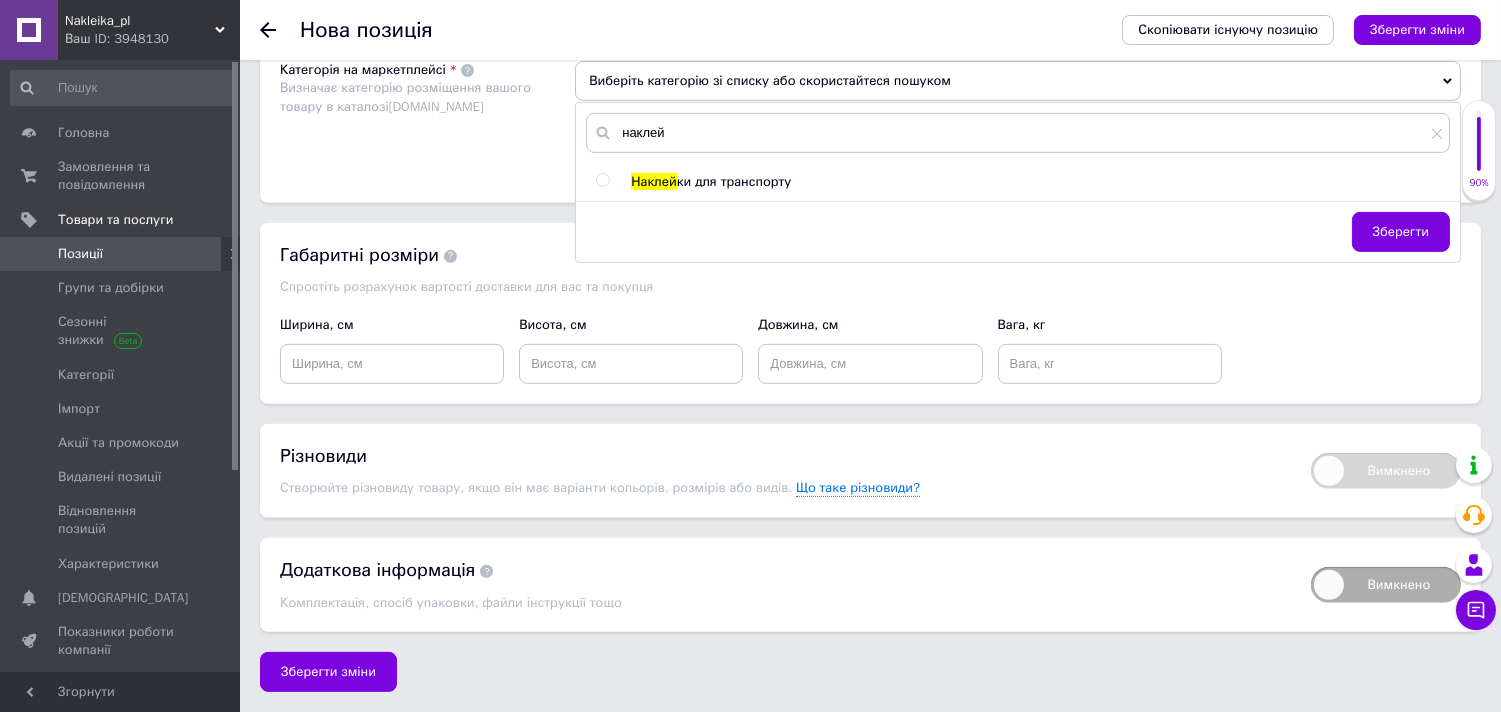 click at bounding box center [602, 180] 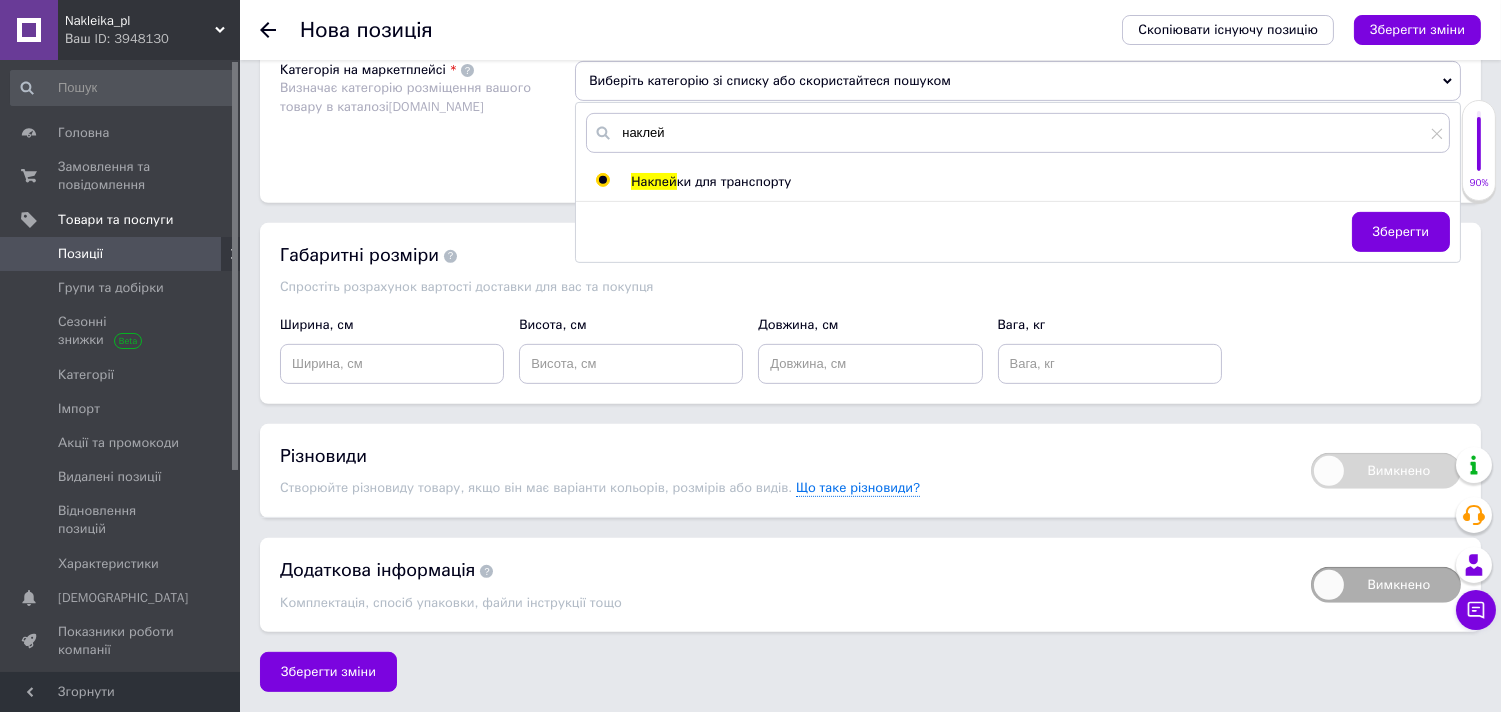 radio on "true" 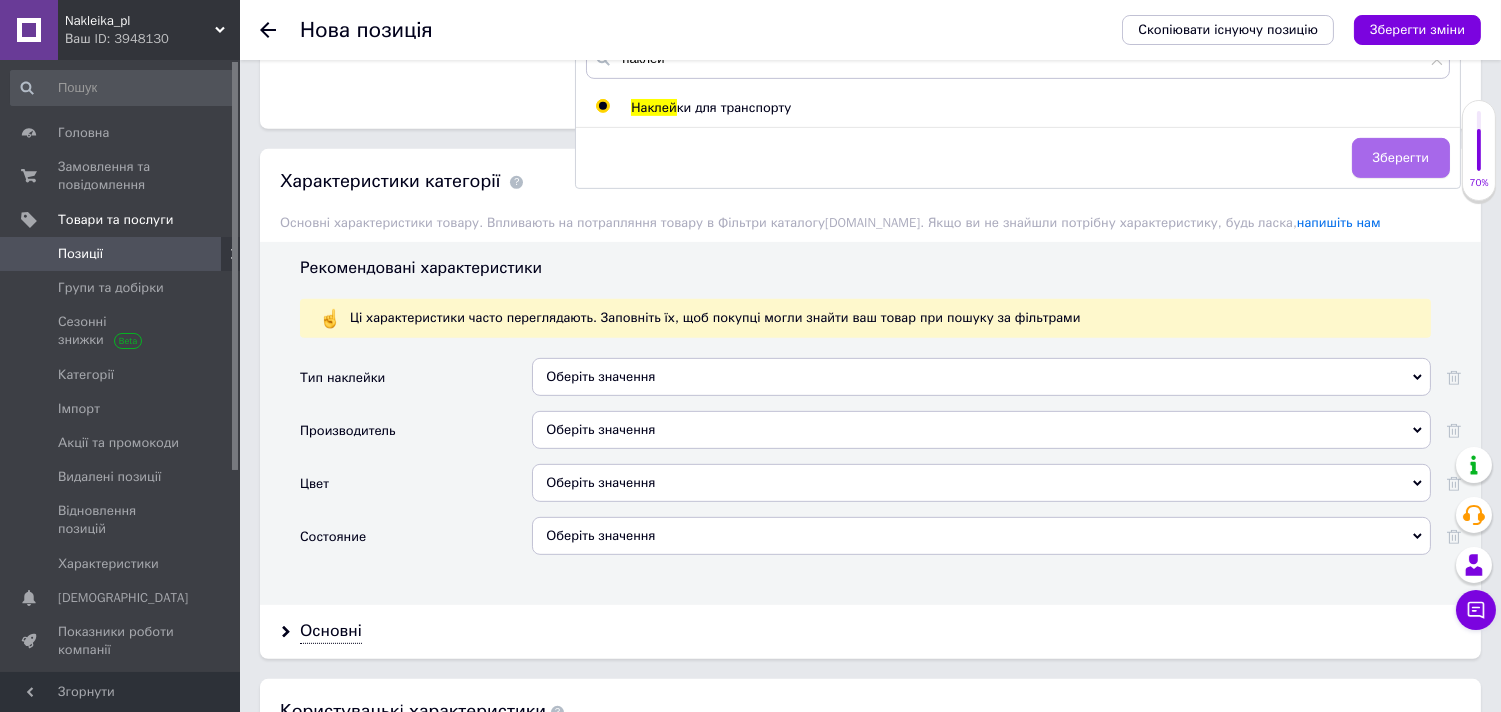 click on "Зберегти" at bounding box center [1401, 158] 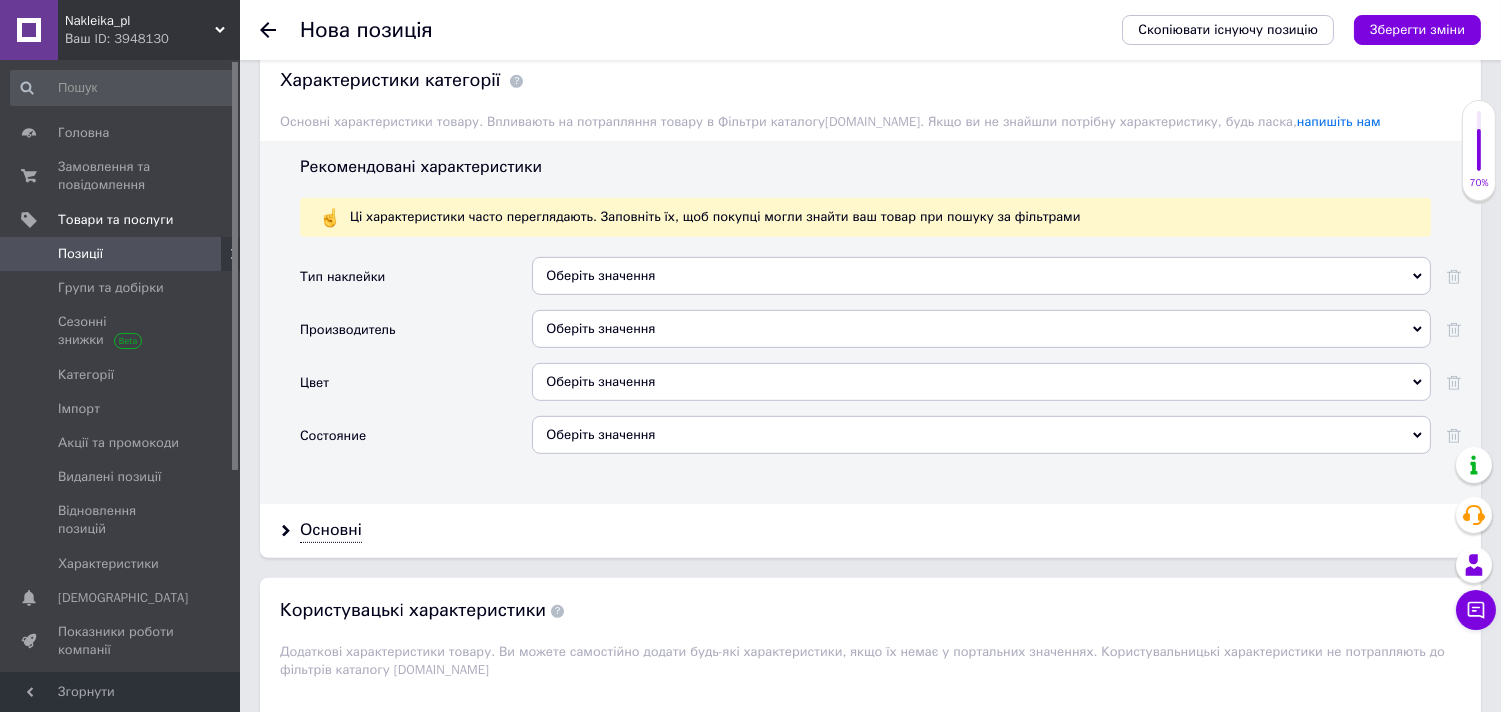 scroll, scrollTop: 1876, scrollLeft: 0, axis: vertical 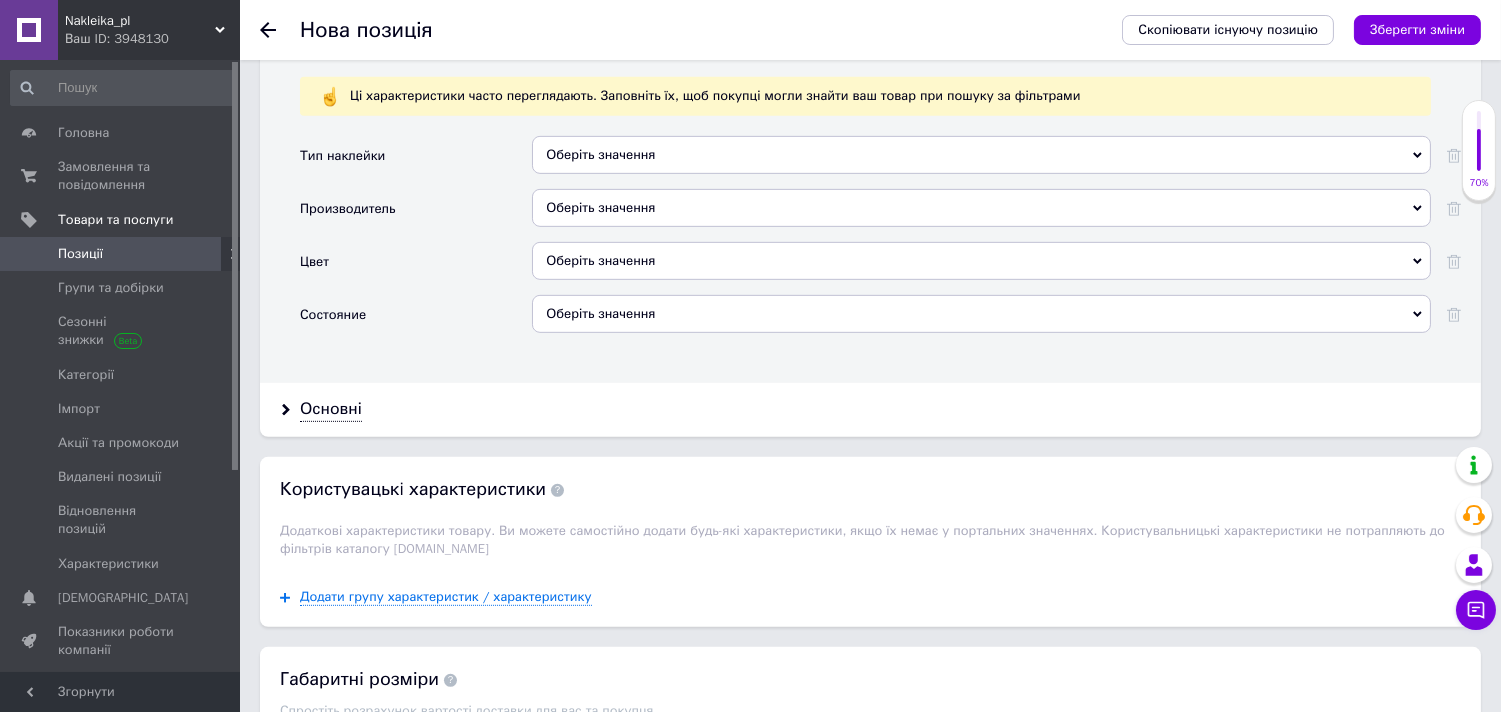 click on "Оберіть значення" at bounding box center (981, 314) 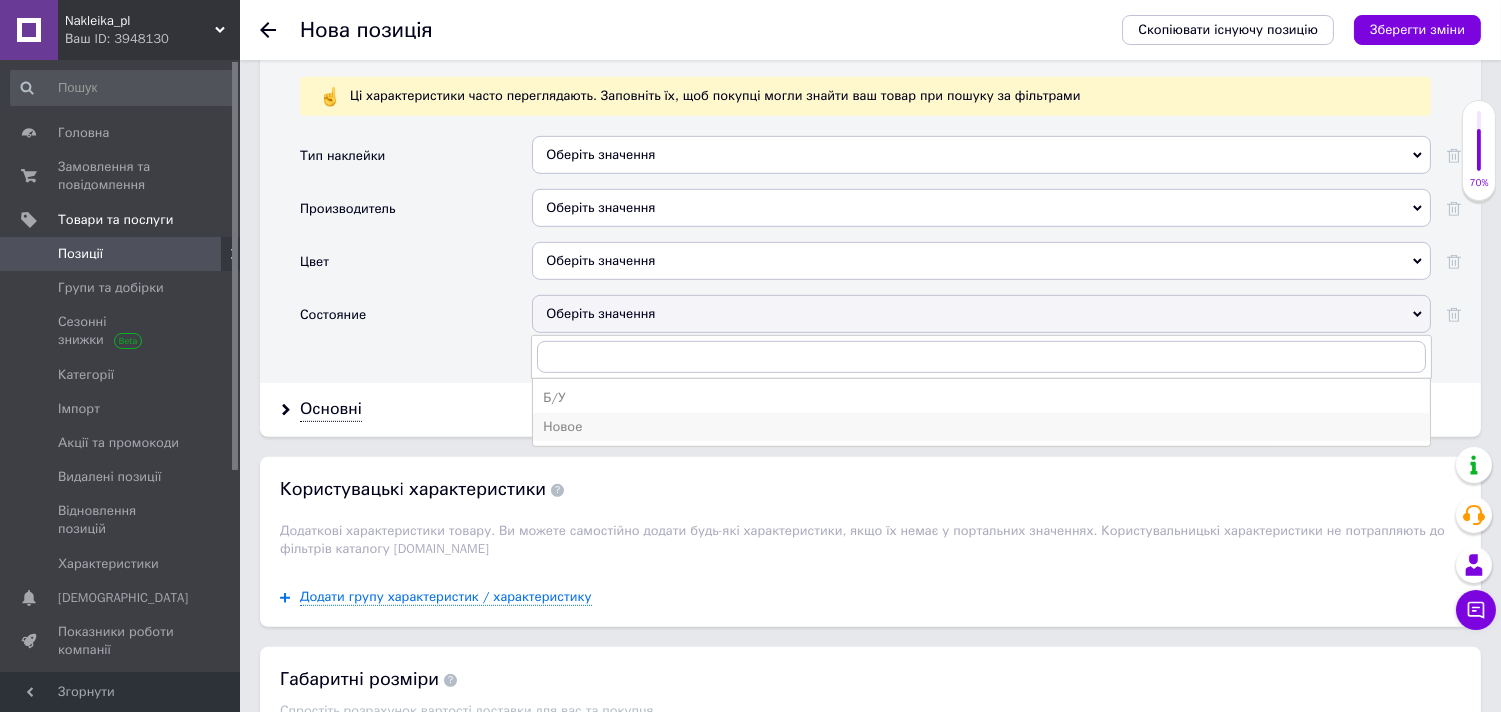 click on "Новое" at bounding box center [981, 427] 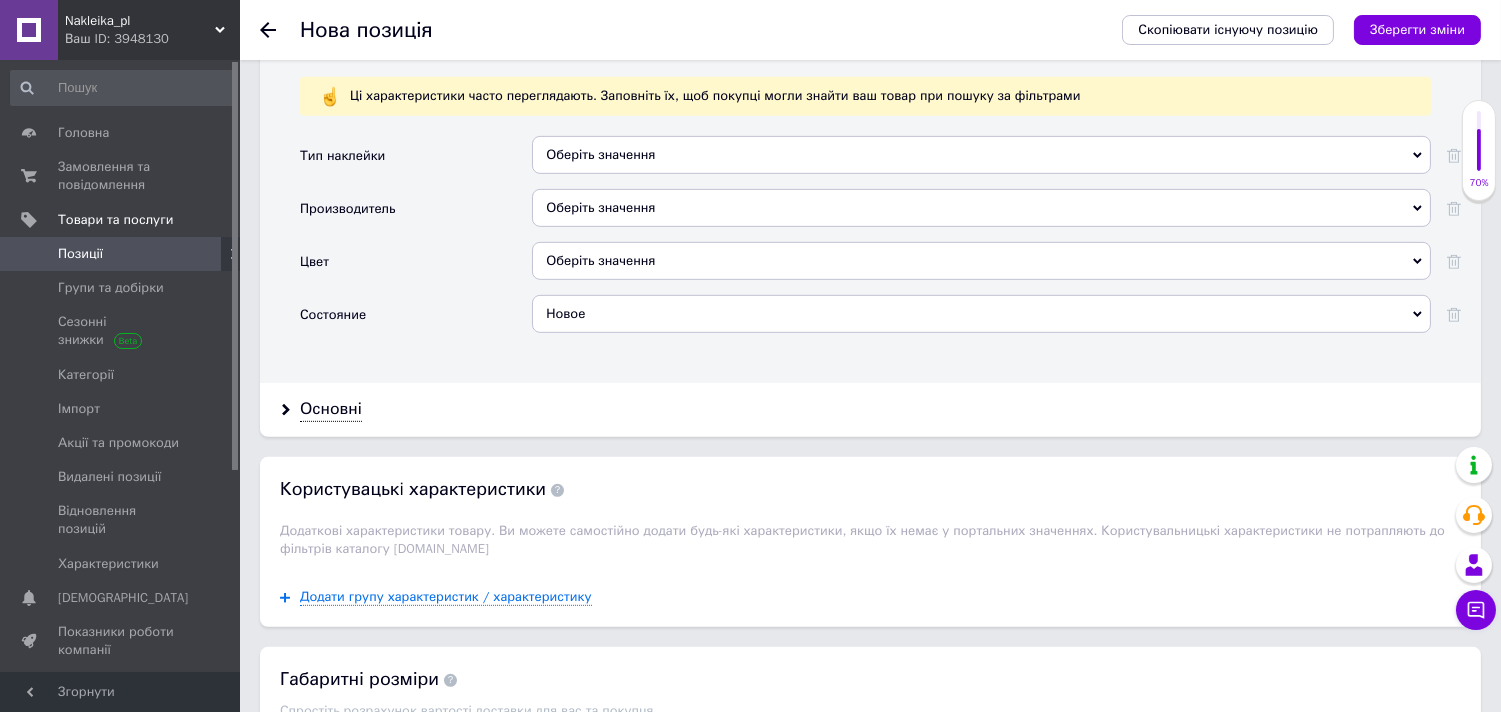 click on "Оберіть значення" at bounding box center [981, 261] 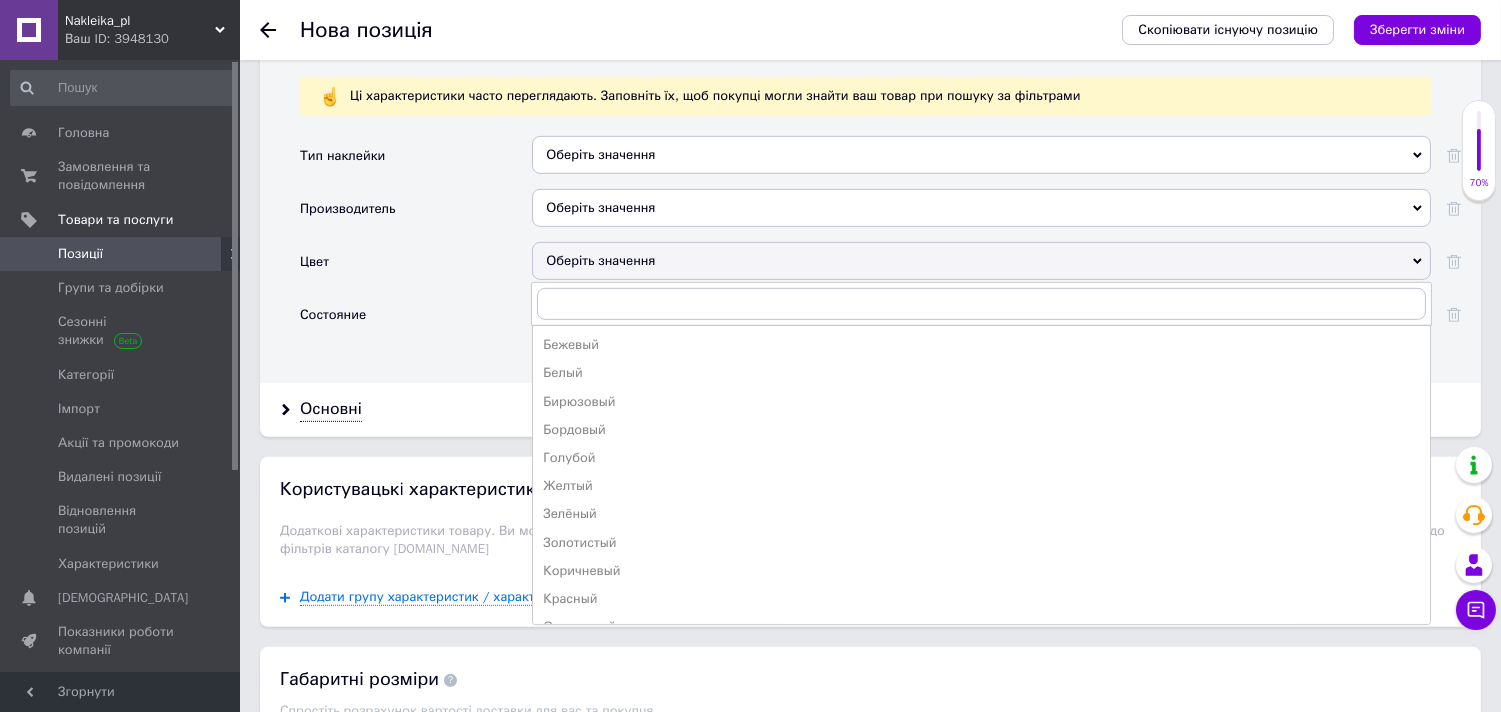 click on "Белый" at bounding box center (981, 373) 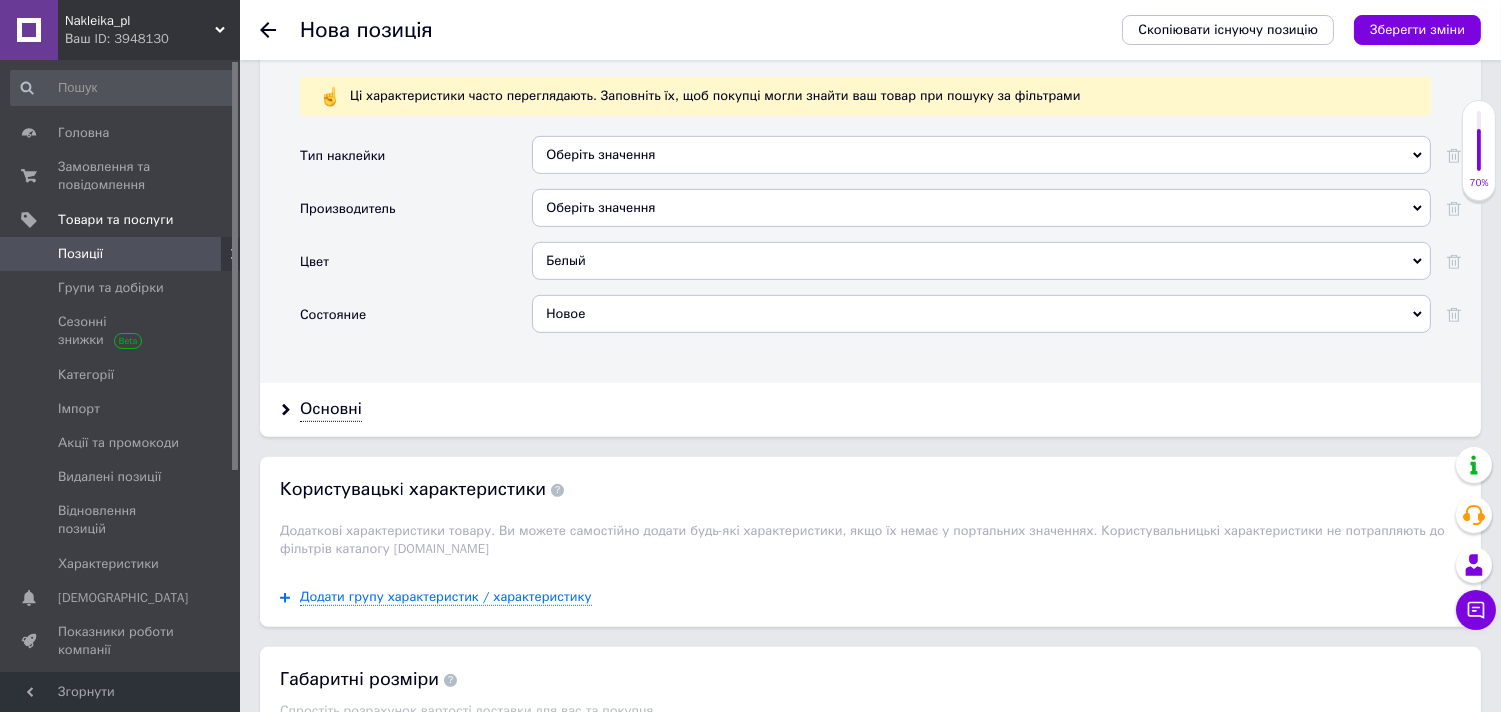 click on "Оберіть значення" at bounding box center (981, 155) 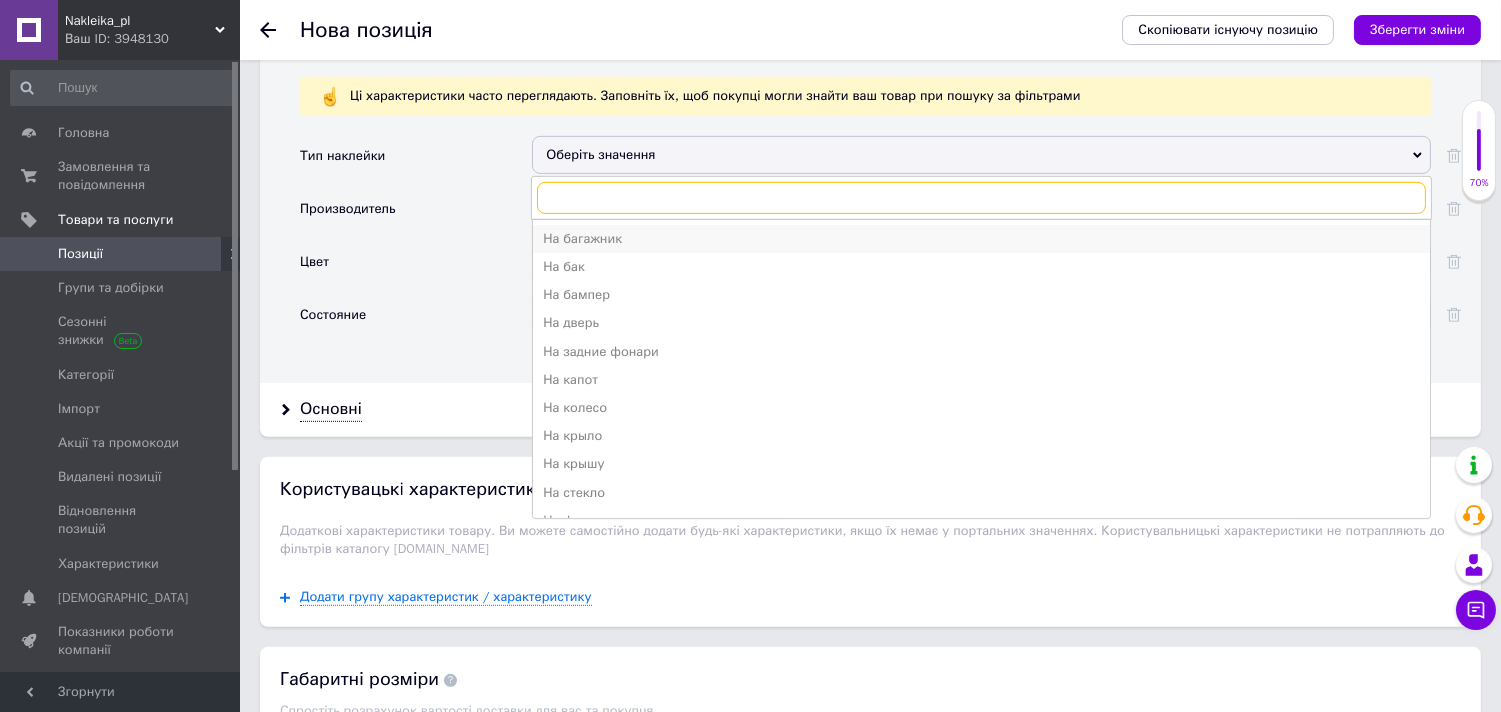 scroll, scrollTop: 51, scrollLeft: 0, axis: vertical 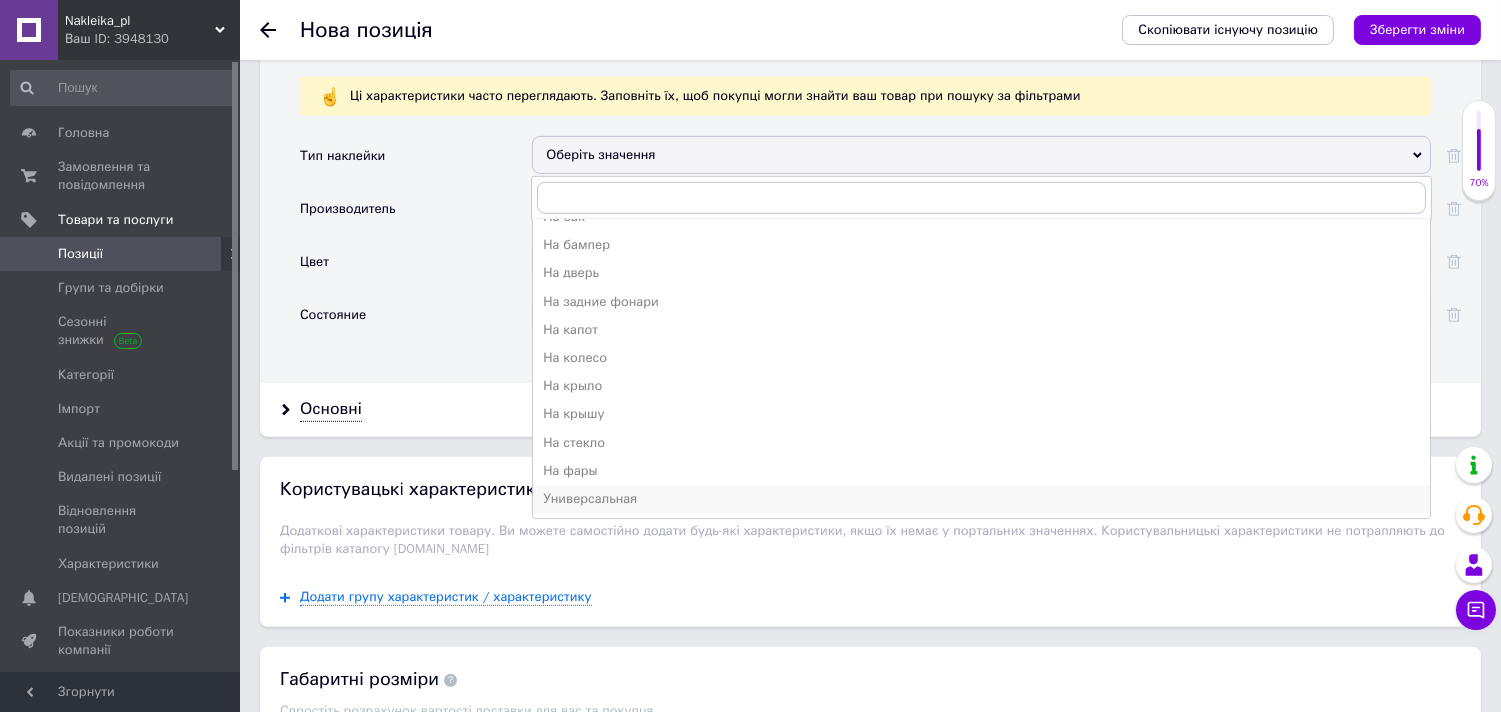 click on "Универсальная" at bounding box center (981, 499) 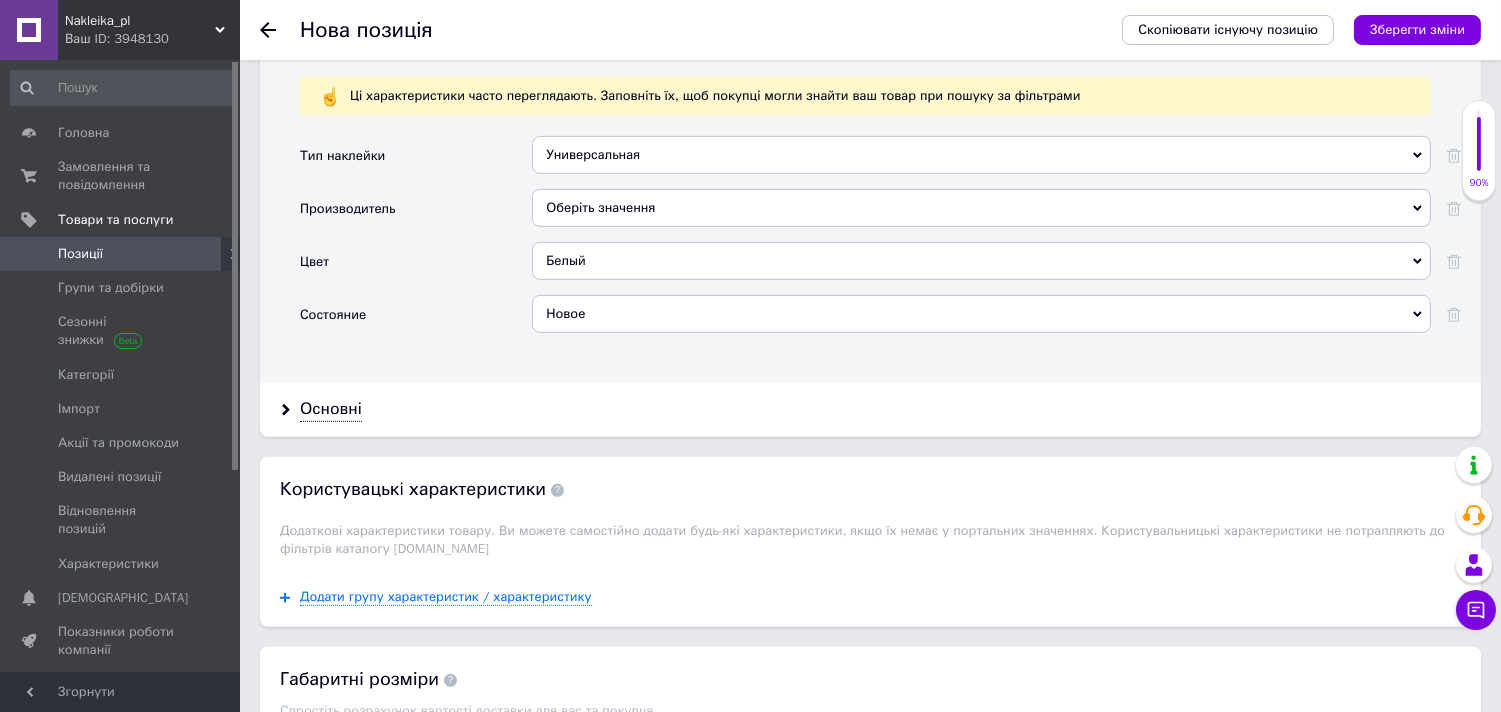 click on "Оберіть значення" at bounding box center [981, 208] 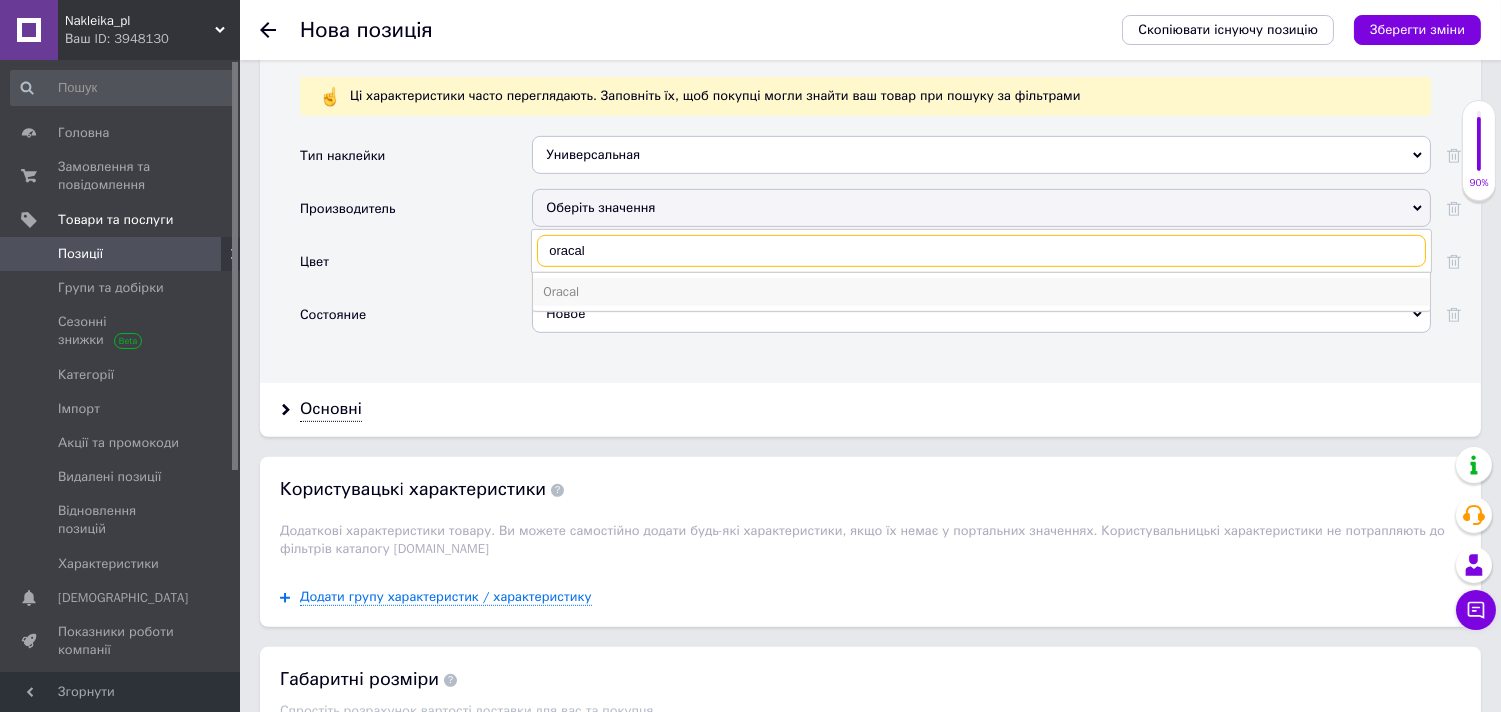 type on "oracal" 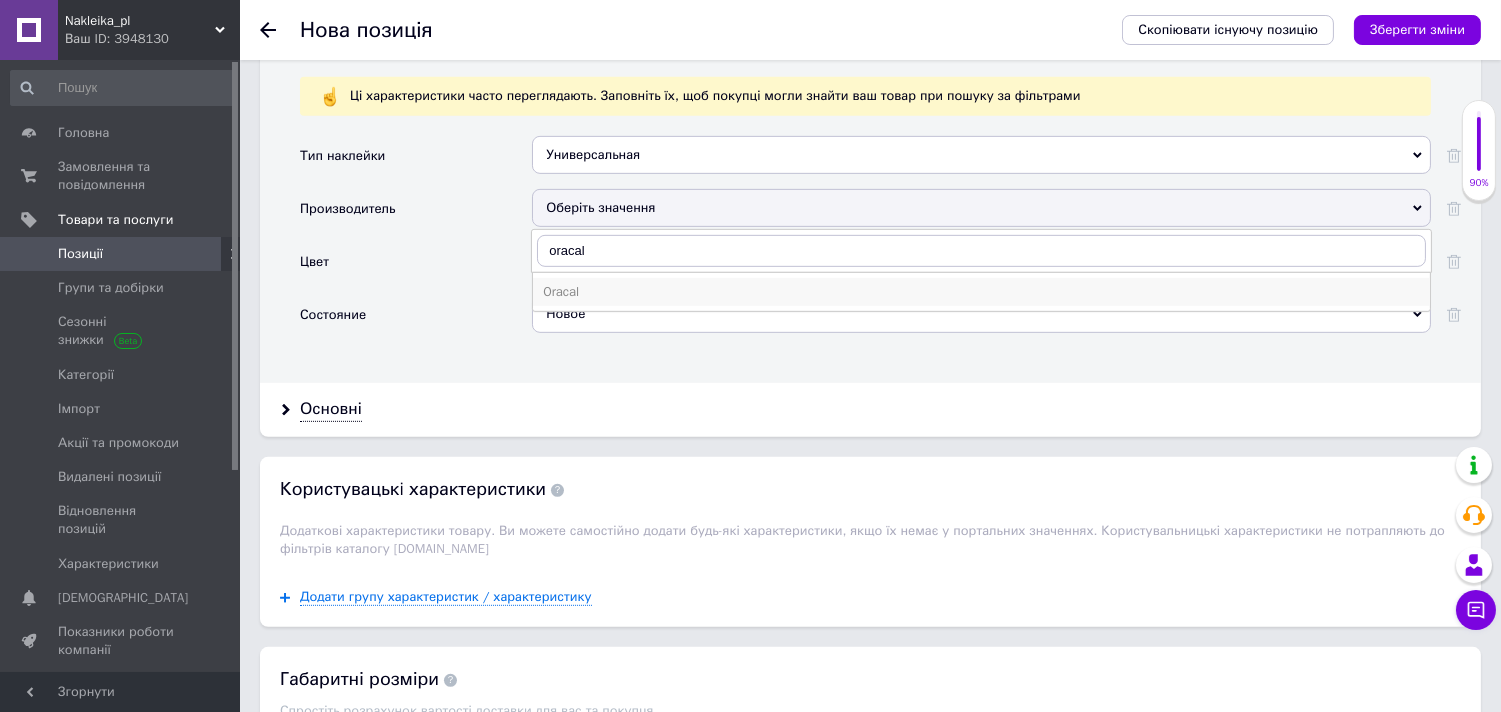 click on "Oracal" at bounding box center [981, 292] 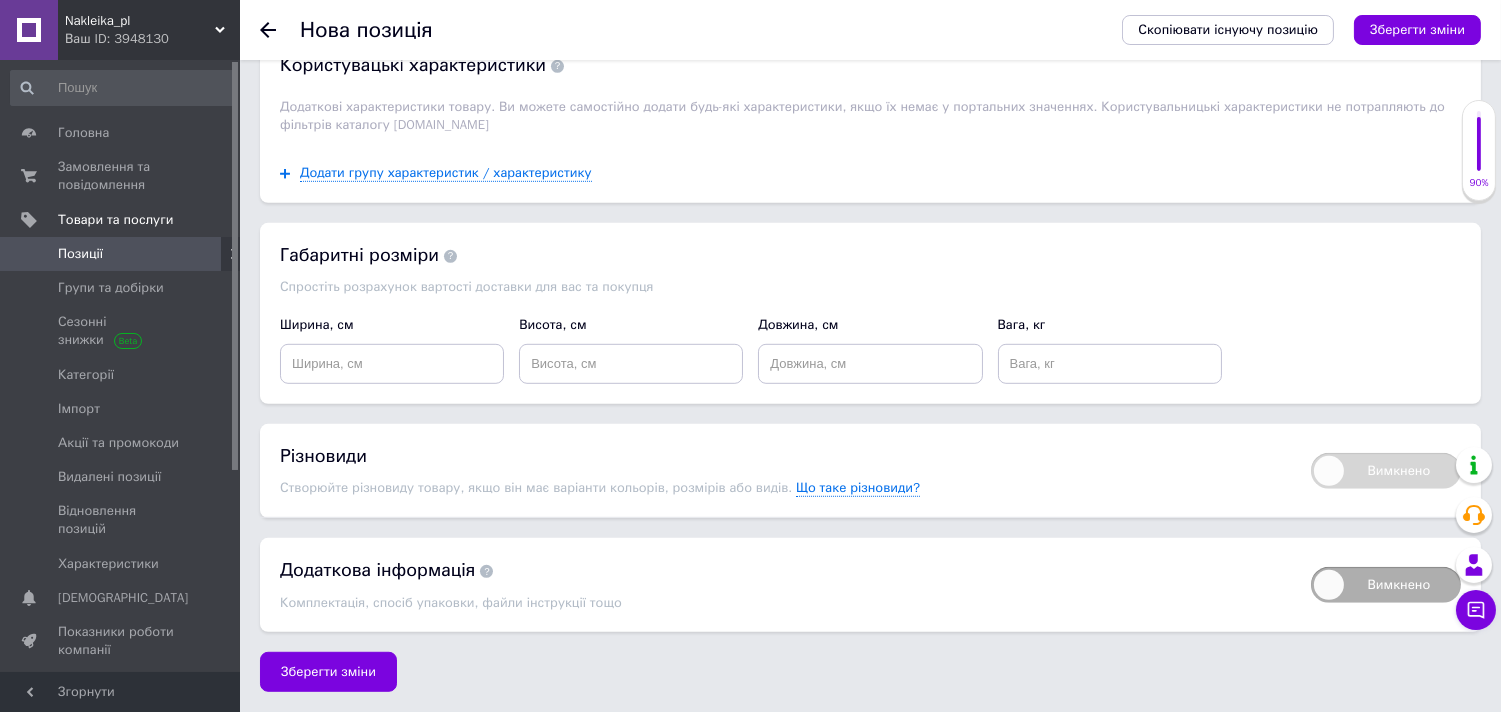 scroll, scrollTop: 2485, scrollLeft: 0, axis: vertical 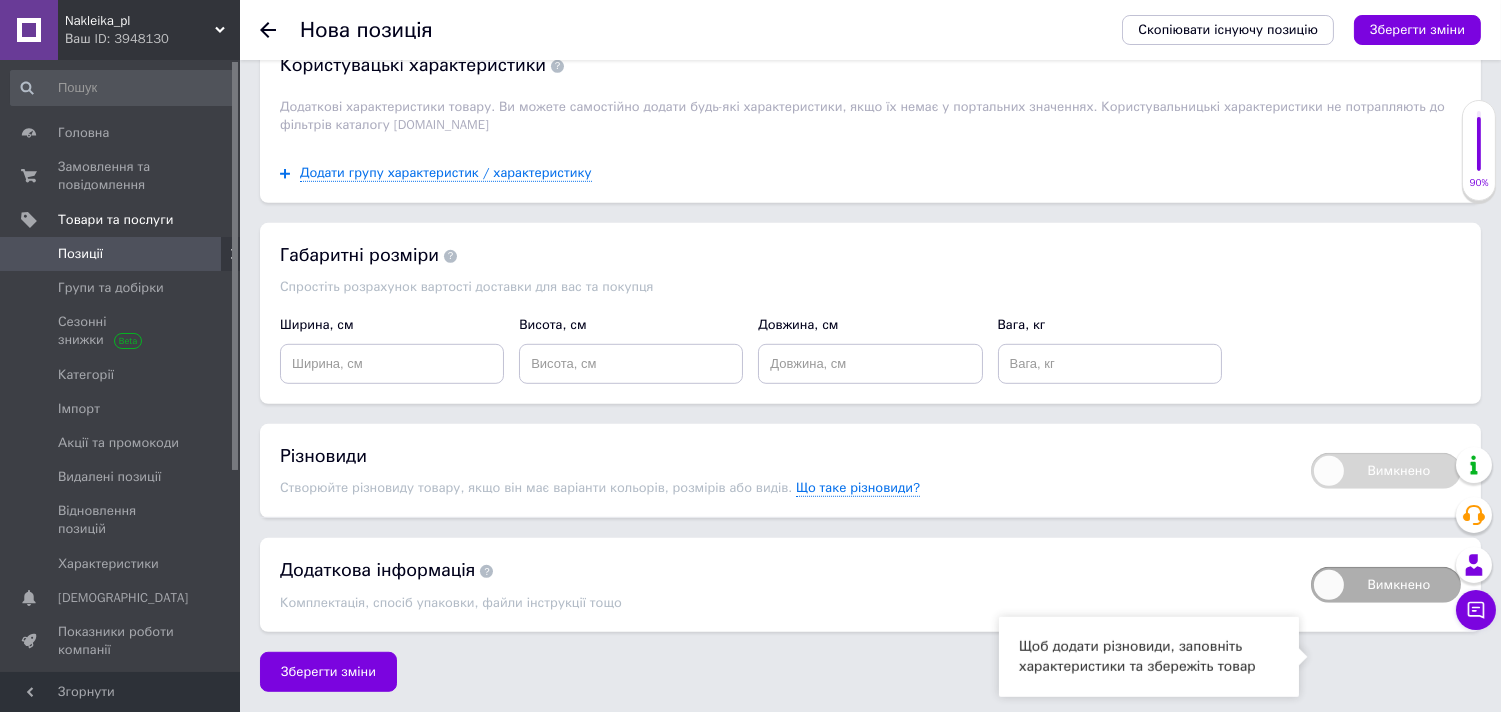 click on "Вимкнено" at bounding box center (1386, 471) 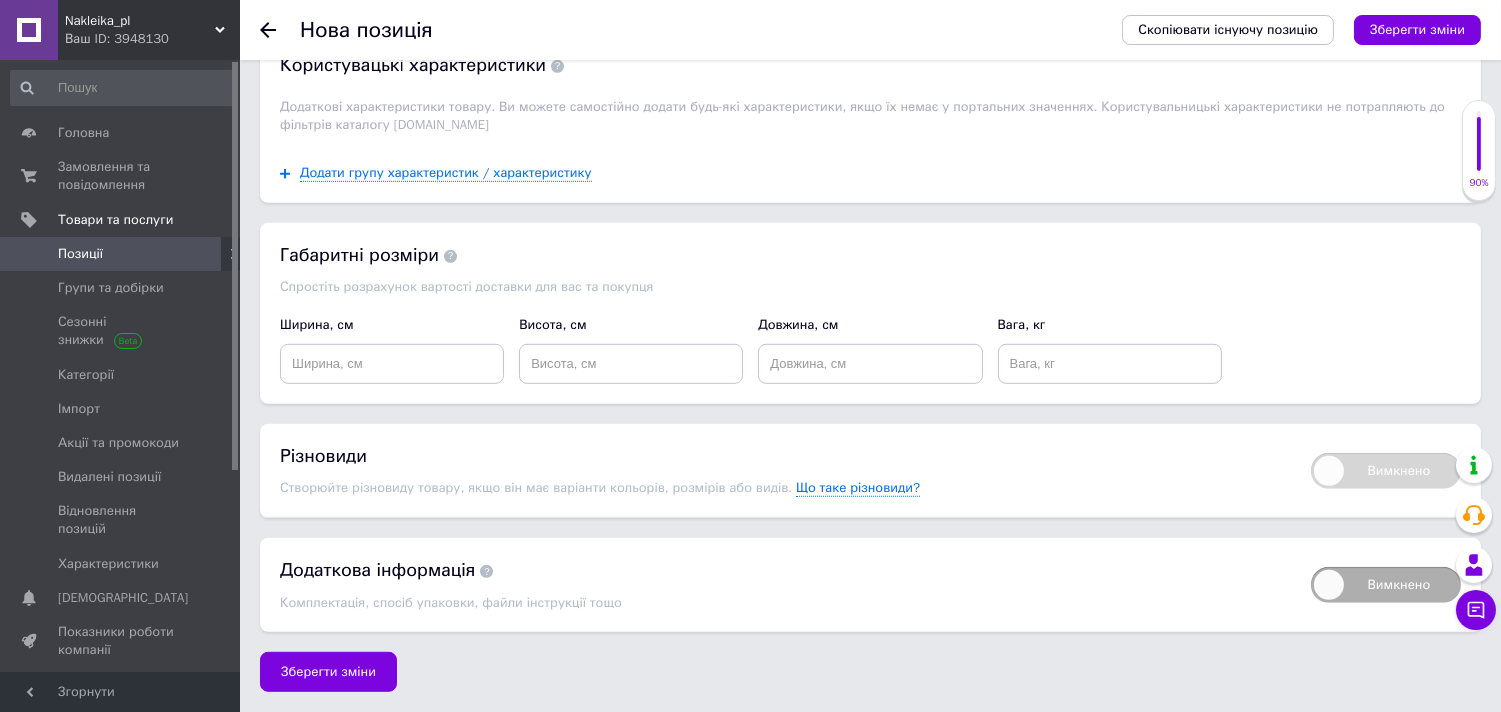 click on "Вимкнено" at bounding box center (1386, 471) 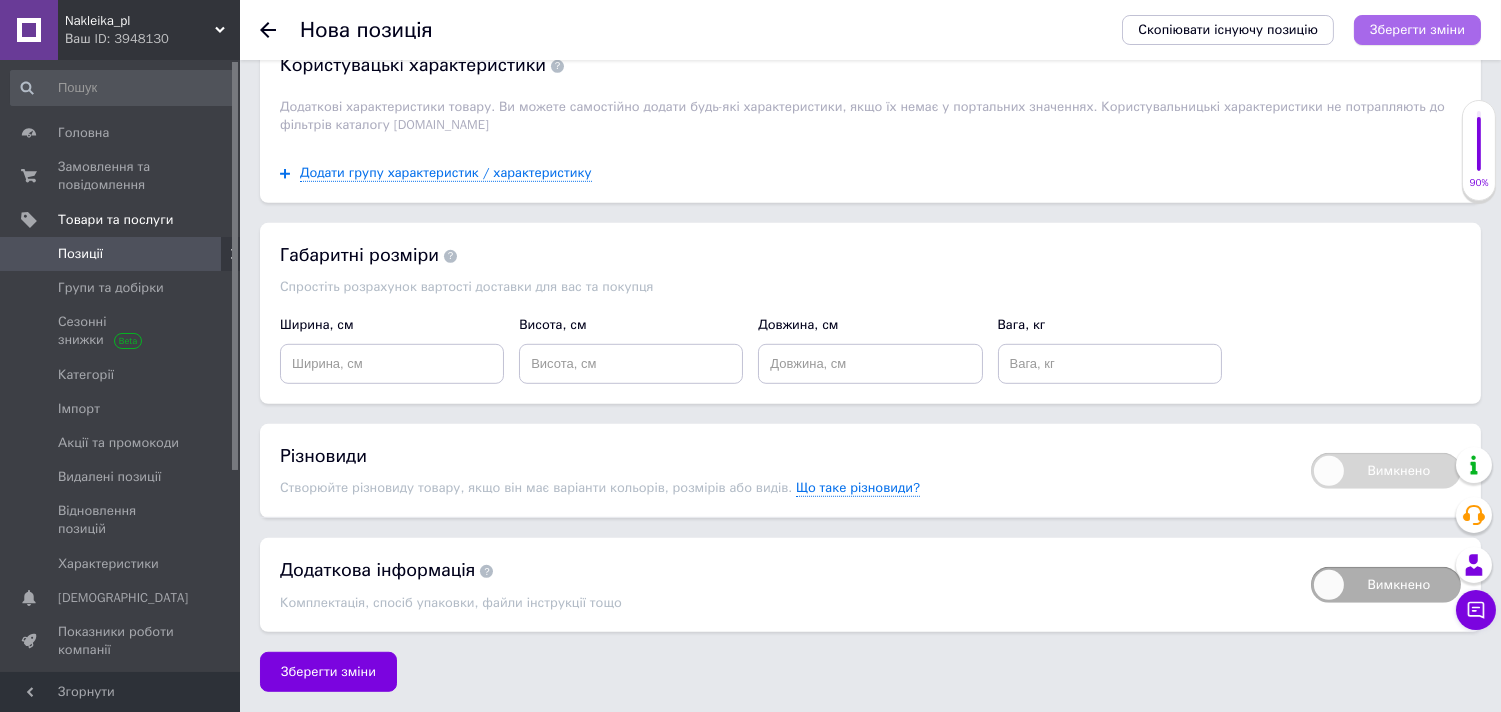 click on "Зберегти зміни" at bounding box center (1417, 29) 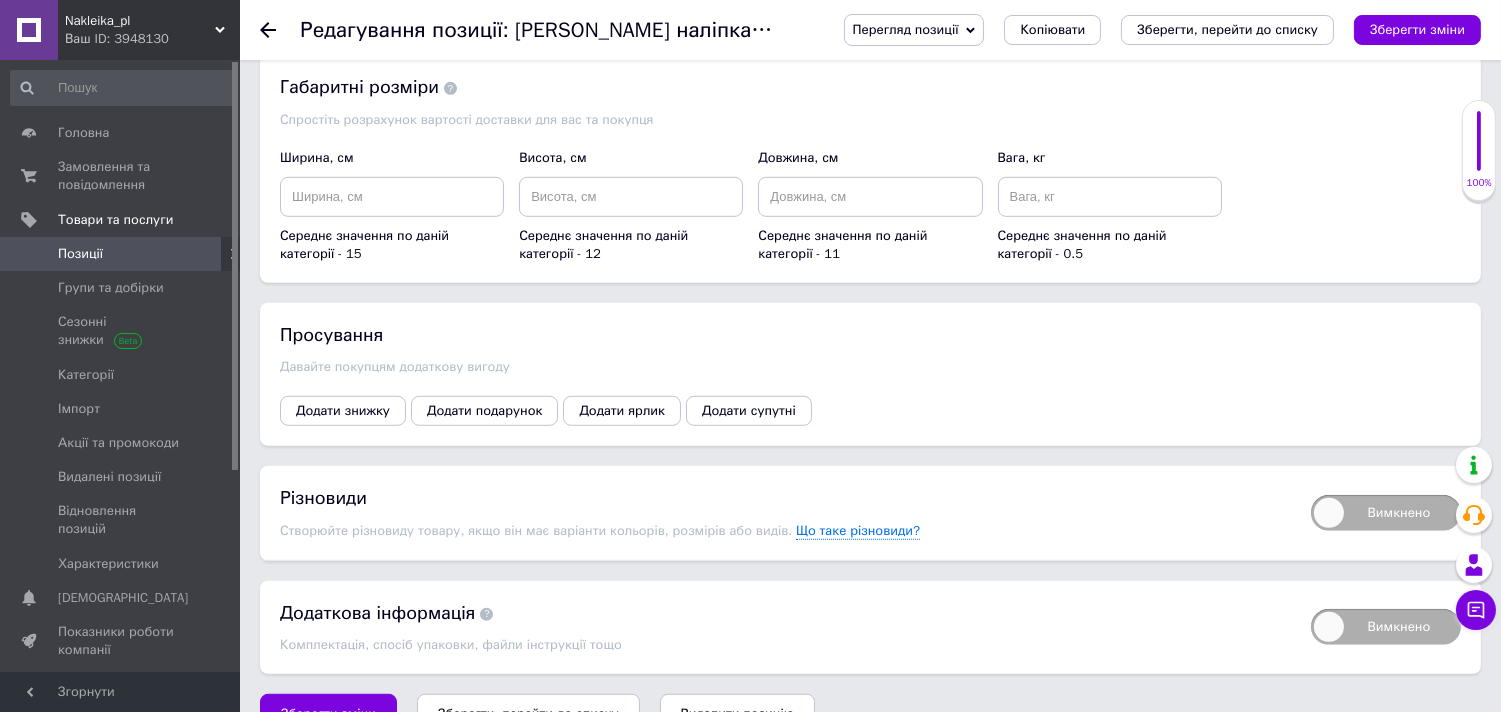 scroll, scrollTop: 2672, scrollLeft: 0, axis: vertical 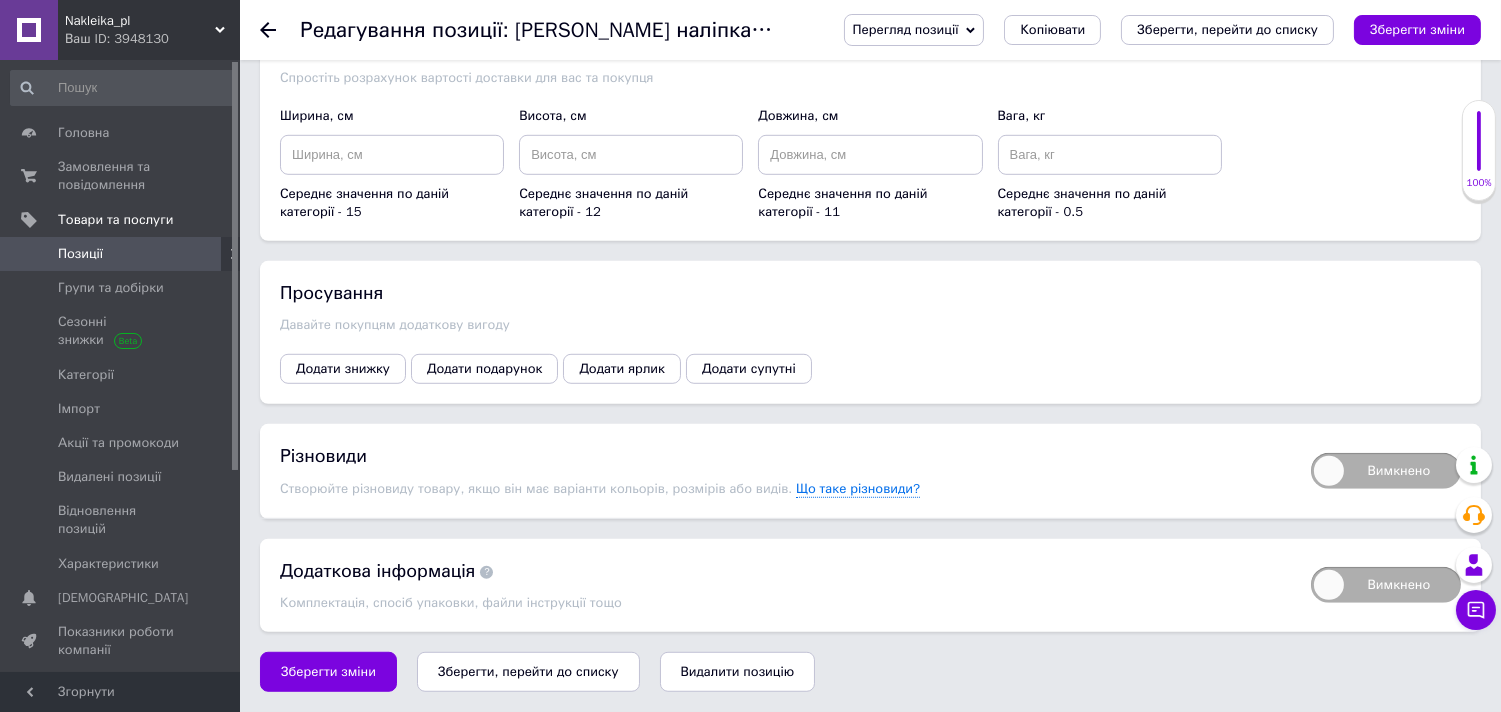 click on "Вимкнено" at bounding box center [1386, 471] 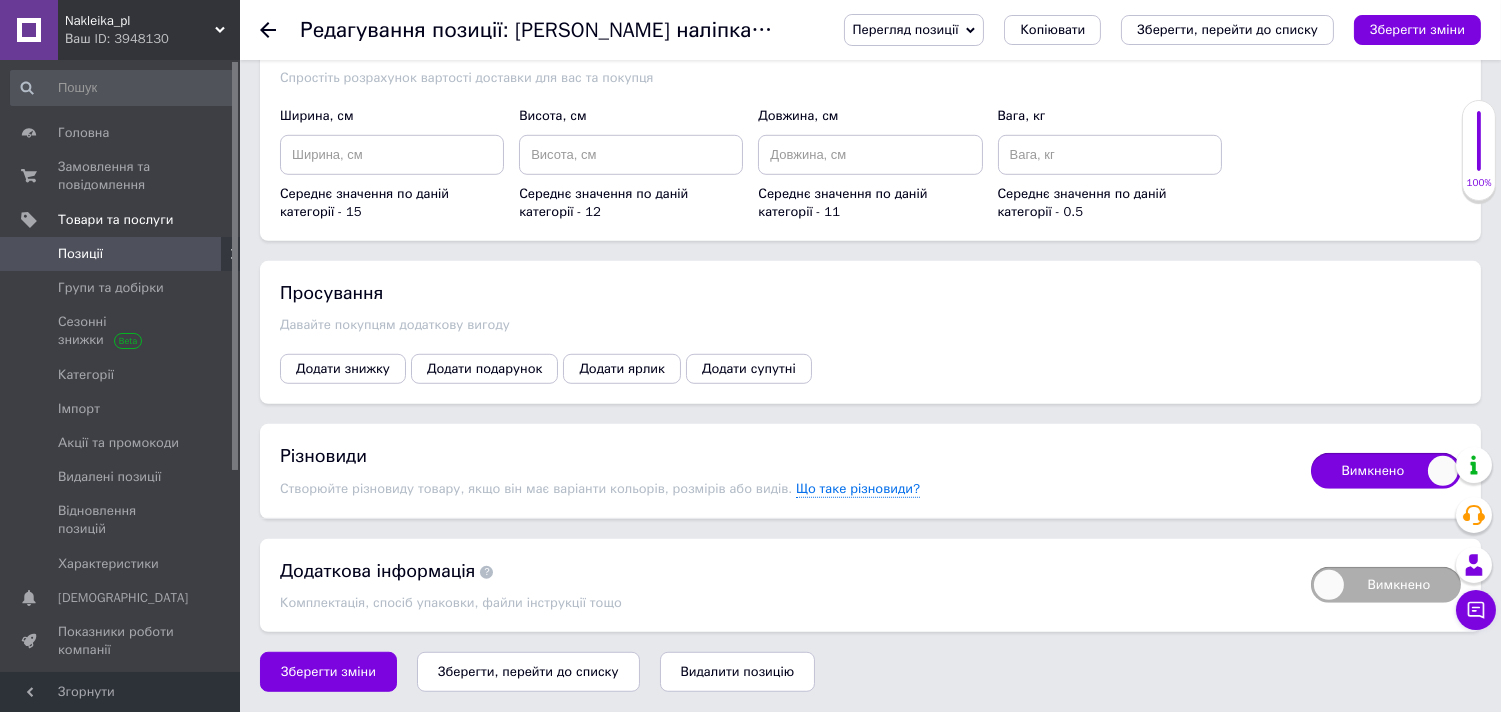 checkbox on "true" 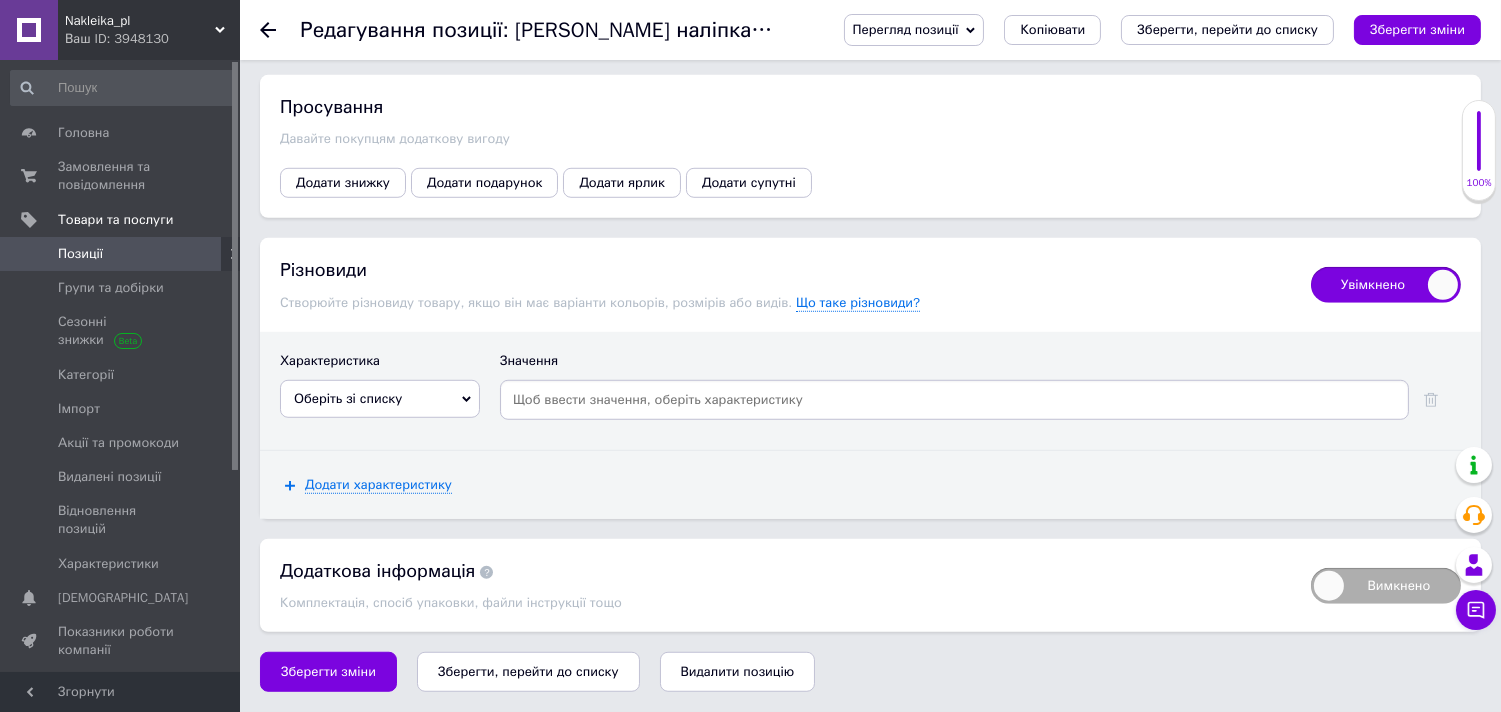scroll, scrollTop: 2858, scrollLeft: 0, axis: vertical 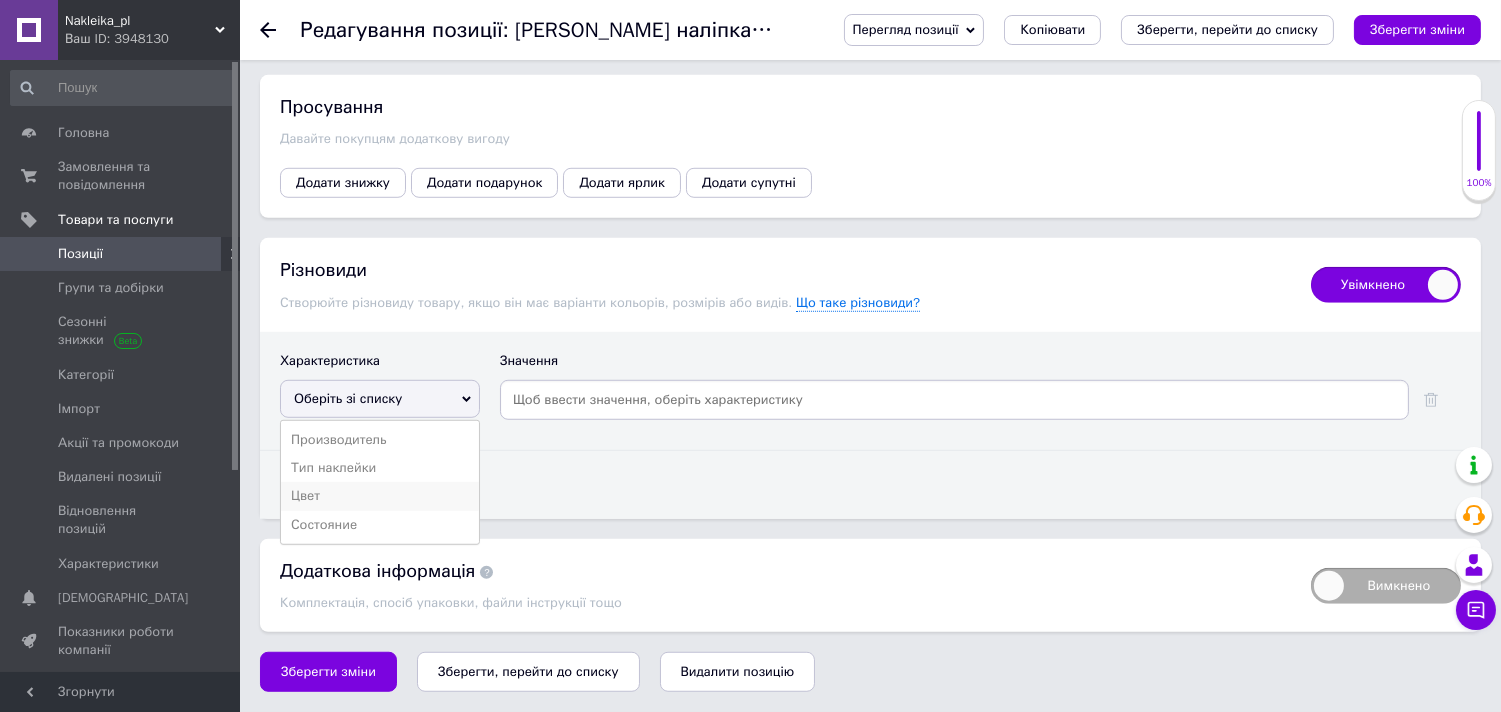 click on "Цвет" at bounding box center (380, 496) 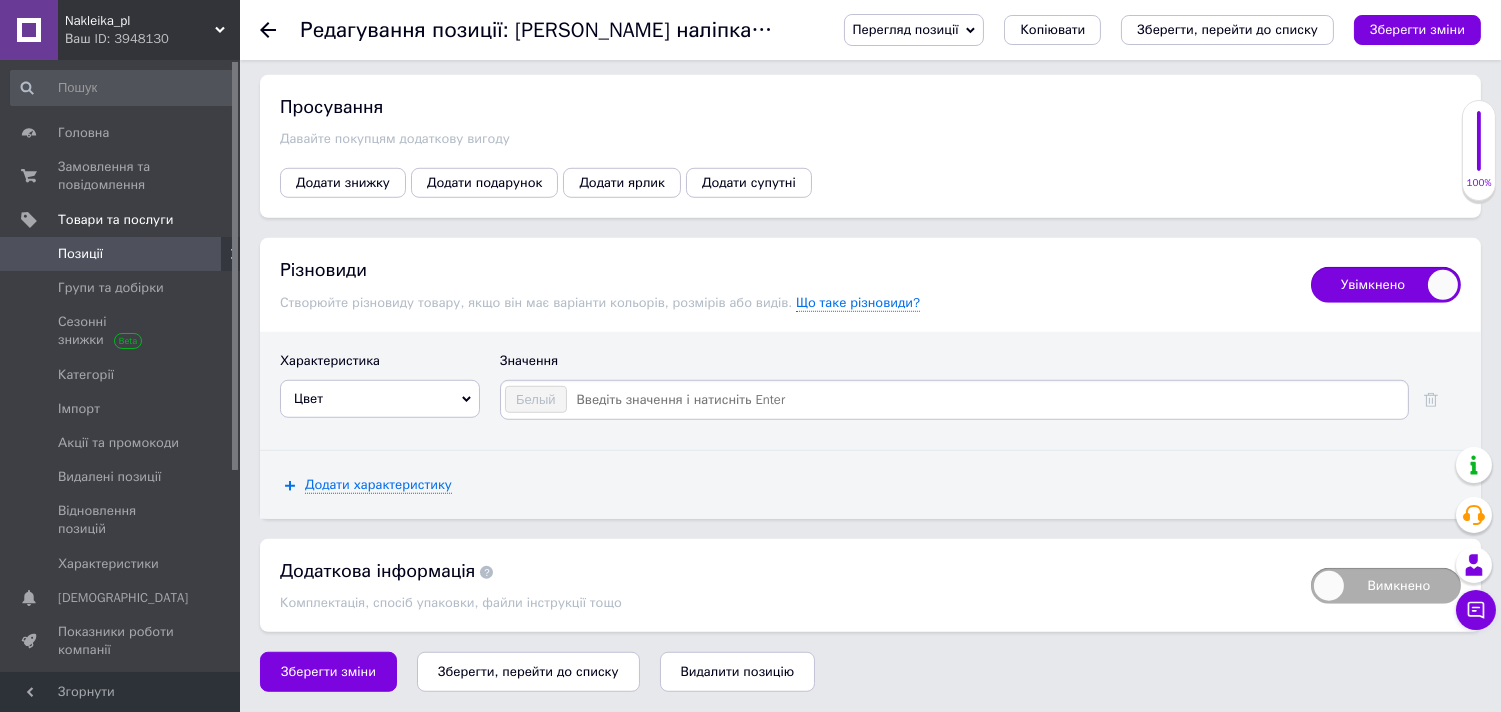 click at bounding box center [986, 400] 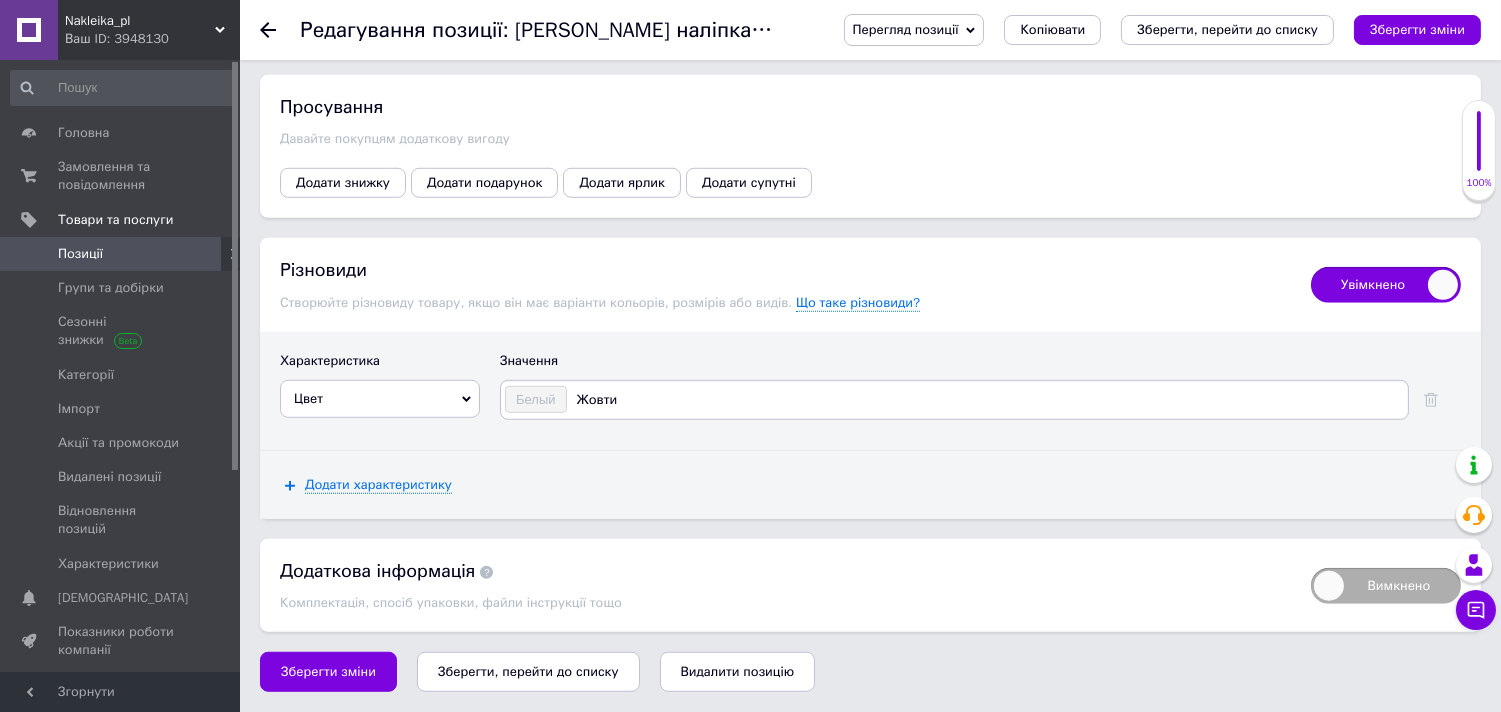 type on "Жовтий" 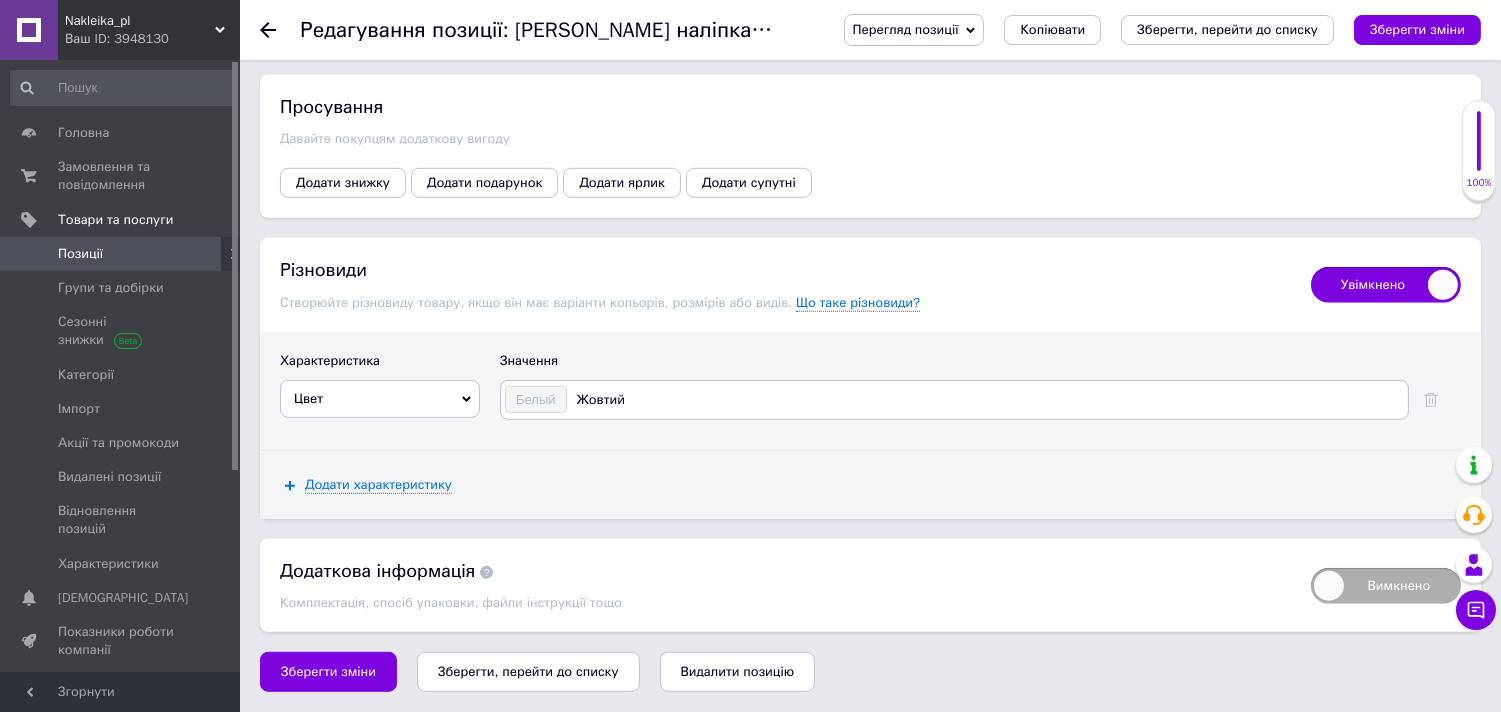 type 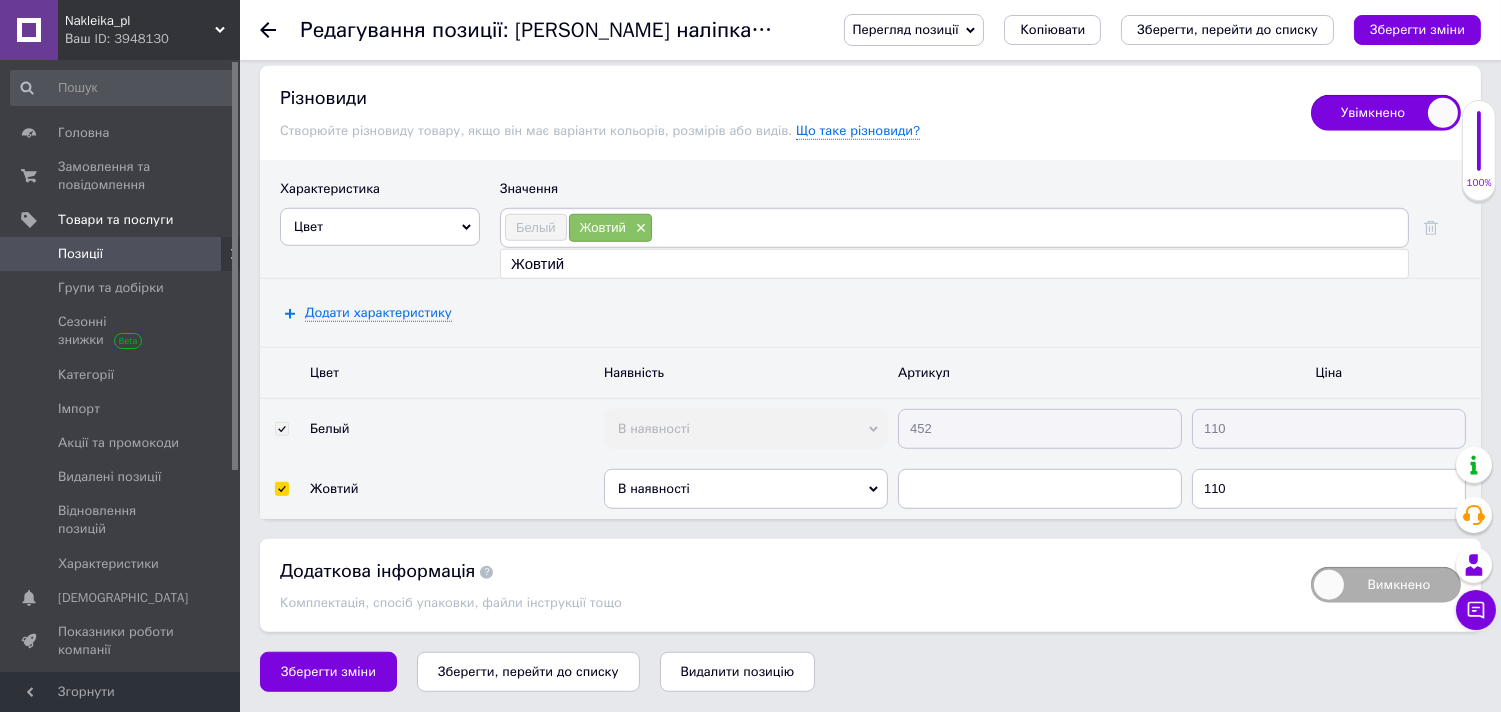 click on "Характеристика Значення Цвет Производитель Тип наклейки Состояние Белый Жовтий × Жовтий" at bounding box center [870, 219] 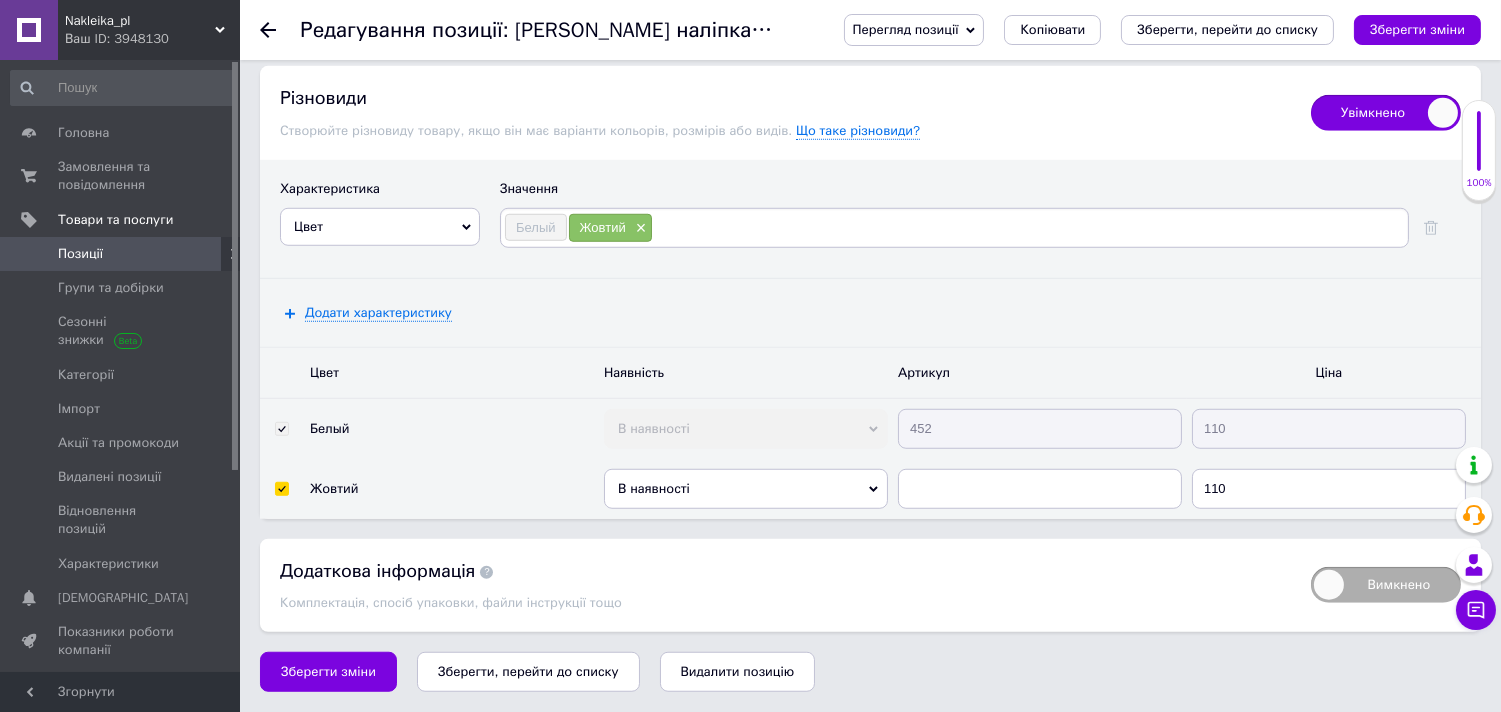 scroll, scrollTop: 3031, scrollLeft: 0, axis: vertical 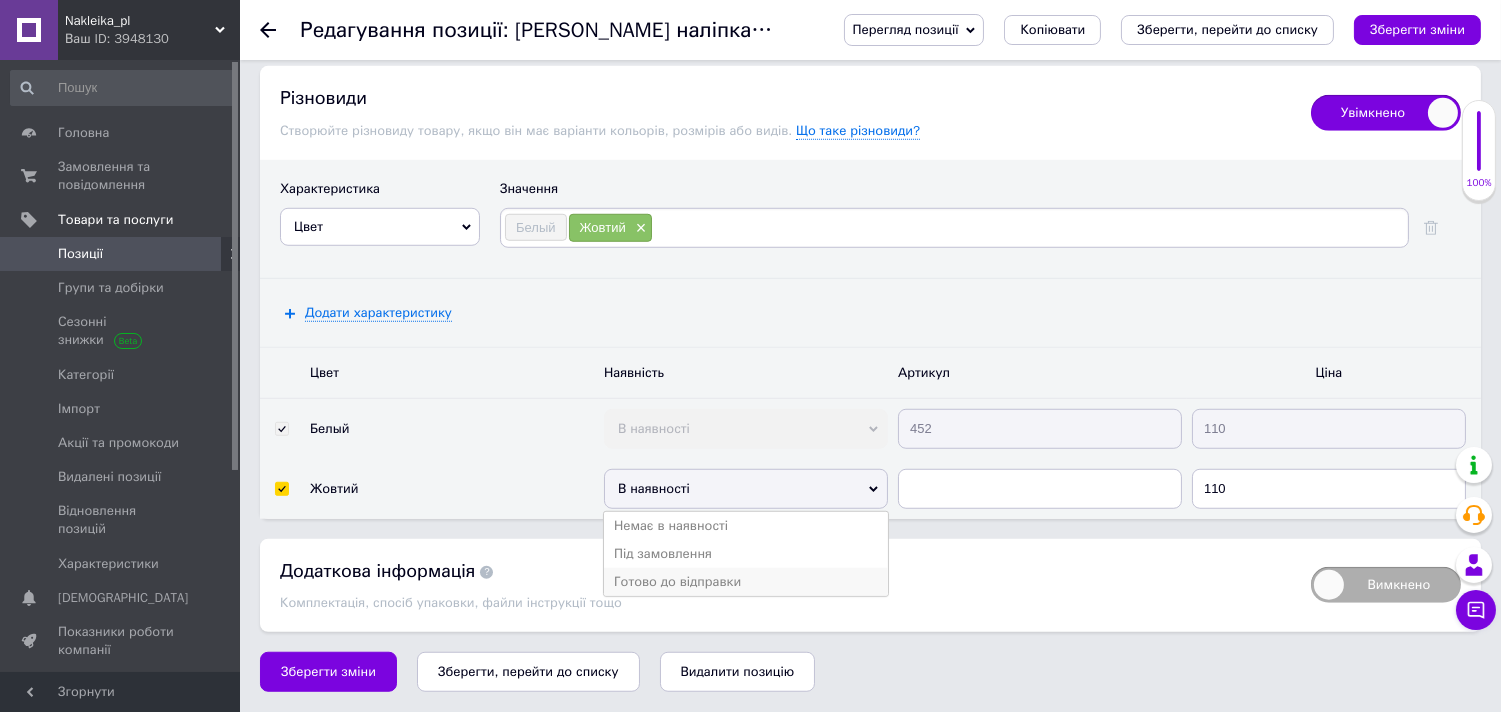 click on "Готово до відправки" at bounding box center (746, 582) 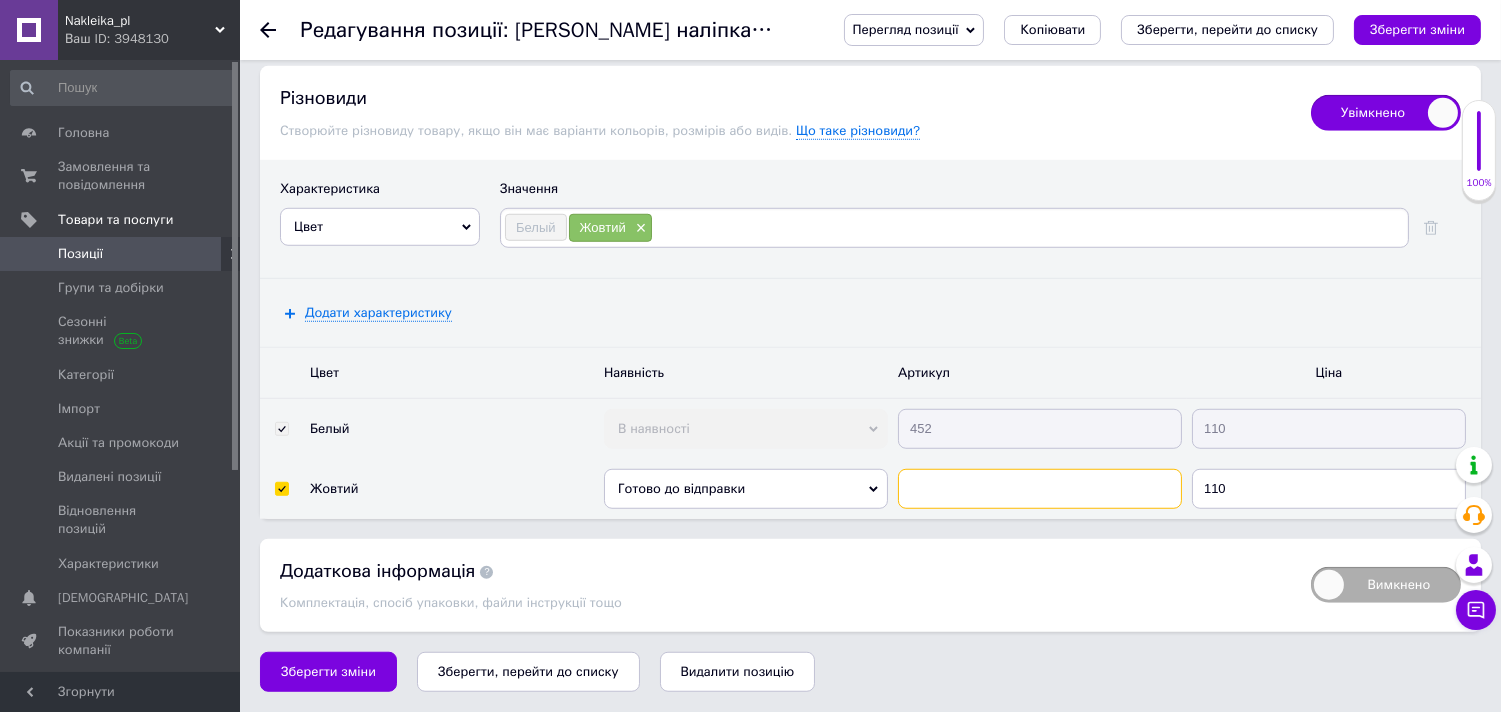 click at bounding box center [1040, 489] 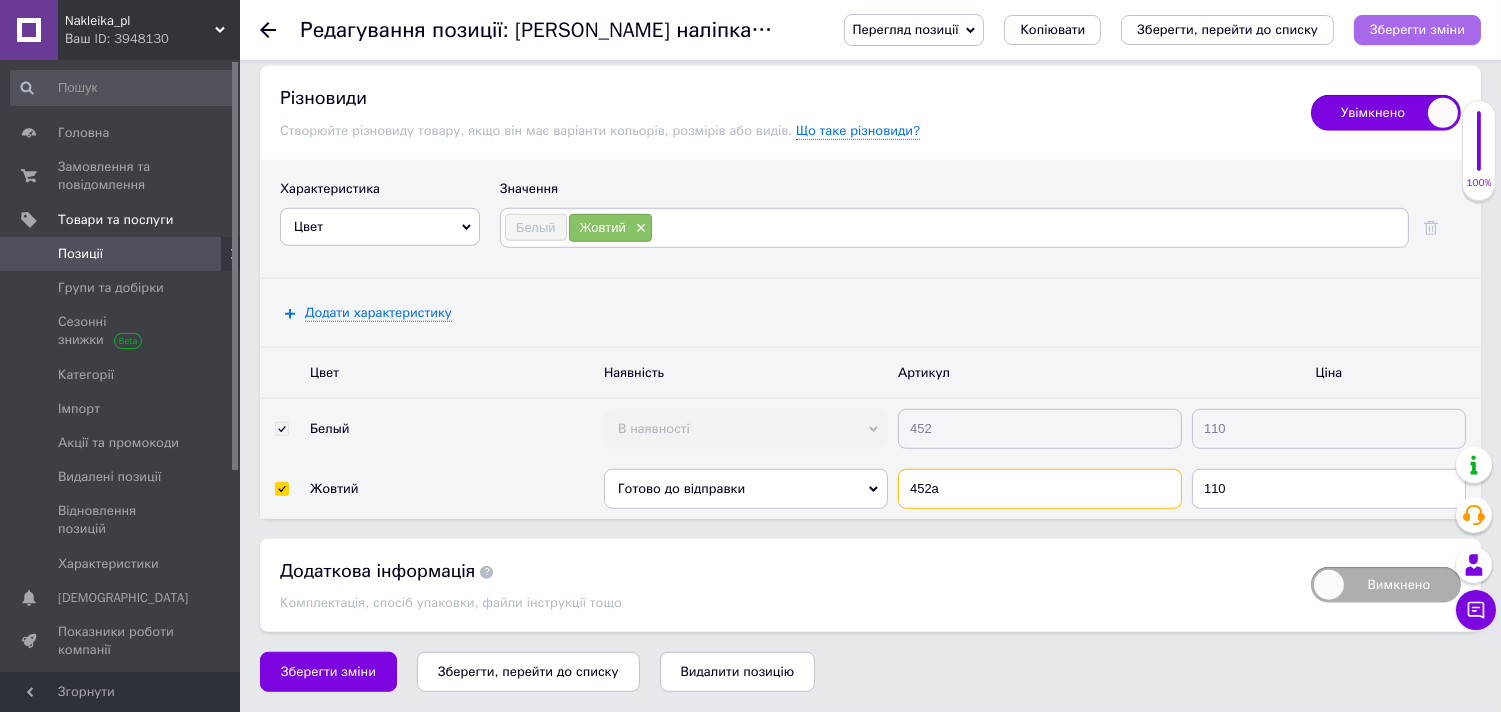 type on "452а" 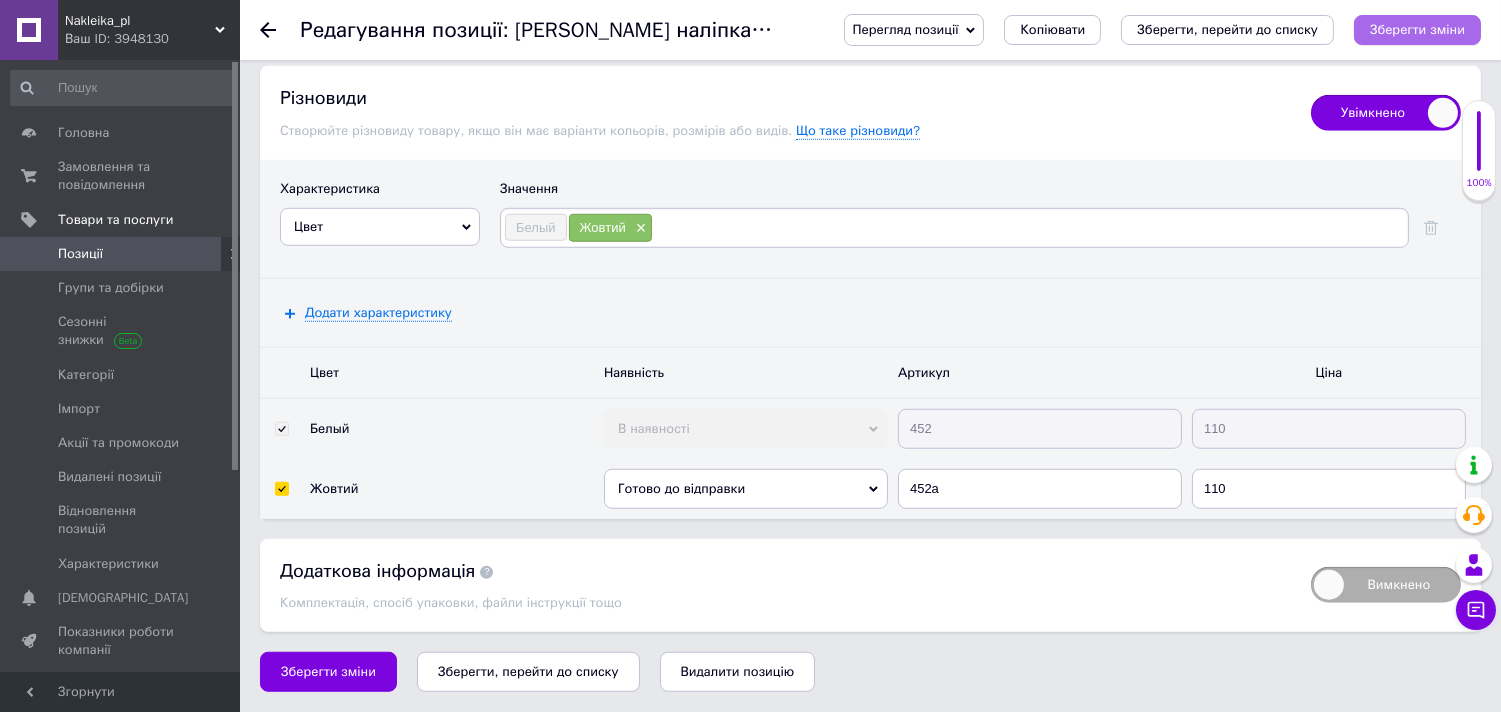 click on "Зберегти зміни" at bounding box center [1417, 29] 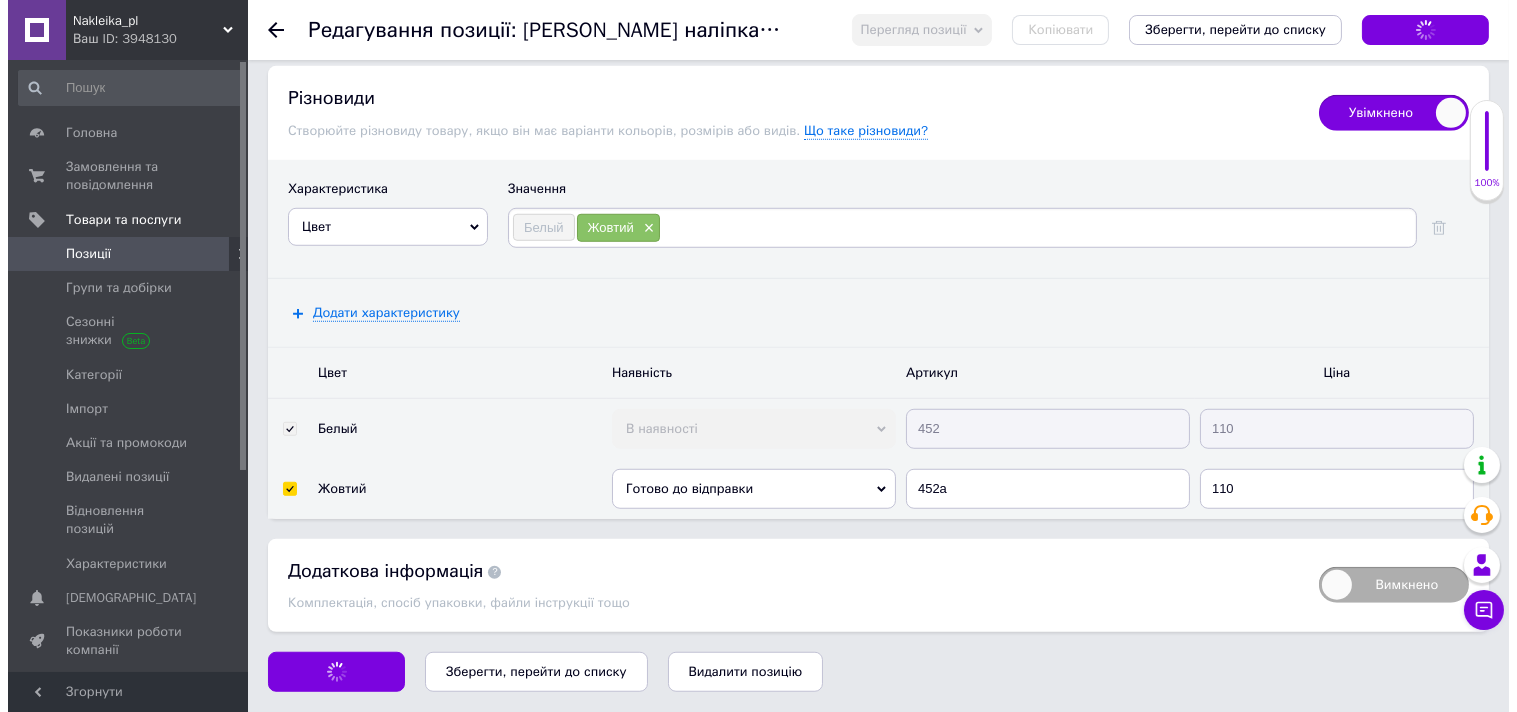 scroll, scrollTop: 2963, scrollLeft: 0, axis: vertical 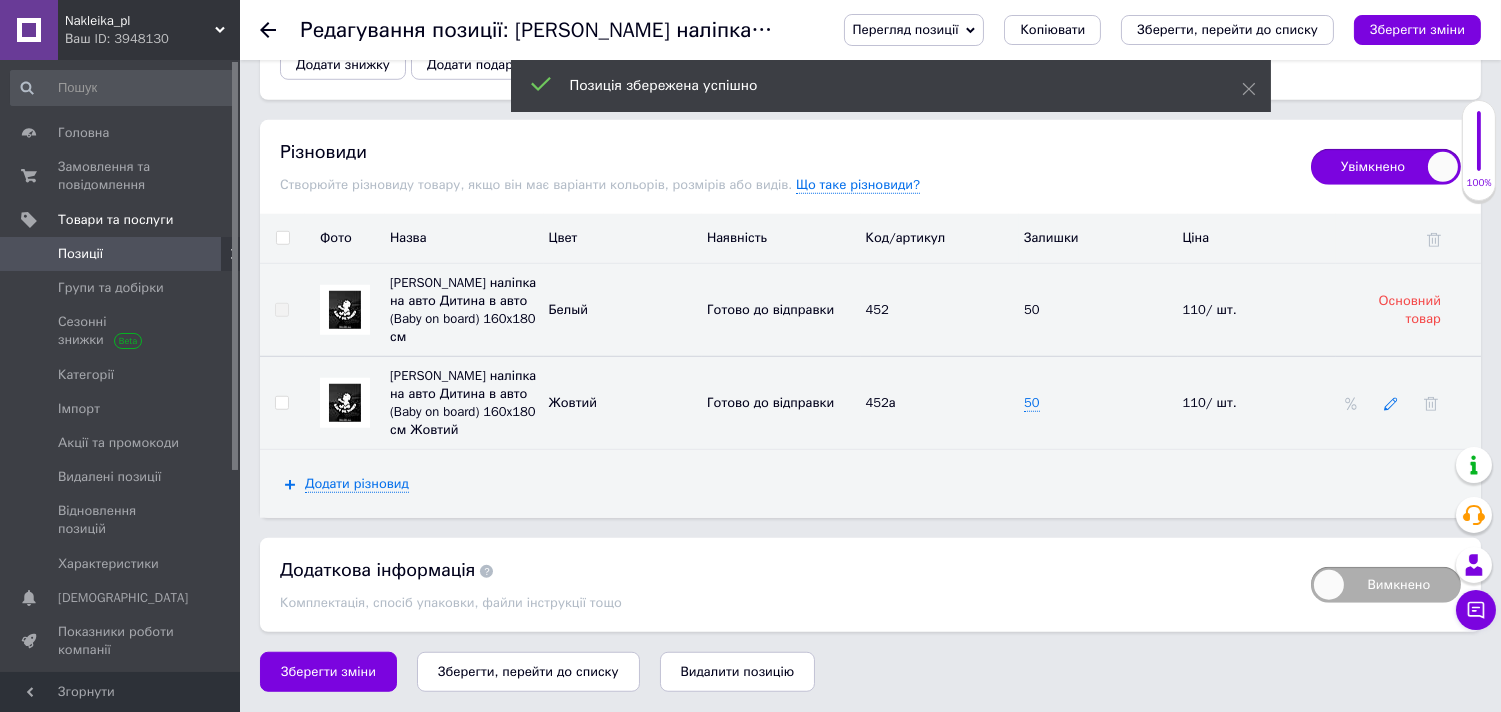 click 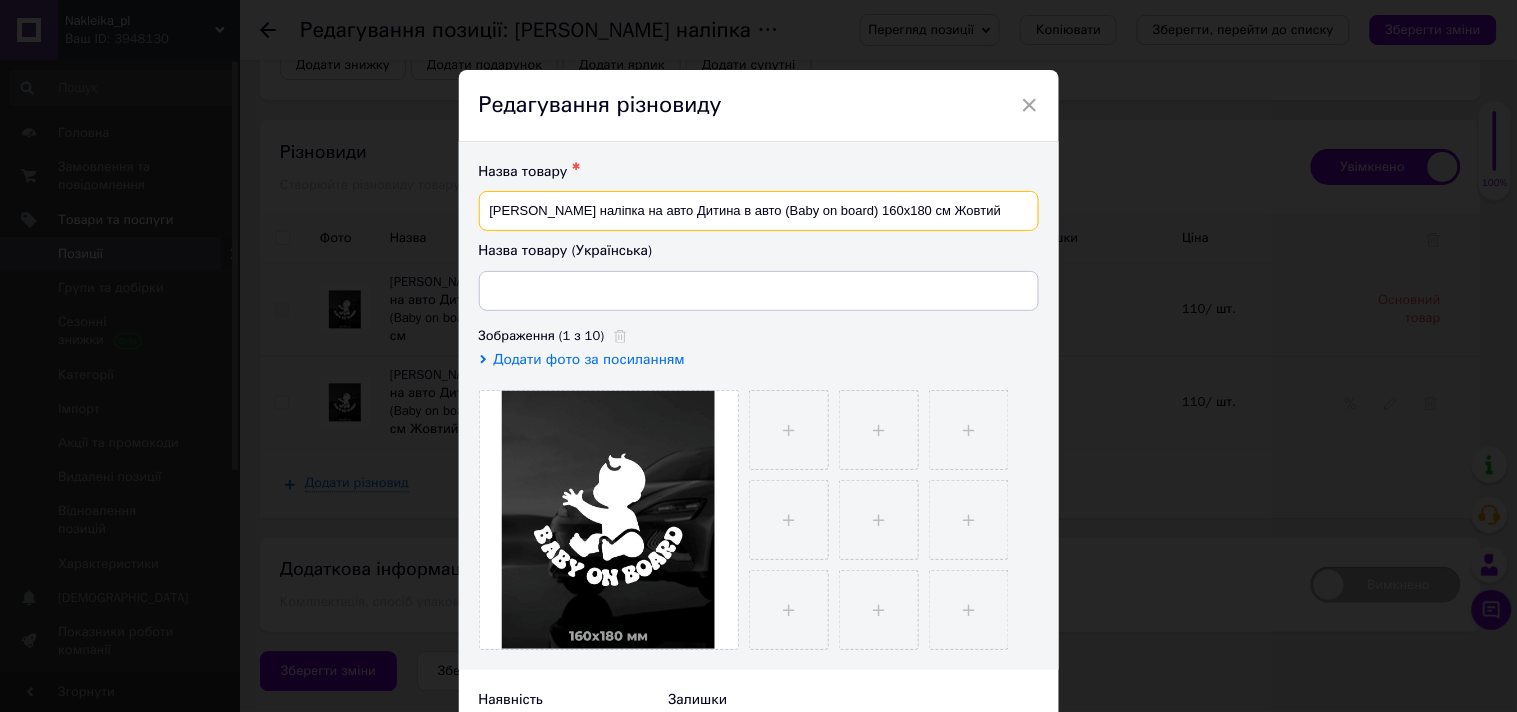 drag, startPoint x: 974, startPoint y: 213, endPoint x: 476, endPoint y: 207, distance: 498.03613 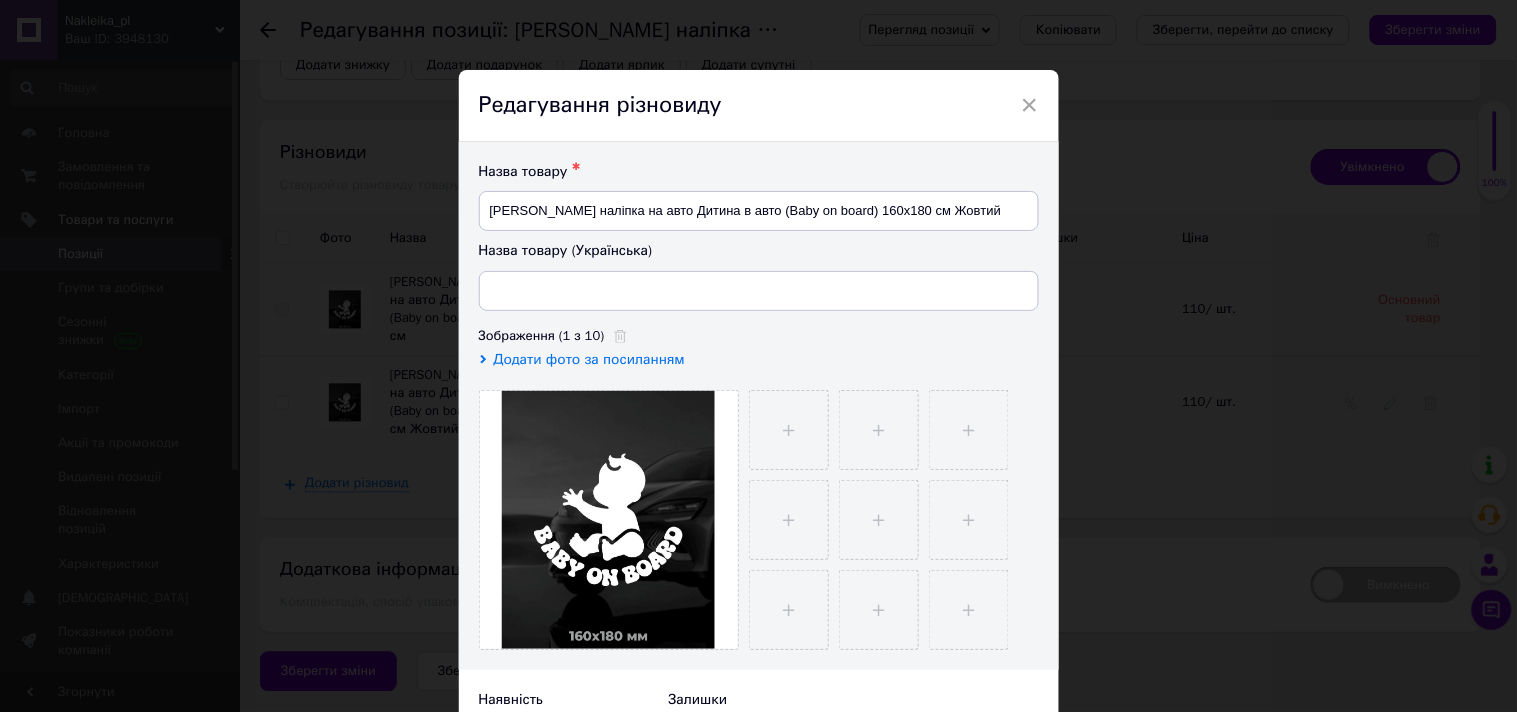 click on "Назва товару ✱ [PERSON_NAME] наліпка на авто Дитина в авто (Baby on board) 160x180 см Жовтий Назва товару (Українська) Зображення (1 з 10) Додати фото за посиланням" at bounding box center (759, 406) 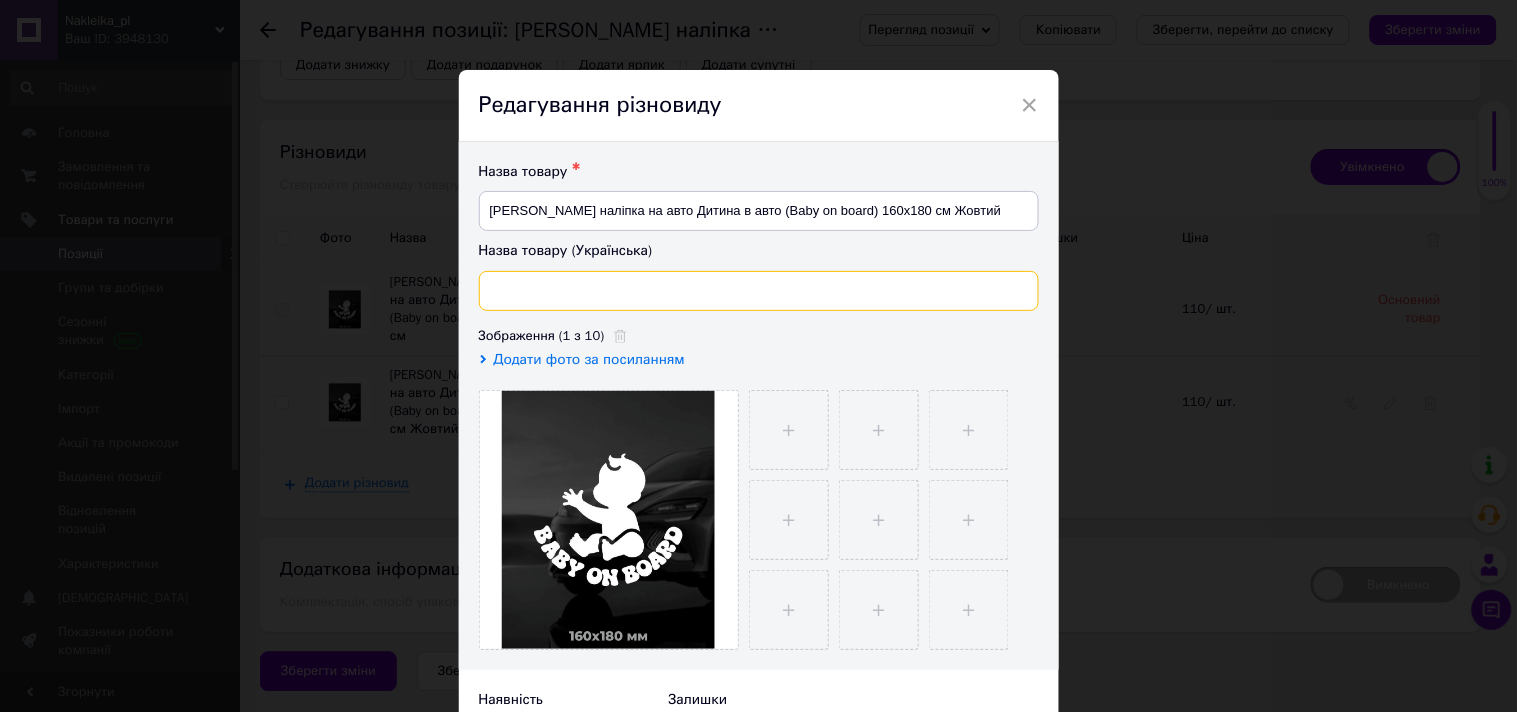 click at bounding box center (759, 291) 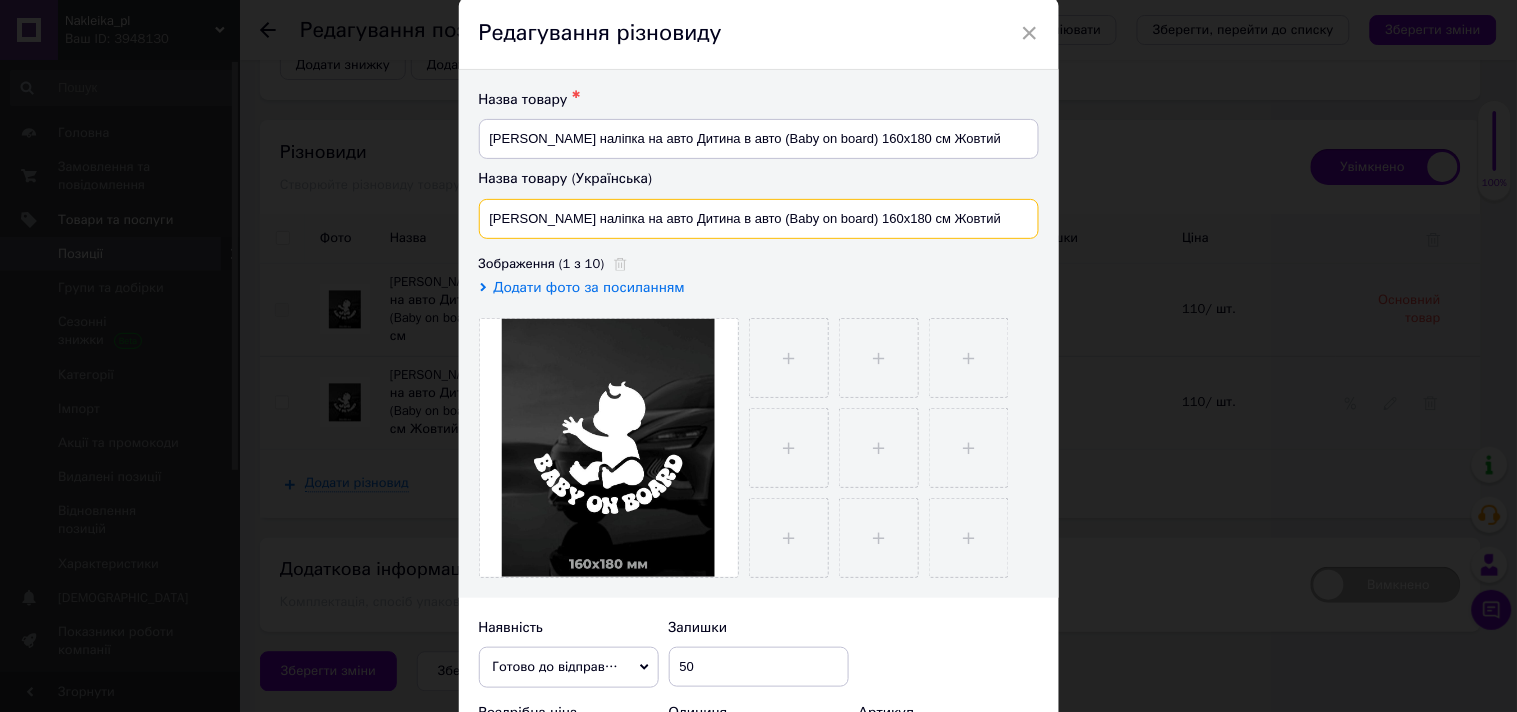 scroll, scrollTop: 111, scrollLeft: 0, axis: vertical 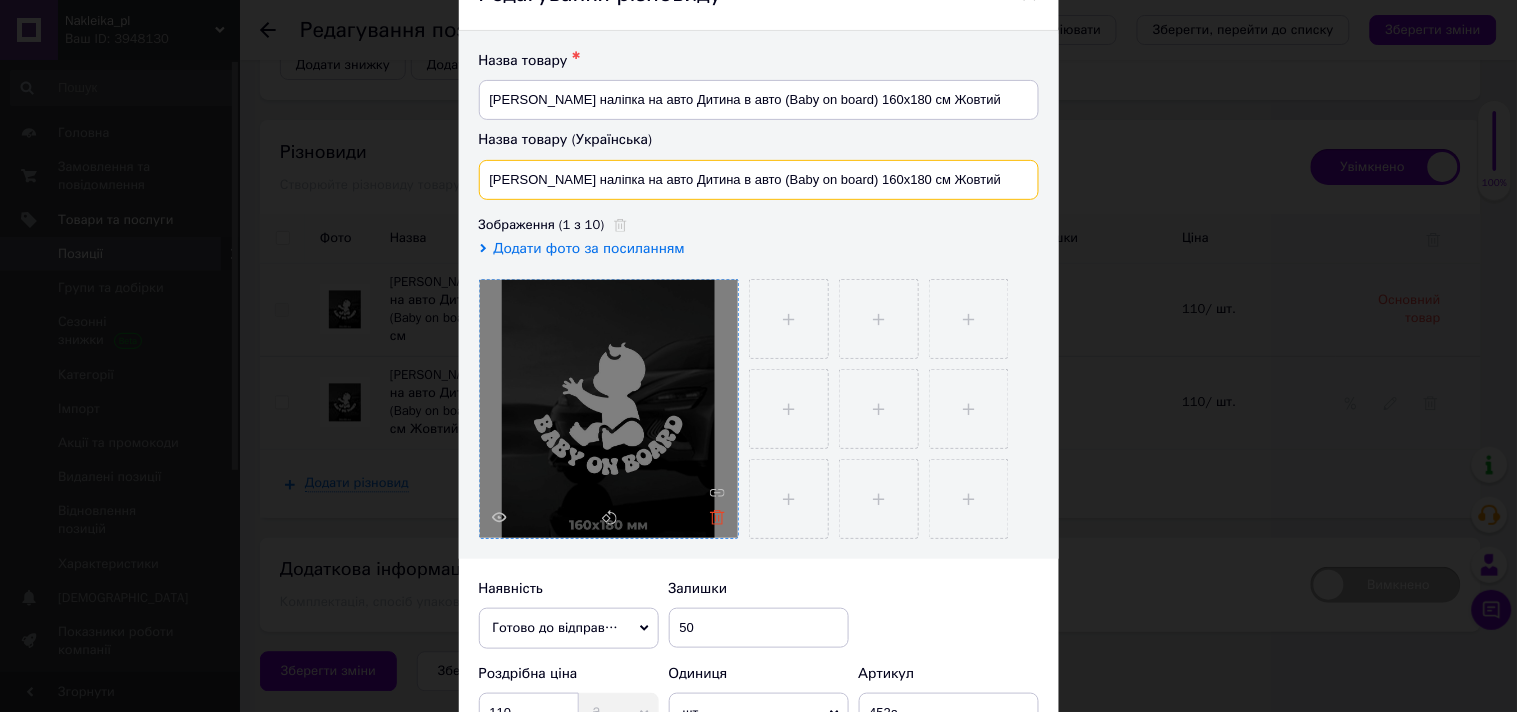 type on "[PERSON_NAME] наліпка на авто Дитина в авто (Baby on board) 160x180 см Жовтий" 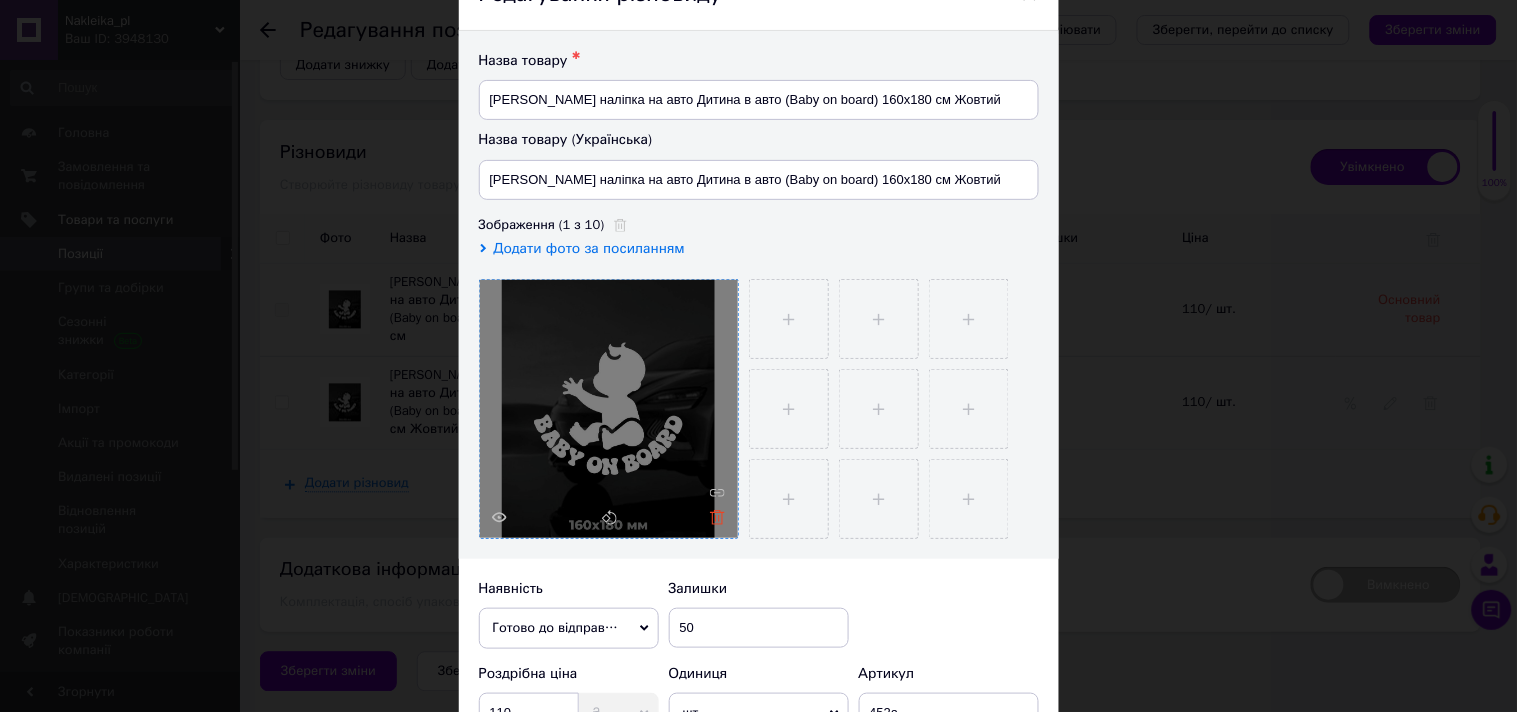 click 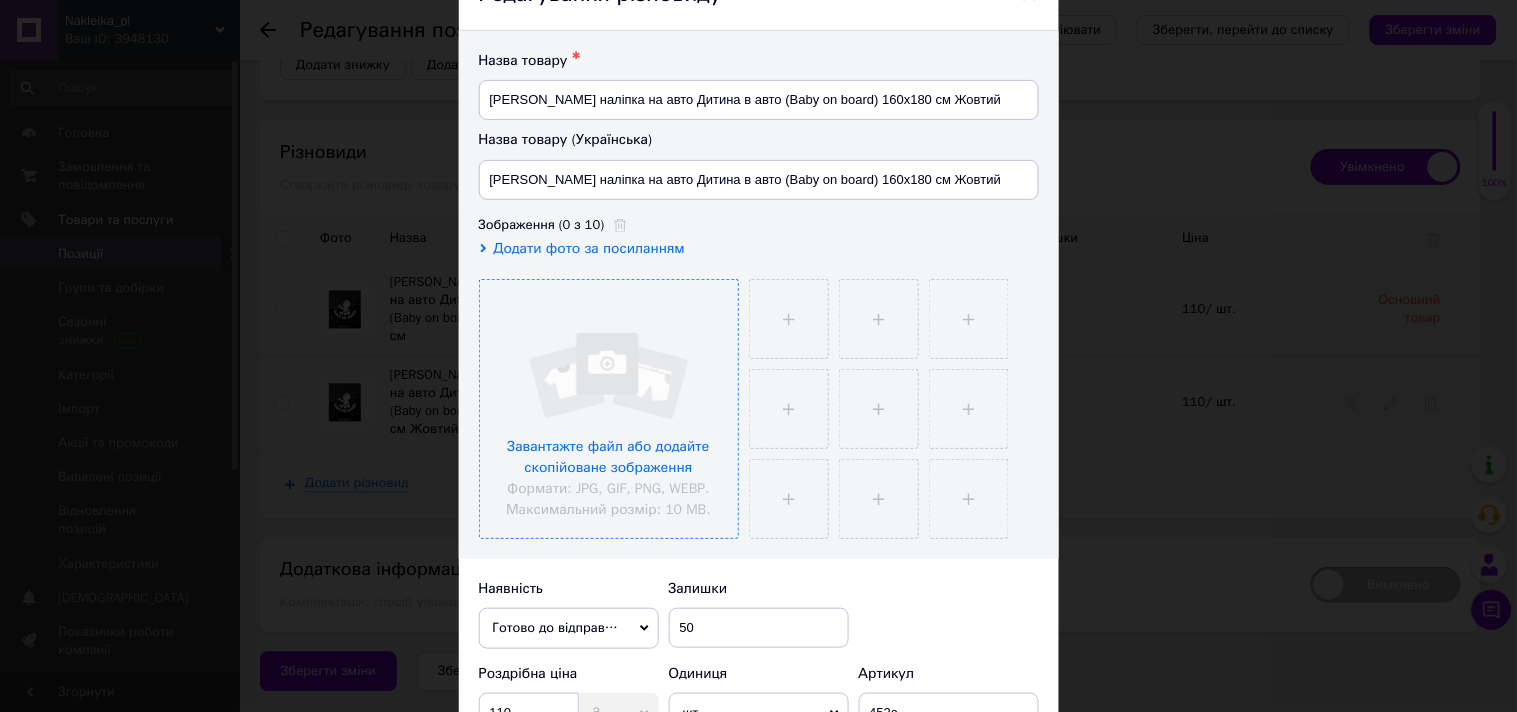 click at bounding box center (609, 409) 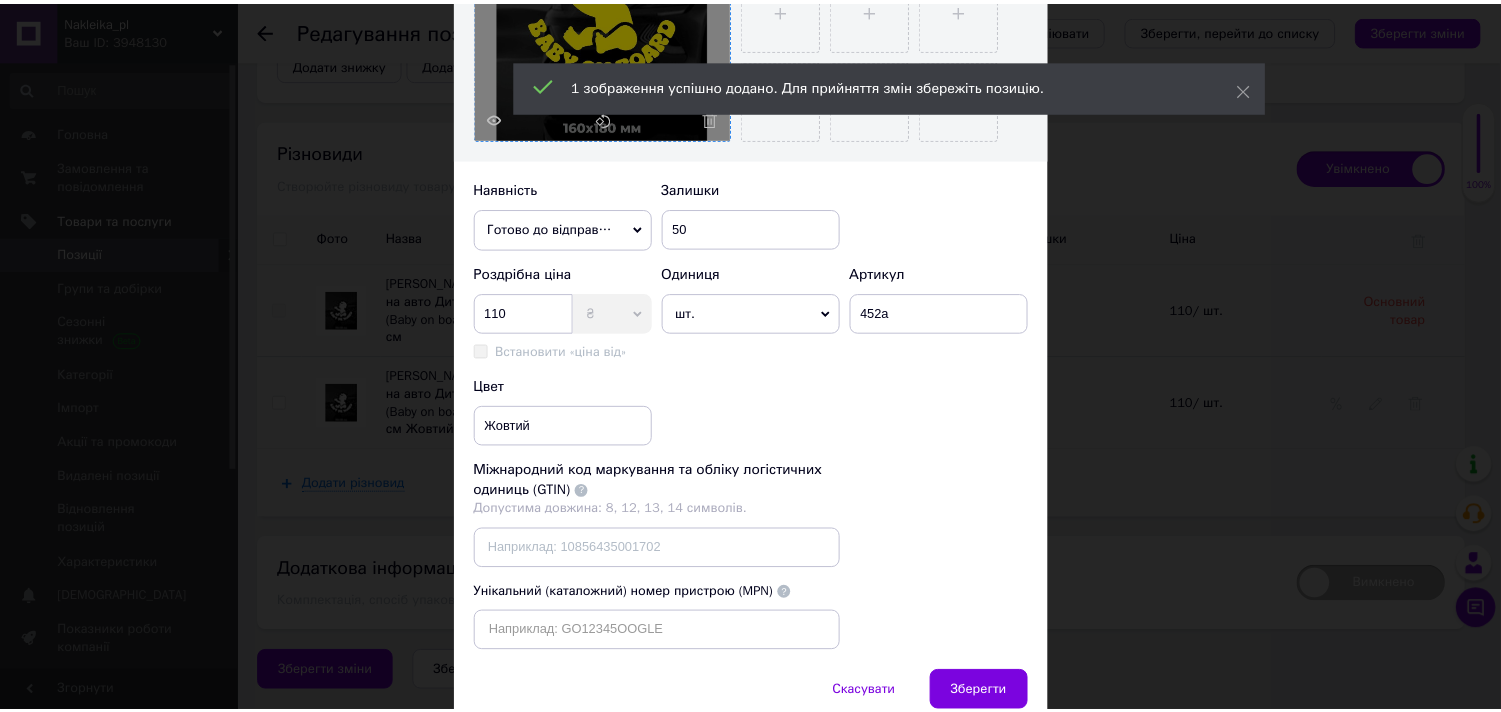 scroll, scrollTop: 555, scrollLeft: 0, axis: vertical 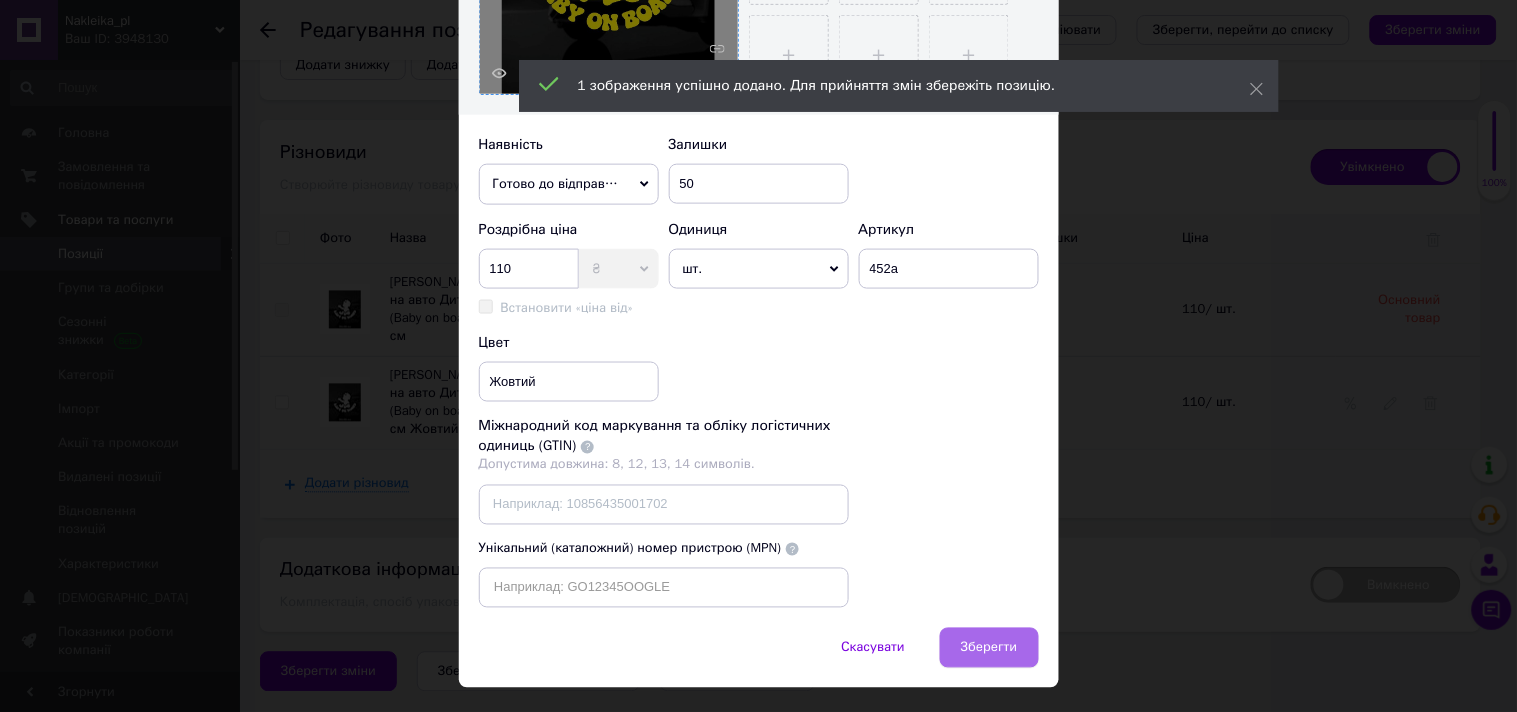 click on "Зберегти" at bounding box center [989, 648] 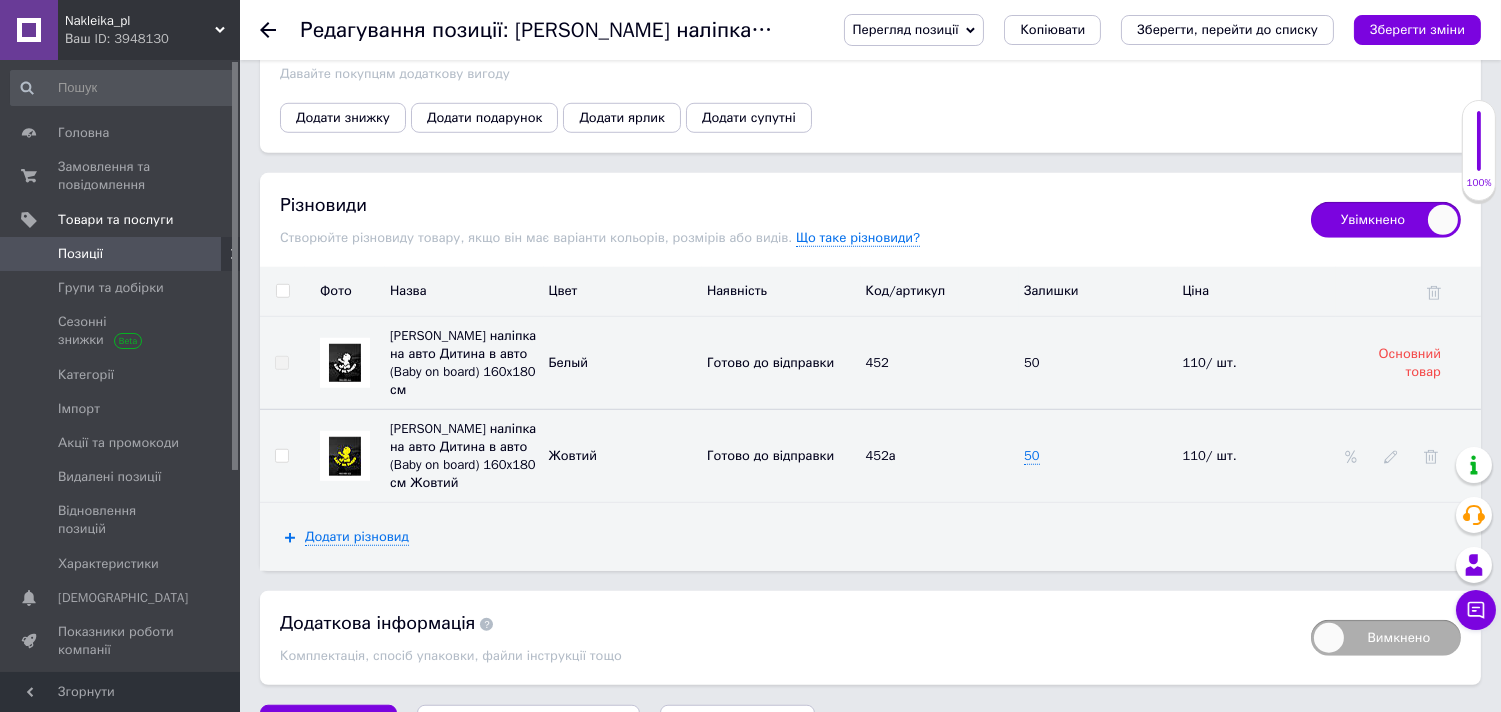 scroll, scrollTop: 2963, scrollLeft: 0, axis: vertical 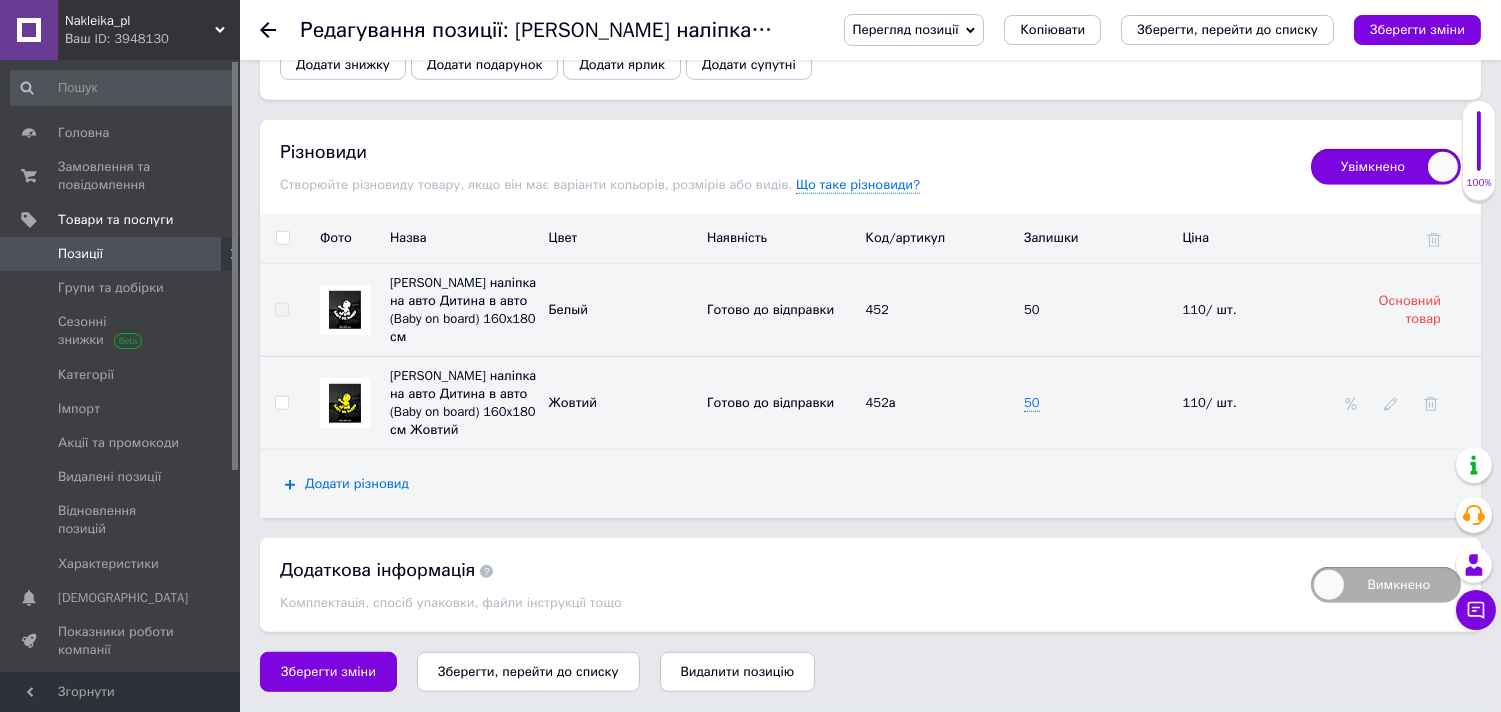 click on "Додати різновид" at bounding box center [357, 484] 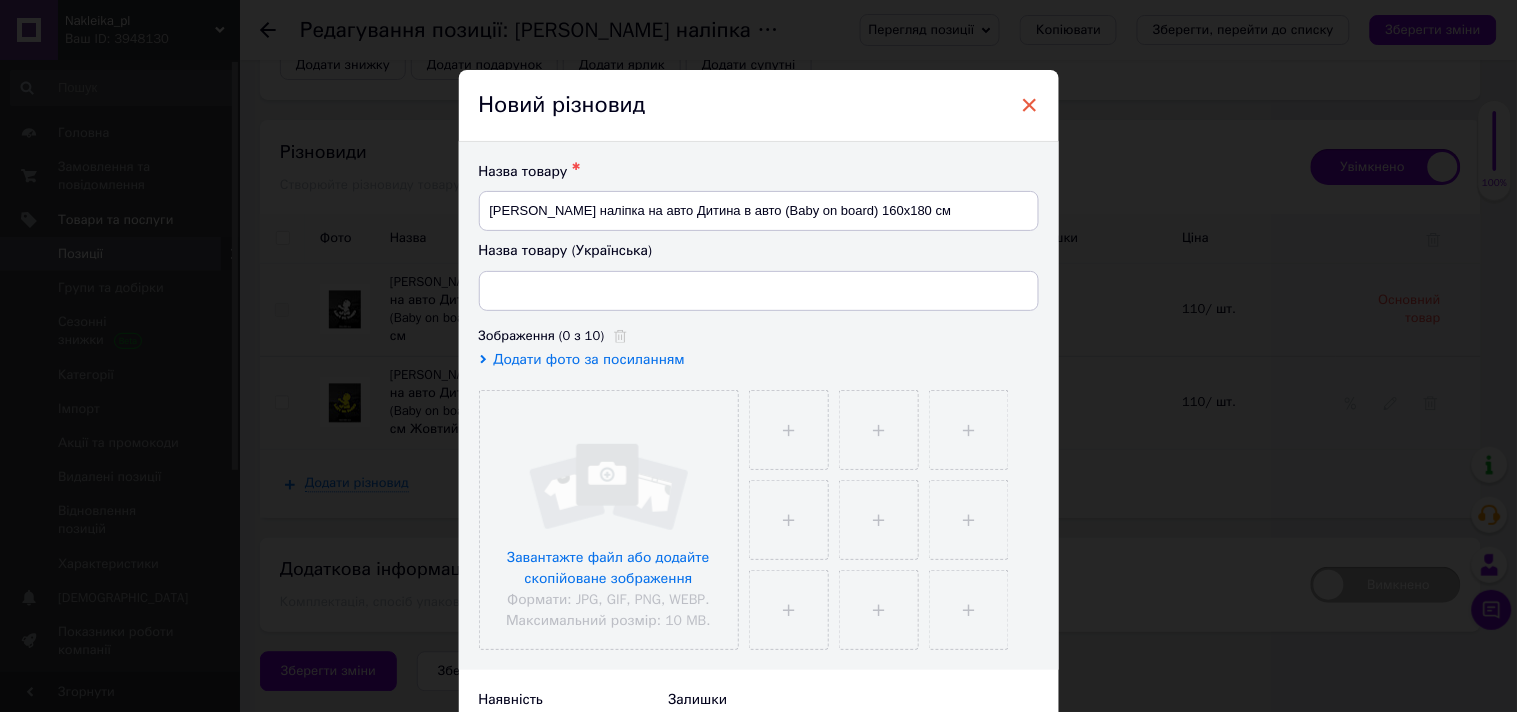 click on "×" at bounding box center [1030, 105] 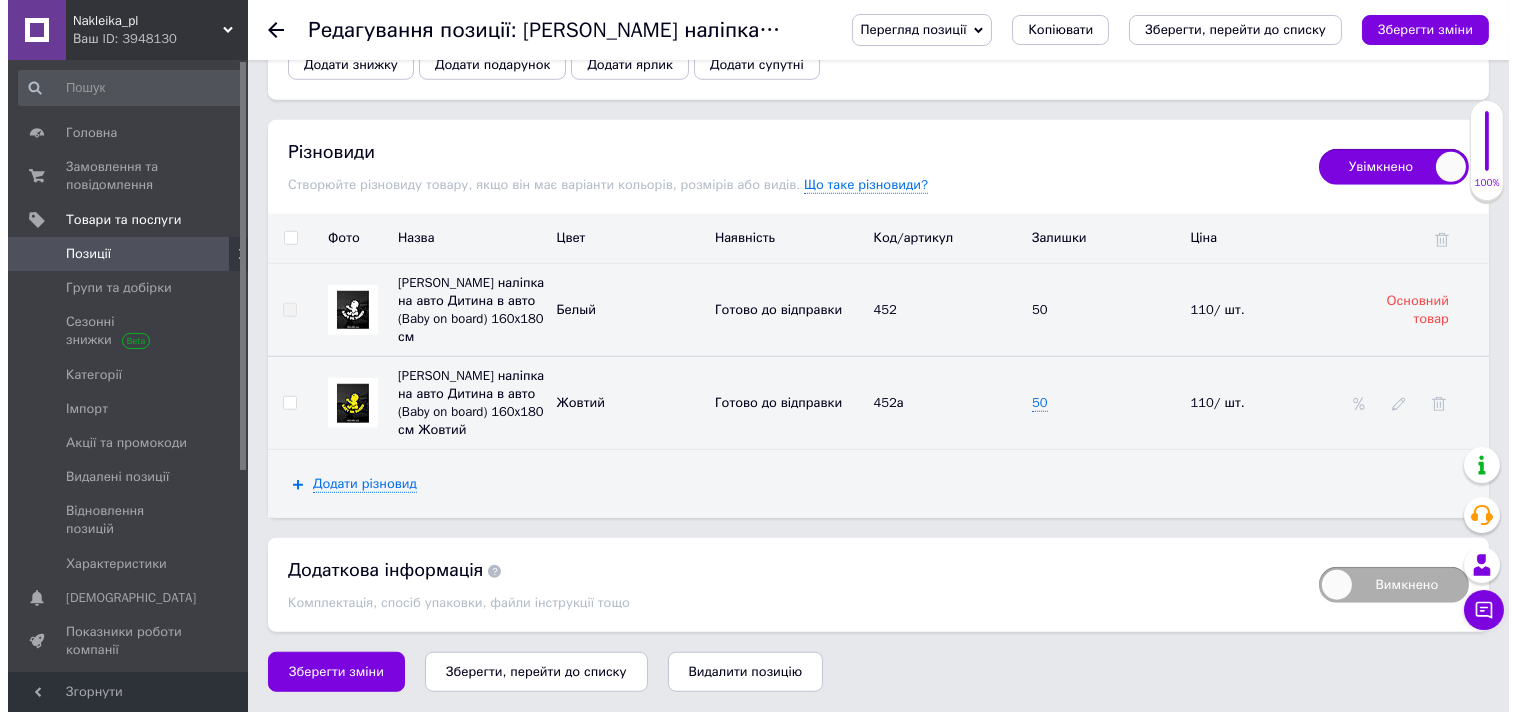 scroll, scrollTop: 2963, scrollLeft: 0, axis: vertical 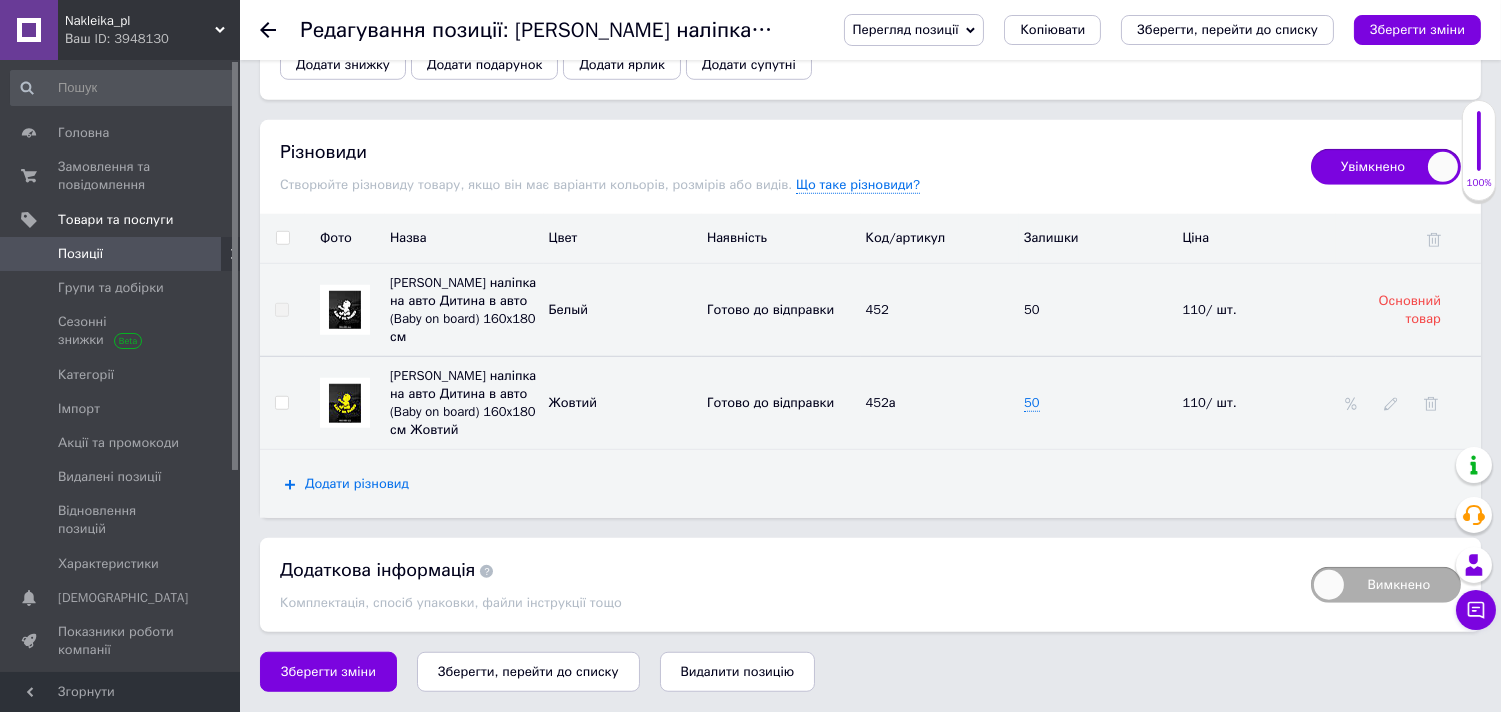 click on "Додати різновид" at bounding box center (357, 484) 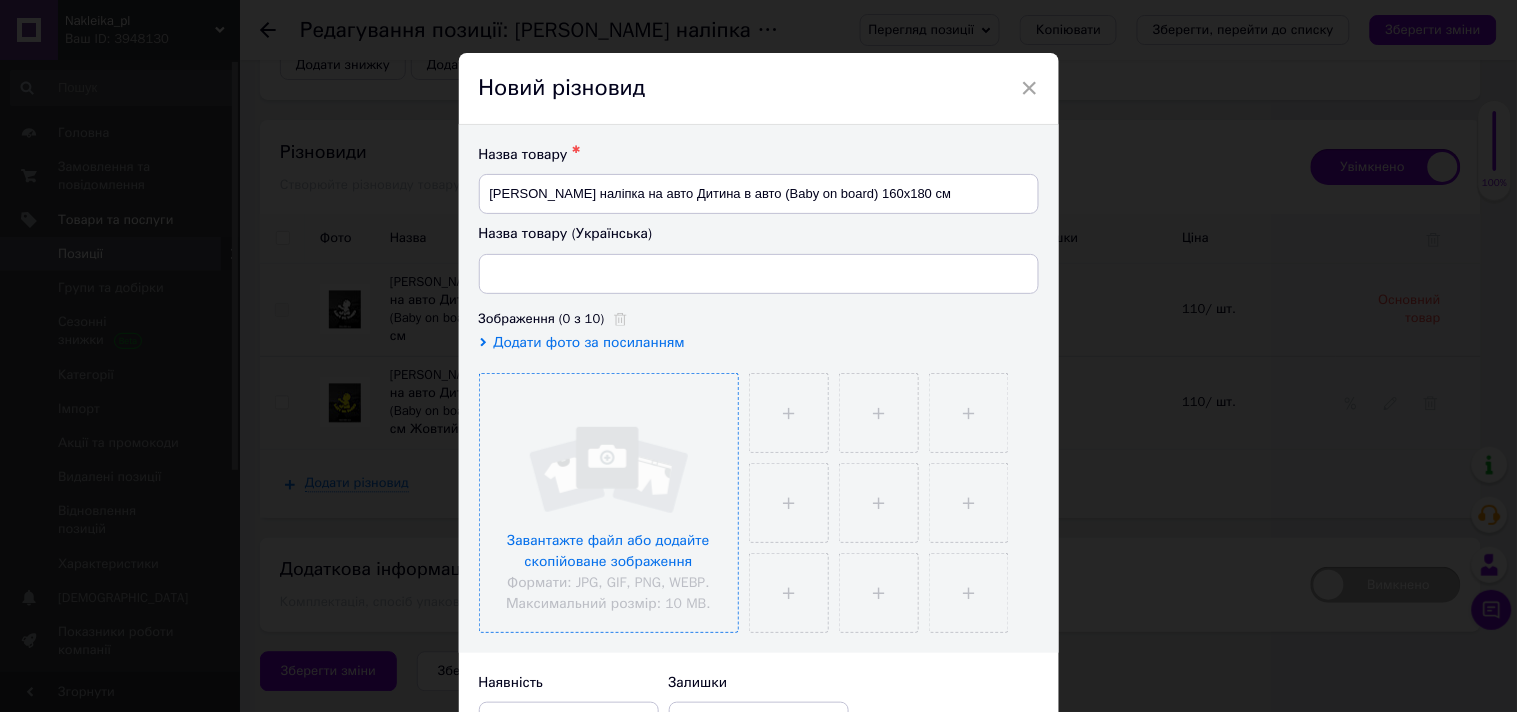 scroll, scrollTop: 0, scrollLeft: 0, axis: both 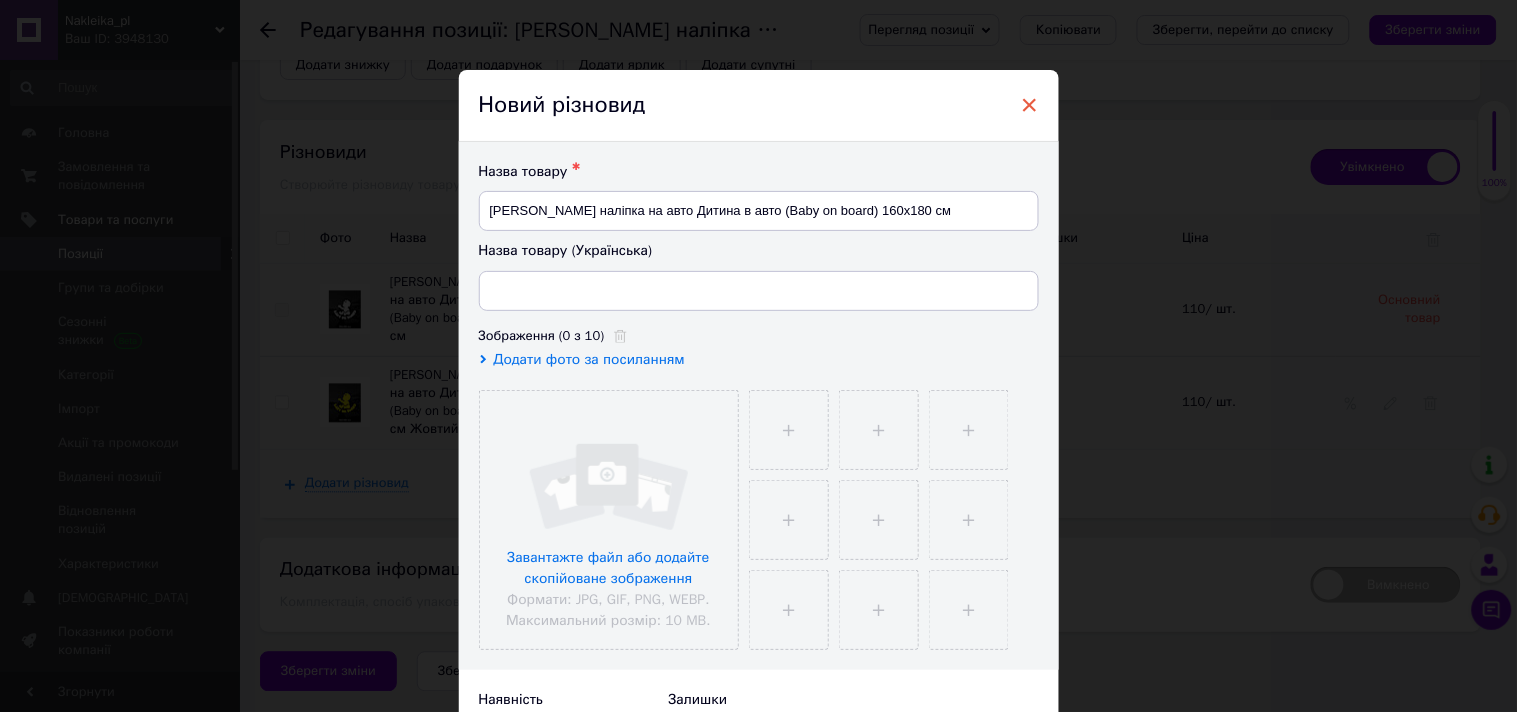click on "×" at bounding box center (1030, 105) 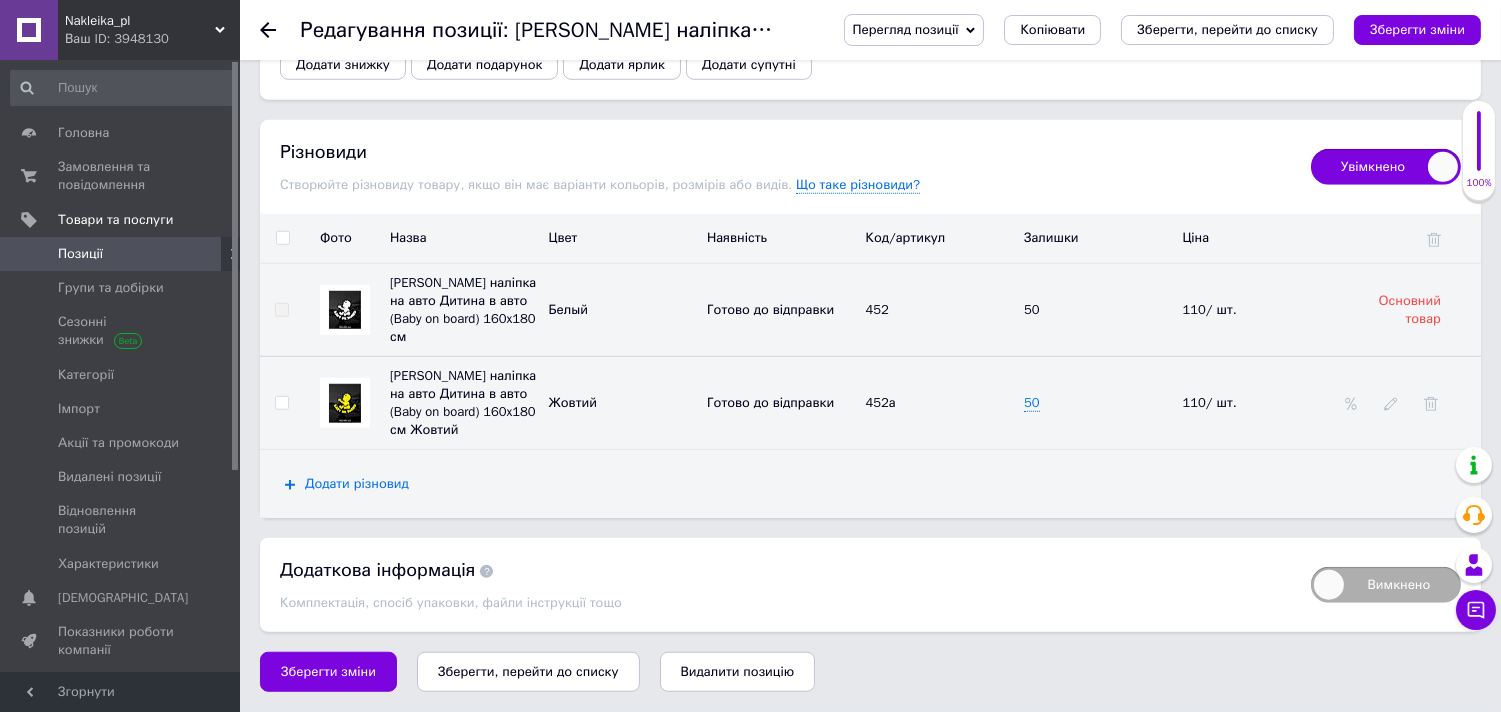 click on "Додати різновид" at bounding box center (357, 484) 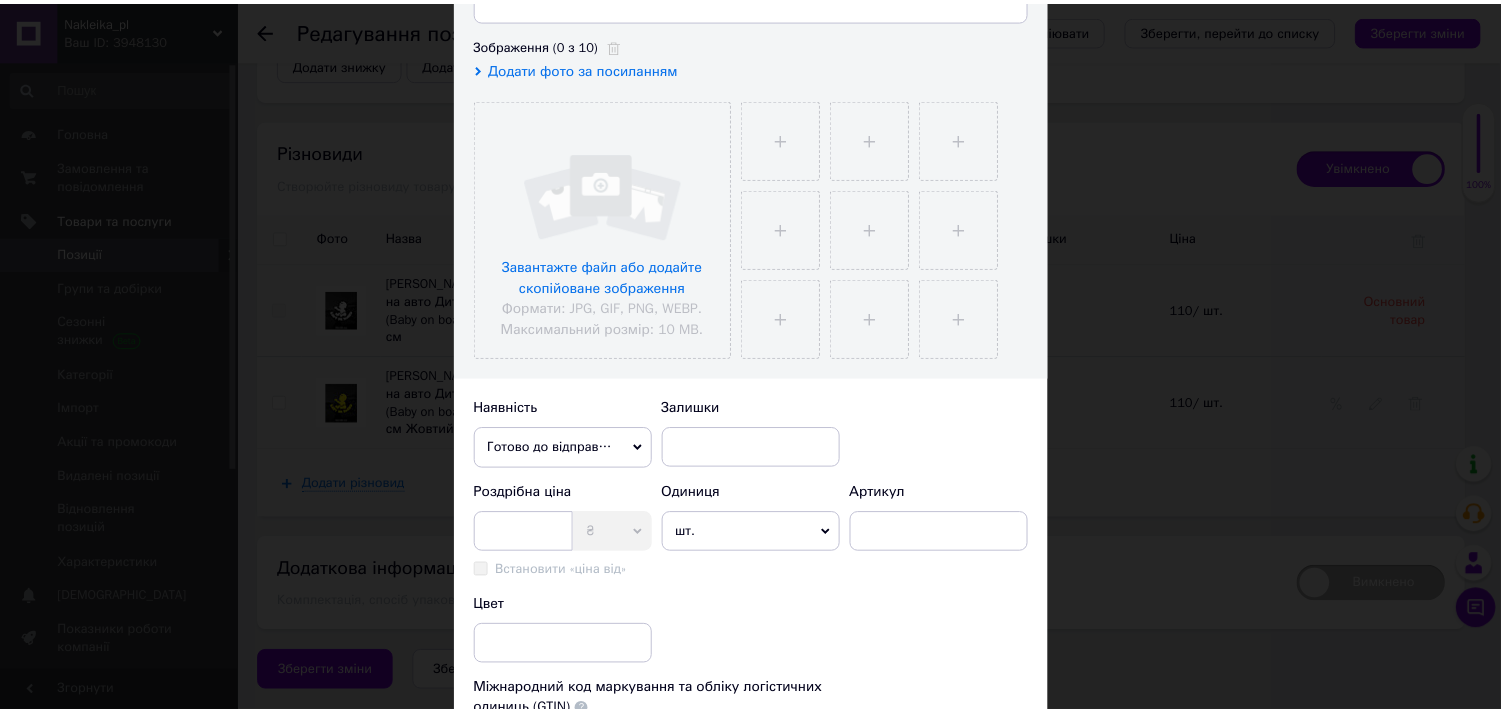scroll, scrollTop: 0, scrollLeft: 0, axis: both 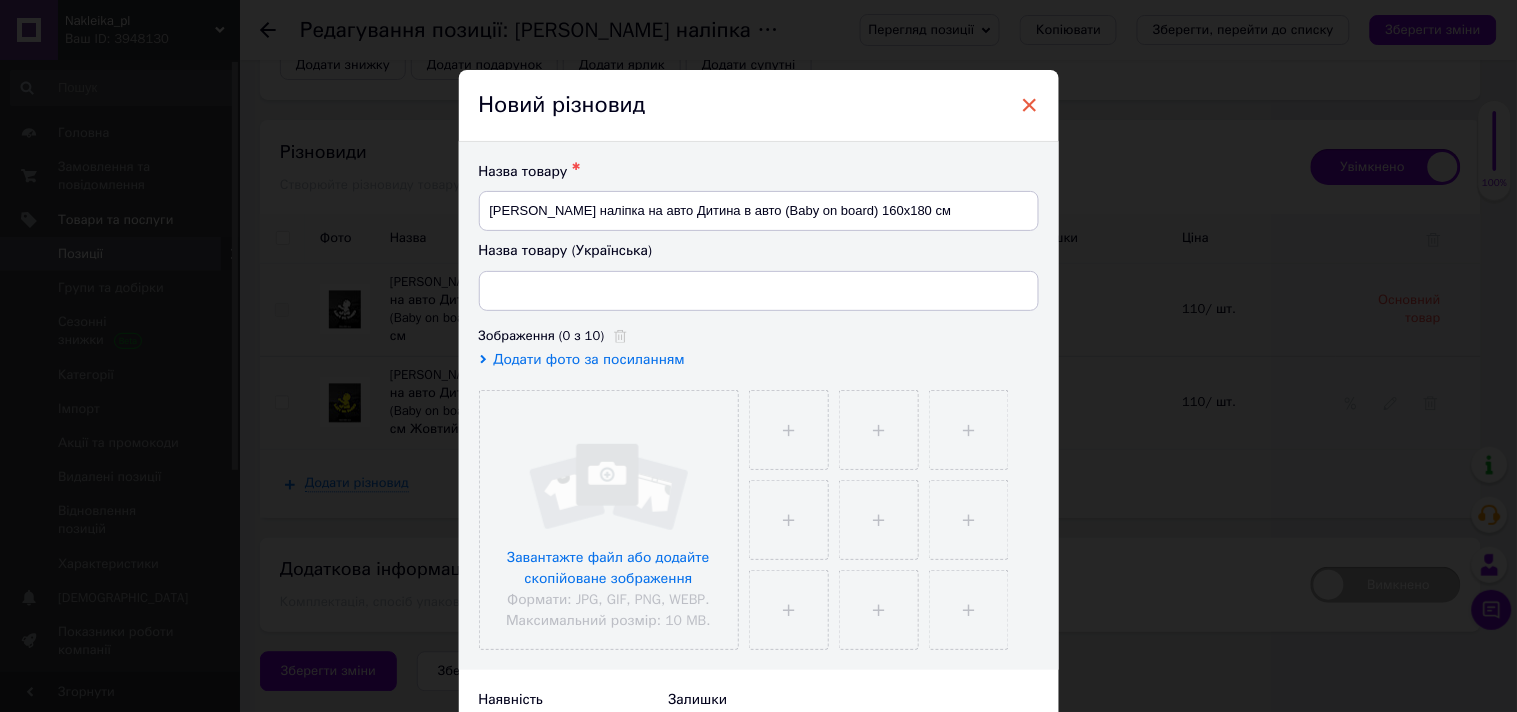 click on "×" at bounding box center (1030, 105) 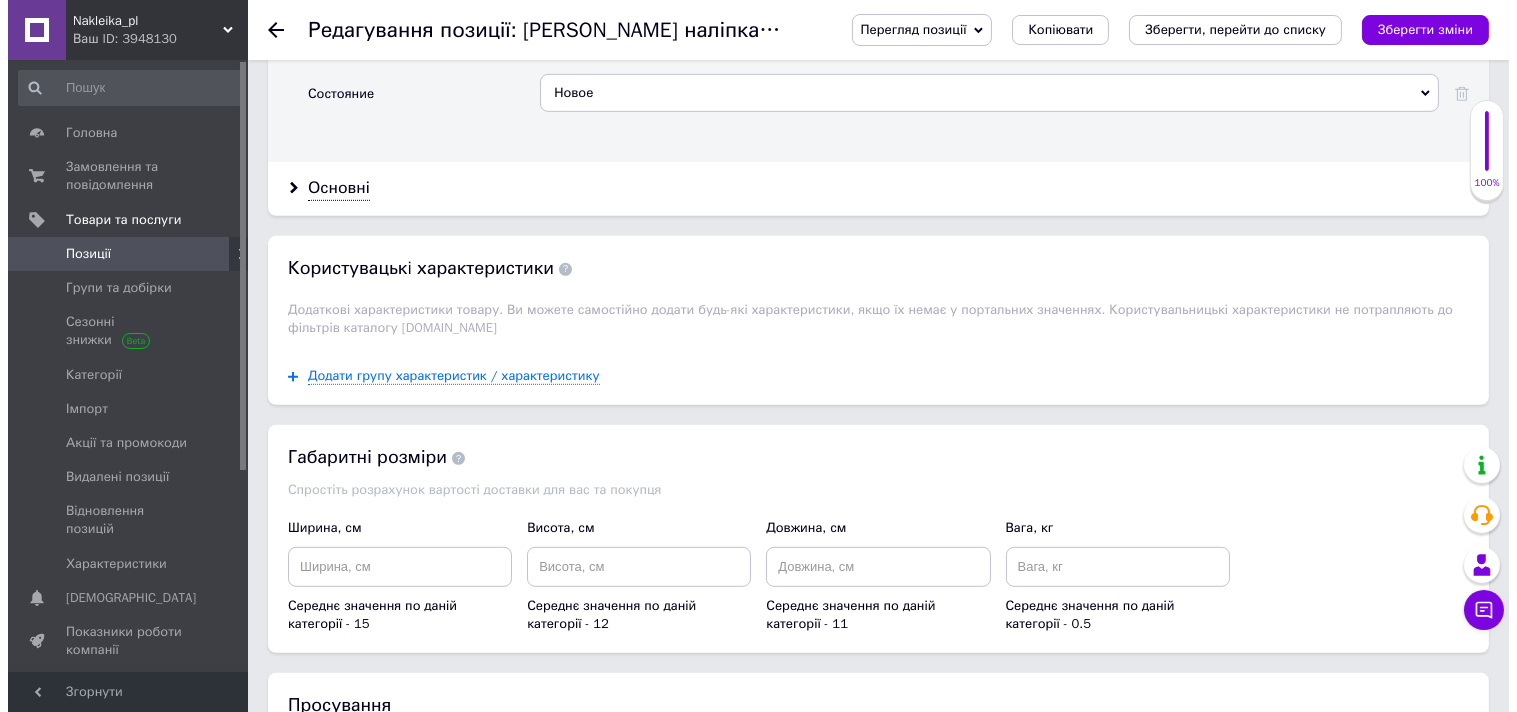 scroll, scrollTop: 2852, scrollLeft: 0, axis: vertical 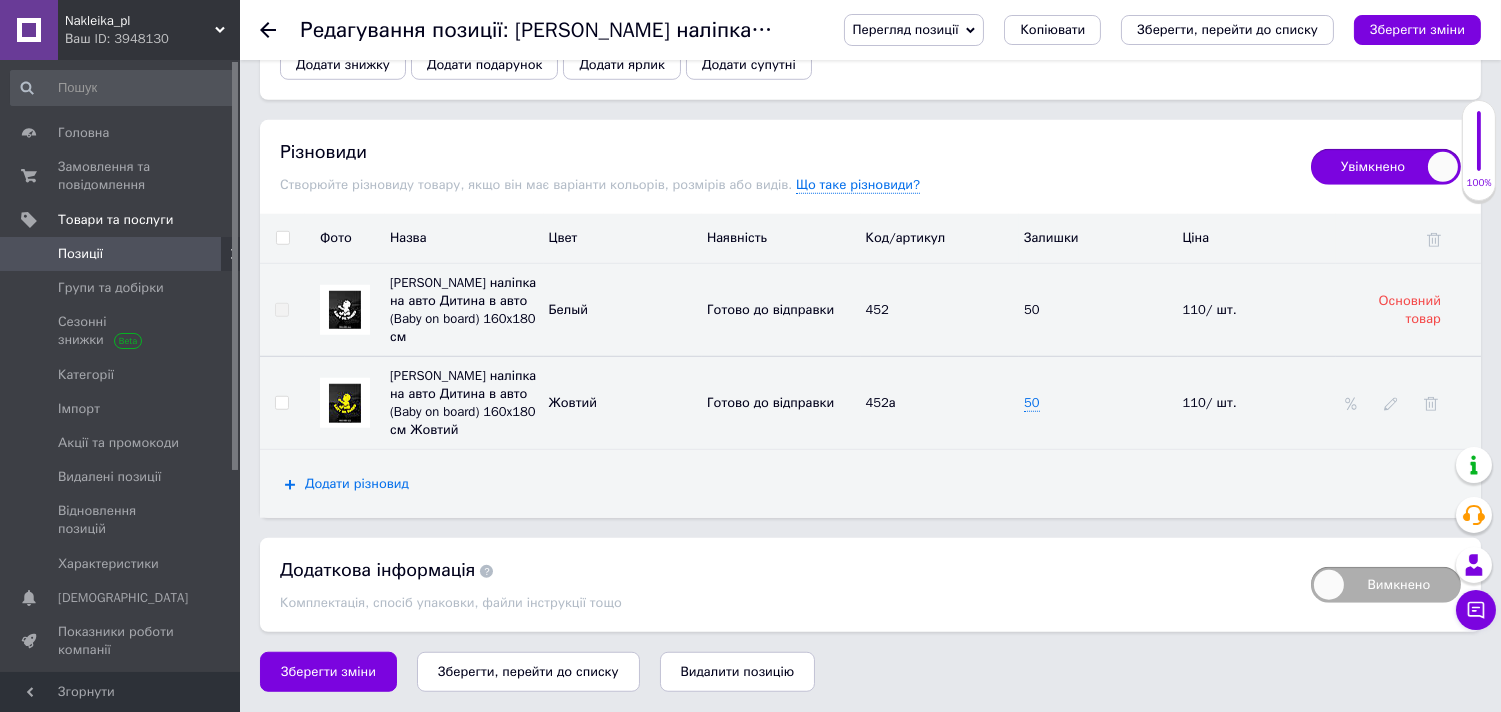click on "Додати різновид" at bounding box center [357, 484] 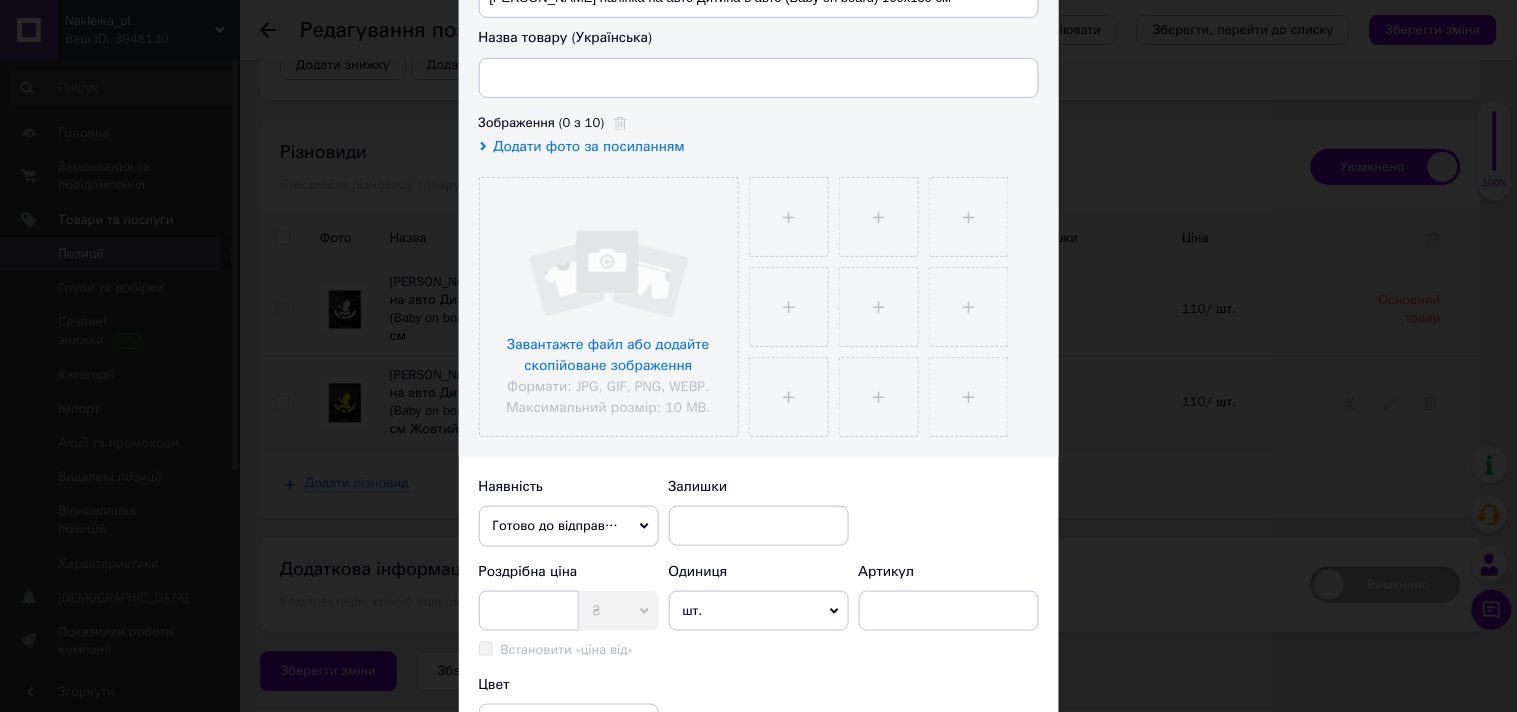 scroll, scrollTop: 0, scrollLeft: 0, axis: both 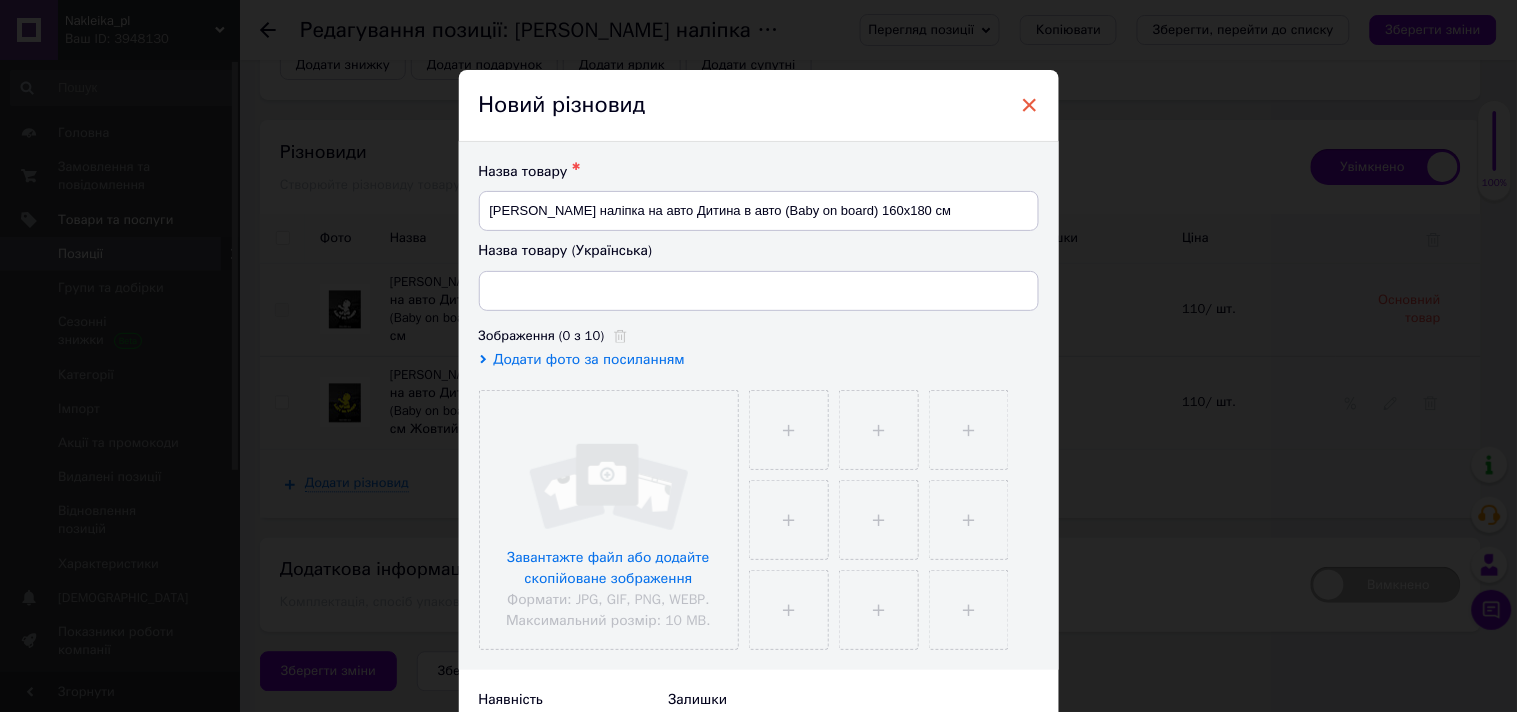 click on "×" at bounding box center (1030, 105) 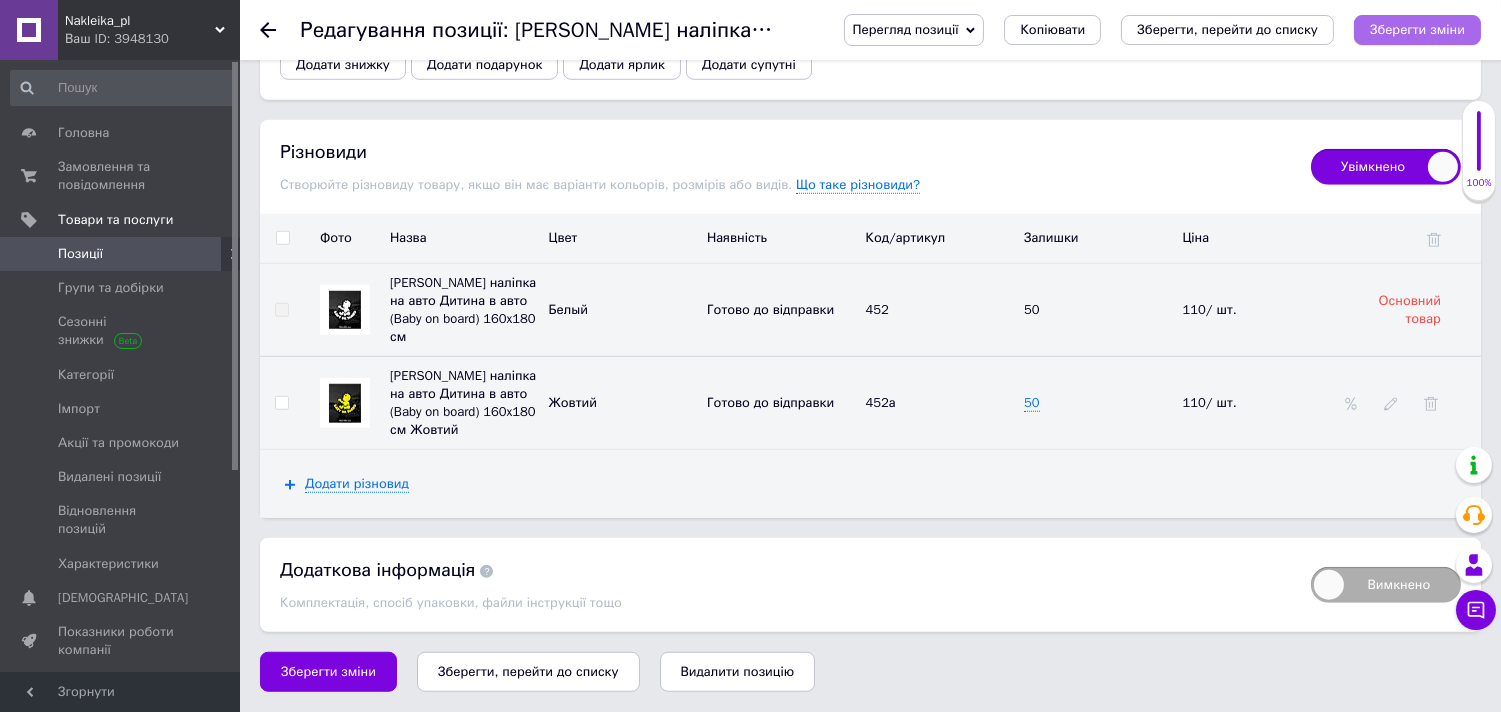 click on "Зберегти зміни" at bounding box center (1417, 29) 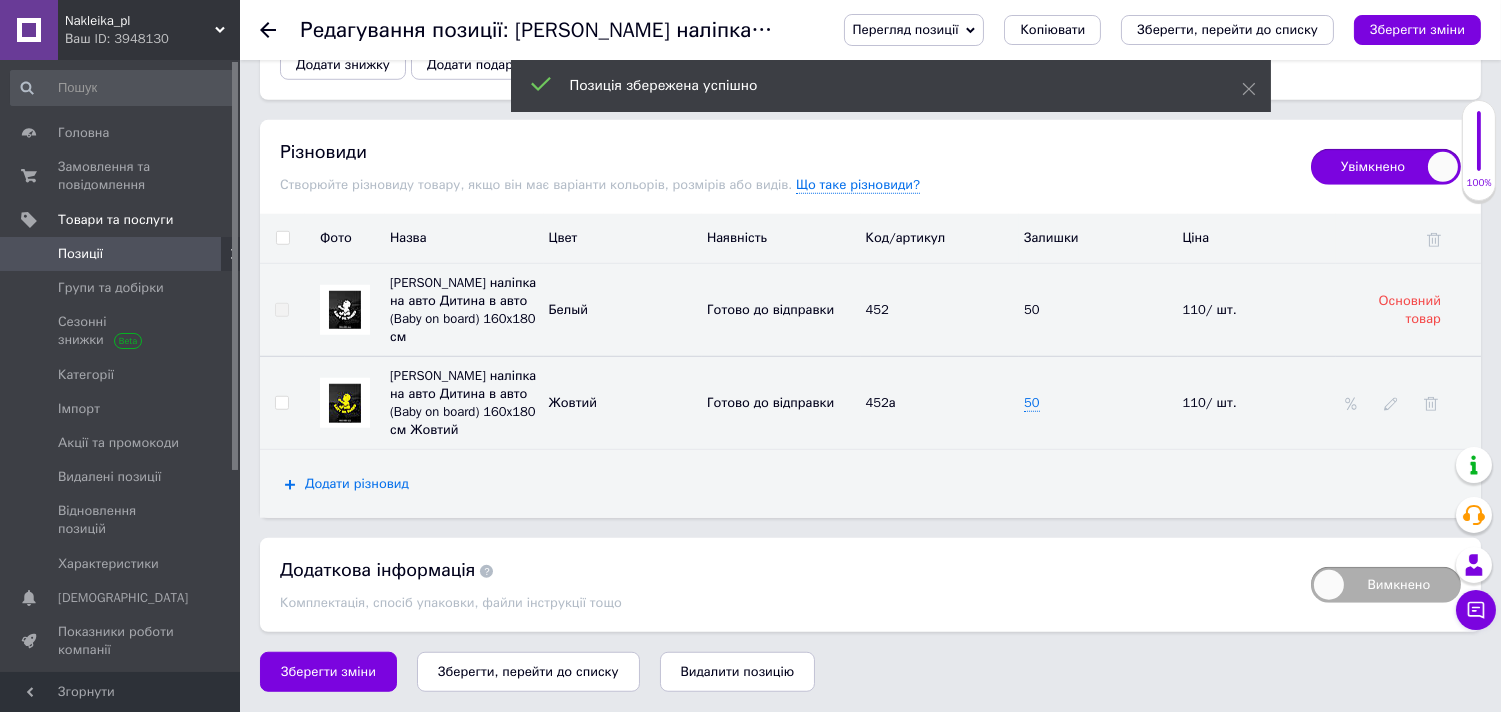 click on "Додати різновид" at bounding box center (357, 484) 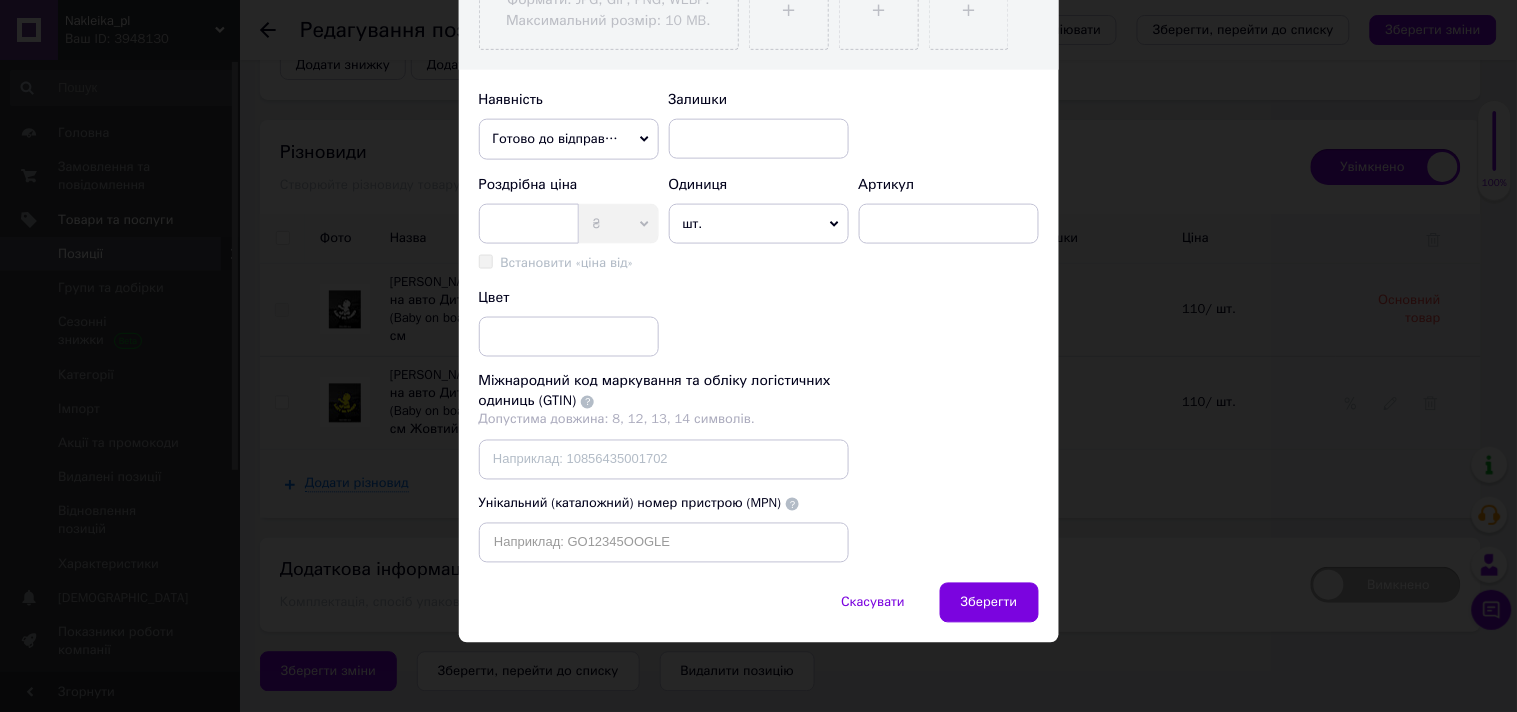 scroll, scrollTop: 603, scrollLeft: 0, axis: vertical 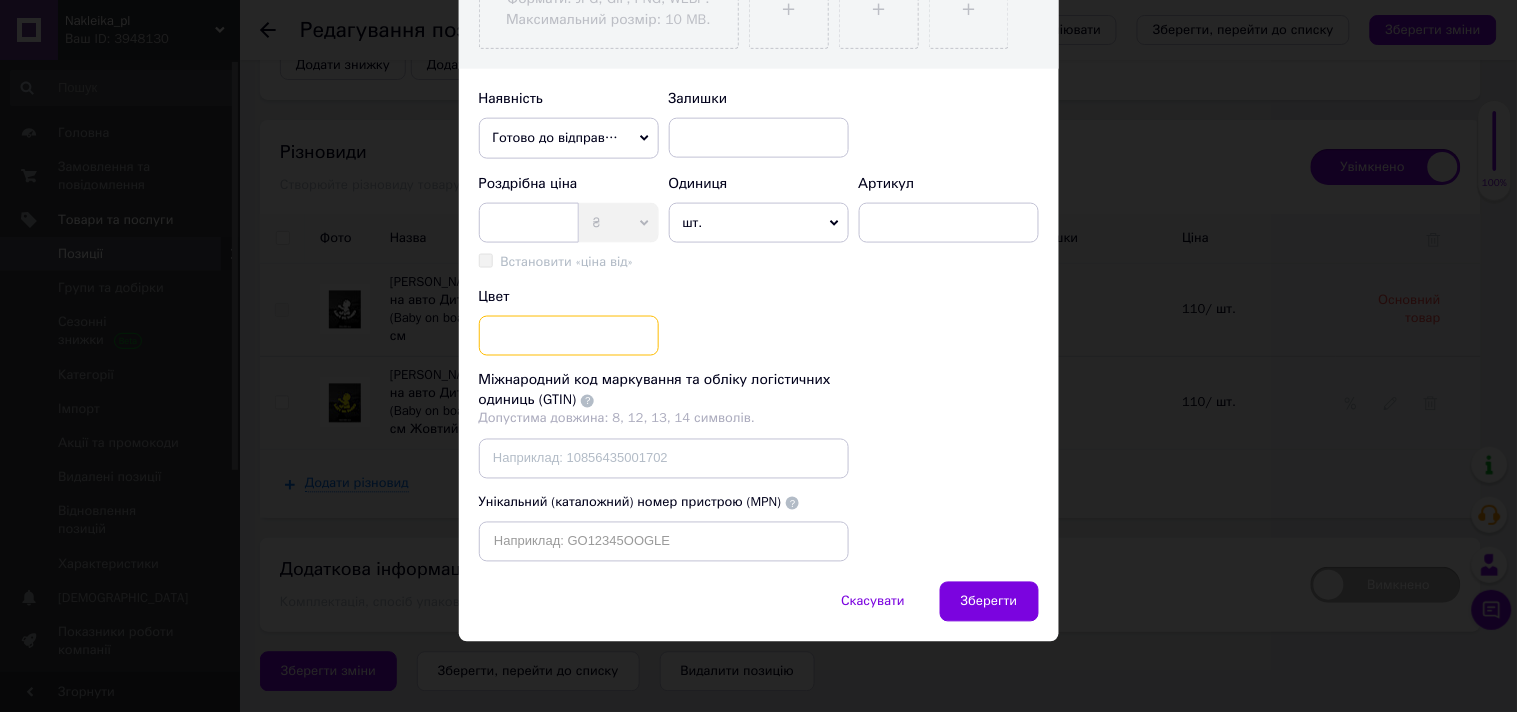 click at bounding box center [569, 336] 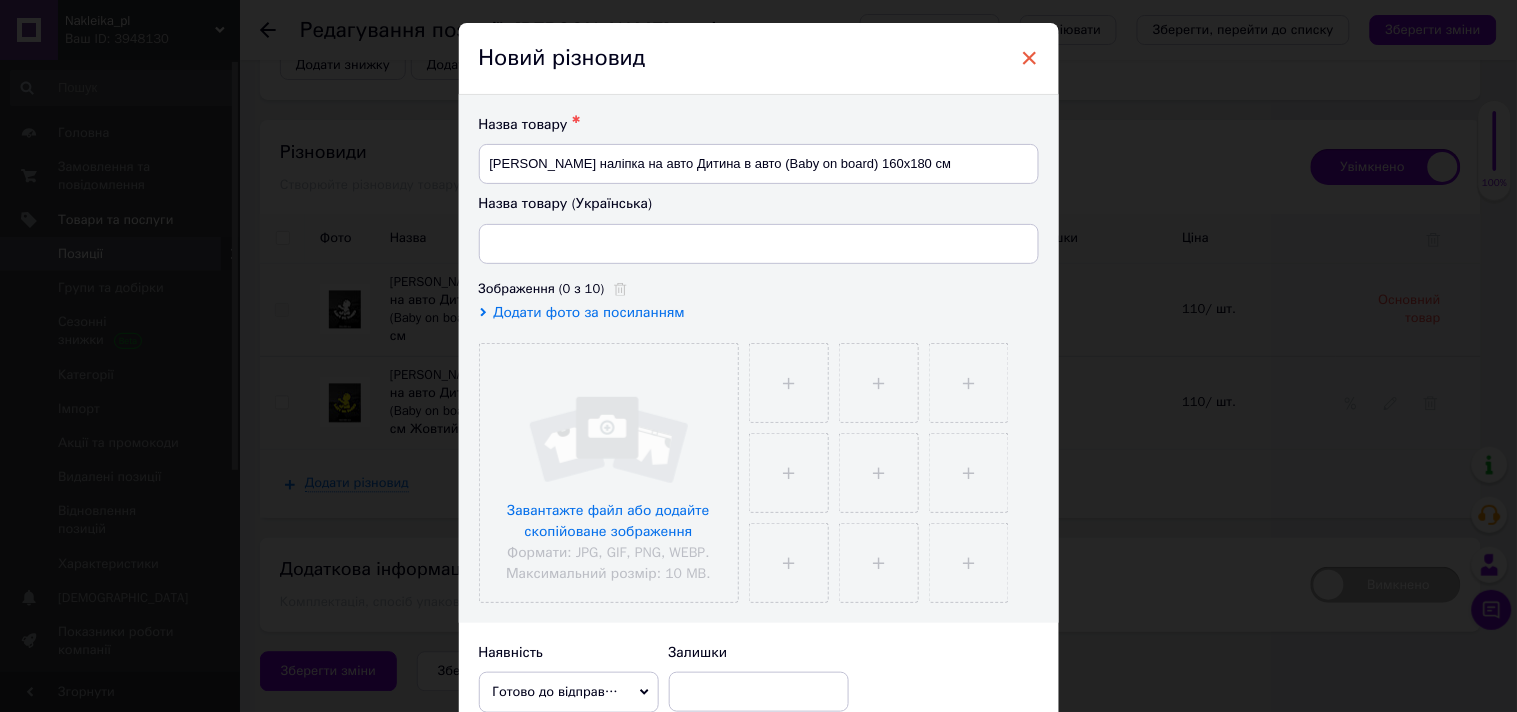 click on "×" at bounding box center [1030, 58] 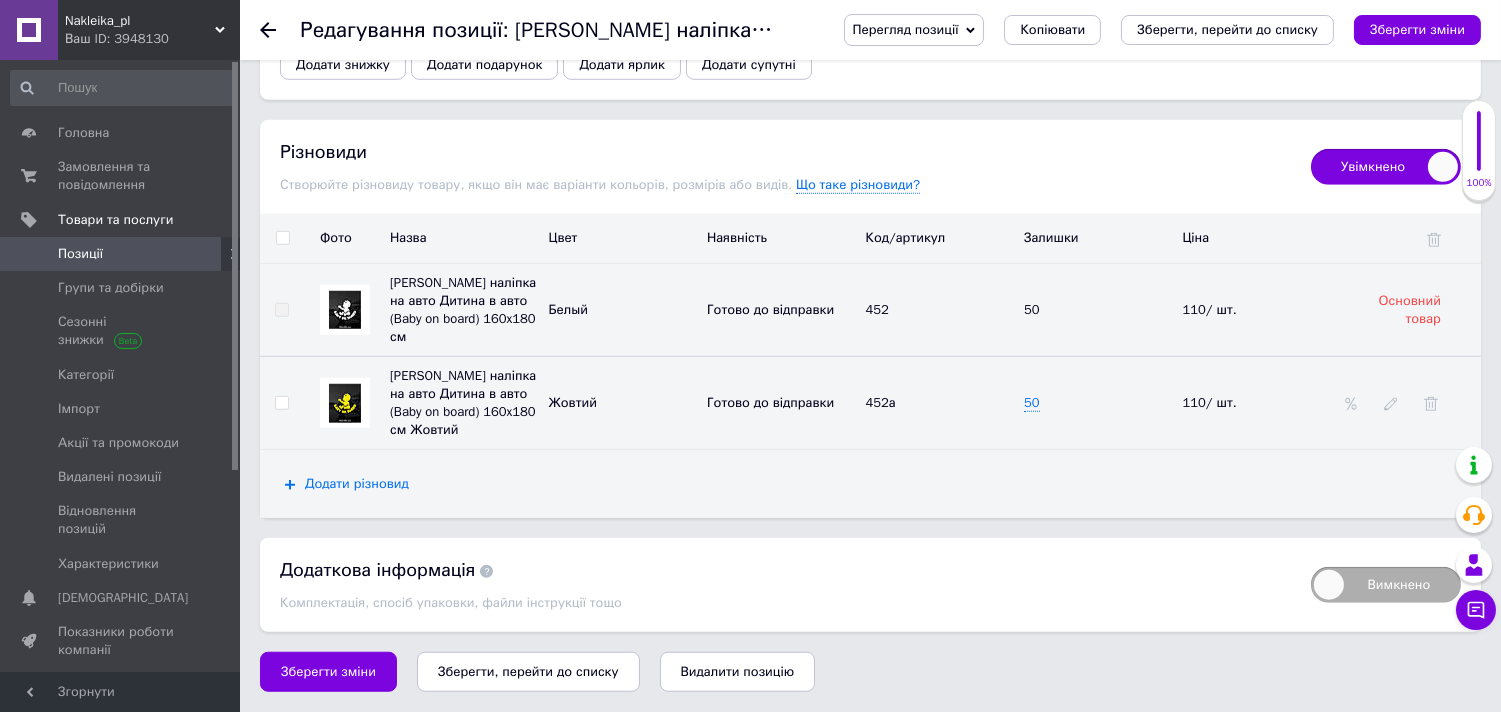 click on "Додати різновид" at bounding box center [357, 484] 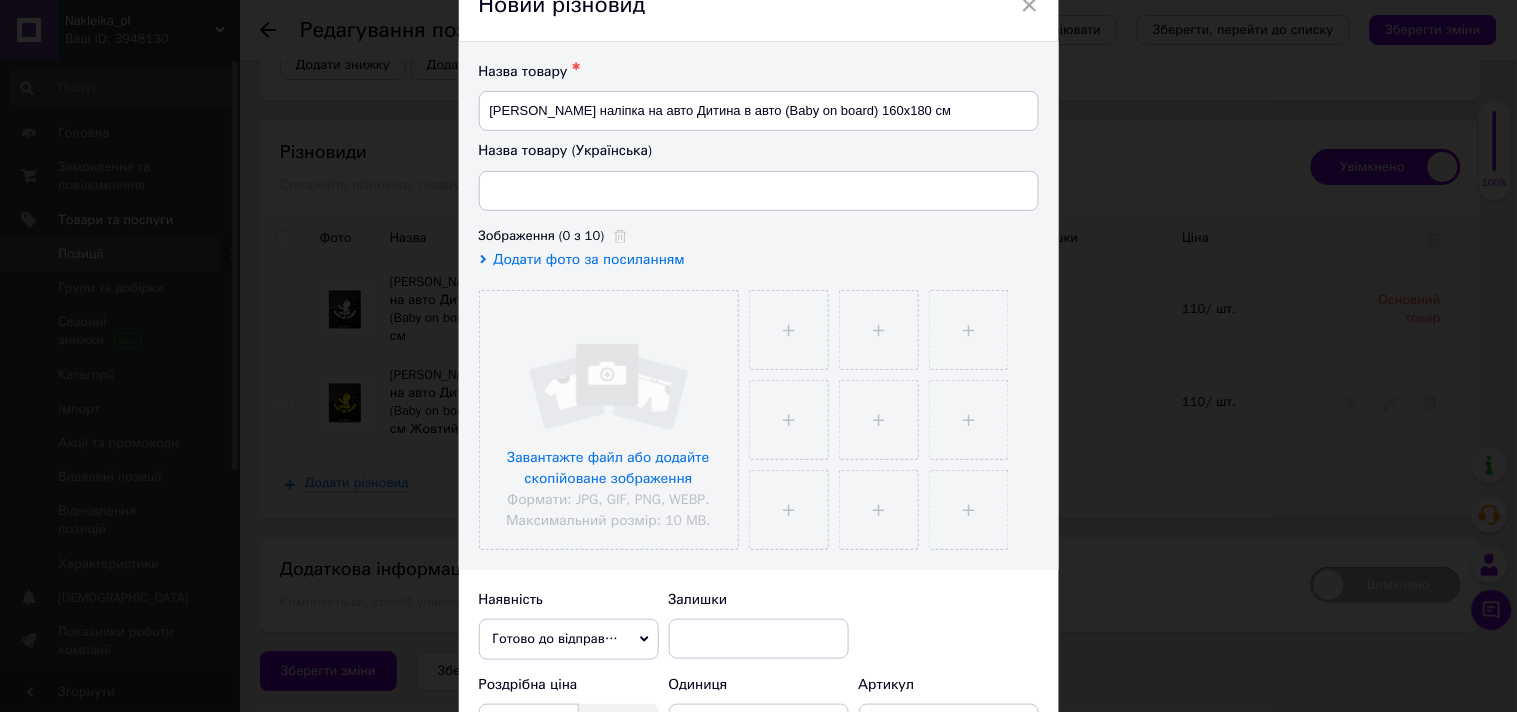 scroll, scrollTop: 0, scrollLeft: 0, axis: both 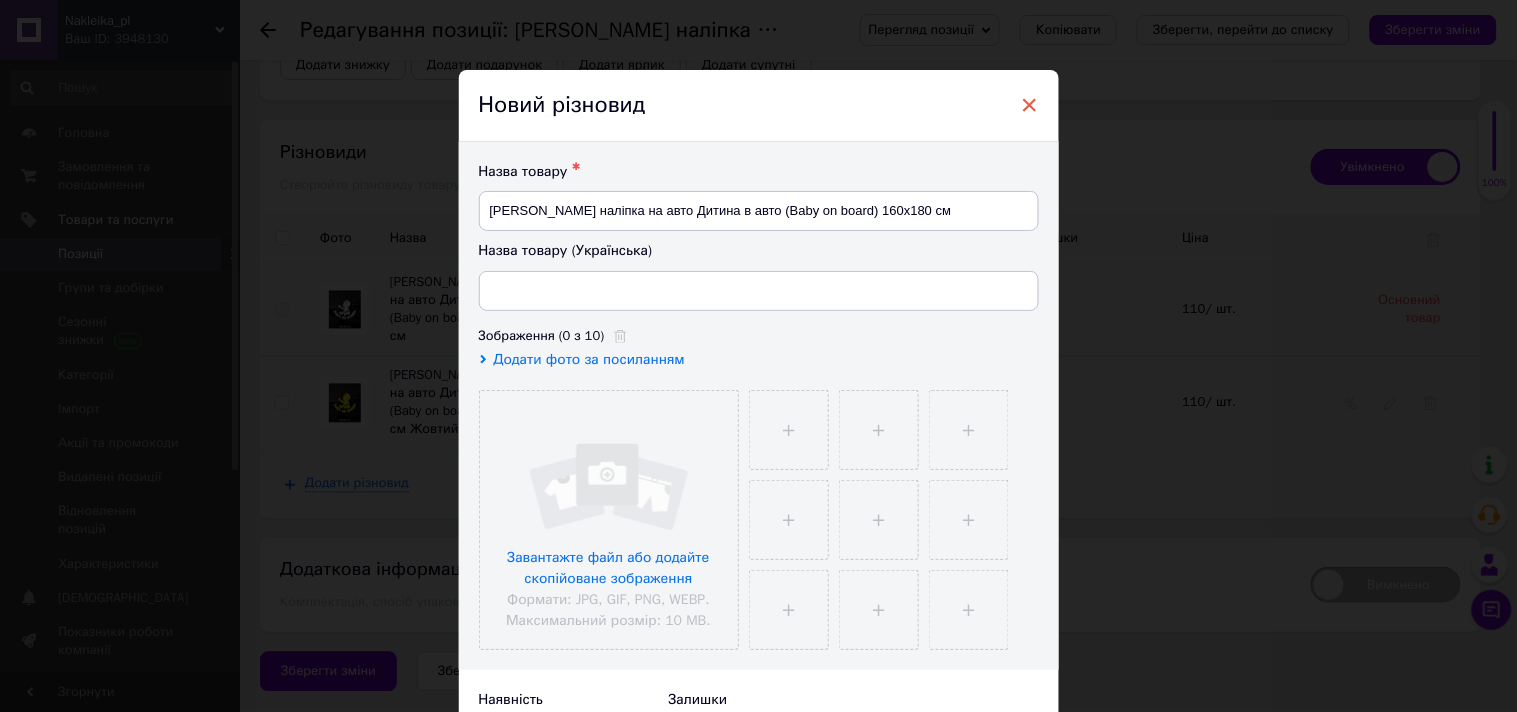 click on "×" at bounding box center (1030, 105) 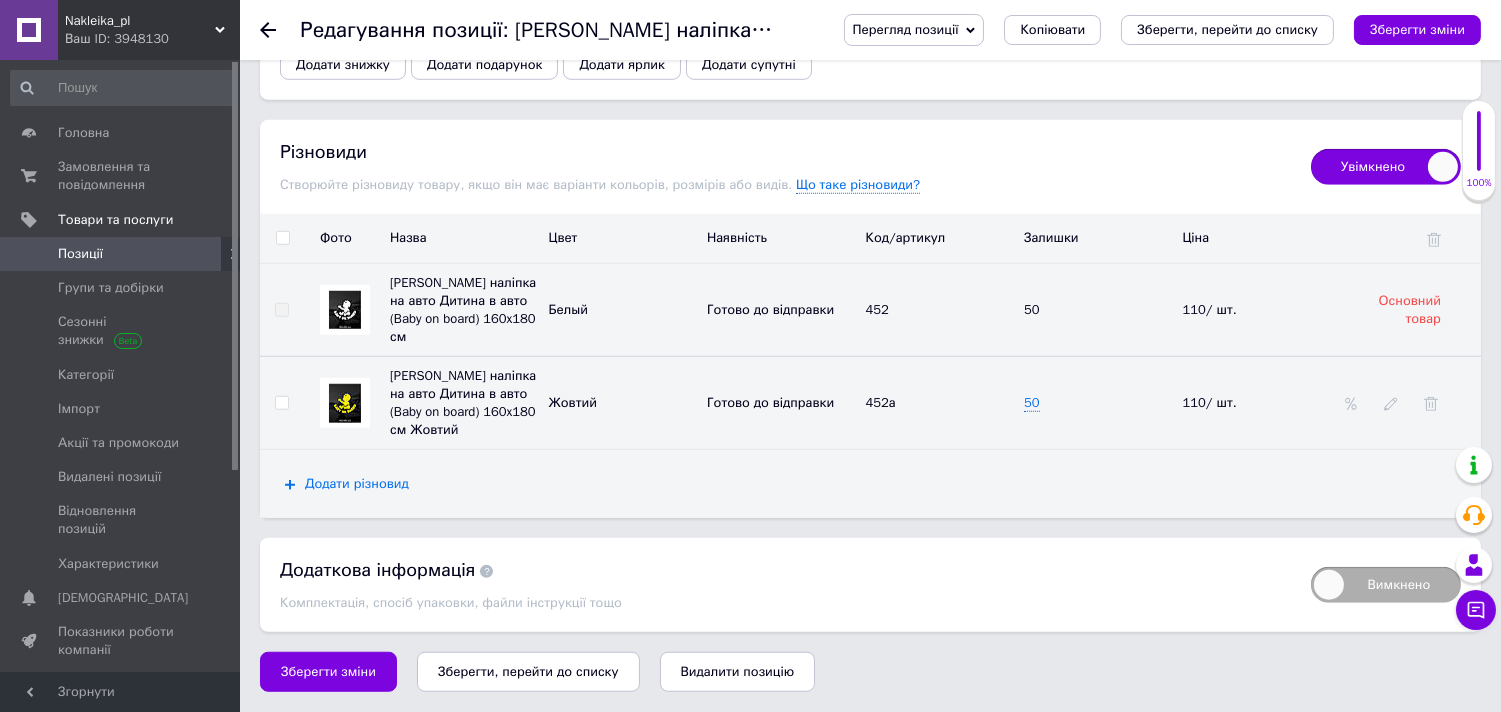 click on "Додати різновид" at bounding box center (357, 484) 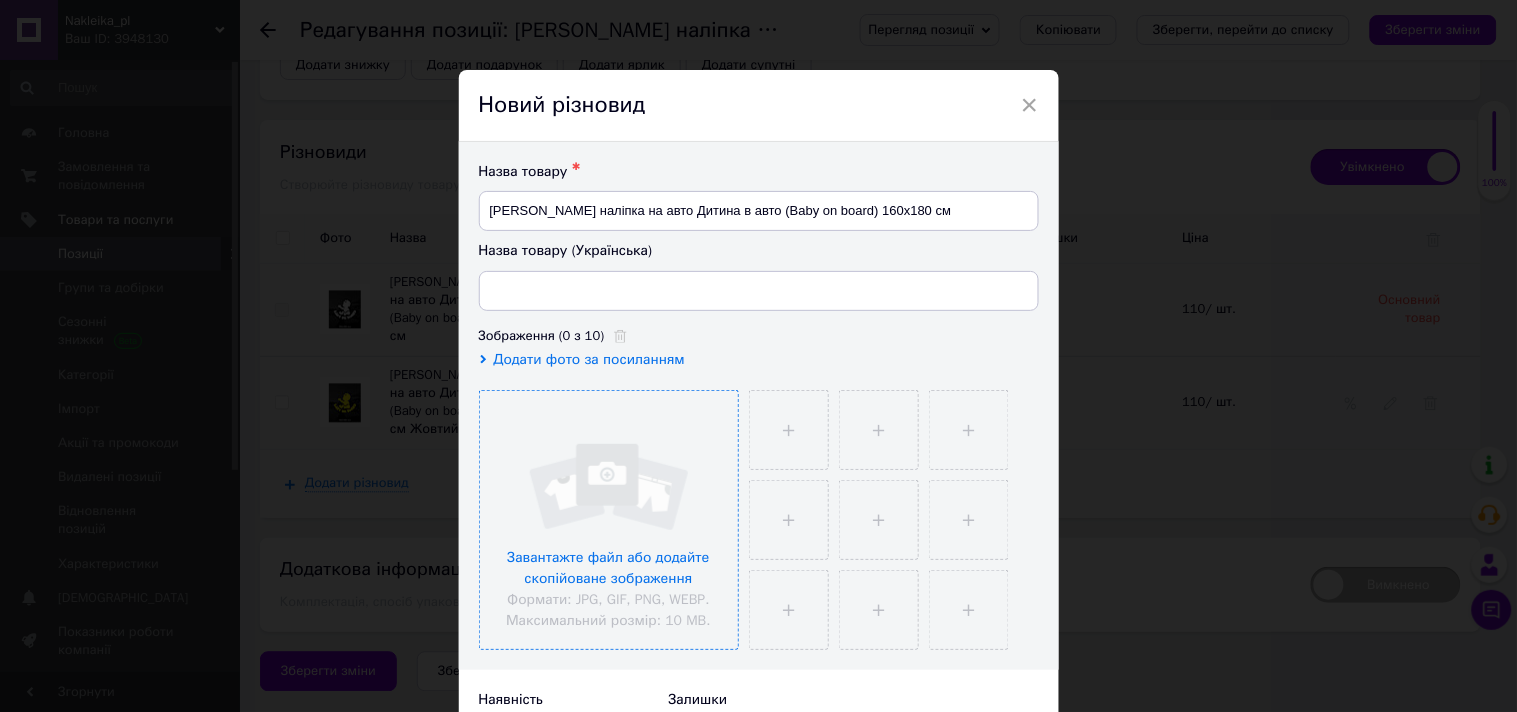 click at bounding box center [609, 520] 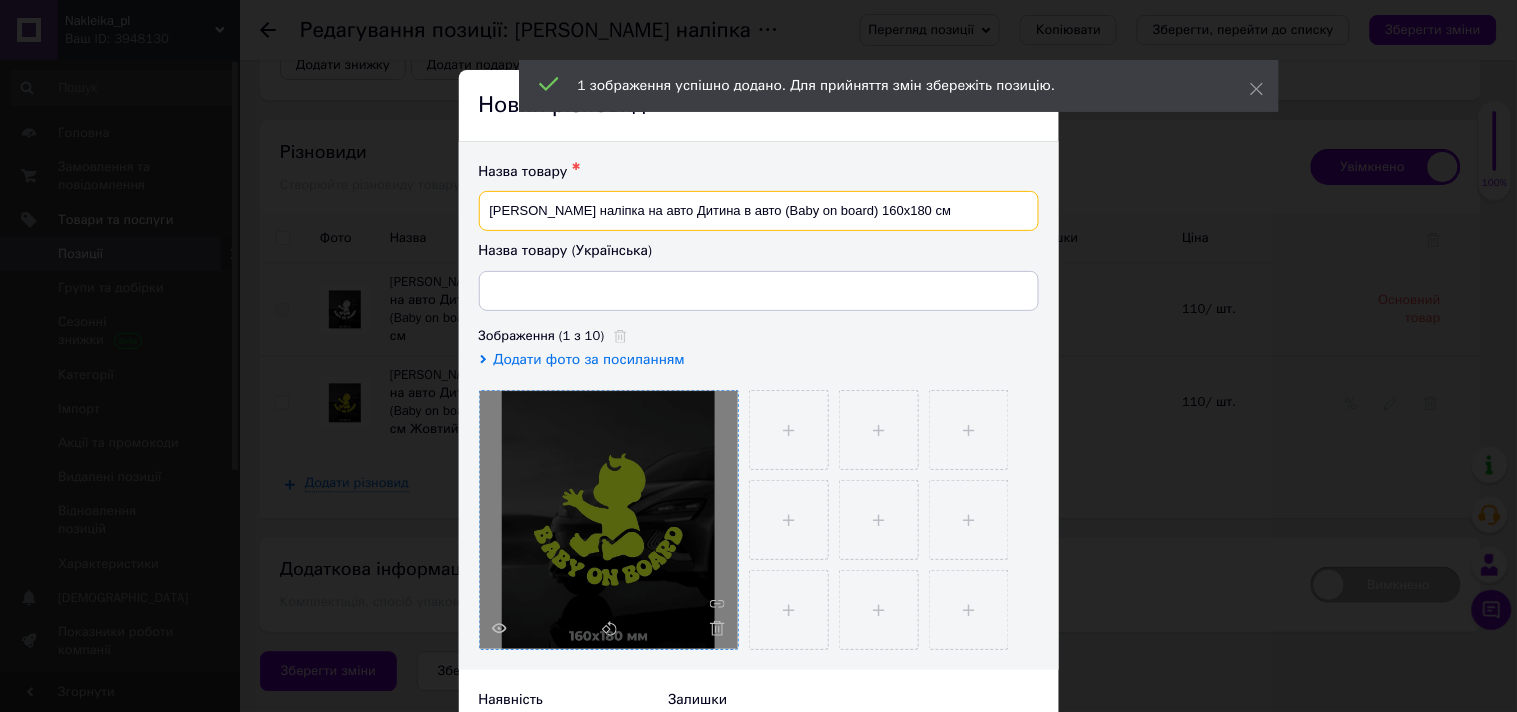 drag, startPoint x: 934, startPoint y: 215, endPoint x: 501, endPoint y: 207, distance: 433.07388 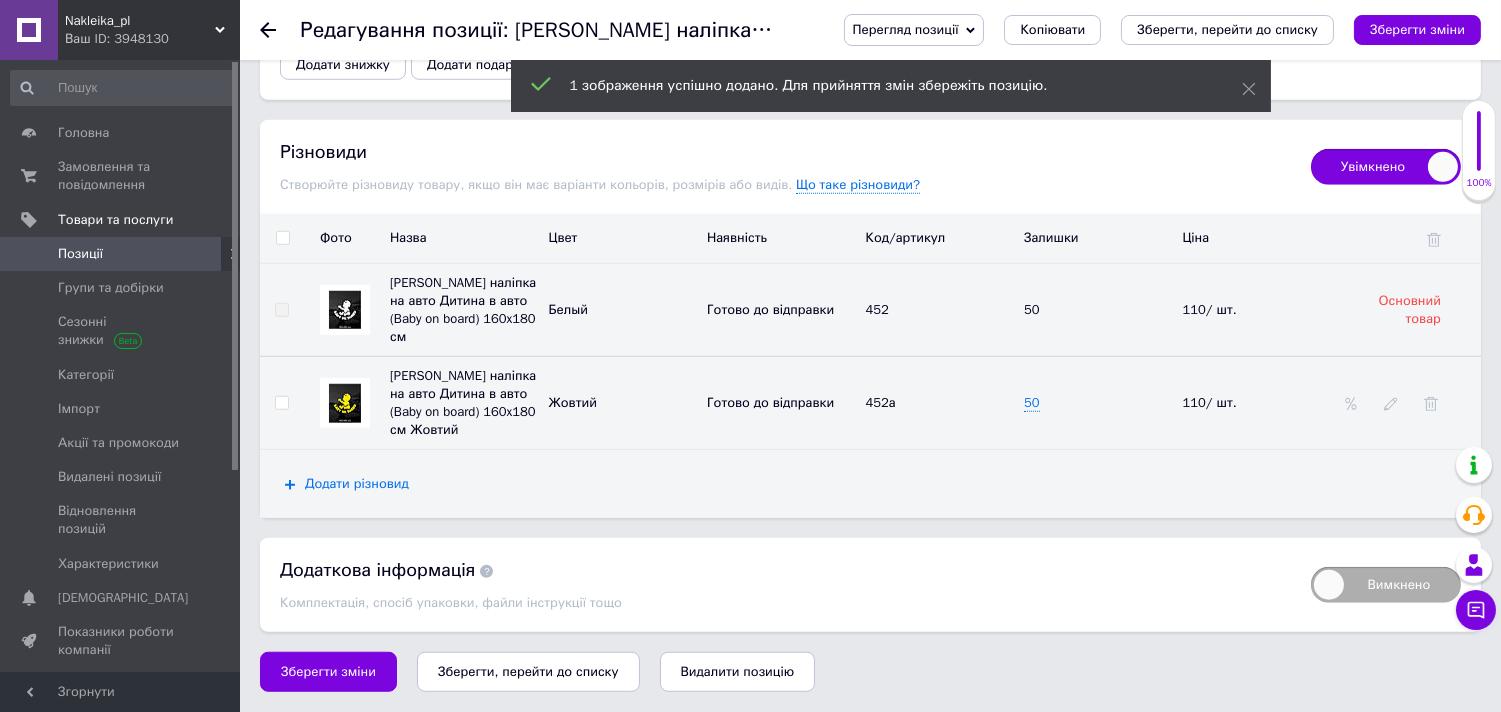 click on "Додати різновид" at bounding box center (357, 484) 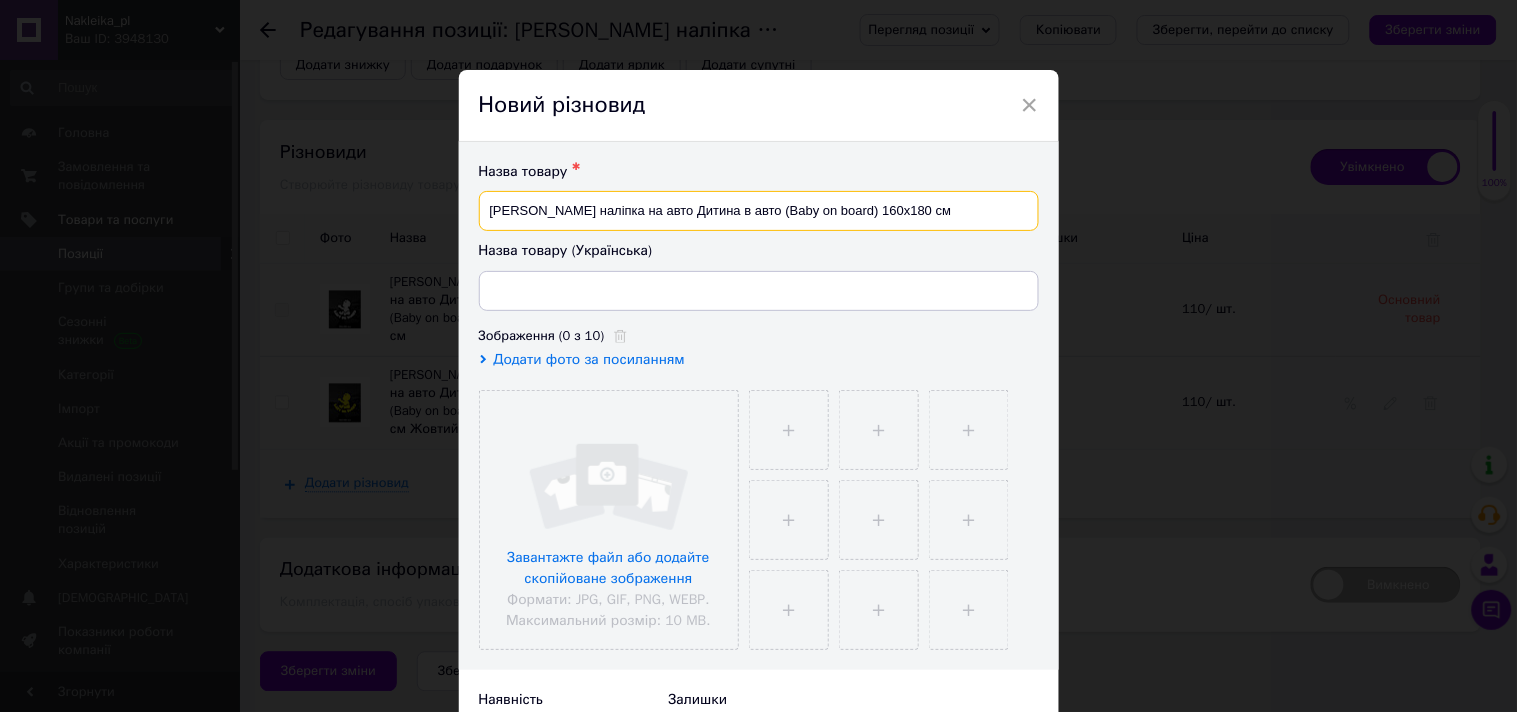 drag, startPoint x: 915, startPoint y: 213, endPoint x: 476, endPoint y: 210, distance: 439.01025 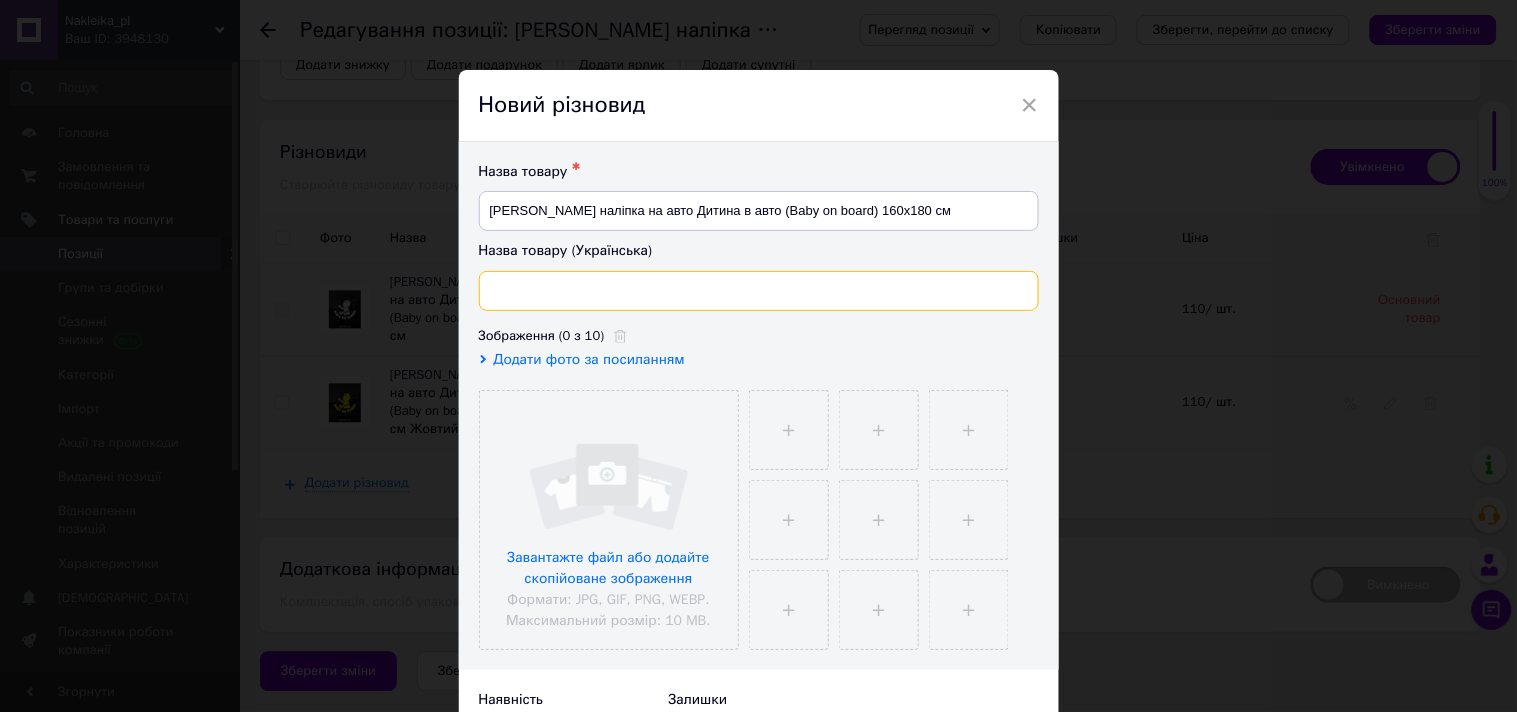 click at bounding box center [759, 291] 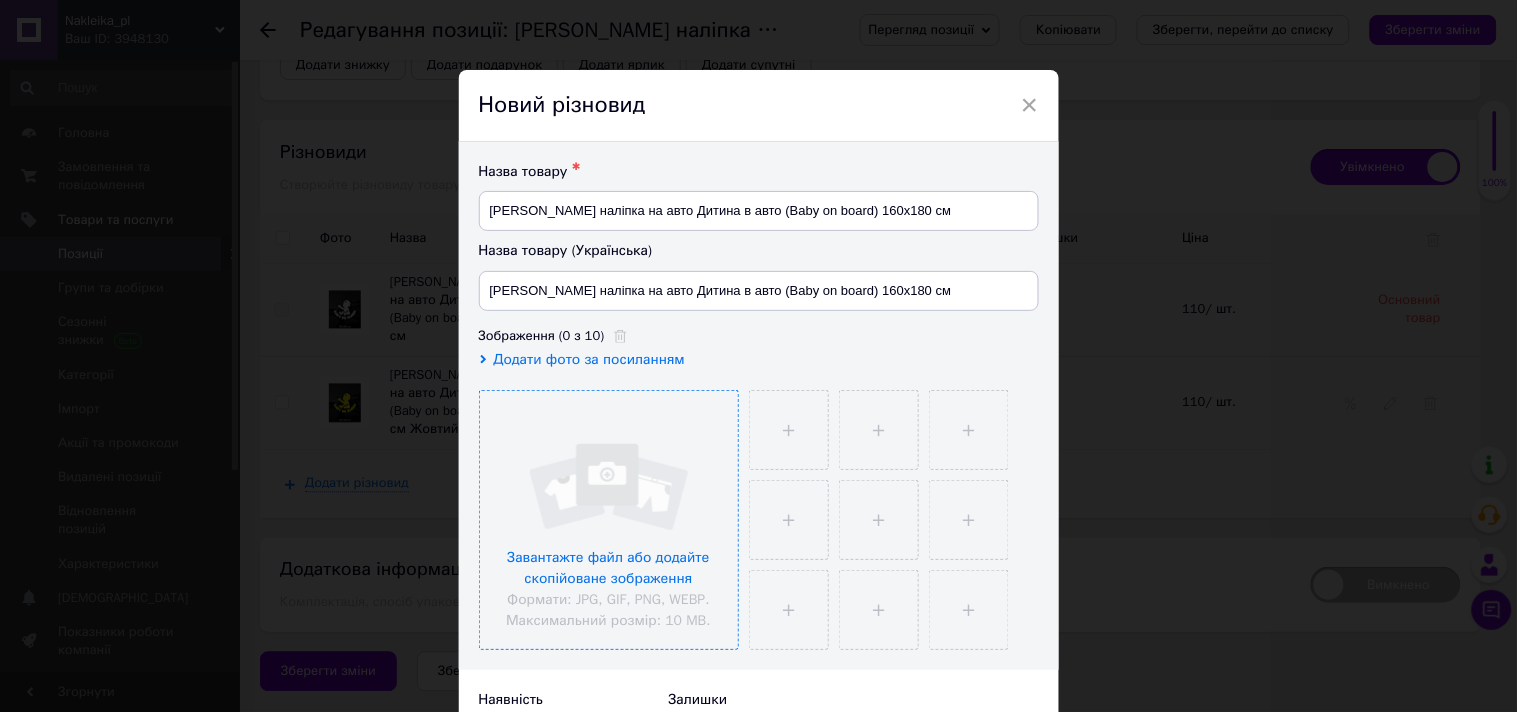 click at bounding box center (609, 520) 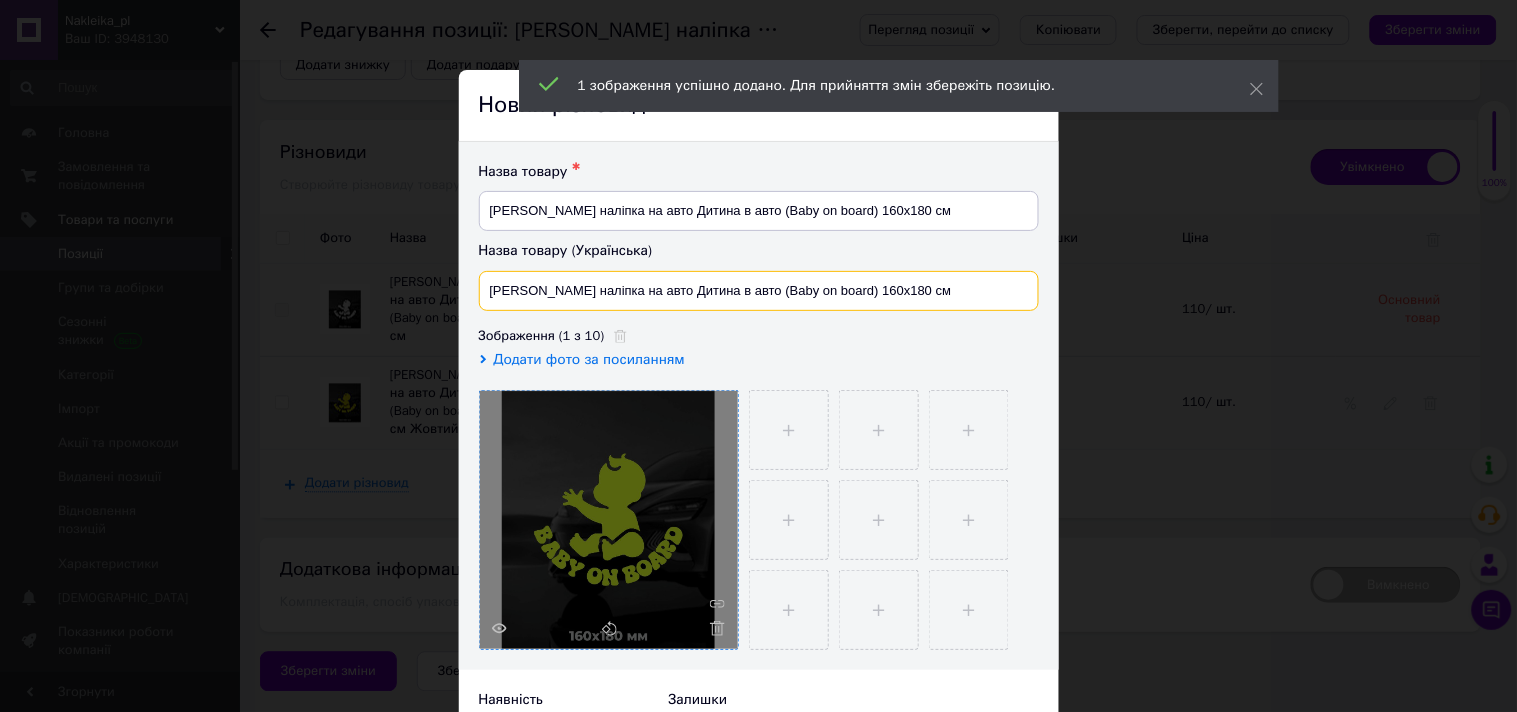click on "[PERSON_NAME] наліпка на авто Дитина в авто (Baby on board) 160x180 см" at bounding box center (759, 291) 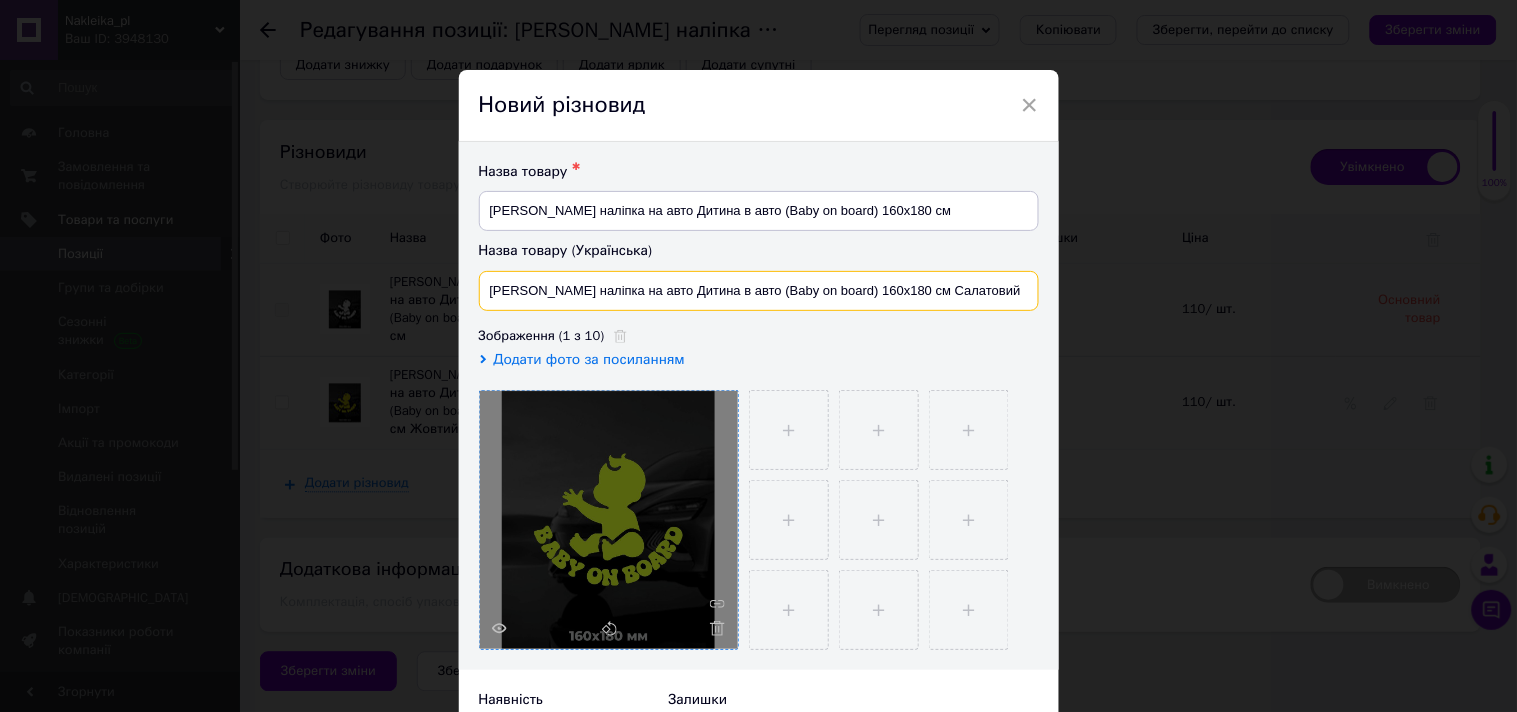 scroll, scrollTop: 444, scrollLeft: 0, axis: vertical 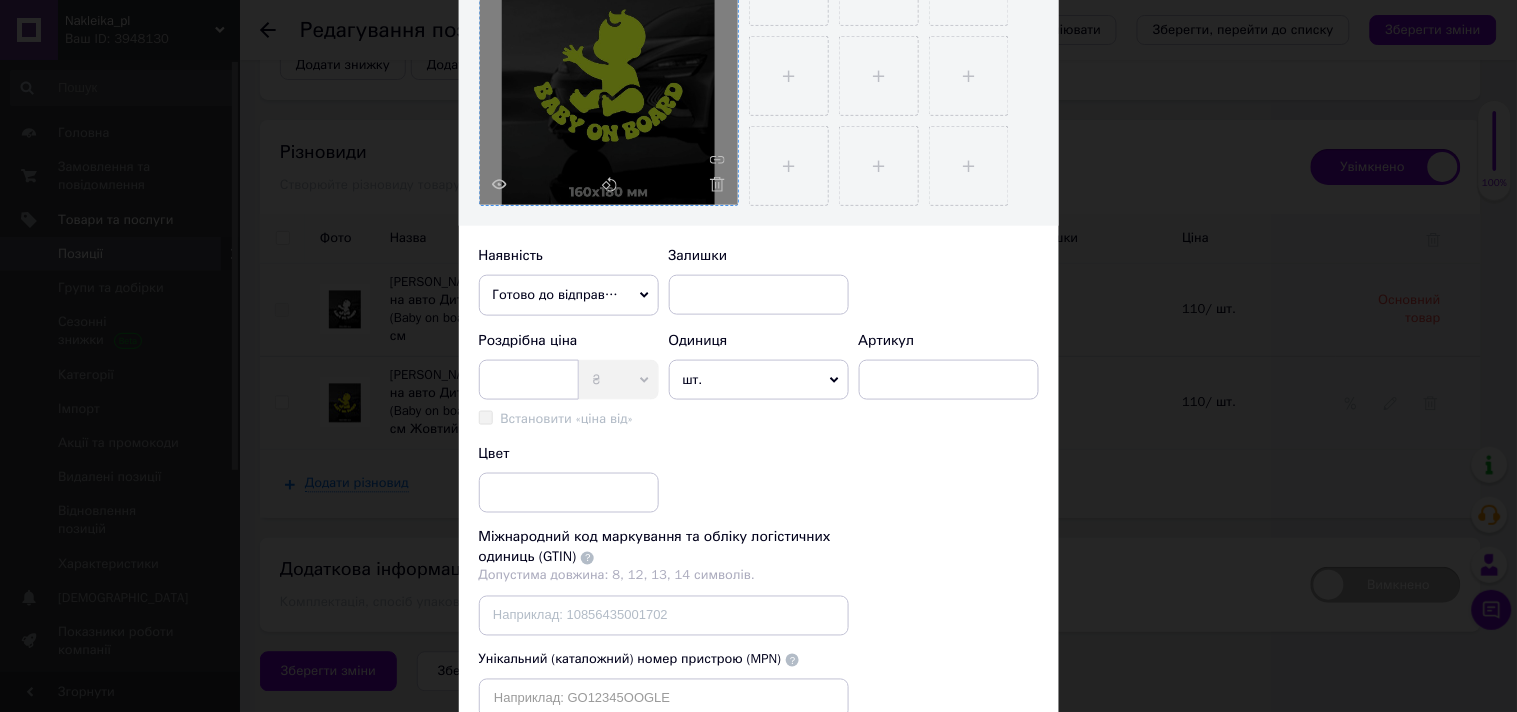 type on "[PERSON_NAME] наліпка на авто Дитина в авто (Baby on board) 160x180 см Салатовий" 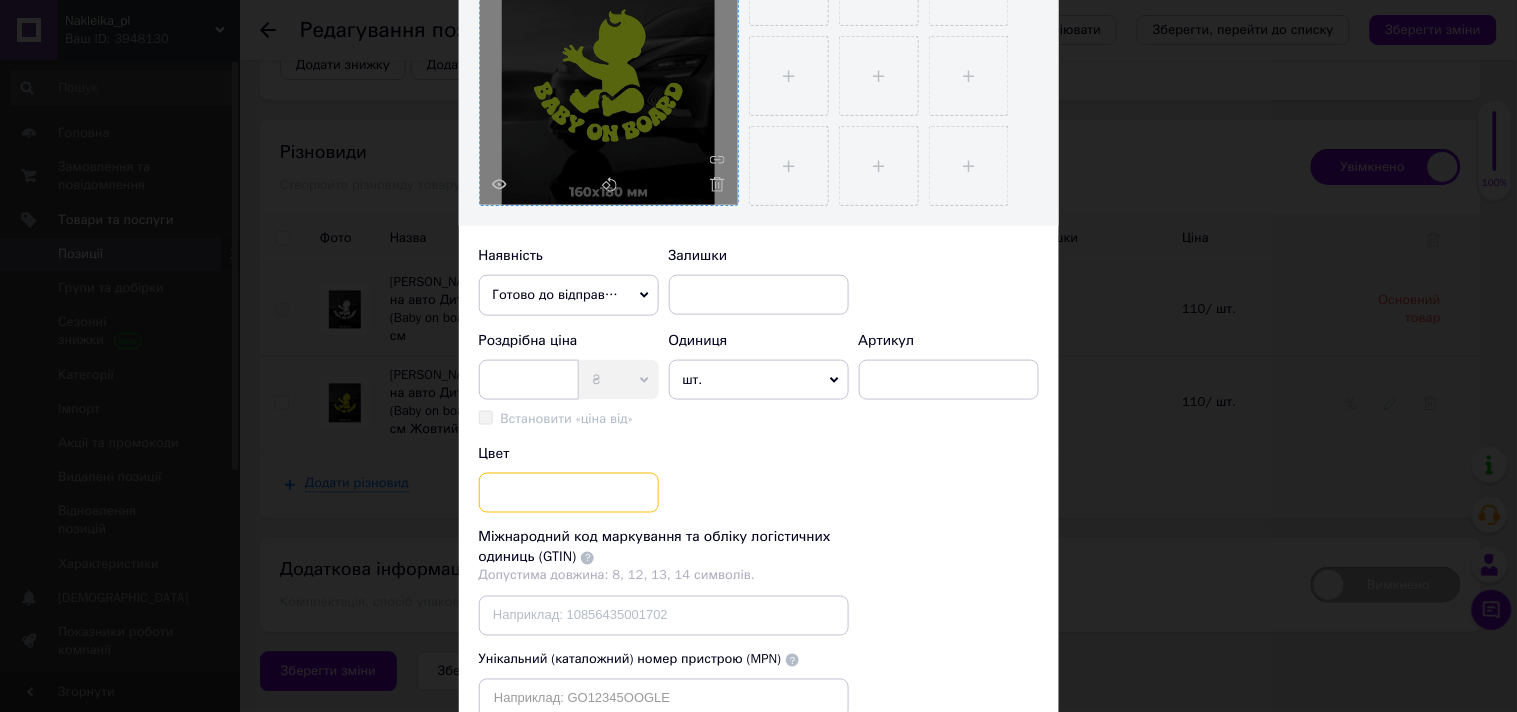 click at bounding box center (569, 493) 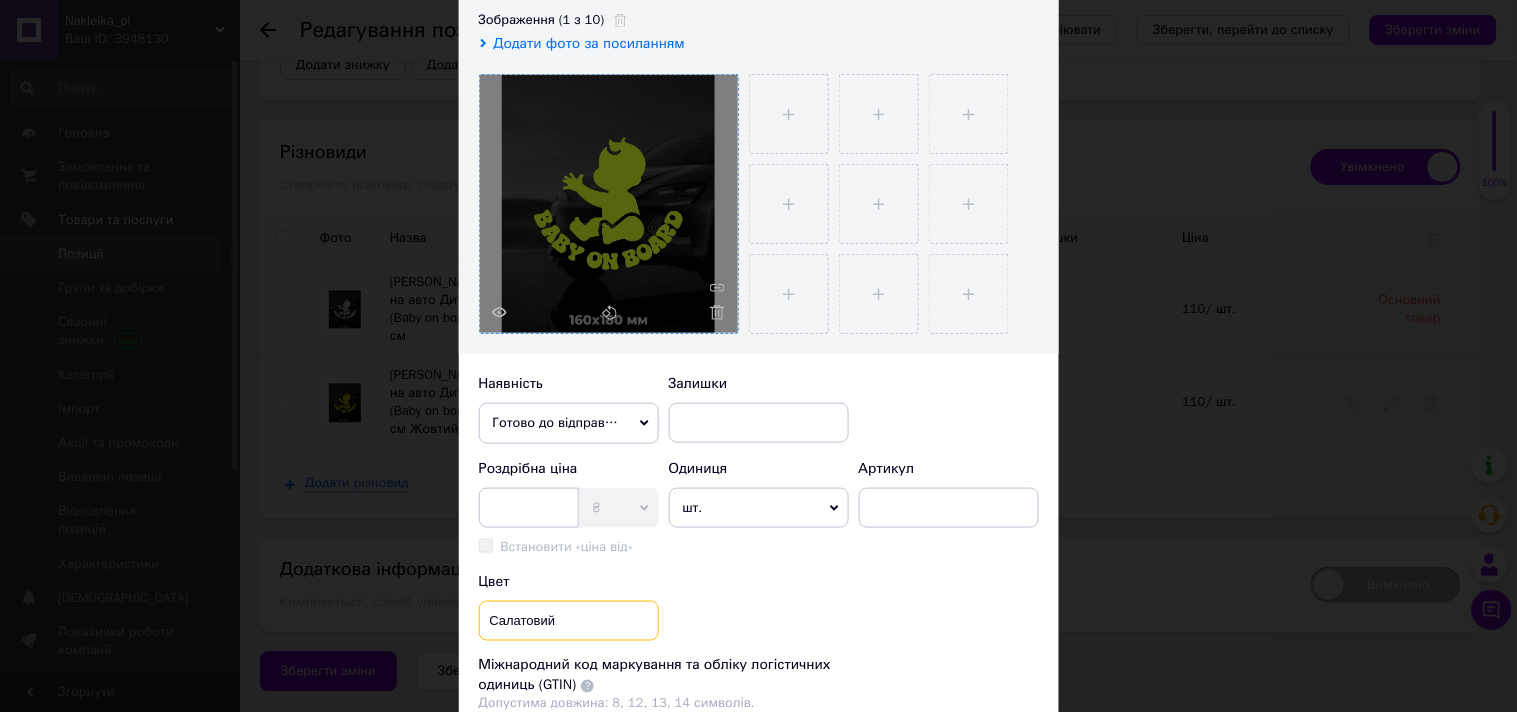 scroll, scrollTop: 222, scrollLeft: 0, axis: vertical 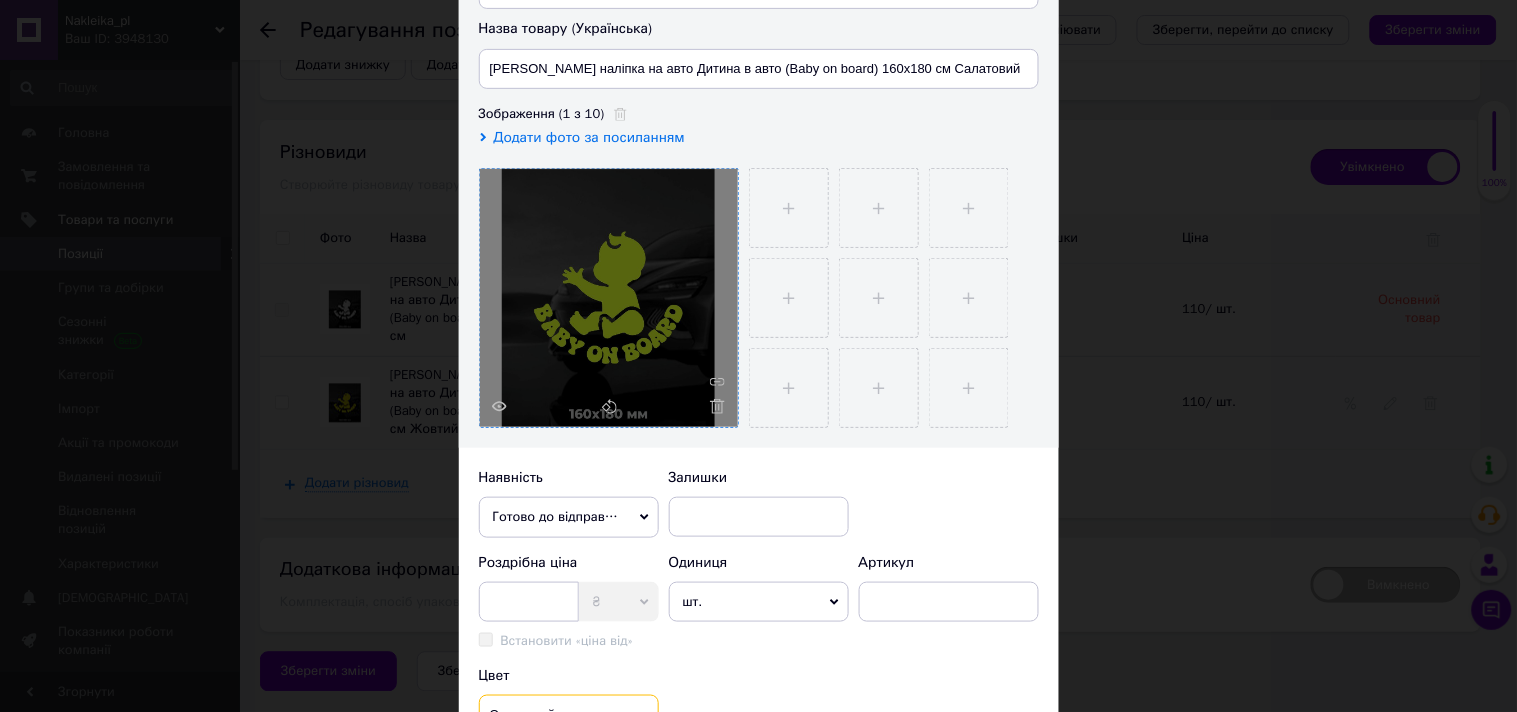 type on "Салатовий" 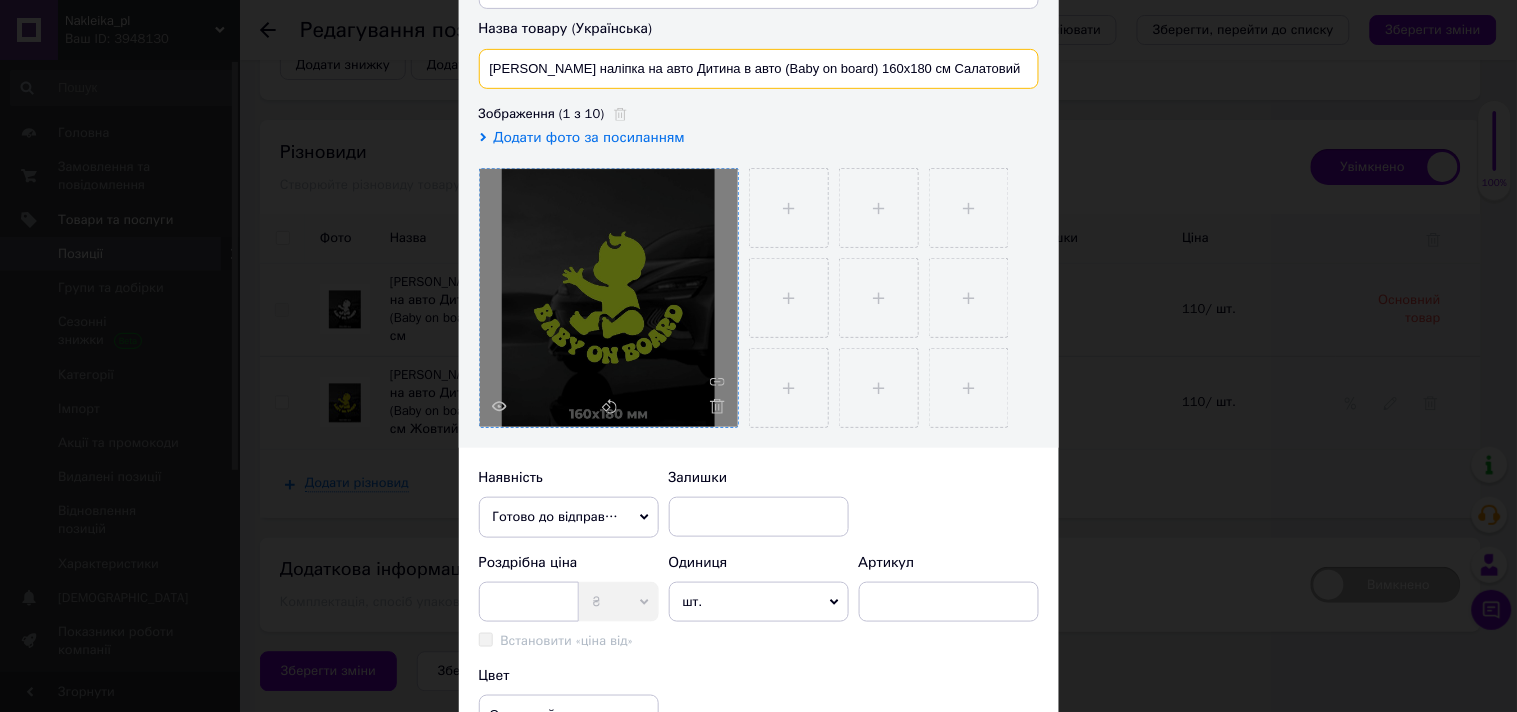 drag, startPoint x: 978, startPoint y: 72, endPoint x: 898, endPoint y: 74, distance: 80.024994 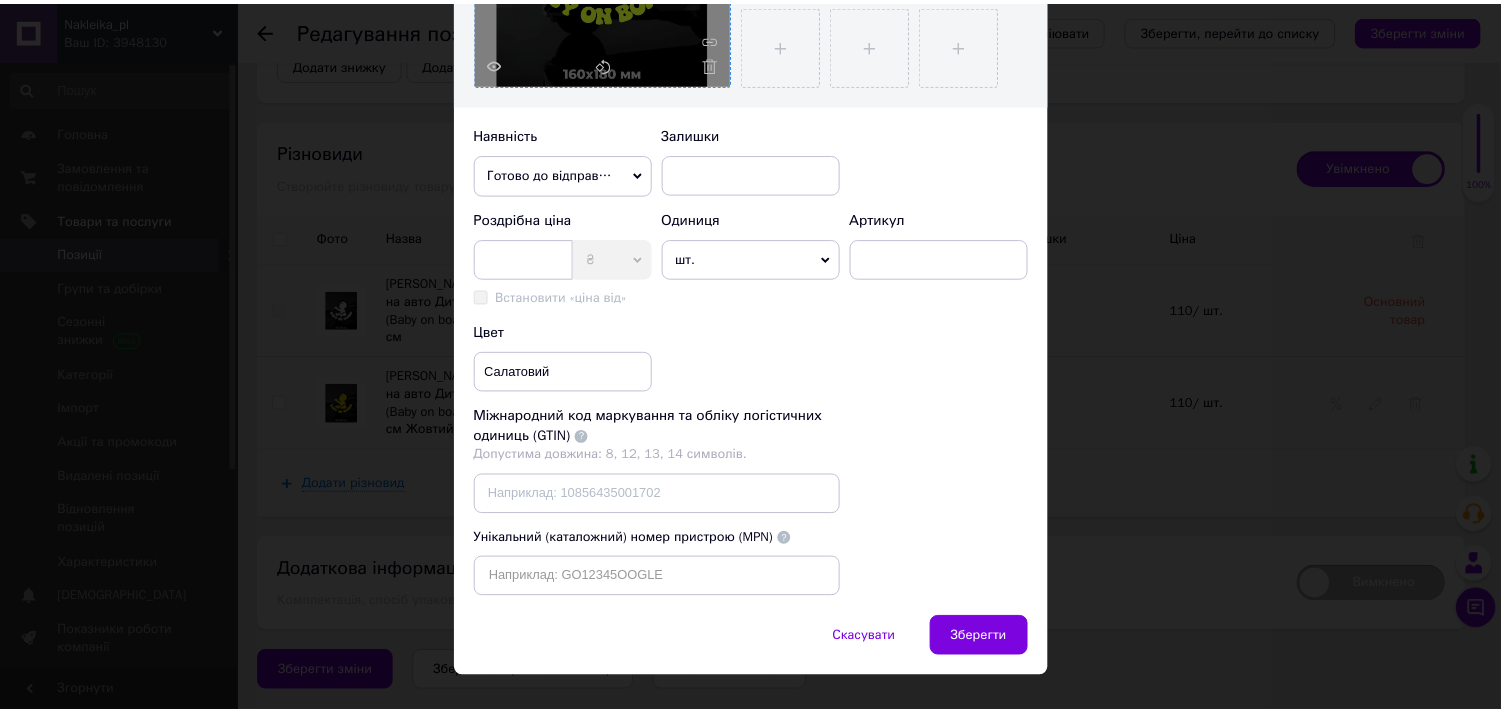 scroll, scrollTop: 603, scrollLeft: 0, axis: vertical 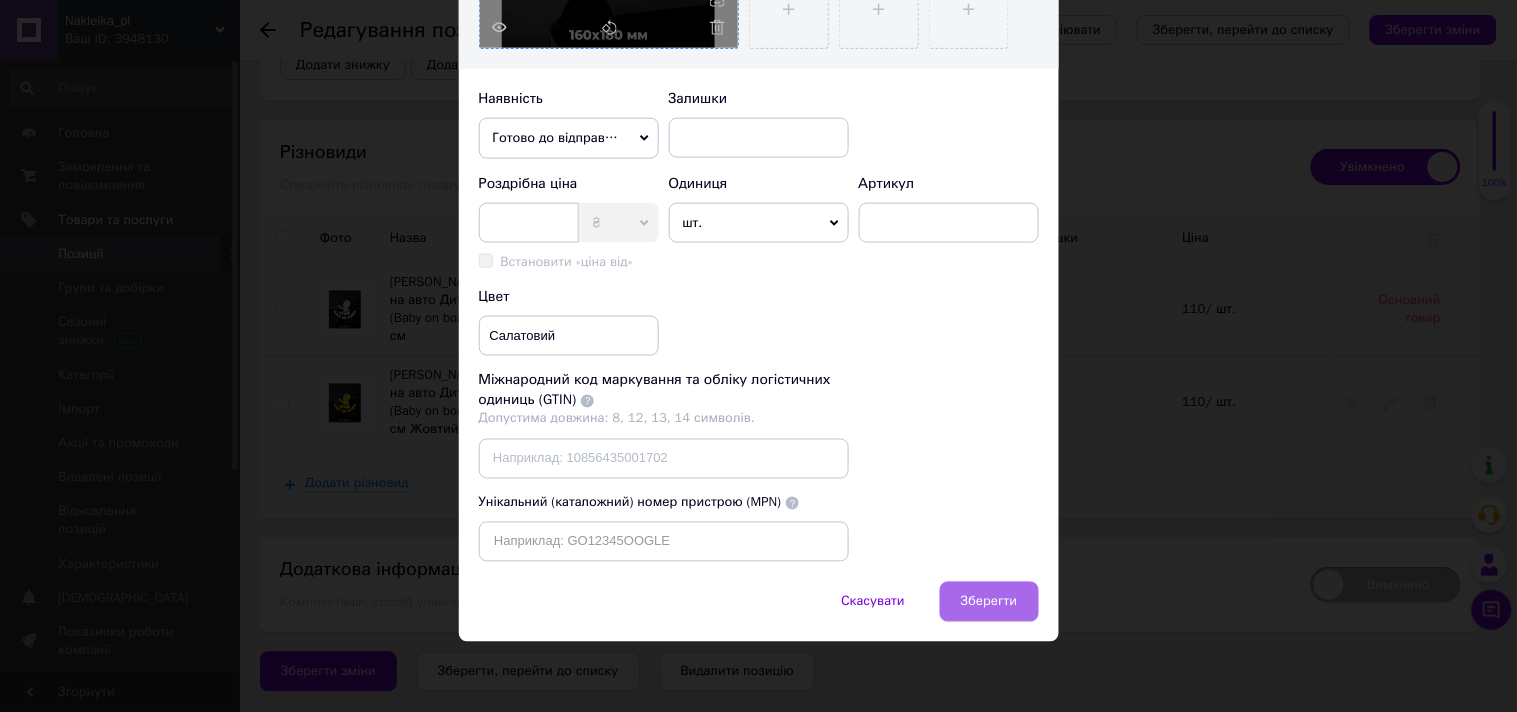 type on "[PERSON_NAME] наліпка на авто Дитина в авто (Baby on board) 160x180 см" 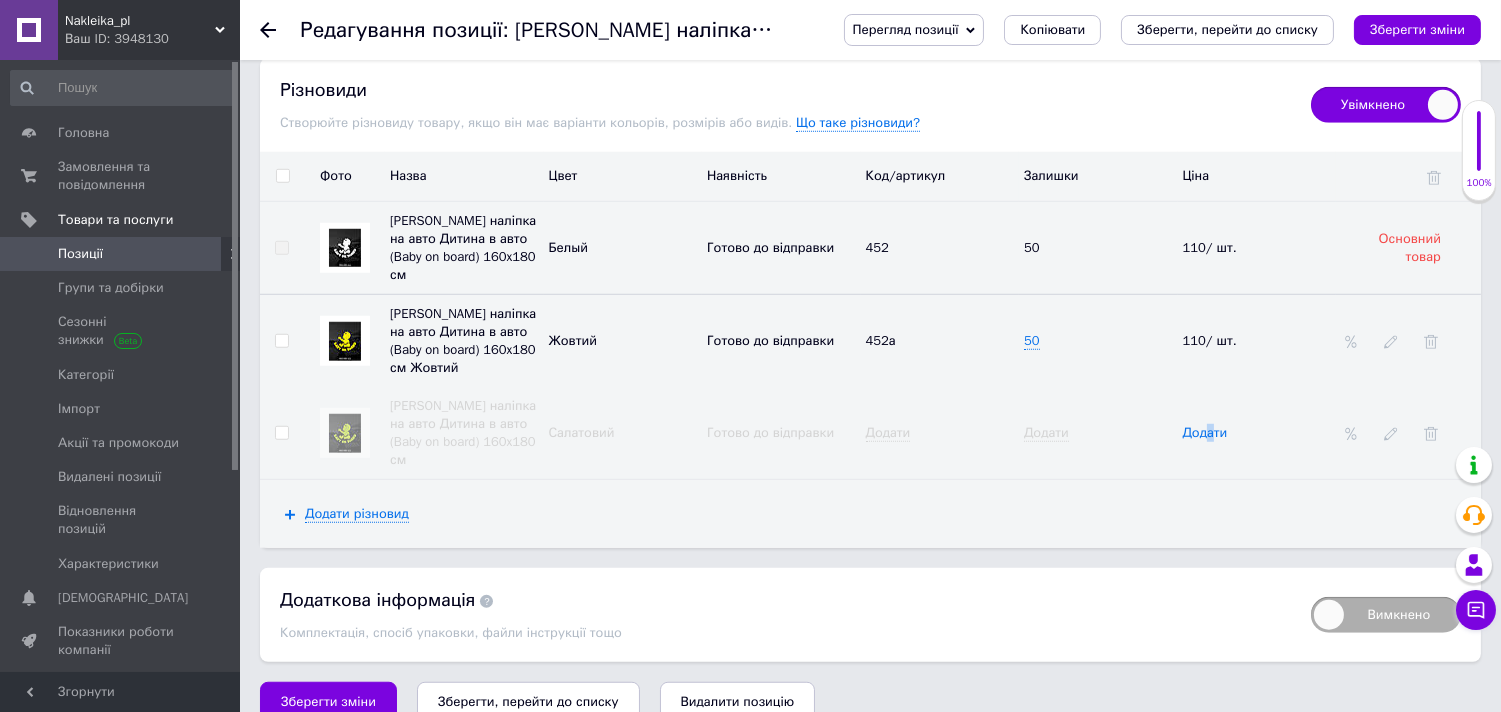 click on "Додати" at bounding box center [1205, 433] 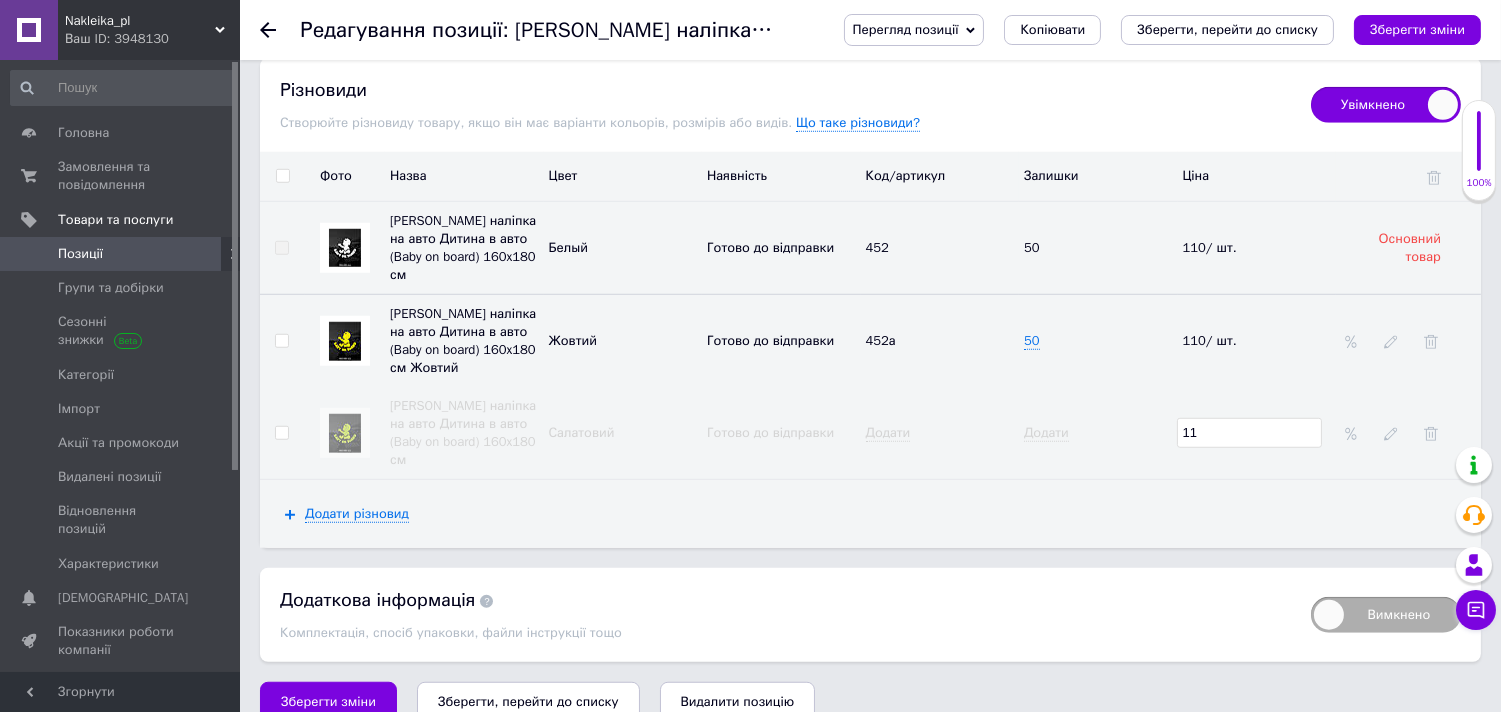 type on "110" 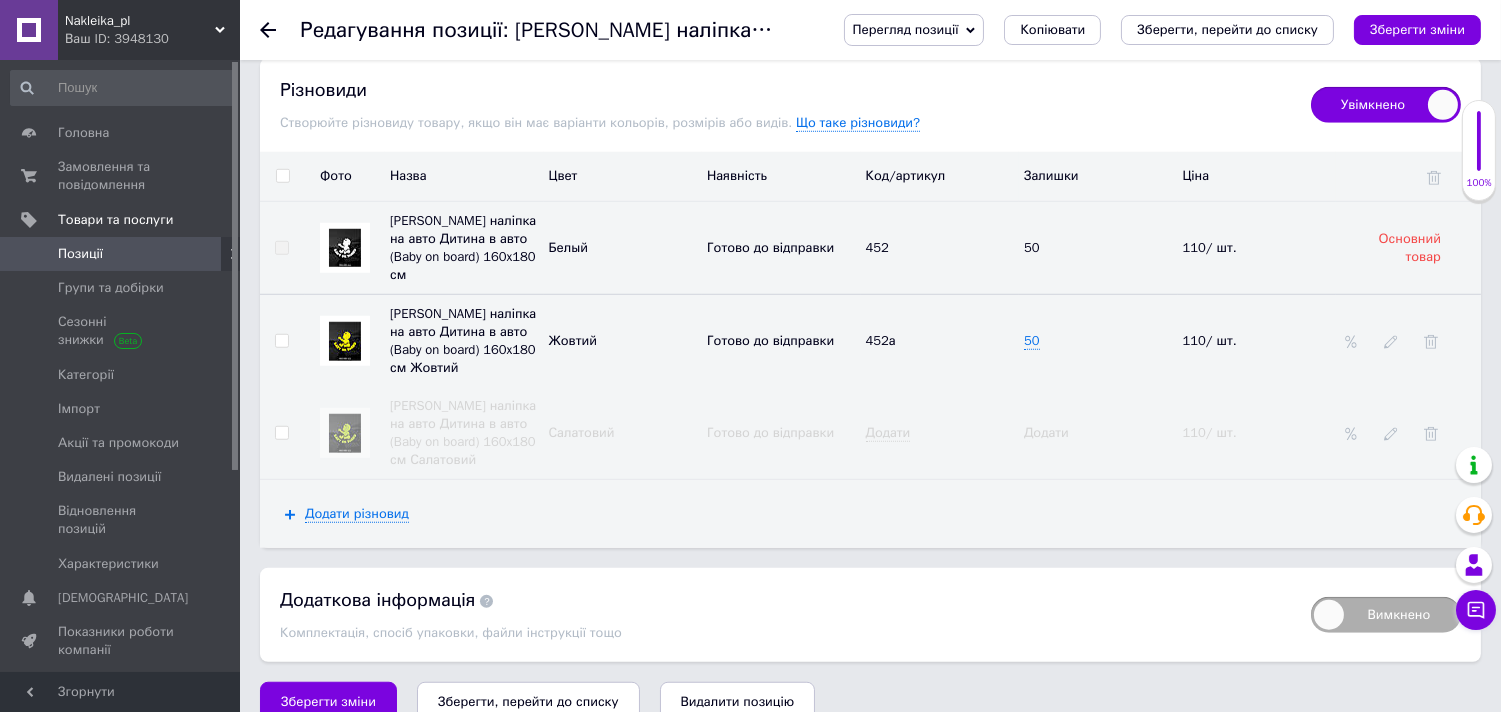 click on "Додати" at bounding box center (1046, 433) 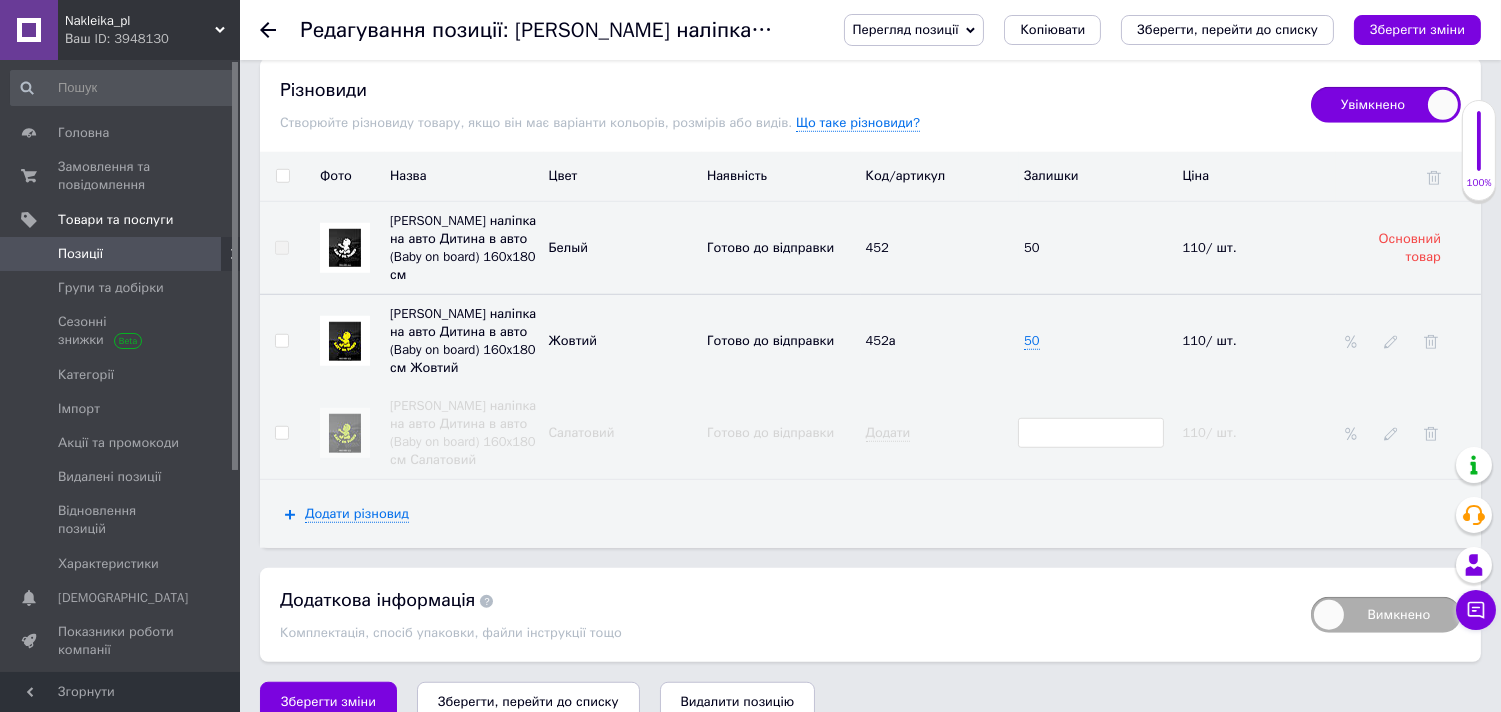 click on "Додати" at bounding box center (940, 433) 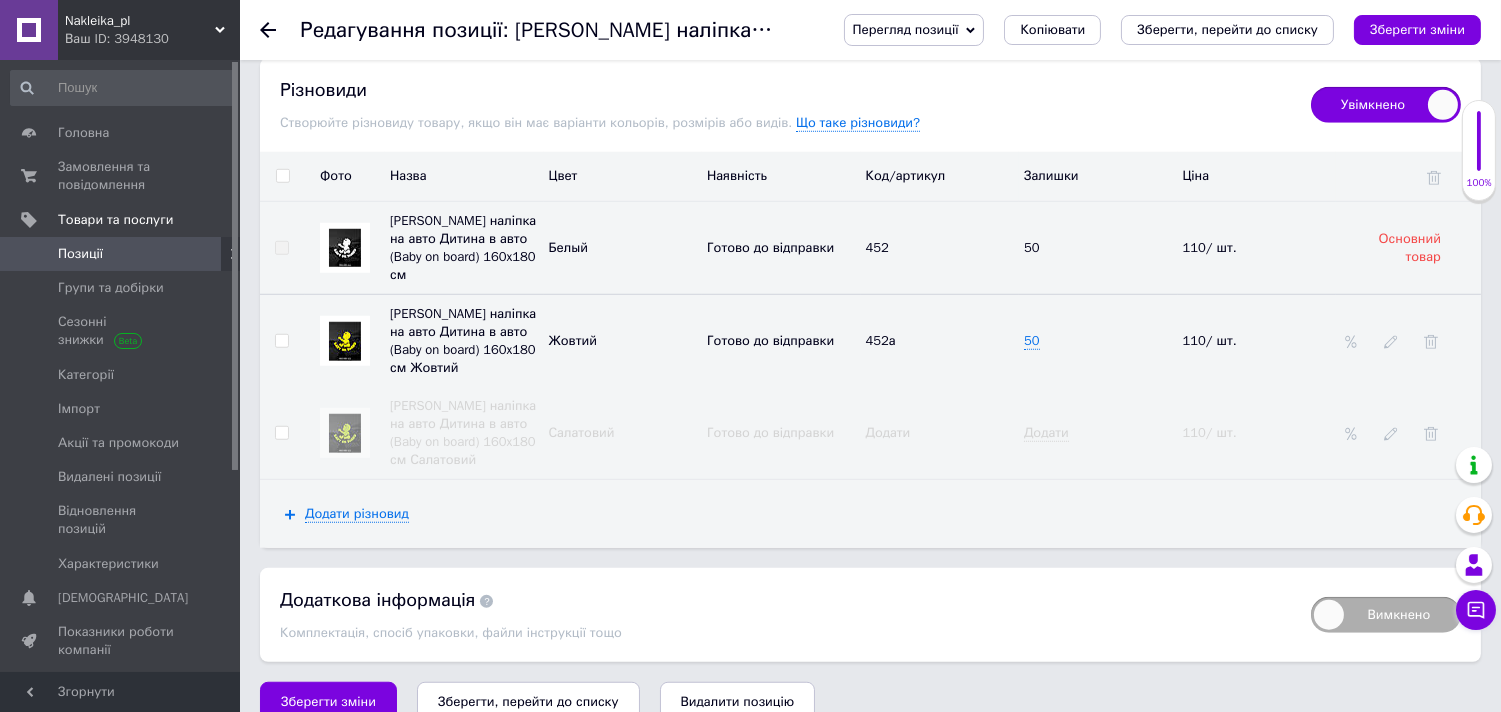 click on "Додати" at bounding box center (888, 433) 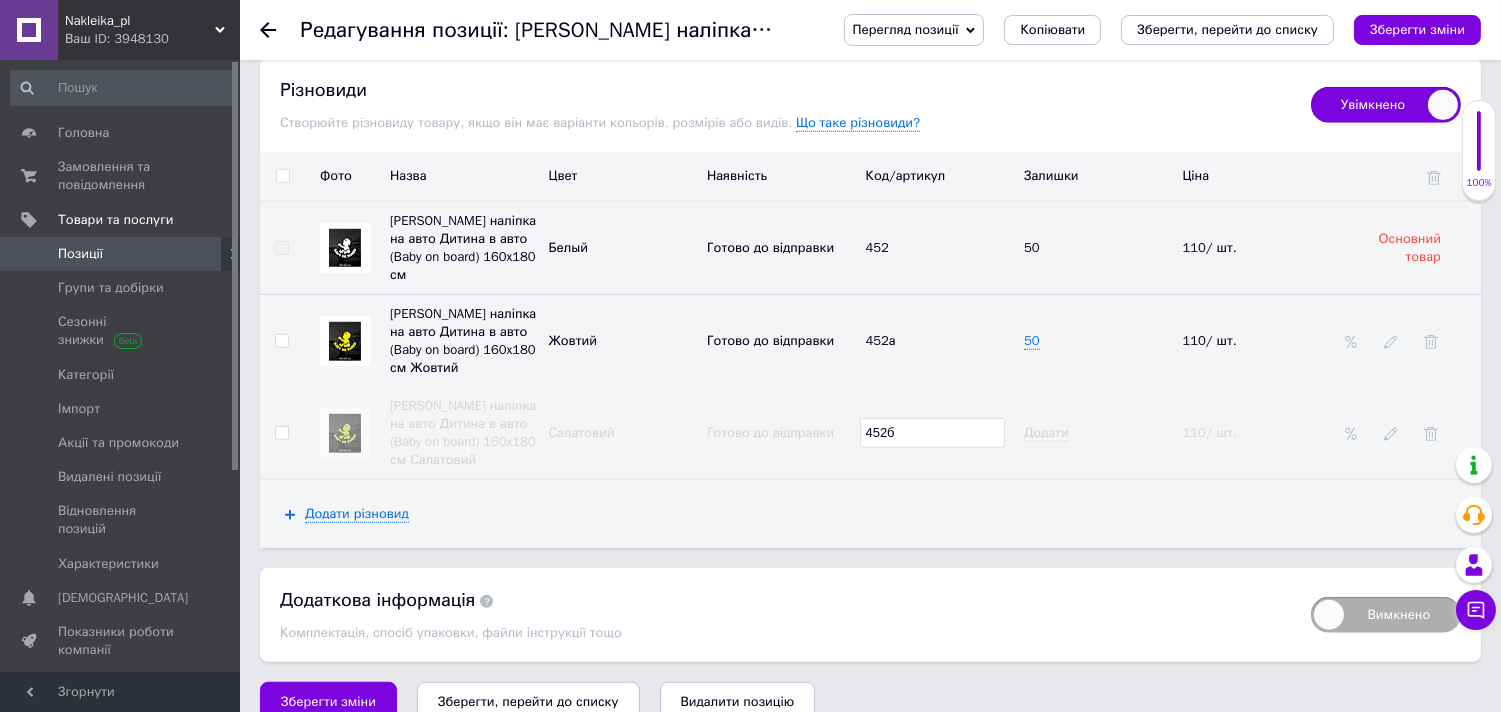 type on "452б" 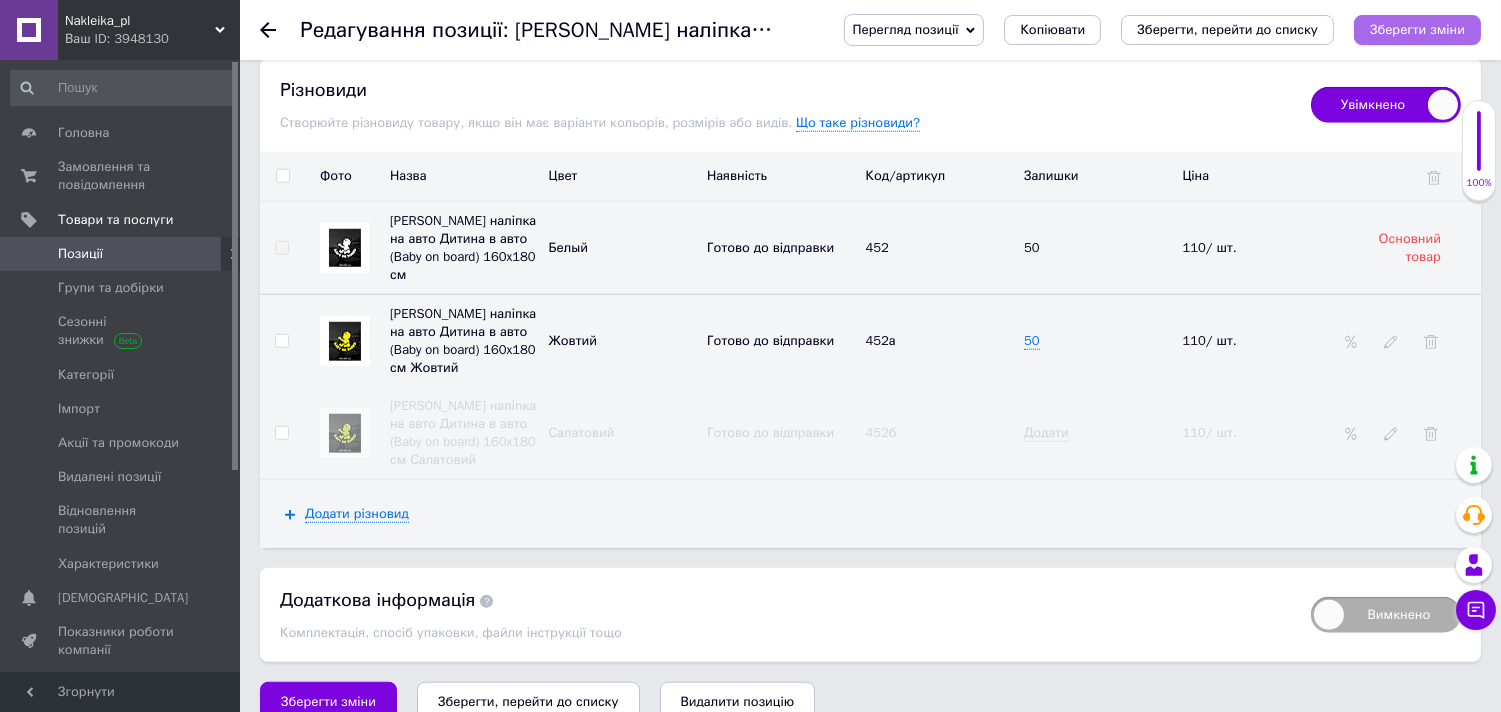 click on "Зберегти зміни" at bounding box center (1417, 29) 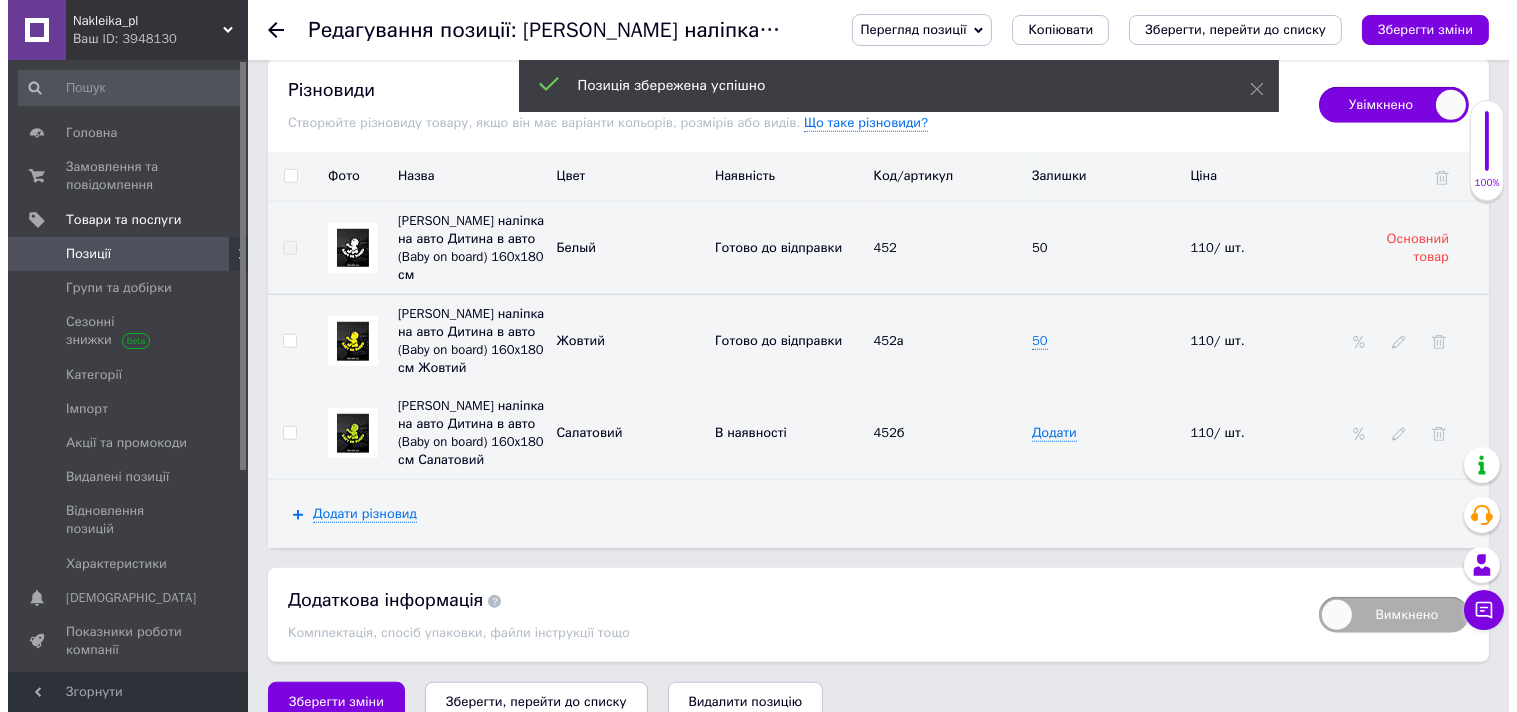 scroll, scrollTop: 3054, scrollLeft: 0, axis: vertical 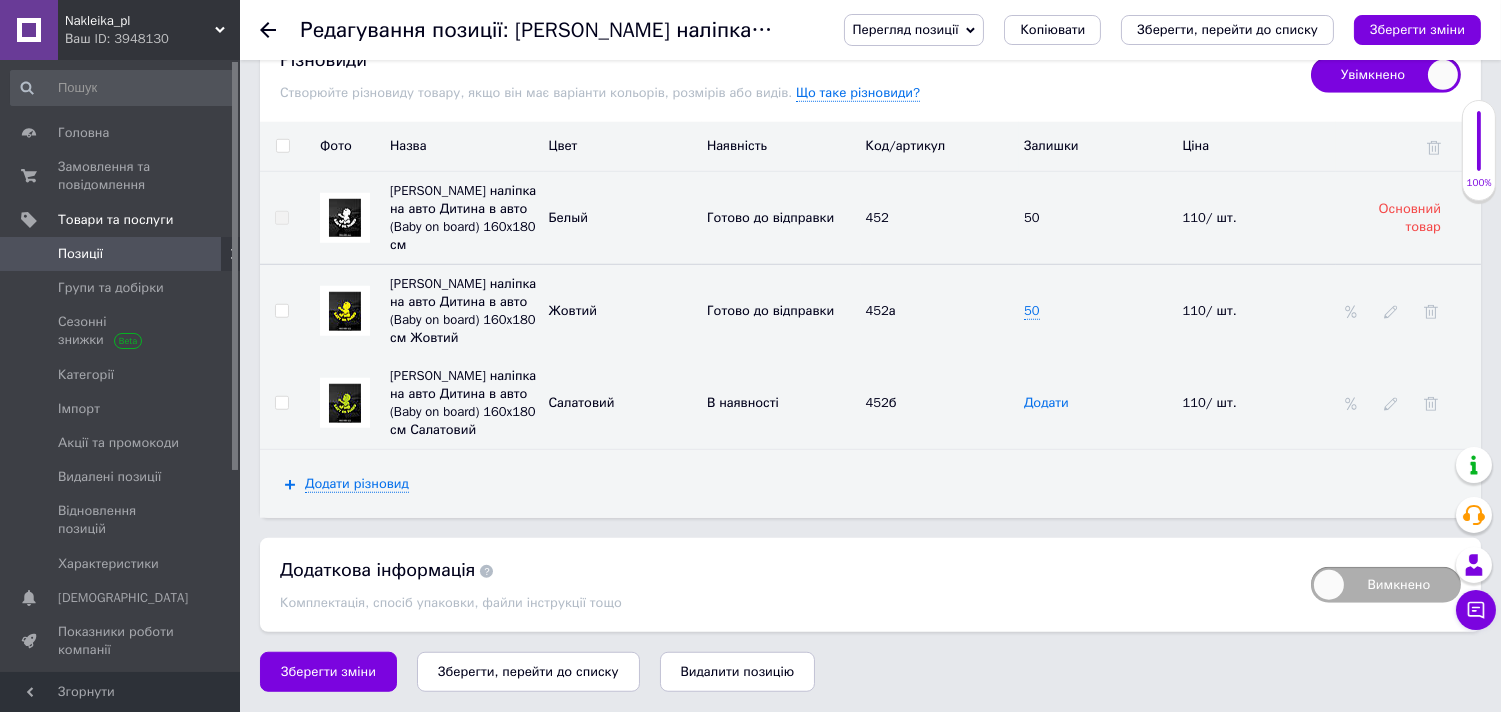 click on "Додати" at bounding box center [1046, 403] 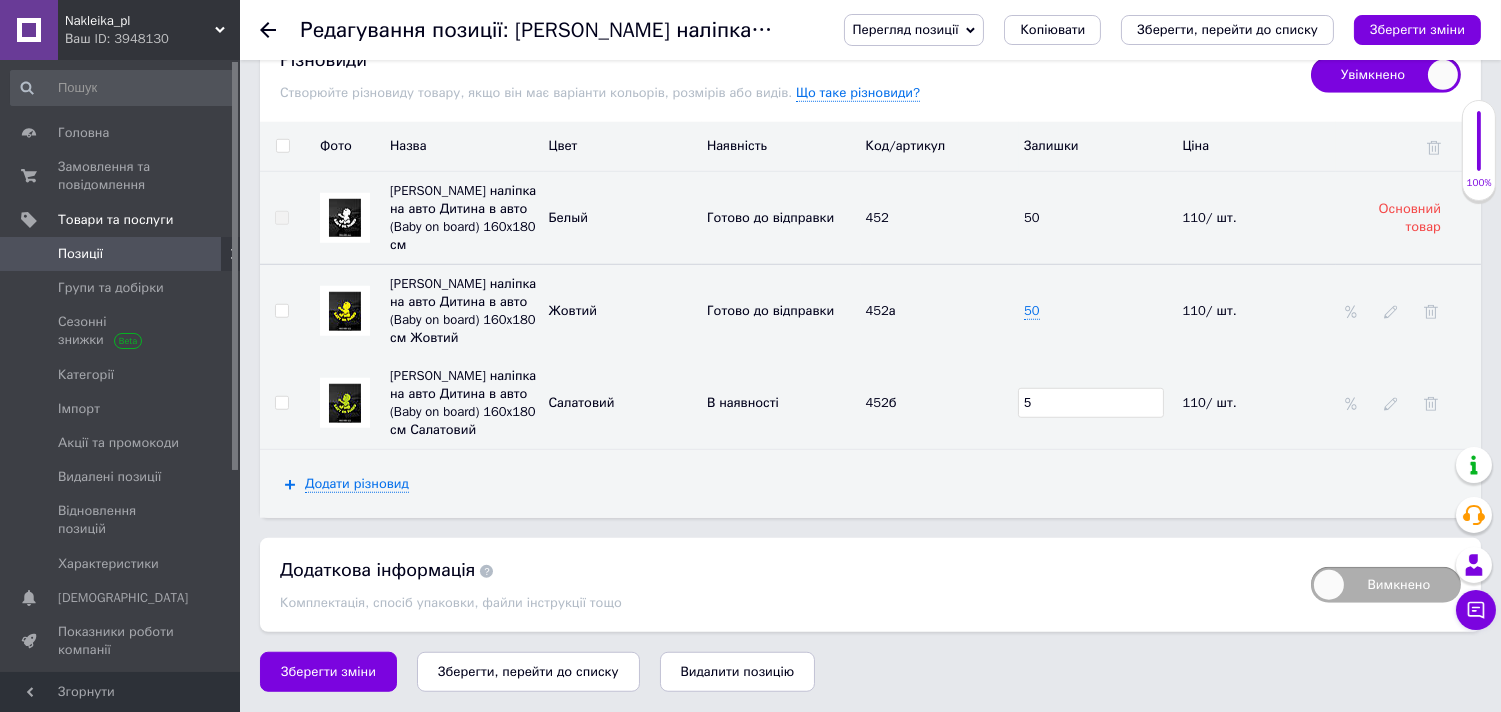 type on "50" 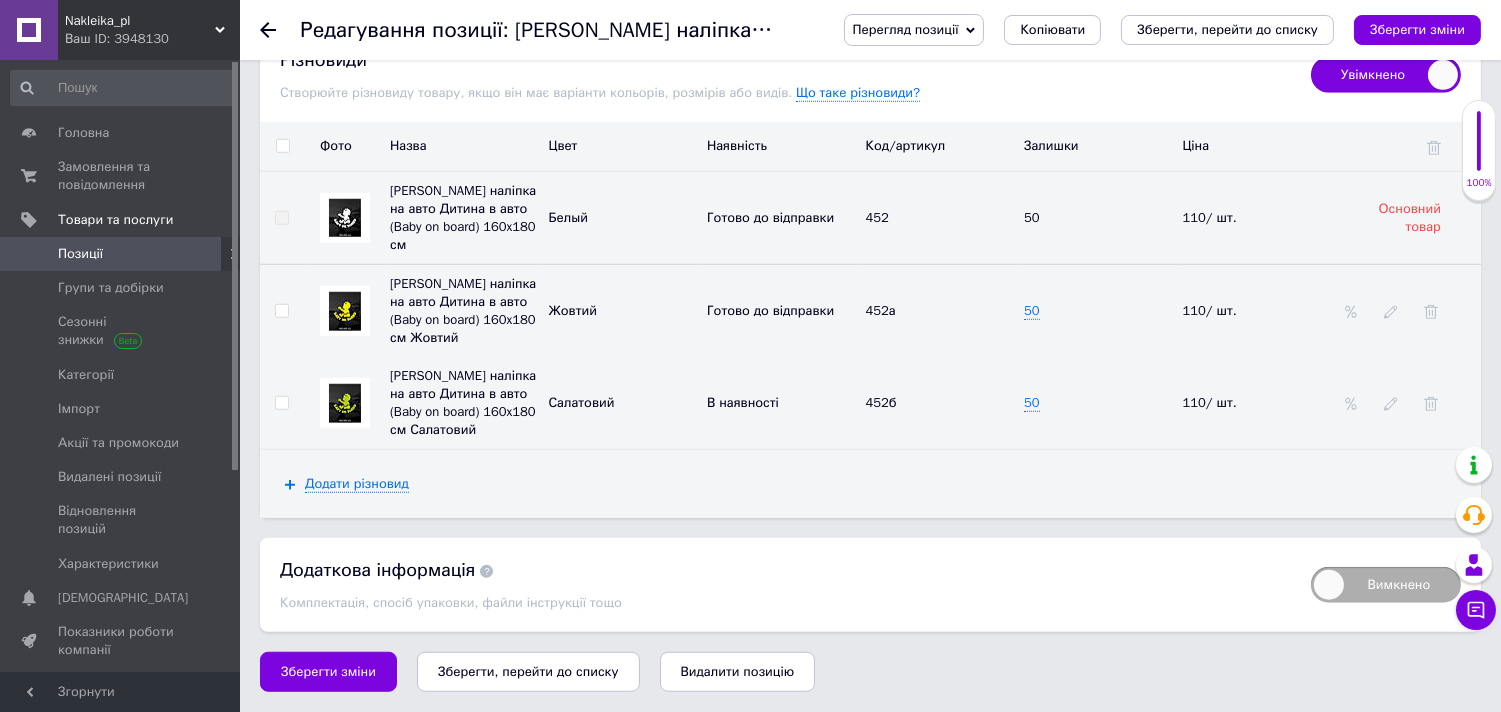 click on "Додати різновид" at bounding box center (870, 484) 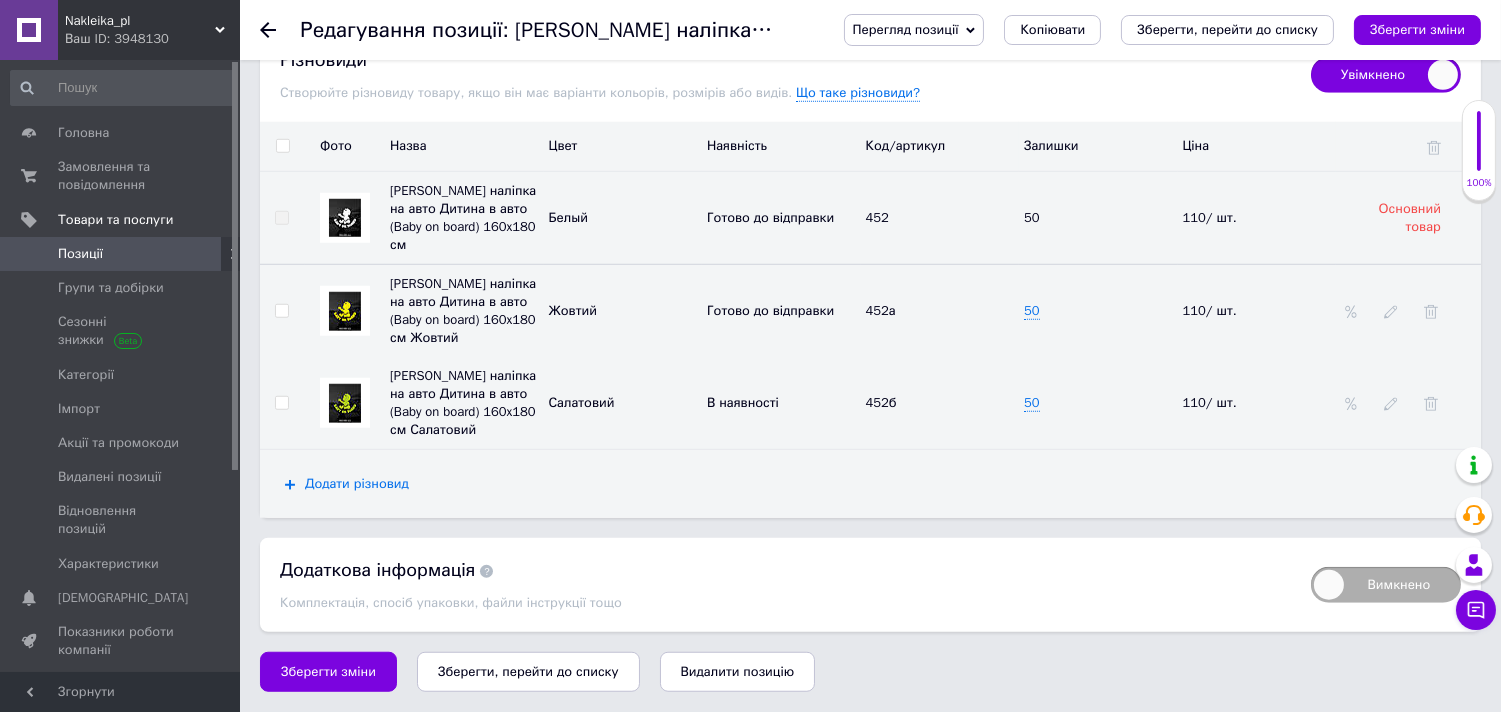 click on "Додати різновид" at bounding box center (357, 484) 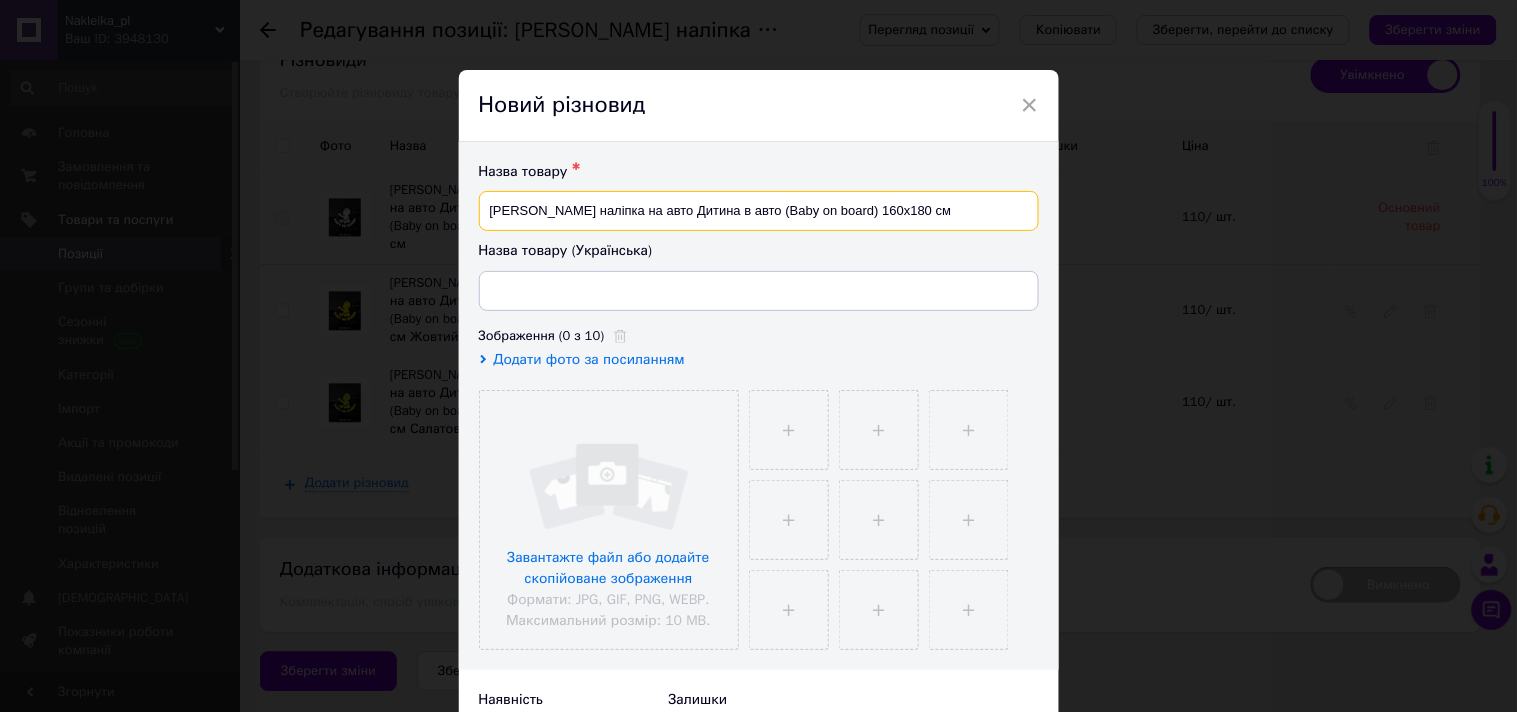 drag, startPoint x: 913, startPoint y: 213, endPoint x: 477, endPoint y: 210, distance: 436.0103 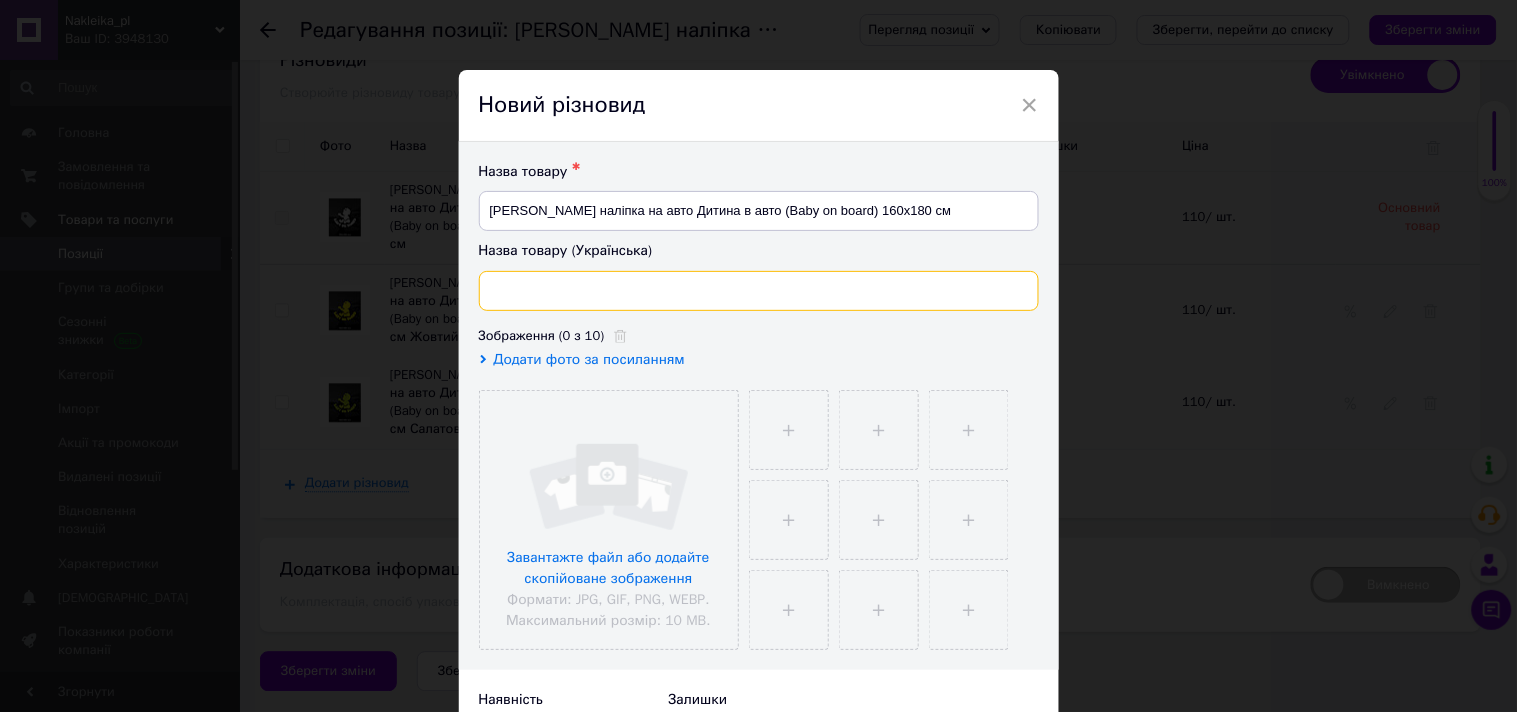 click at bounding box center (759, 291) 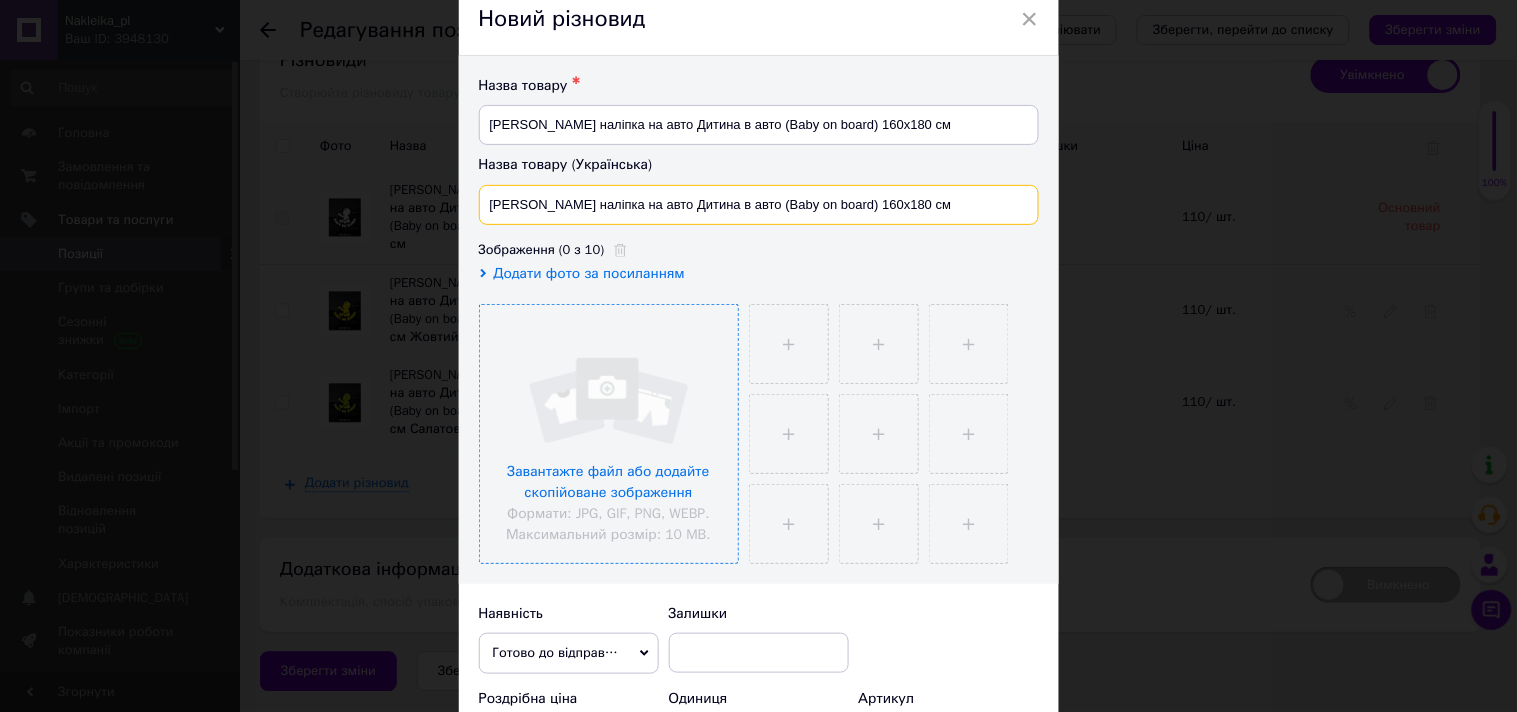scroll, scrollTop: 111, scrollLeft: 0, axis: vertical 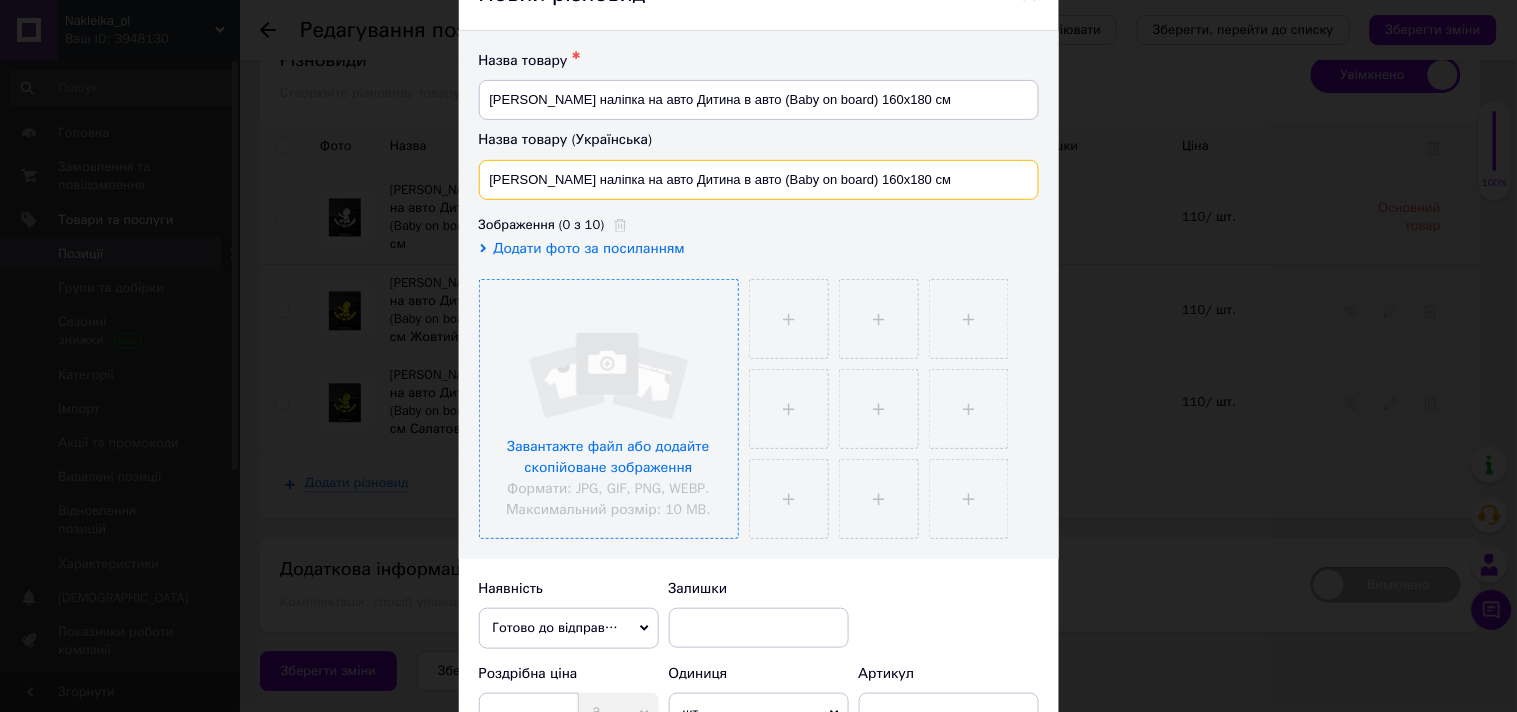 type on "[PERSON_NAME] наліпка на авто Дитина в авто (Baby on board) 160x180 см" 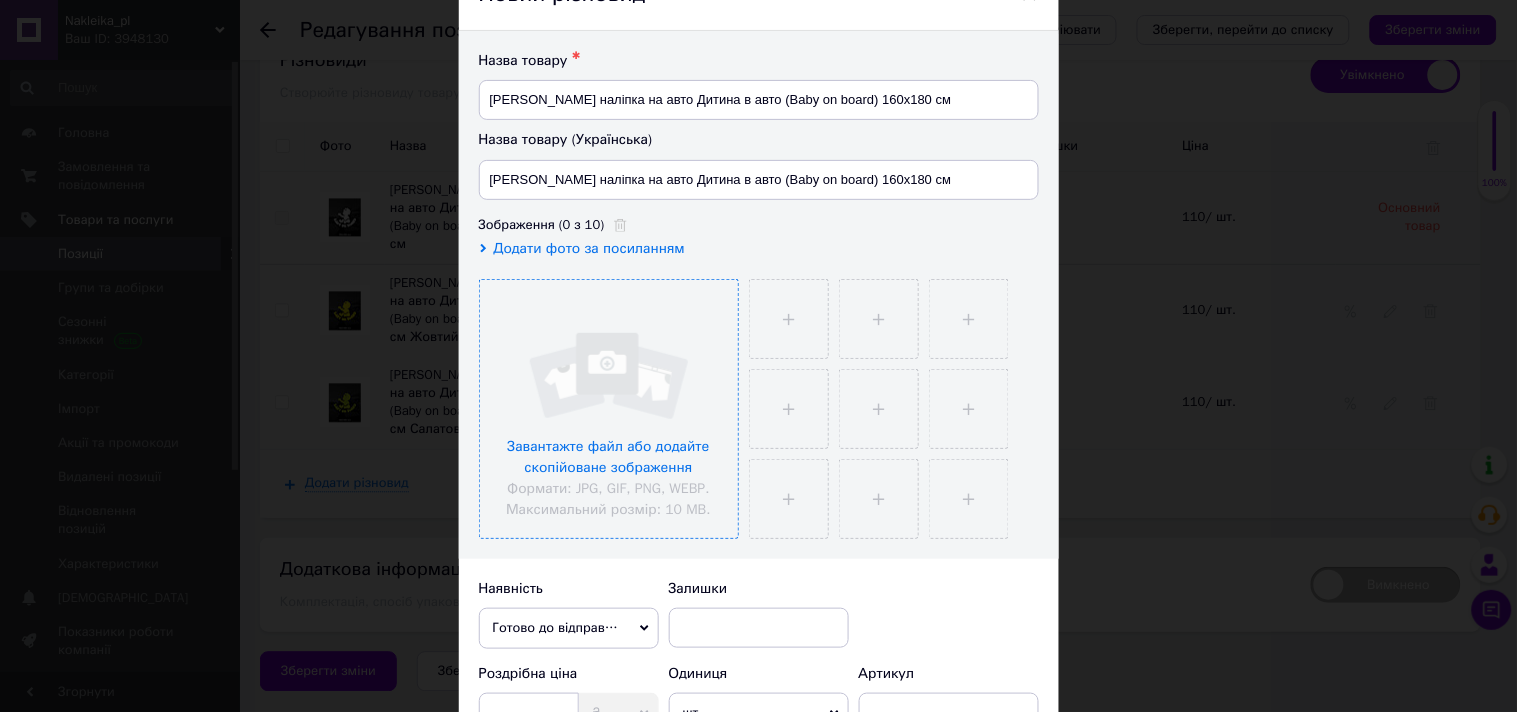 click at bounding box center [609, 409] 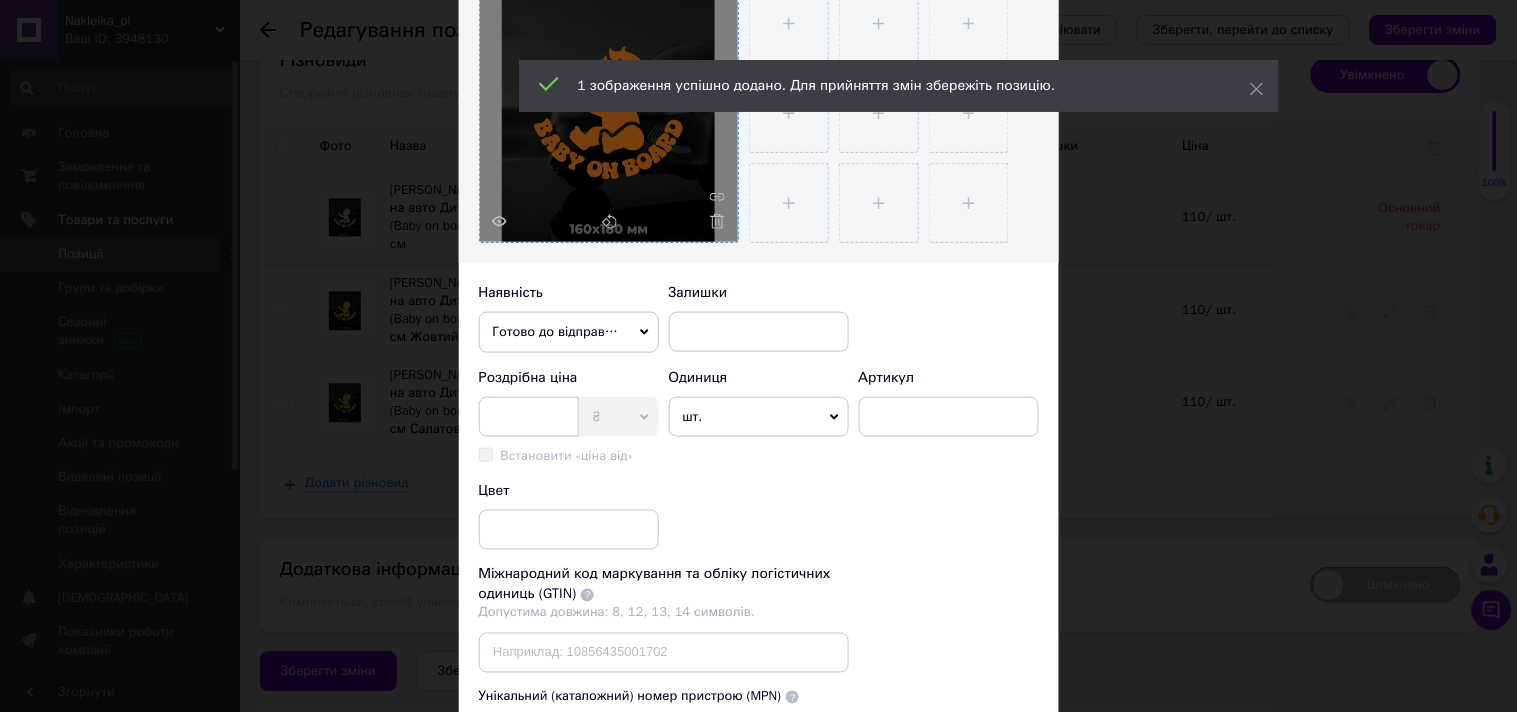 scroll, scrollTop: 444, scrollLeft: 0, axis: vertical 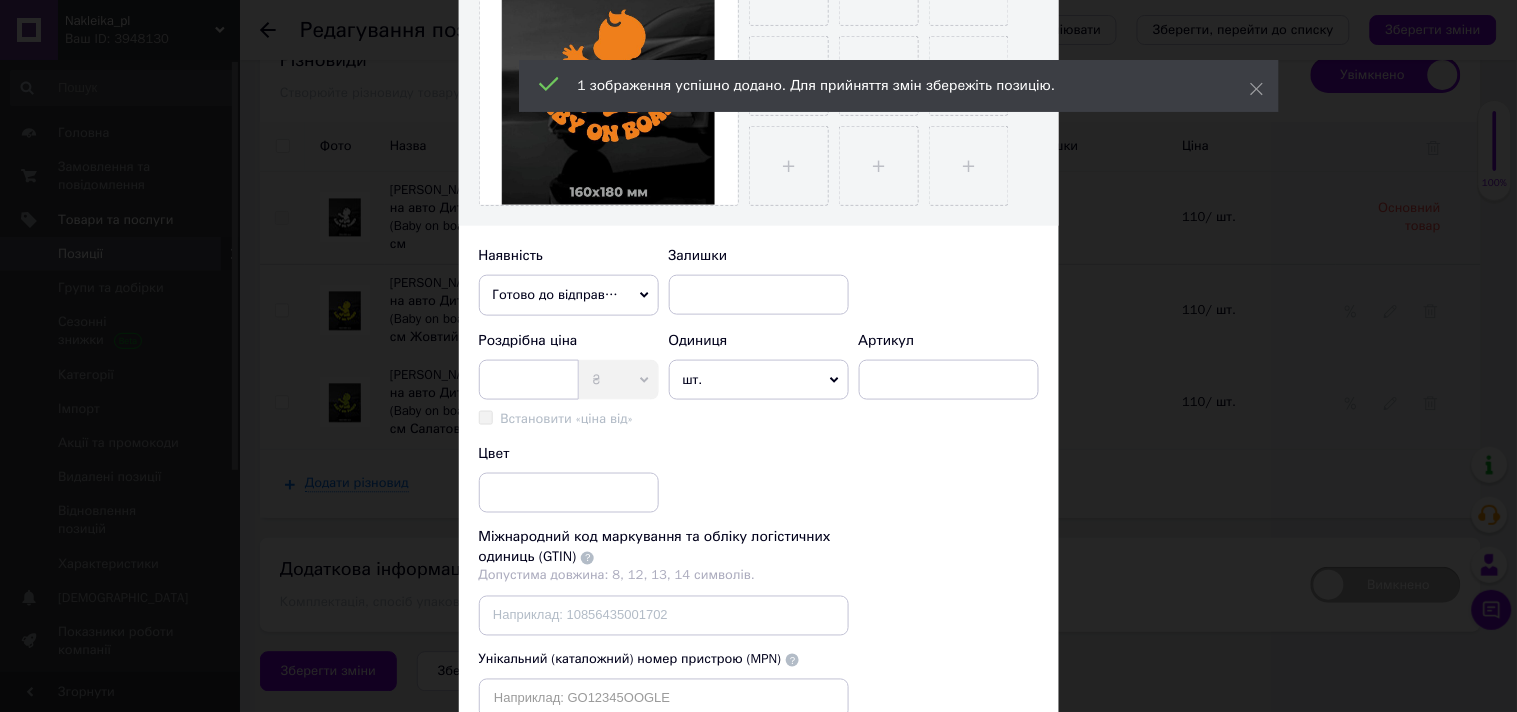 click on "Готово до відправки" at bounding box center (569, 295) 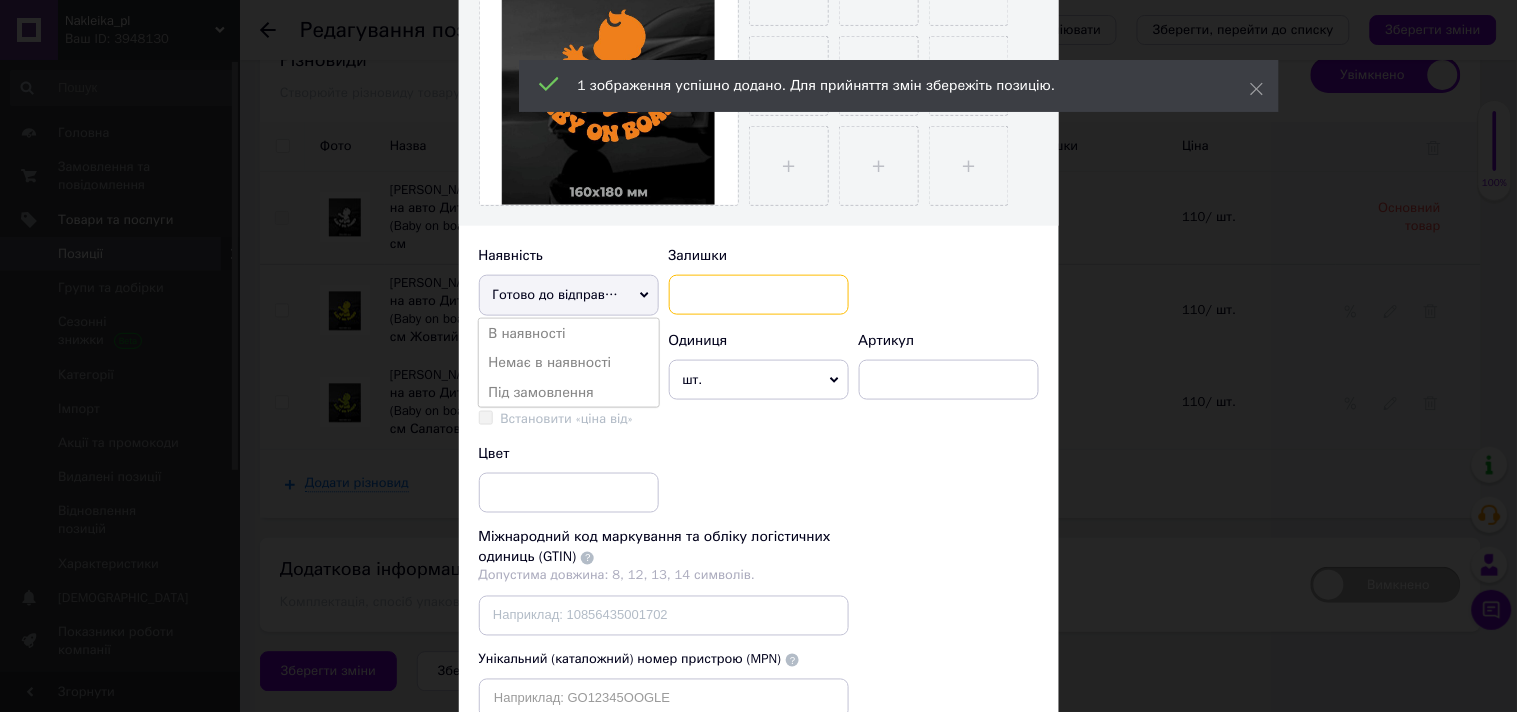 click at bounding box center (759, 295) 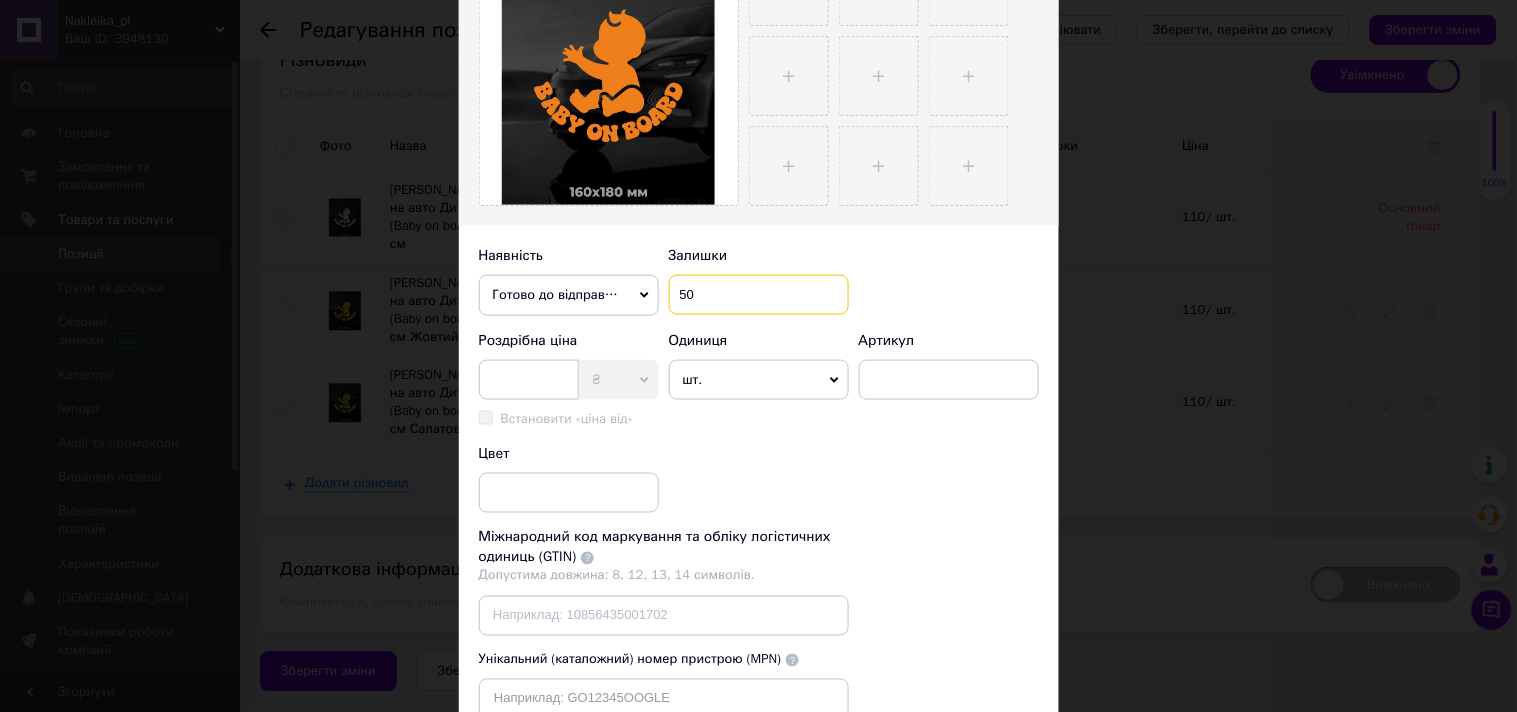scroll, scrollTop: 555, scrollLeft: 0, axis: vertical 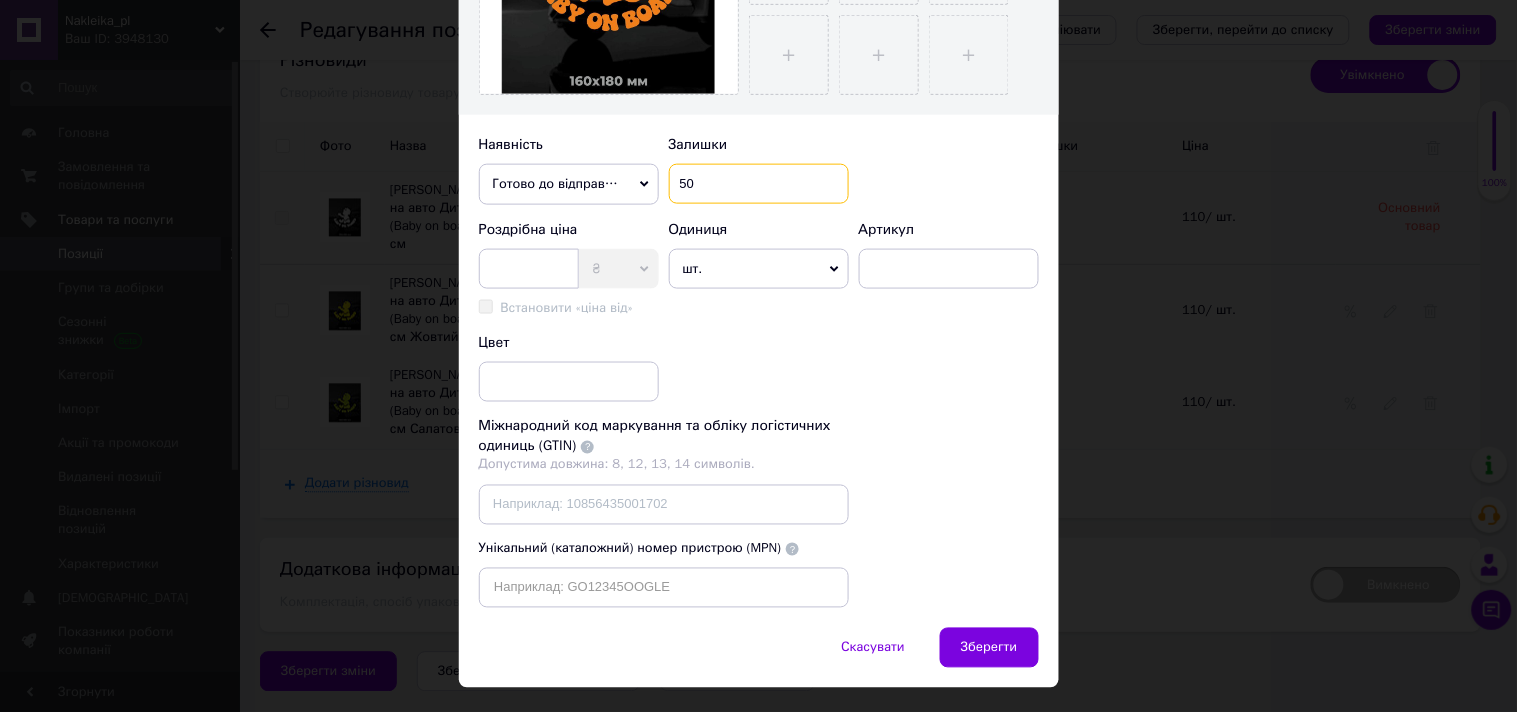 type on "50" 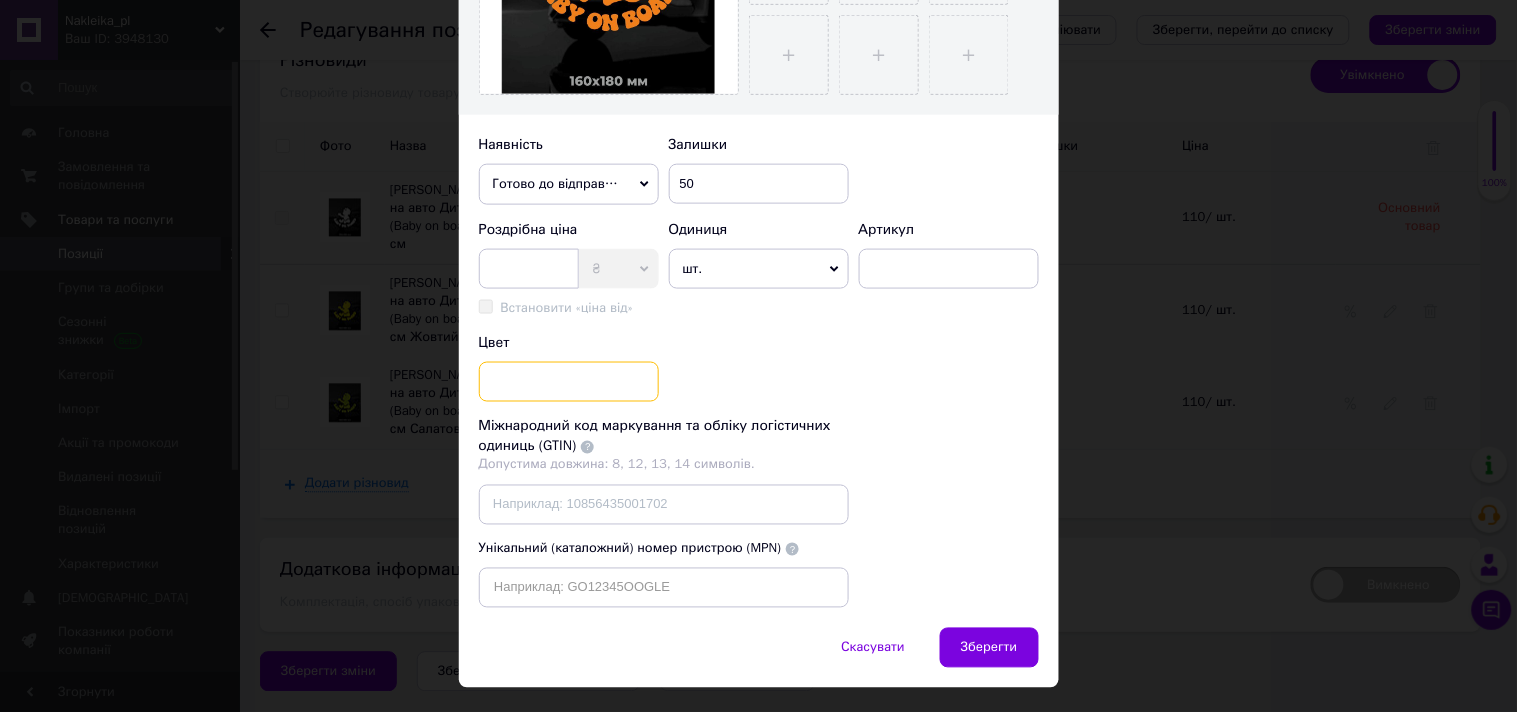 click at bounding box center (569, 382) 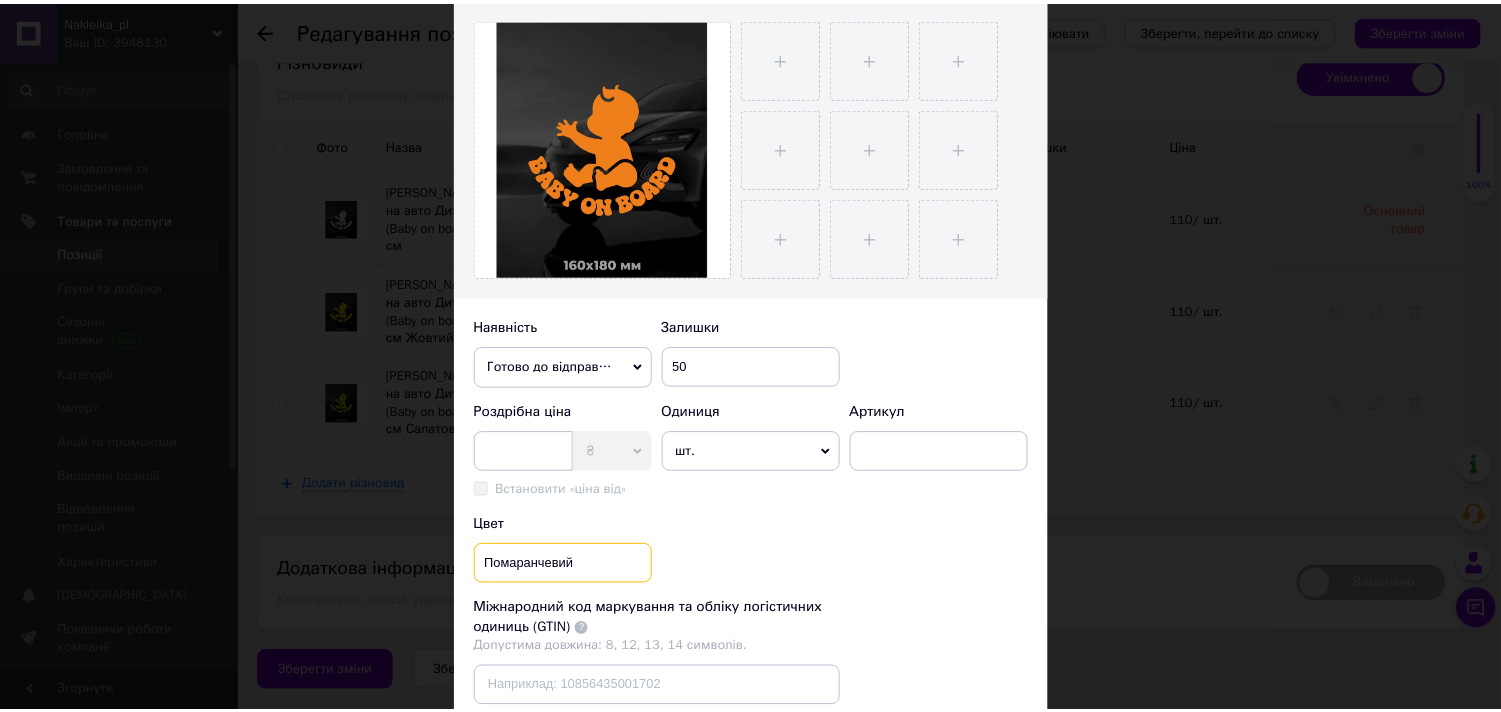 scroll, scrollTop: 555, scrollLeft: 0, axis: vertical 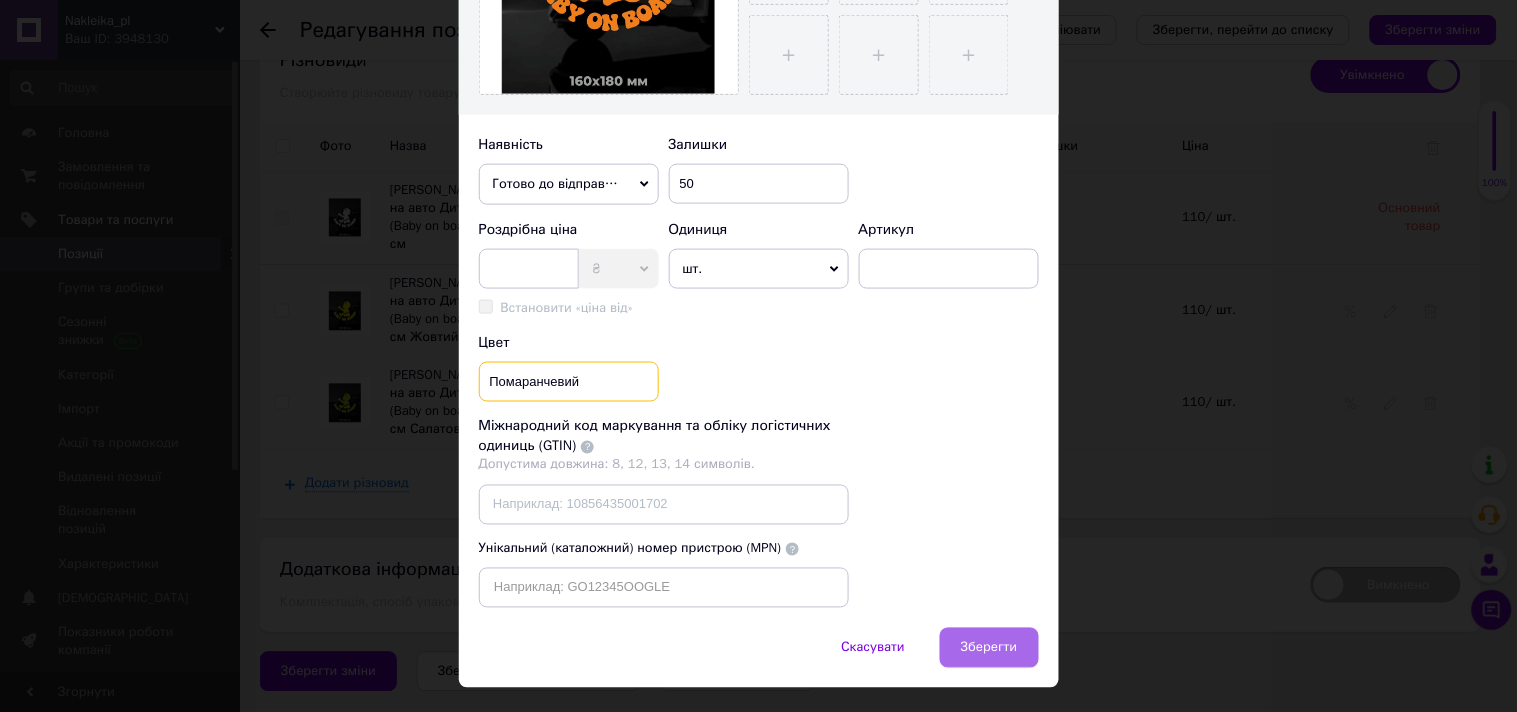 type on "Помаранчевий" 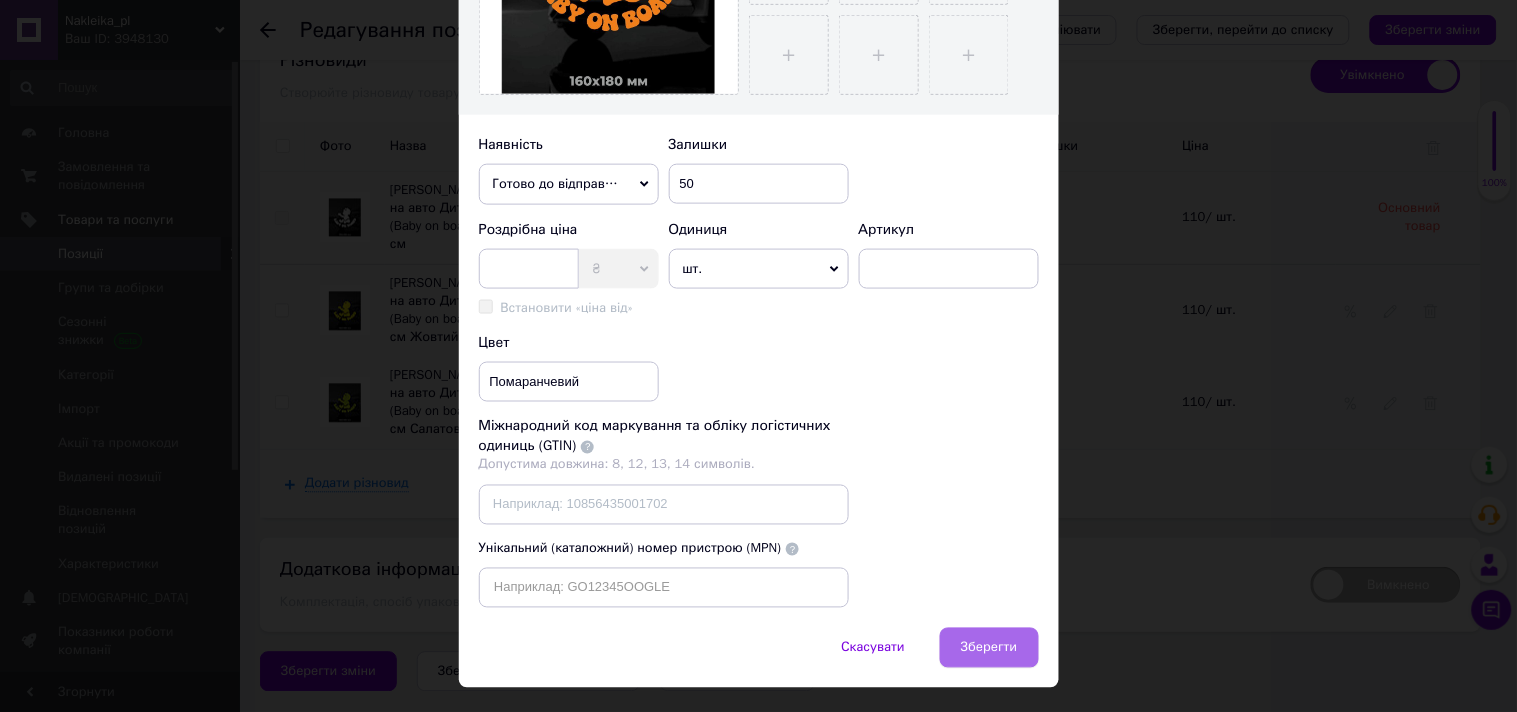 click on "Зберегти" at bounding box center (989, 648) 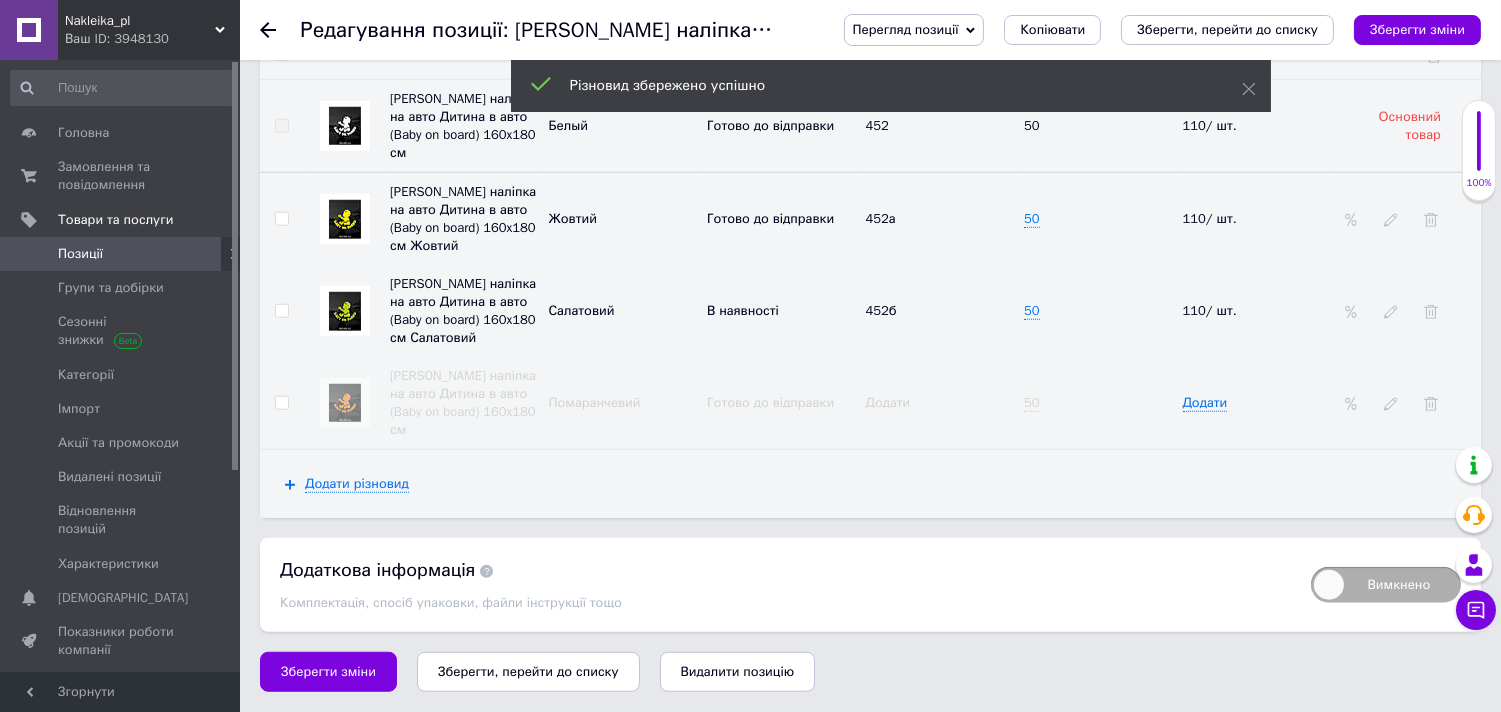 click on "Додати" at bounding box center (888, 403) 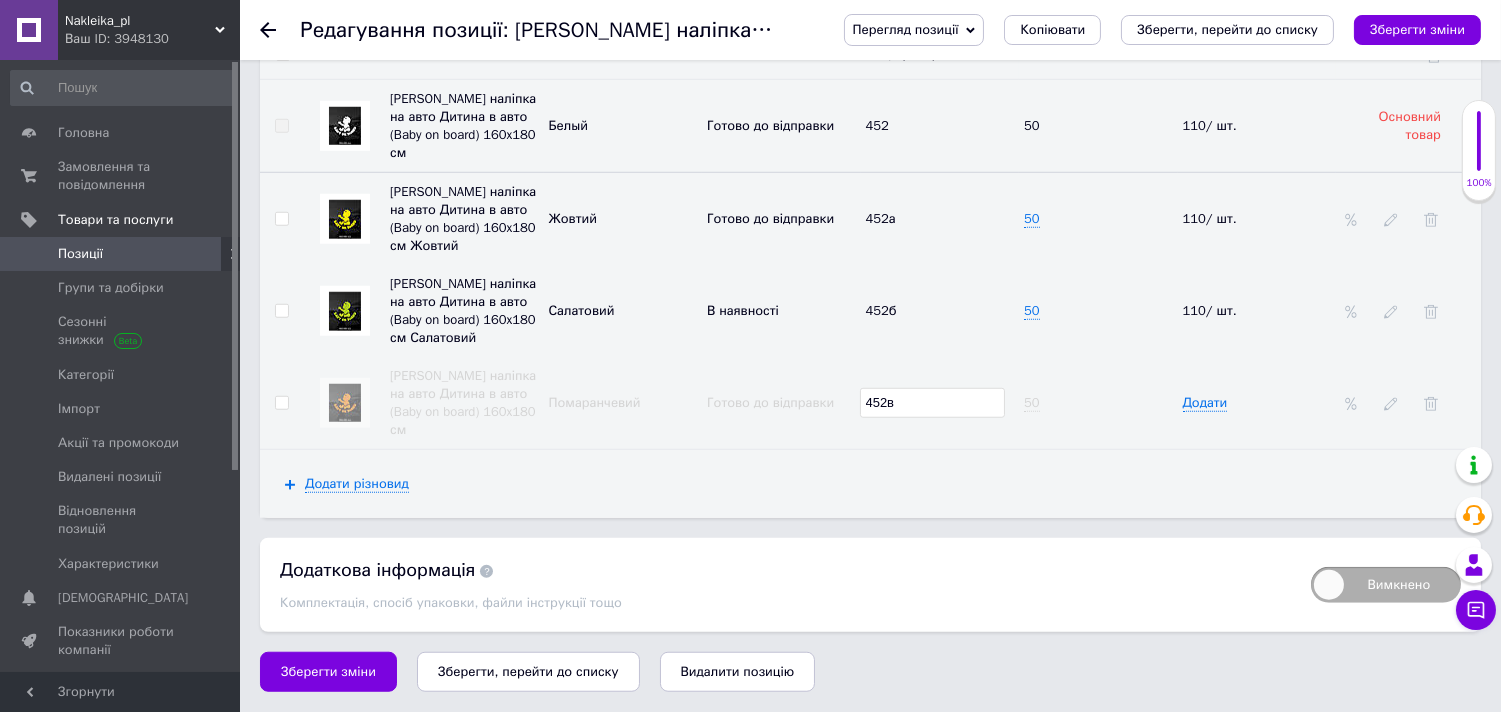 type on "452в" 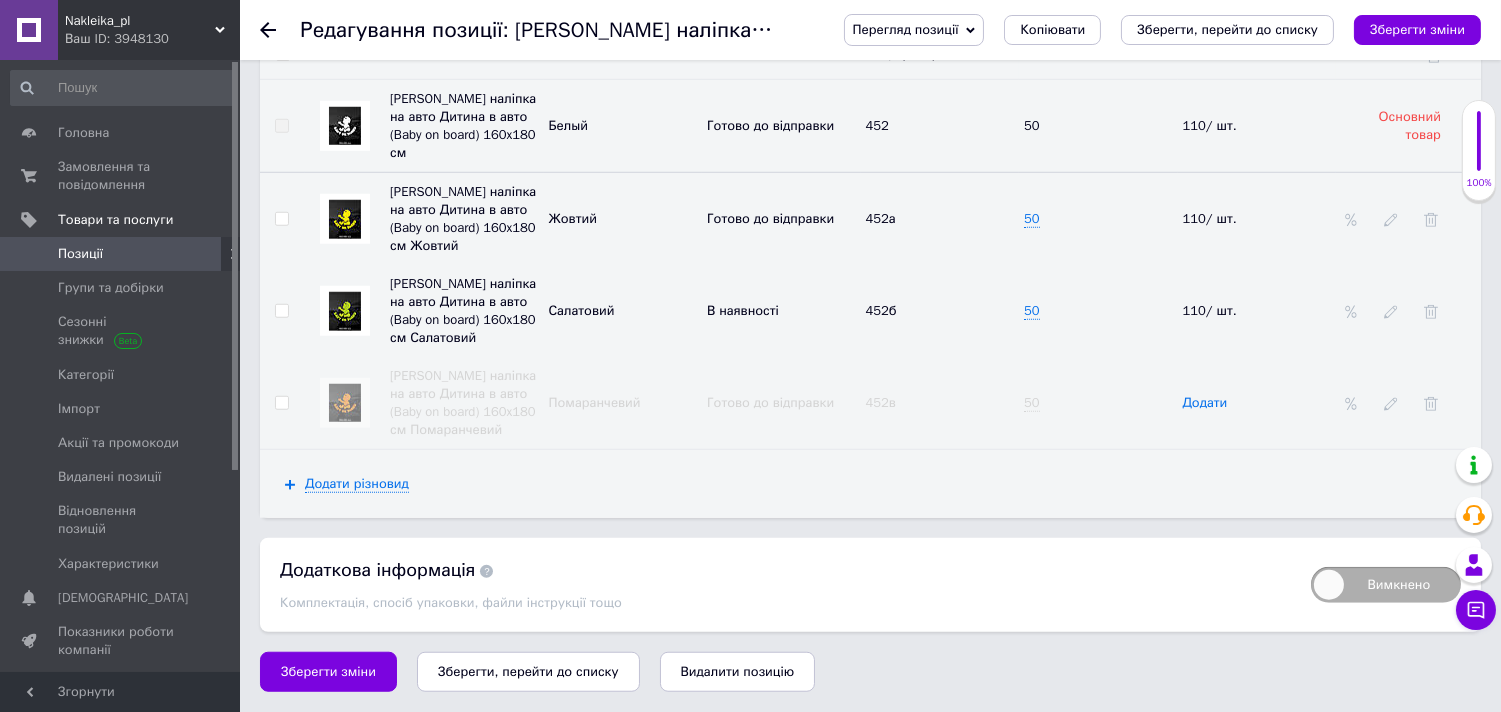 click on "Додати" at bounding box center [1205, 403] 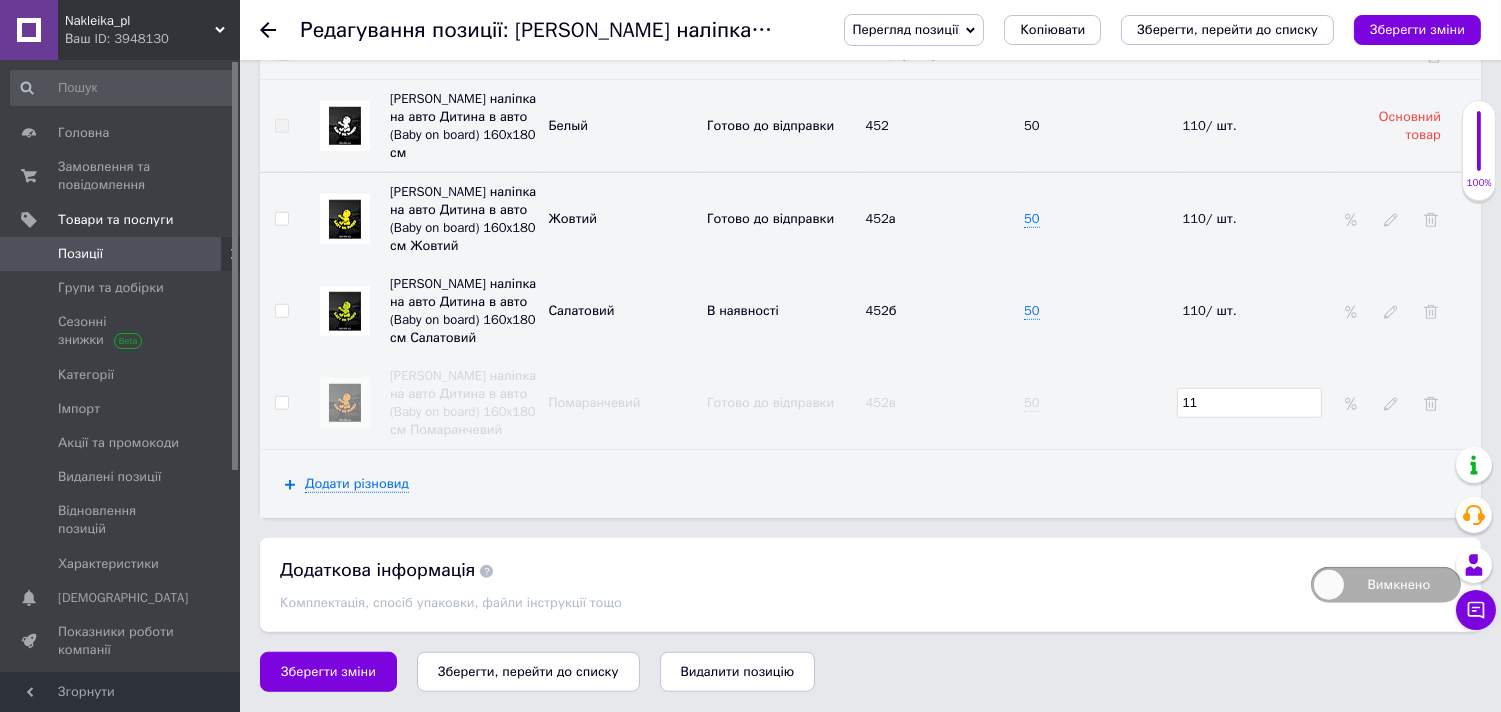 type on "110" 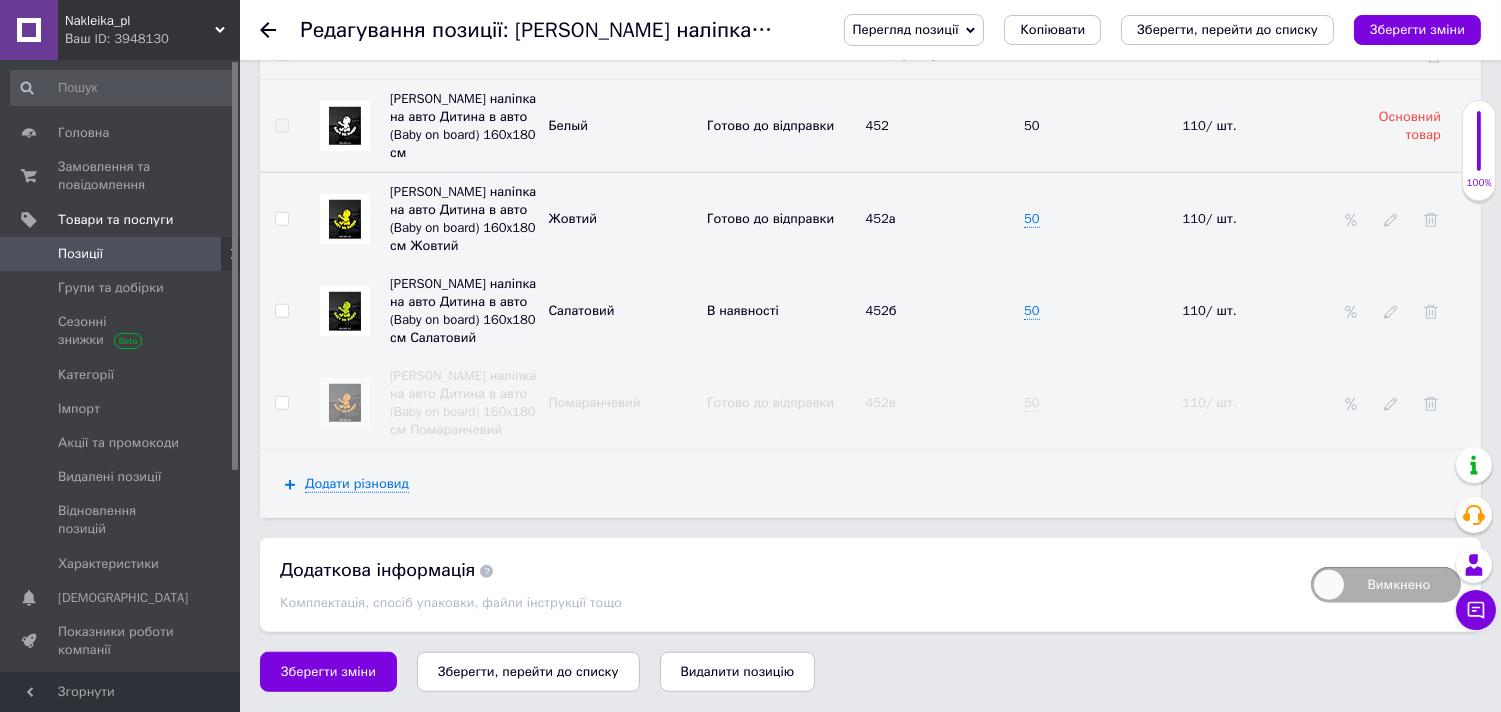 click on "Додати різновид" at bounding box center [870, 484] 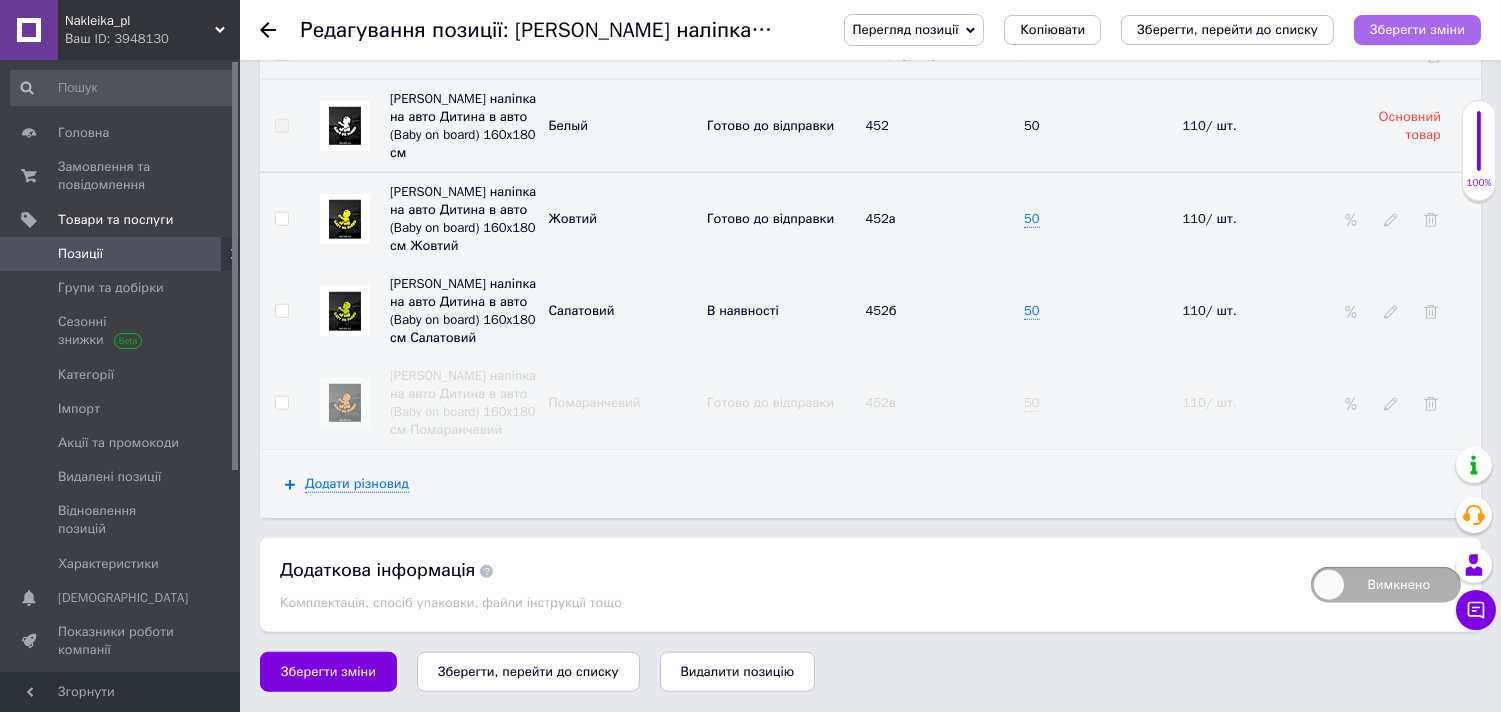 click on "Зберегти зміни" at bounding box center [1417, 29] 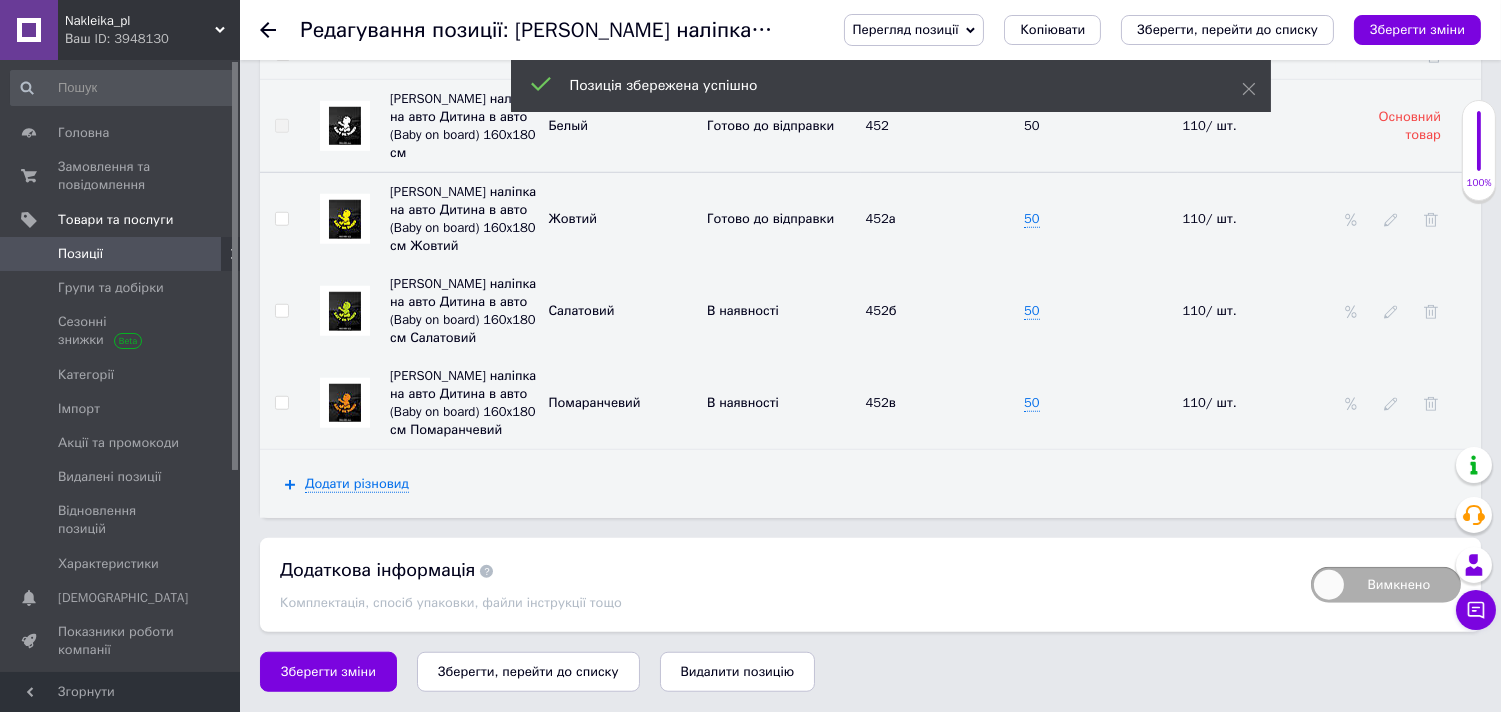 click on "Перегляд позиції" at bounding box center [906, 29] 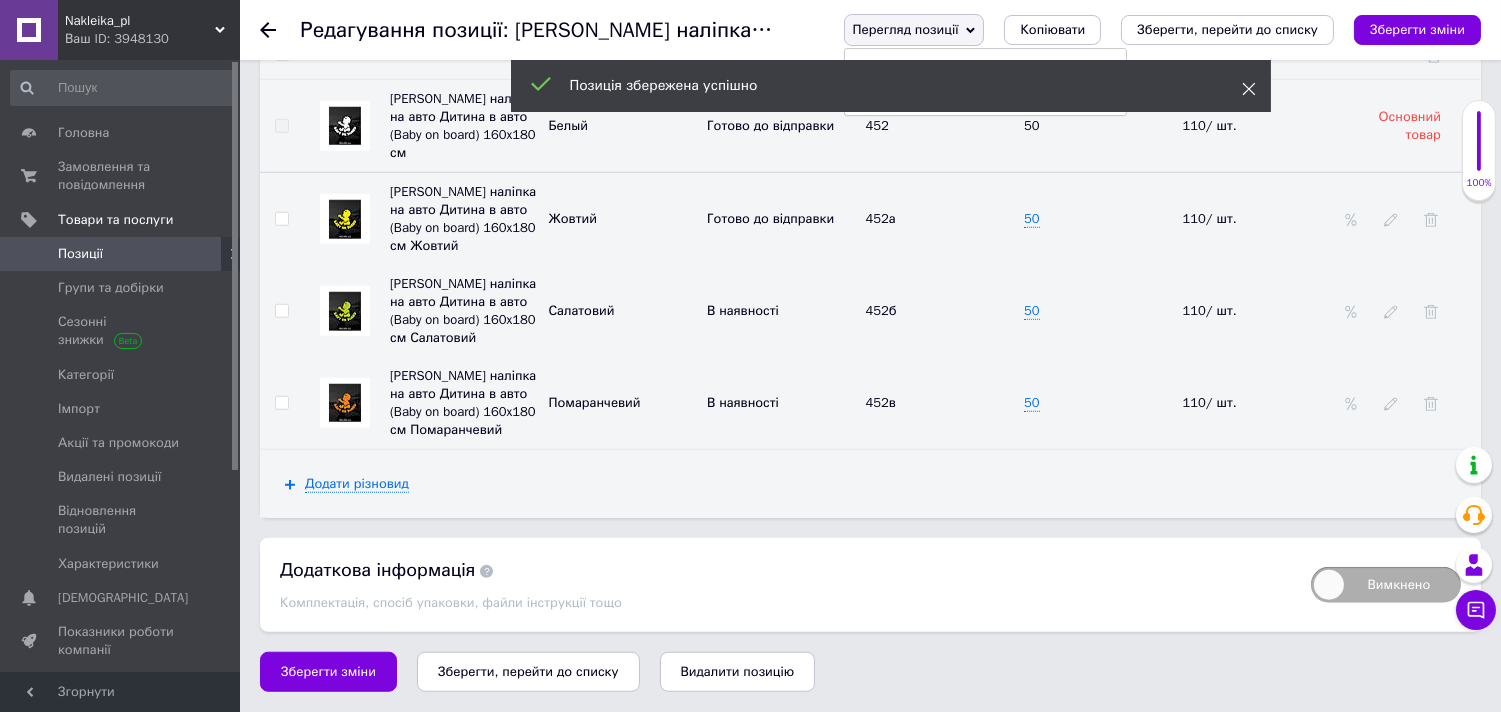 click 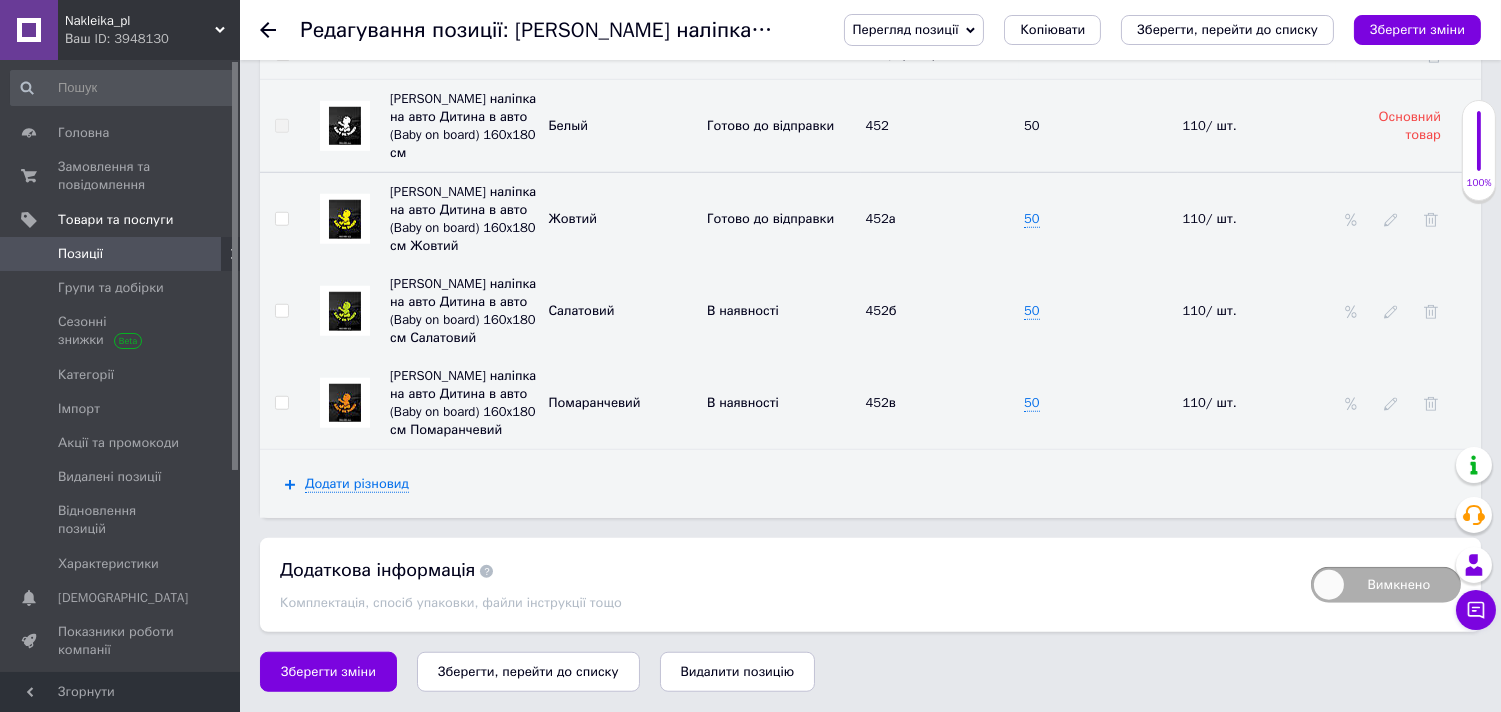 click on "Перегляд позиції" at bounding box center (906, 29) 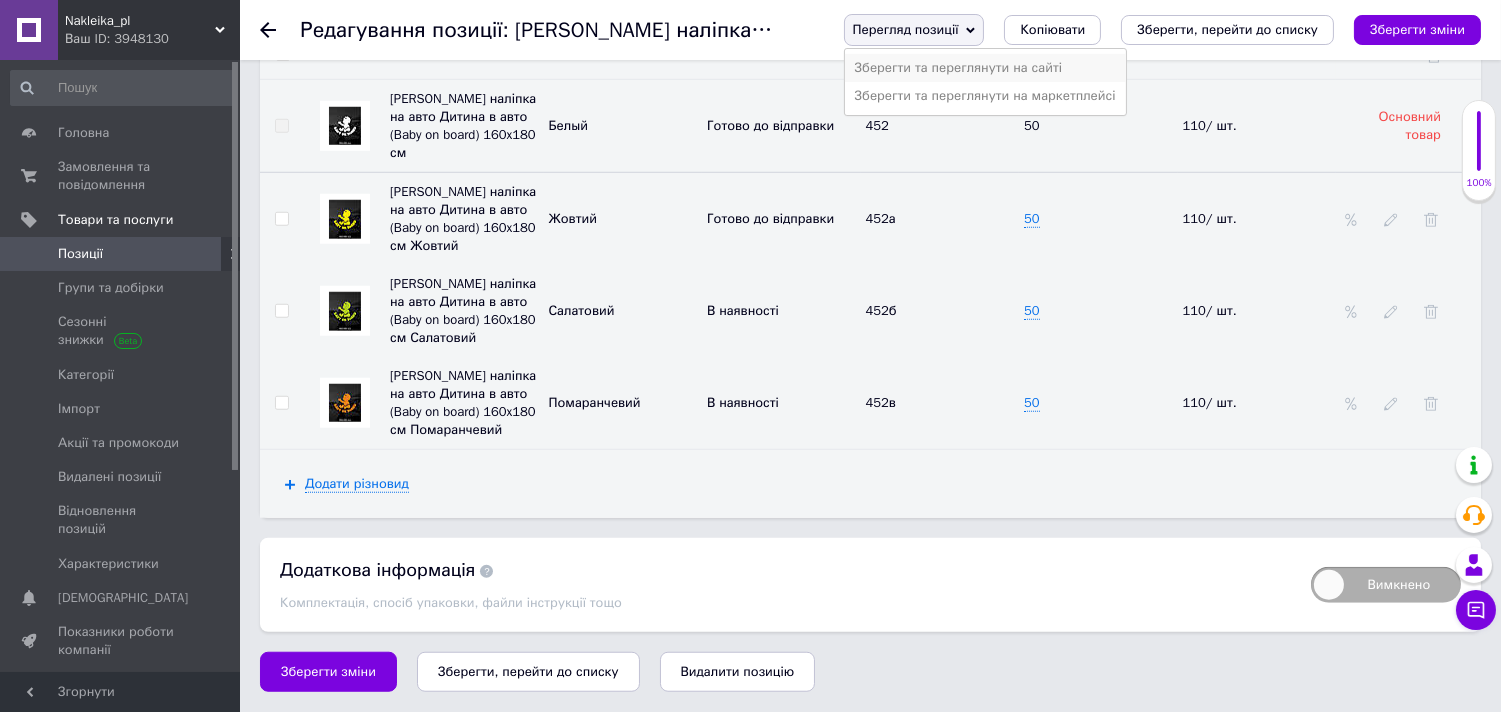 click on "Зберегти та переглянути на сайті" at bounding box center [985, 68] 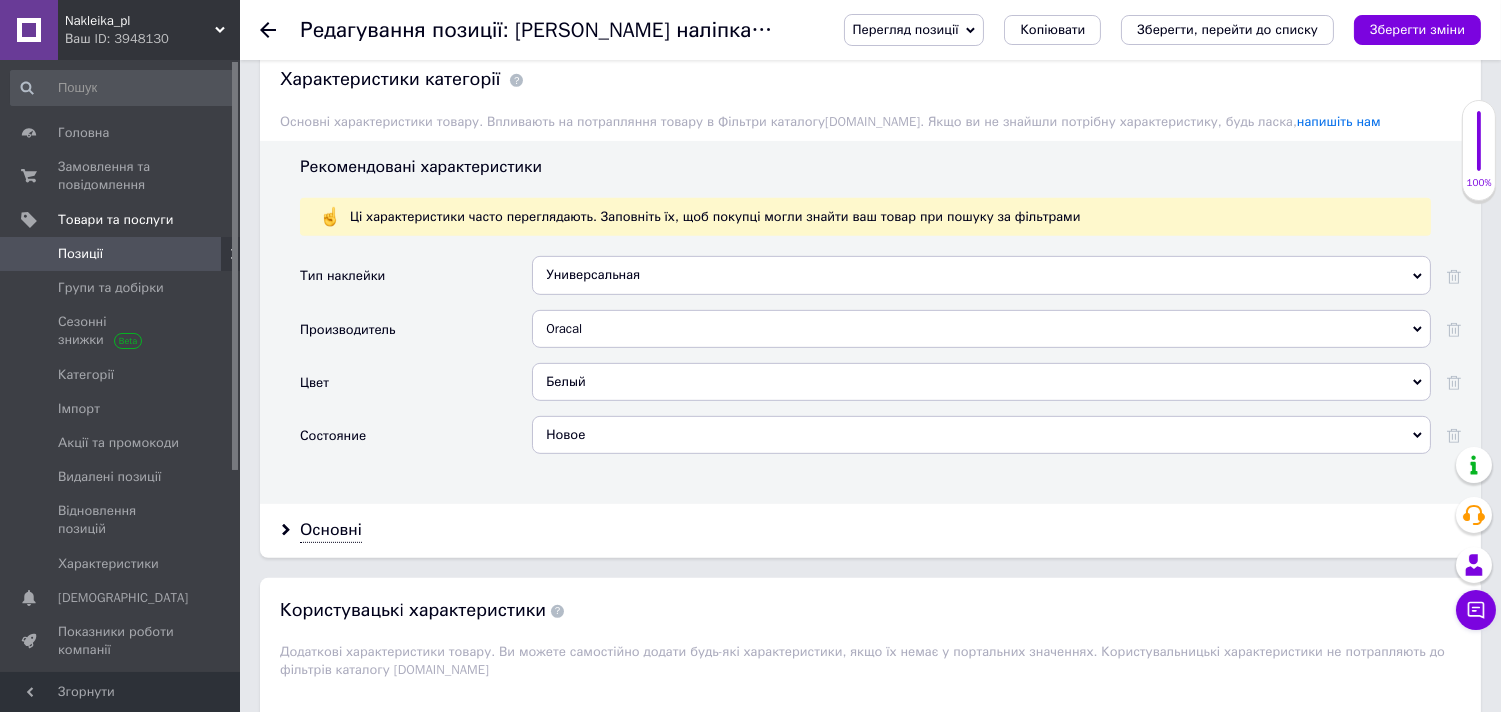 scroll, scrollTop: 1498, scrollLeft: 0, axis: vertical 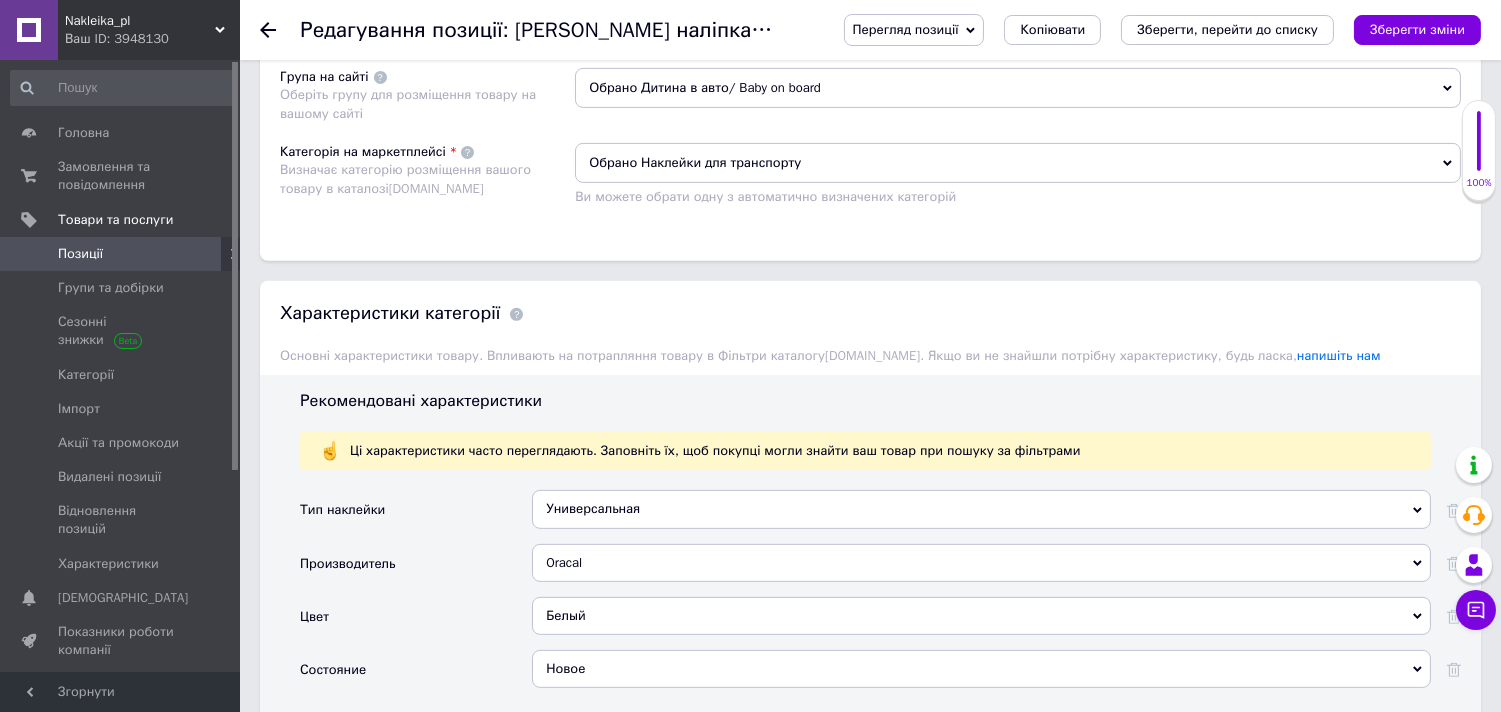 click on "Перегляд позиції Зберегти та переглянути на сайті Зберегти та переглянути на маркетплейсі Копіювати Зберегти, перейти до списку Зберегти зміни" at bounding box center [1142, 30] 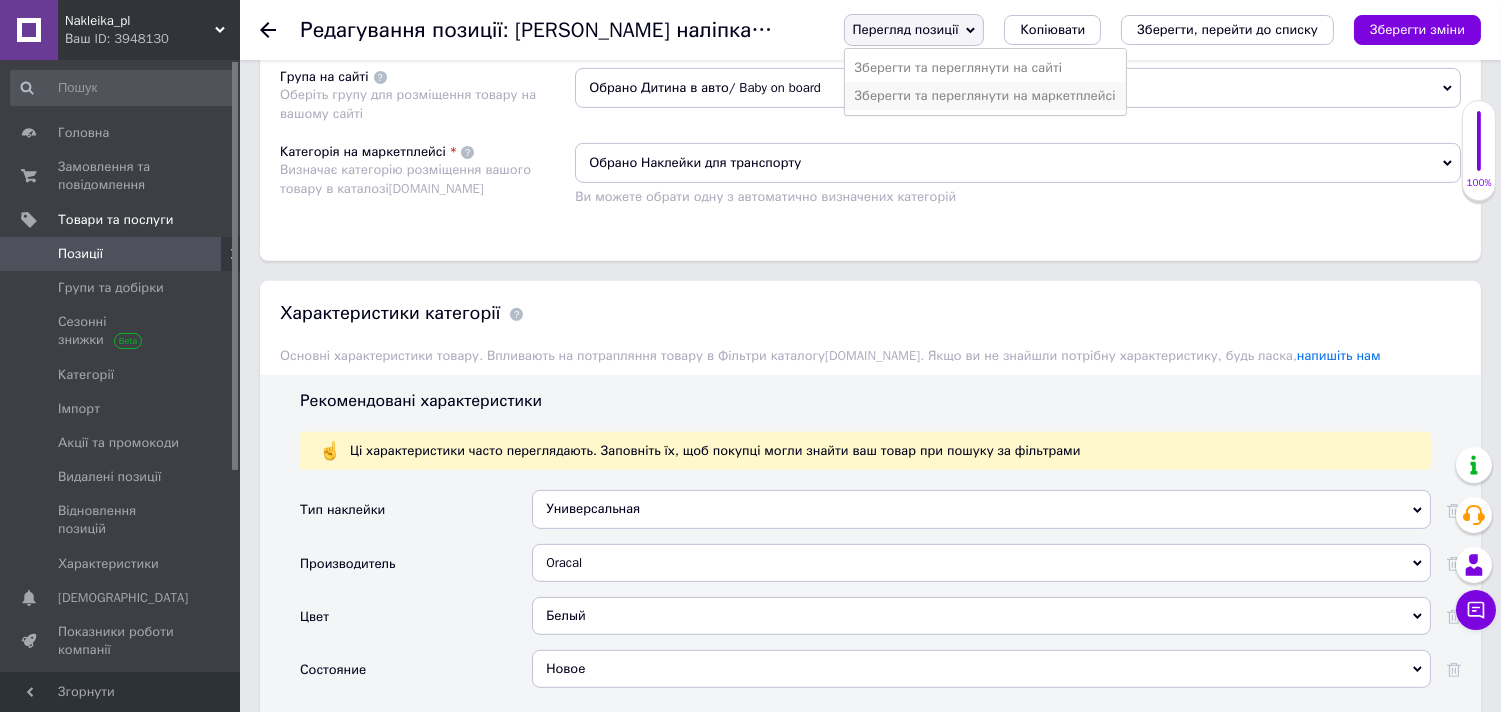 click on "Зберегти та переглянути на маркетплейсі" at bounding box center (985, 96) 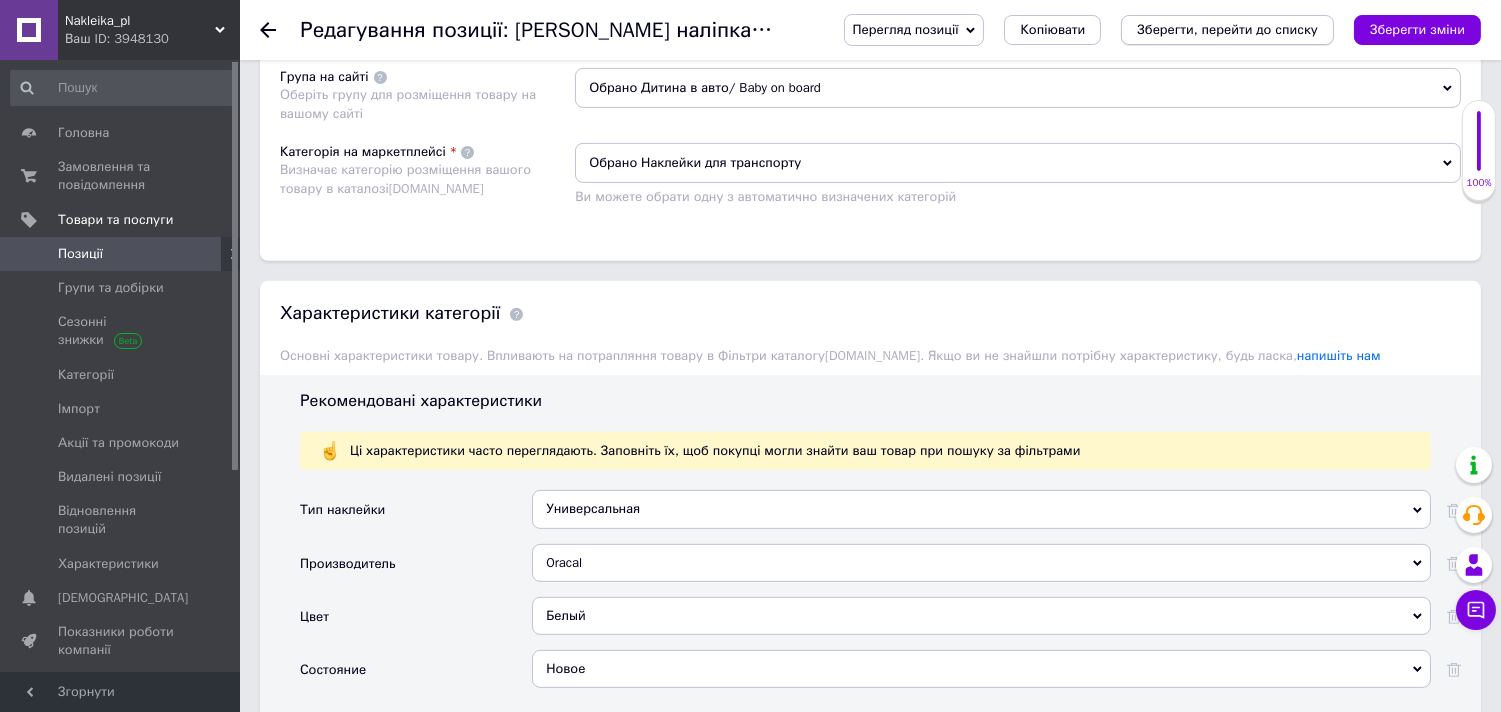 click on "Зберегти, перейти до списку" at bounding box center (1227, 29) 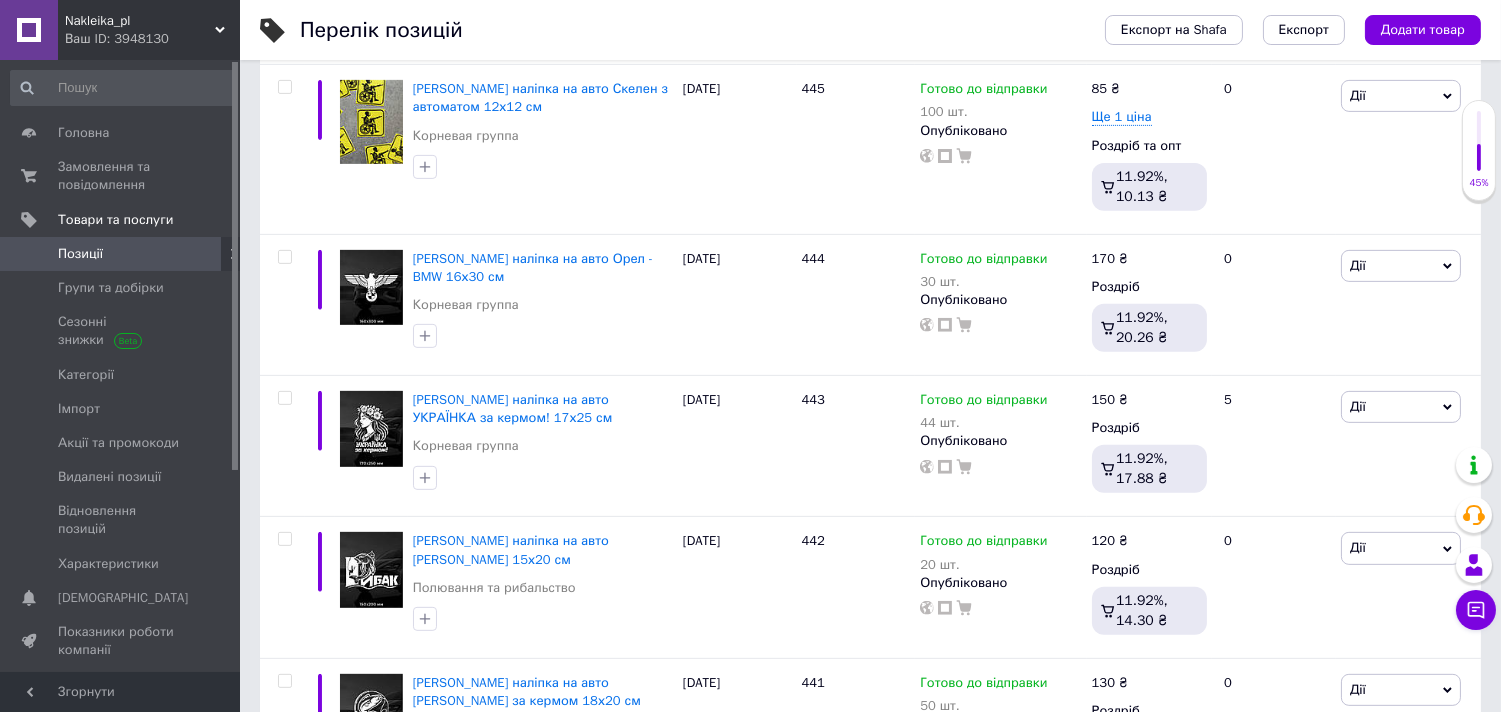 scroll, scrollTop: 0, scrollLeft: 0, axis: both 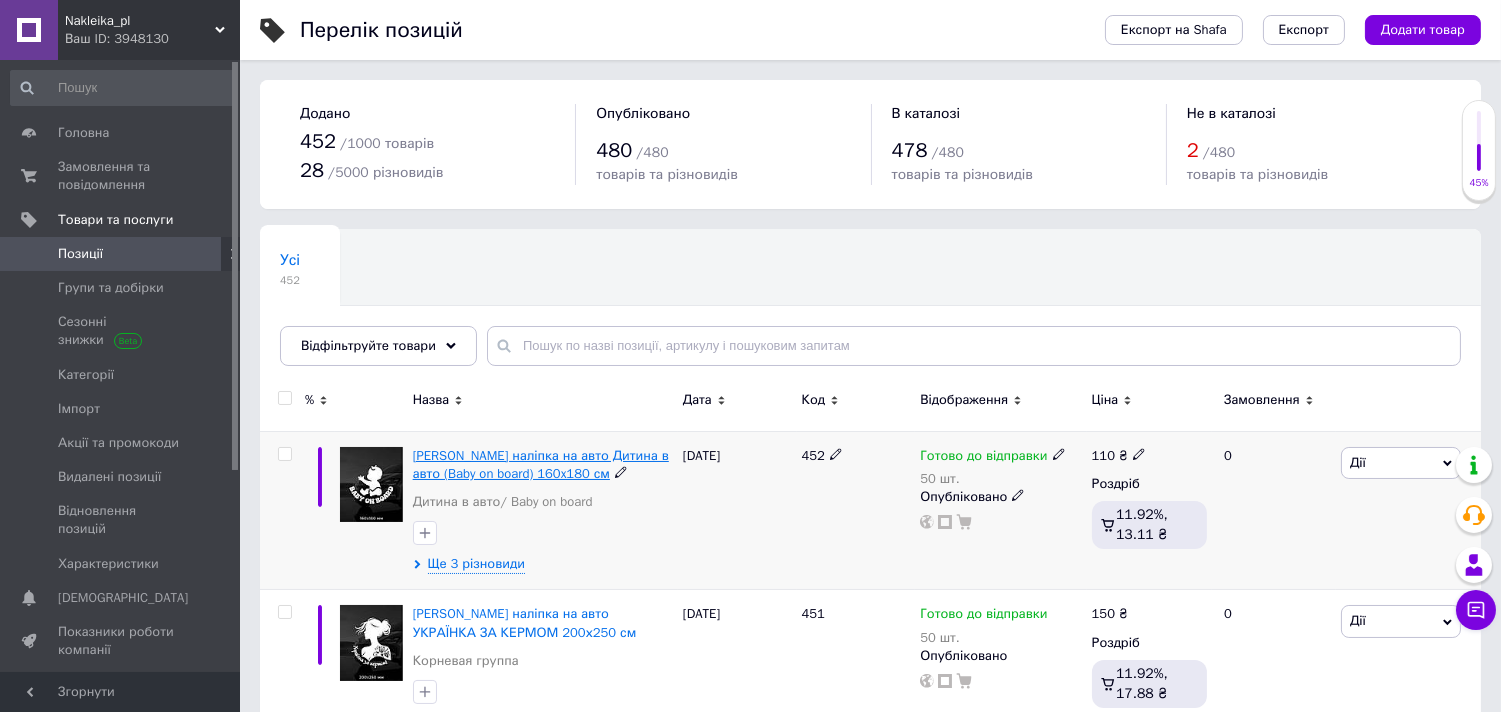 click on "[PERSON_NAME] наліпка на авто Дитина в авто (Baby on board) 160x180 см" at bounding box center [541, 464] 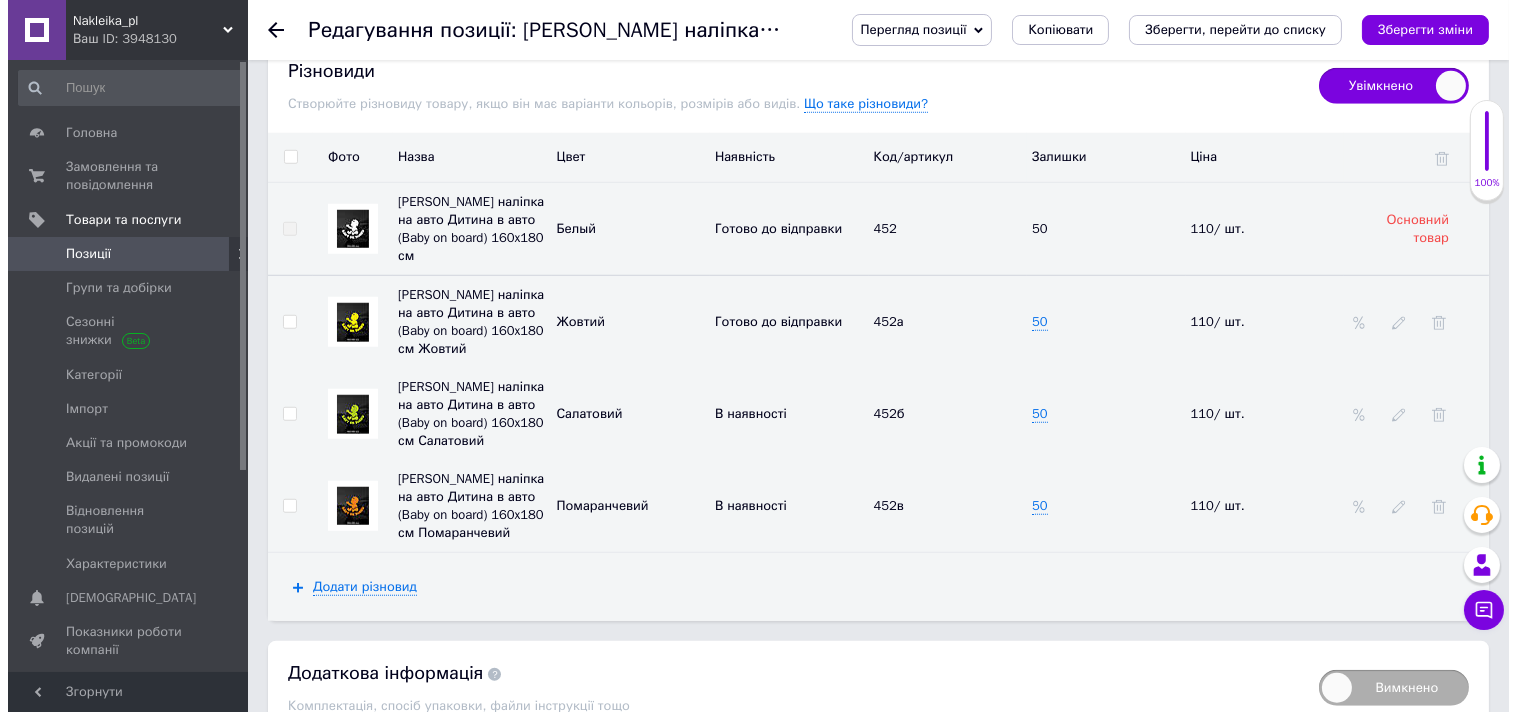 scroll, scrollTop: 3000, scrollLeft: 0, axis: vertical 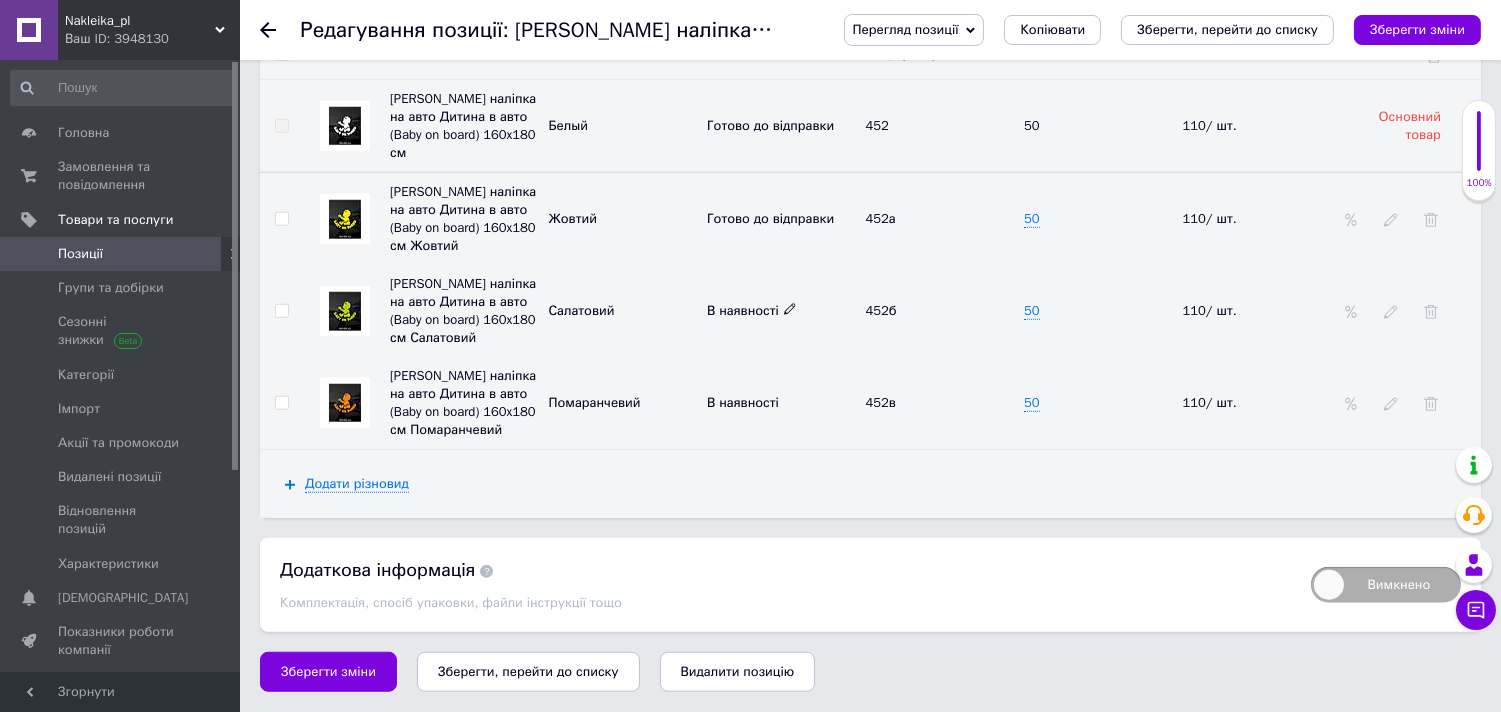 click 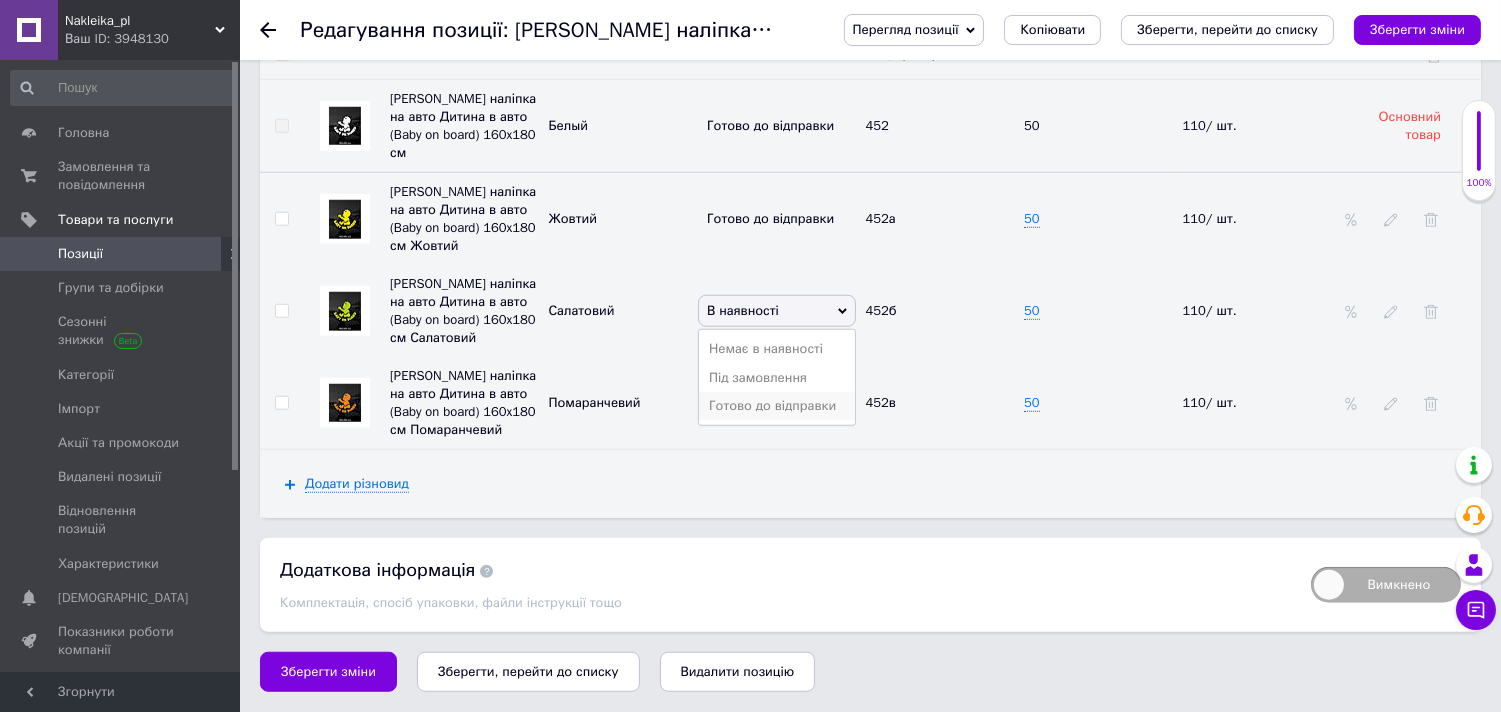 click on "Готово до відправки" at bounding box center [777, 406] 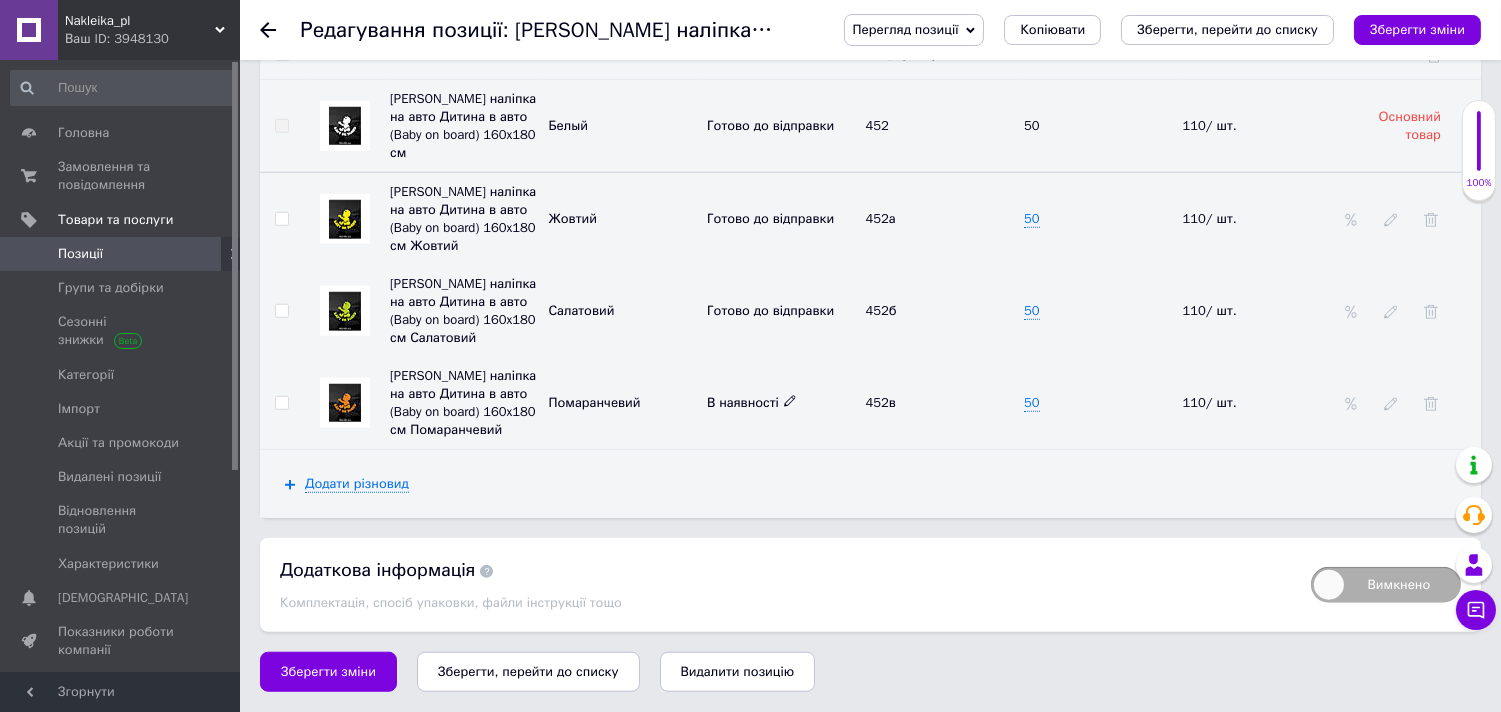 click on "В наявності" at bounding box center (752, 402) 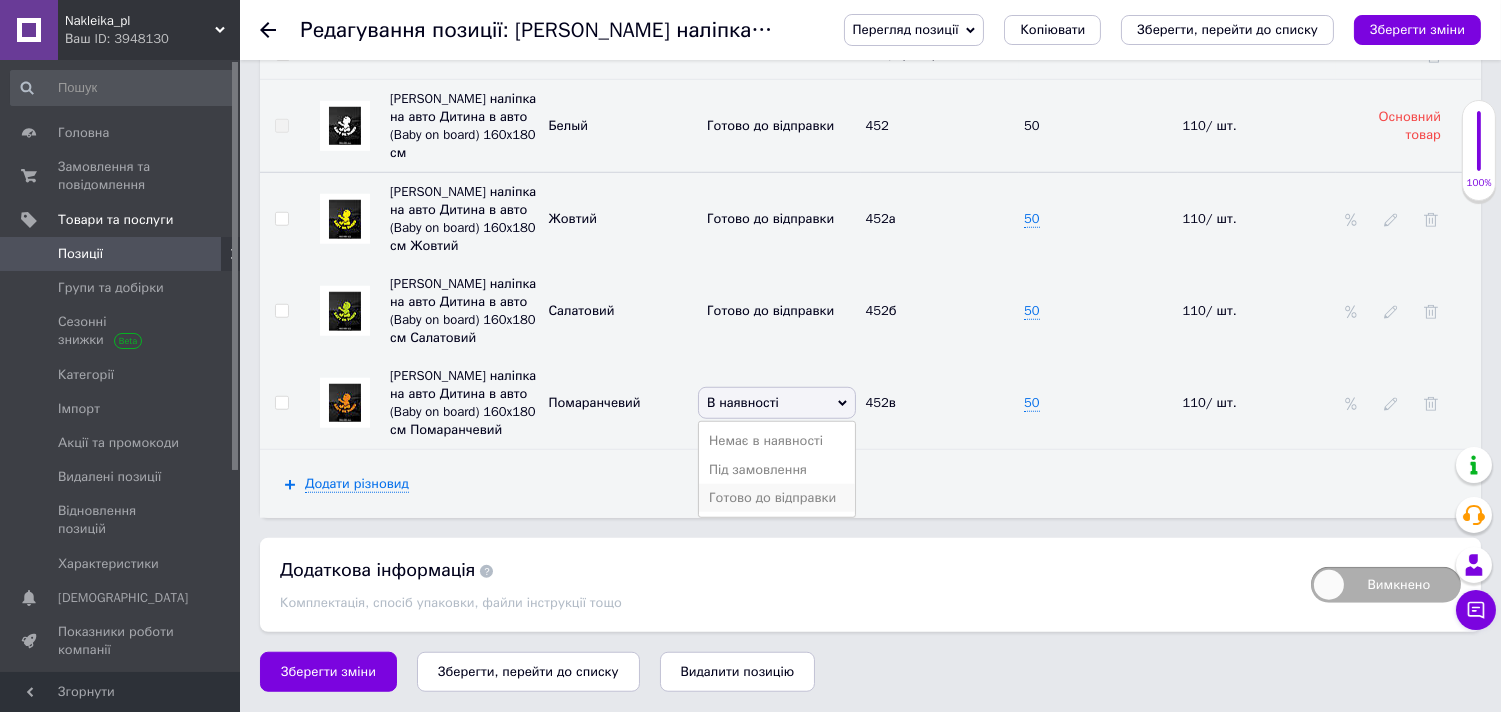 click on "Готово до відправки" at bounding box center (777, 498) 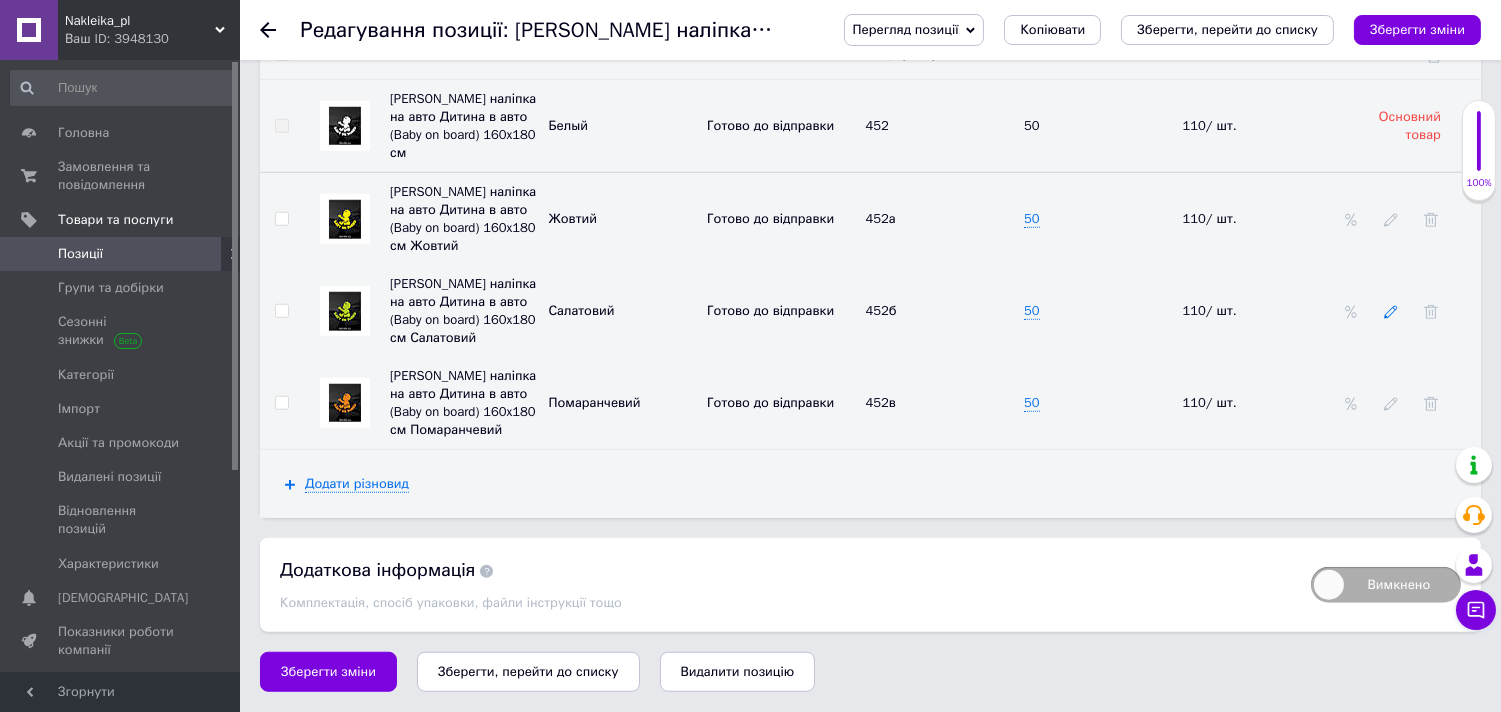 click 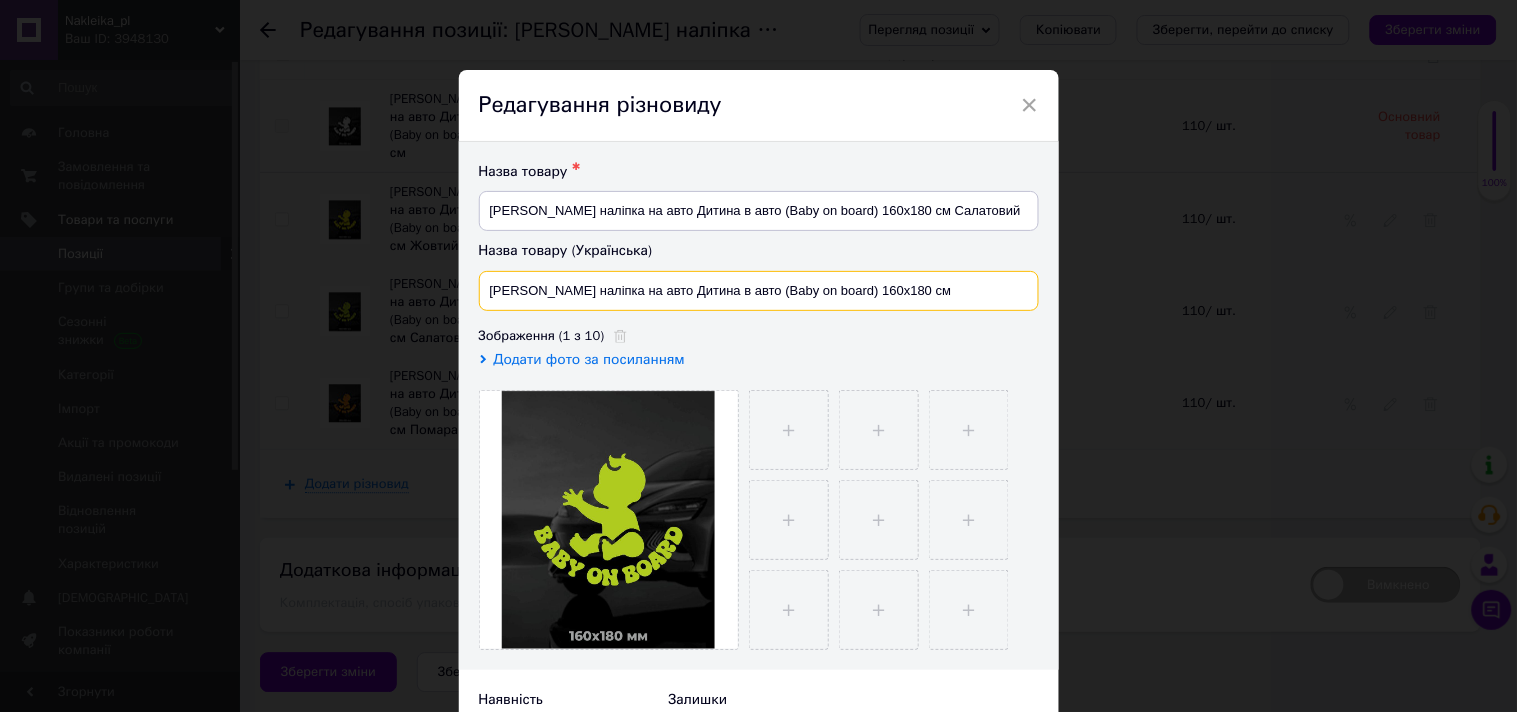 click on "[PERSON_NAME] наліпка на авто Дитина в авто (Baby on board) 160x180 см" at bounding box center (759, 291) 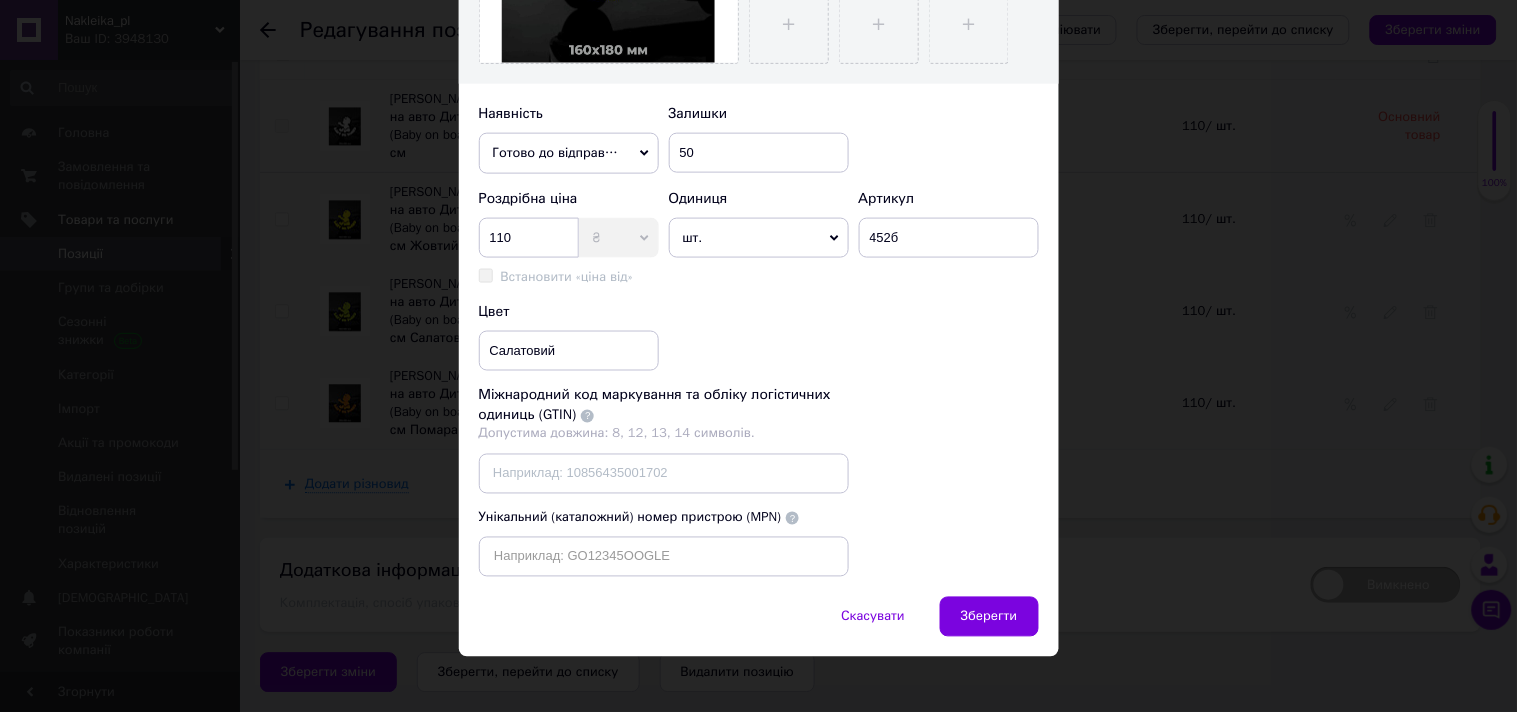 scroll, scrollTop: 603, scrollLeft: 0, axis: vertical 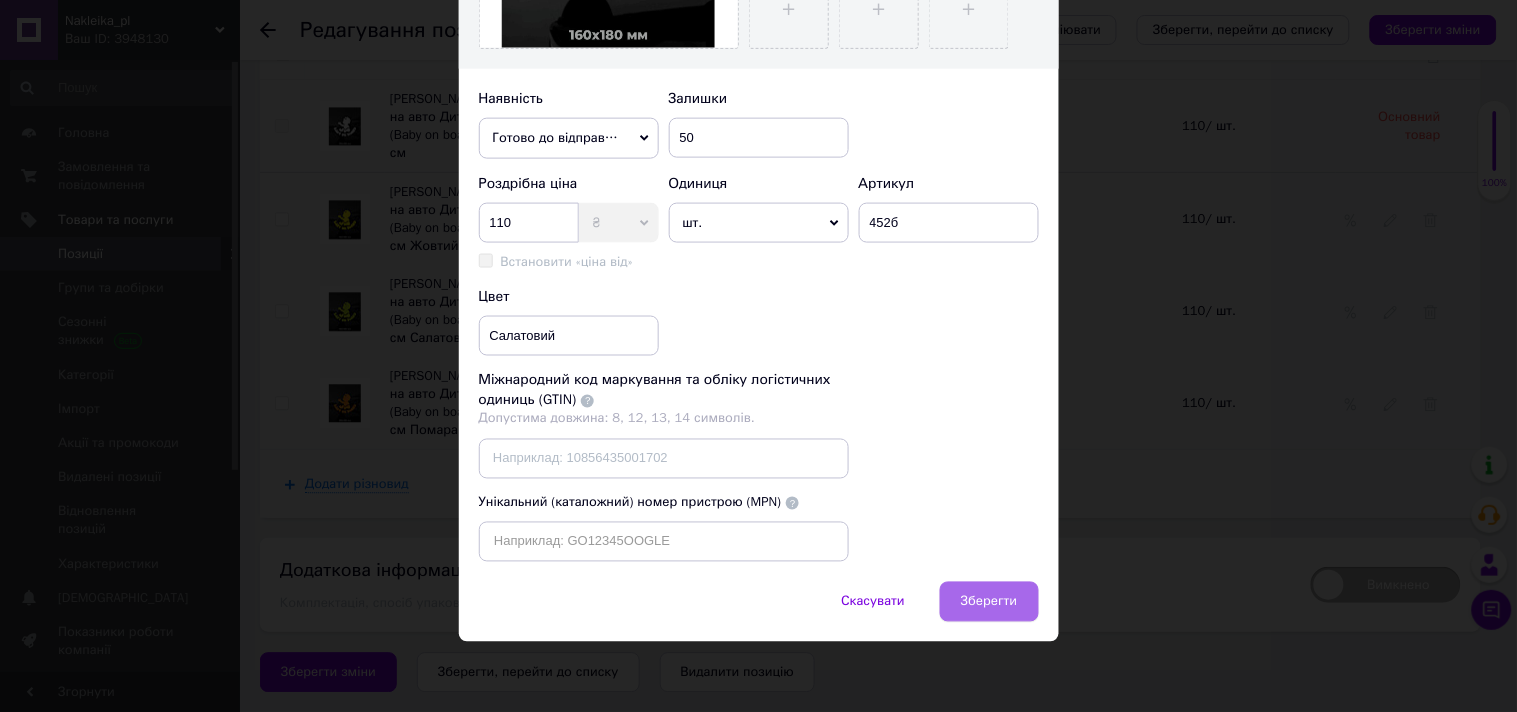type on "[PERSON_NAME] наліпка на авто Дитина в авто (Baby on board) 160x180 см Салатовий" 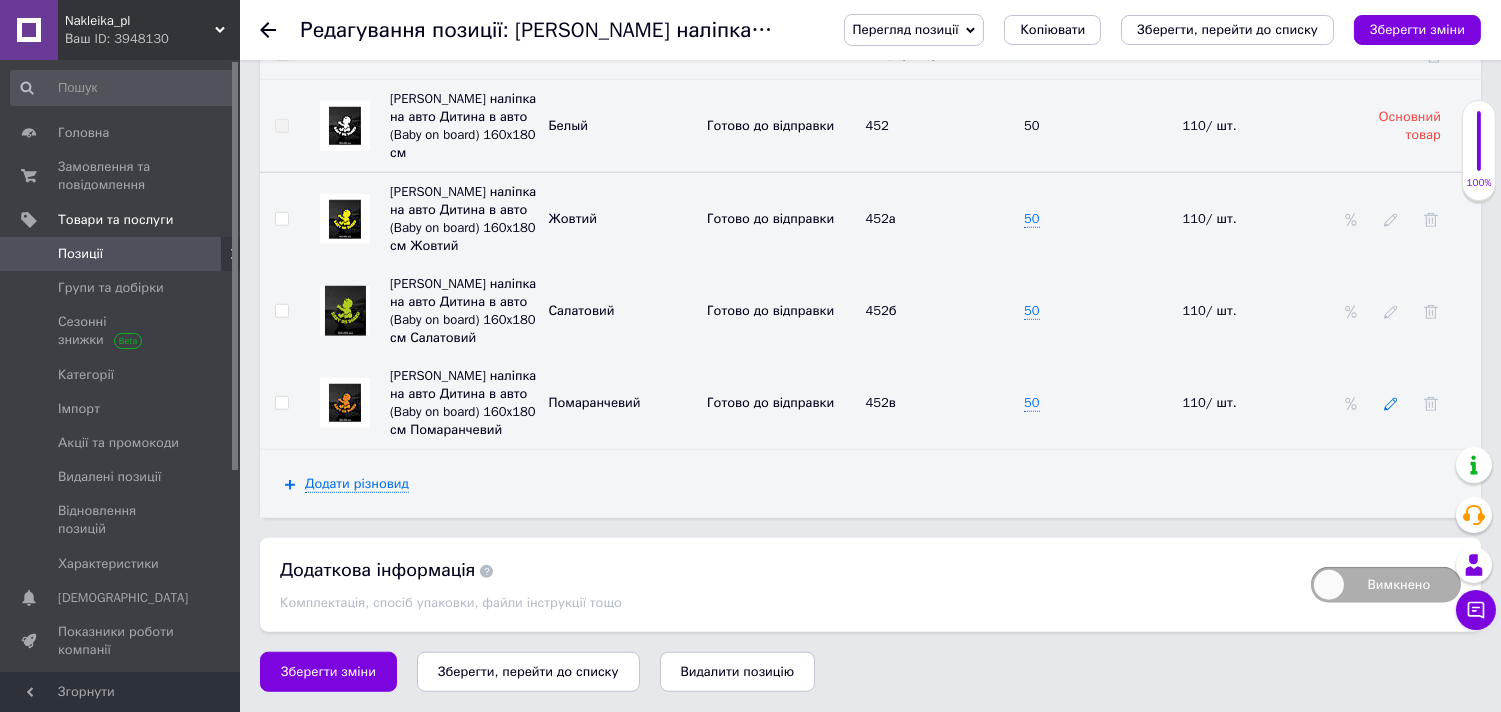 click 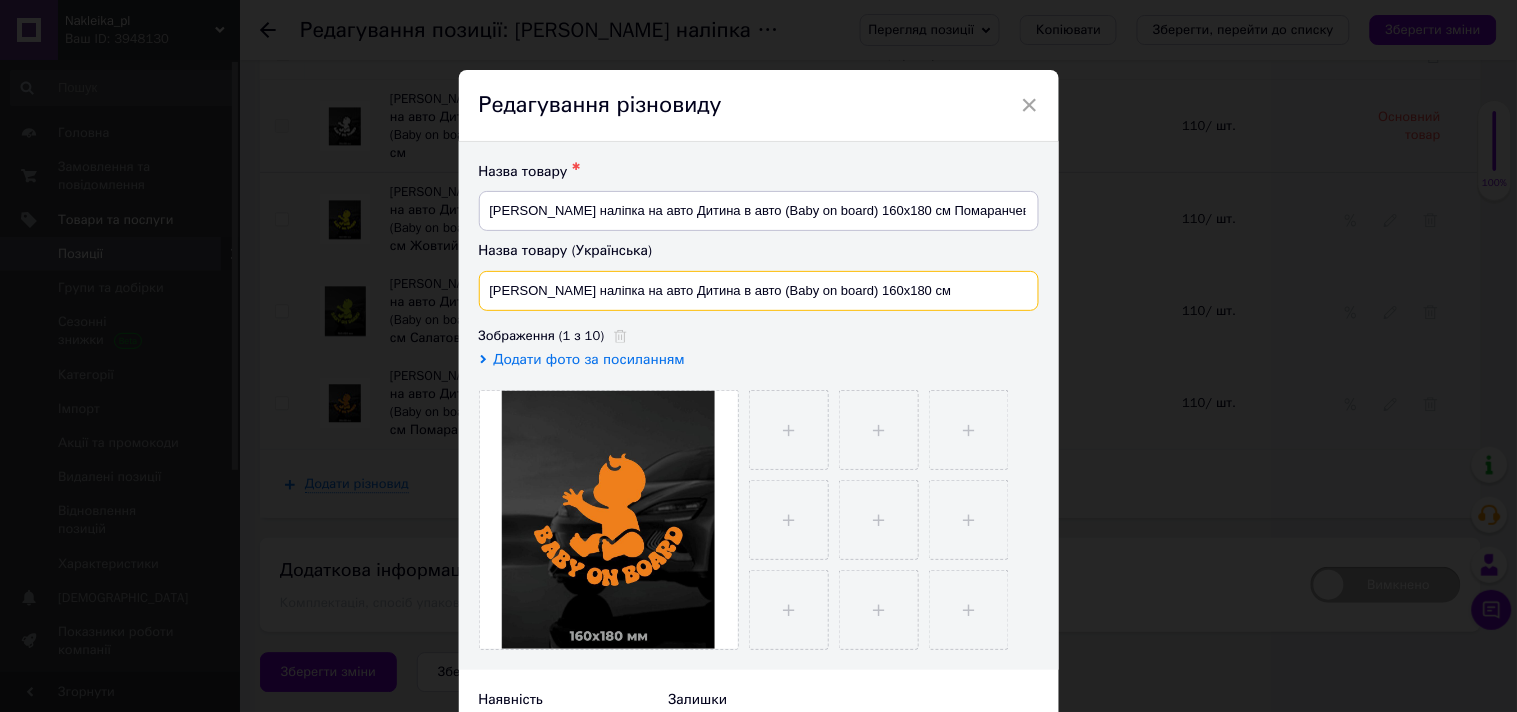 click on "[PERSON_NAME] наліпка на авто Дитина в авто (Baby on board) 160x180 см" at bounding box center [759, 291] 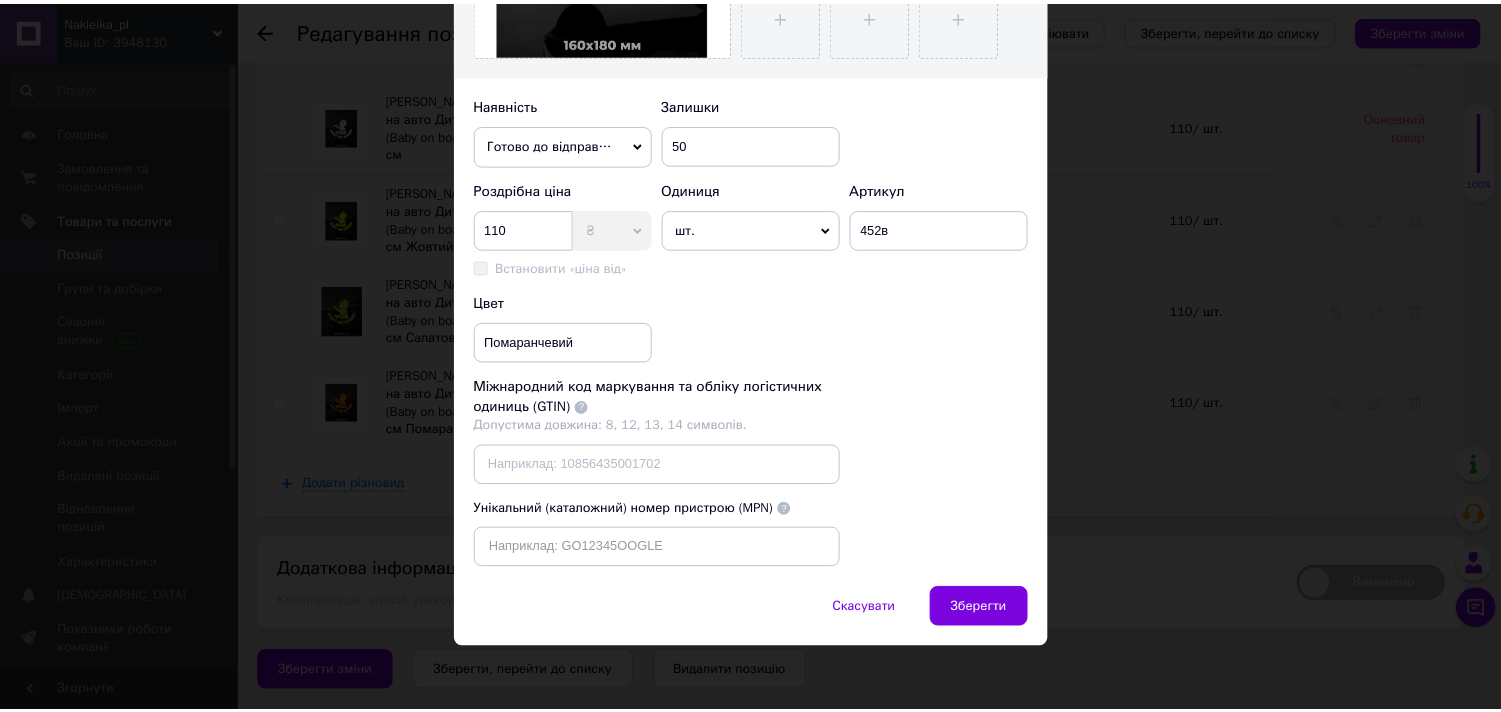 scroll, scrollTop: 603, scrollLeft: 0, axis: vertical 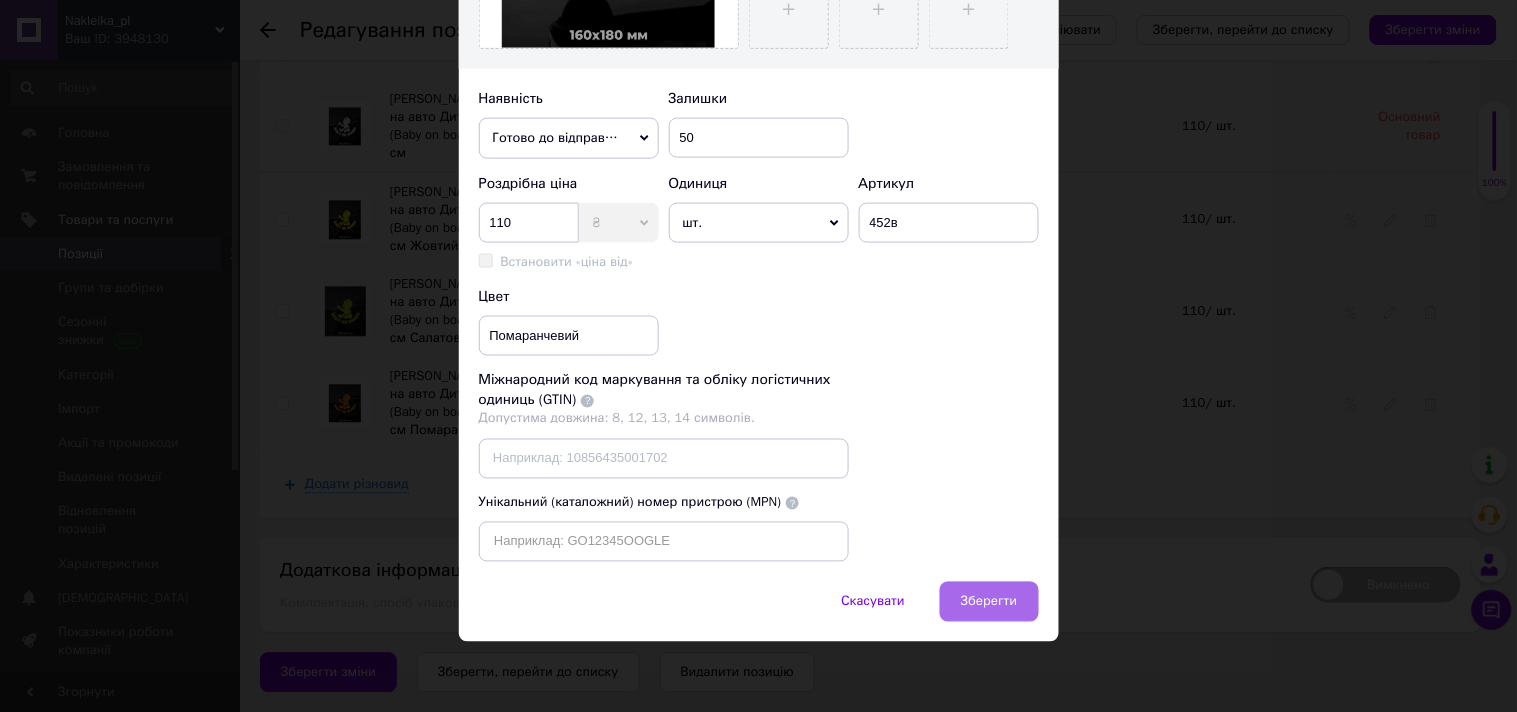 type on "[PERSON_NAME] наліпка на авто Дитина в авто (Baby on board) 160x180 см Помаранчевий" 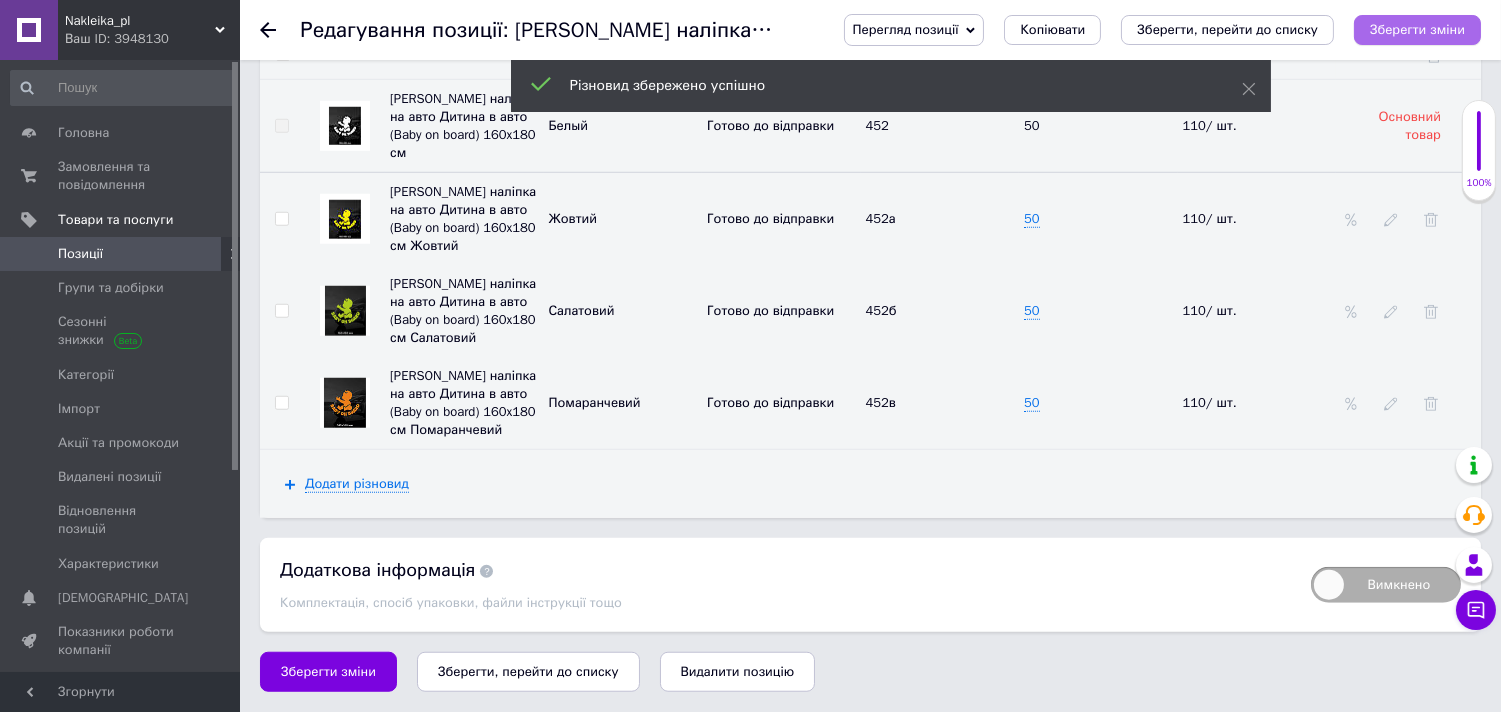 click on "Зберегти зміни" at bounding box center [1417, 29] 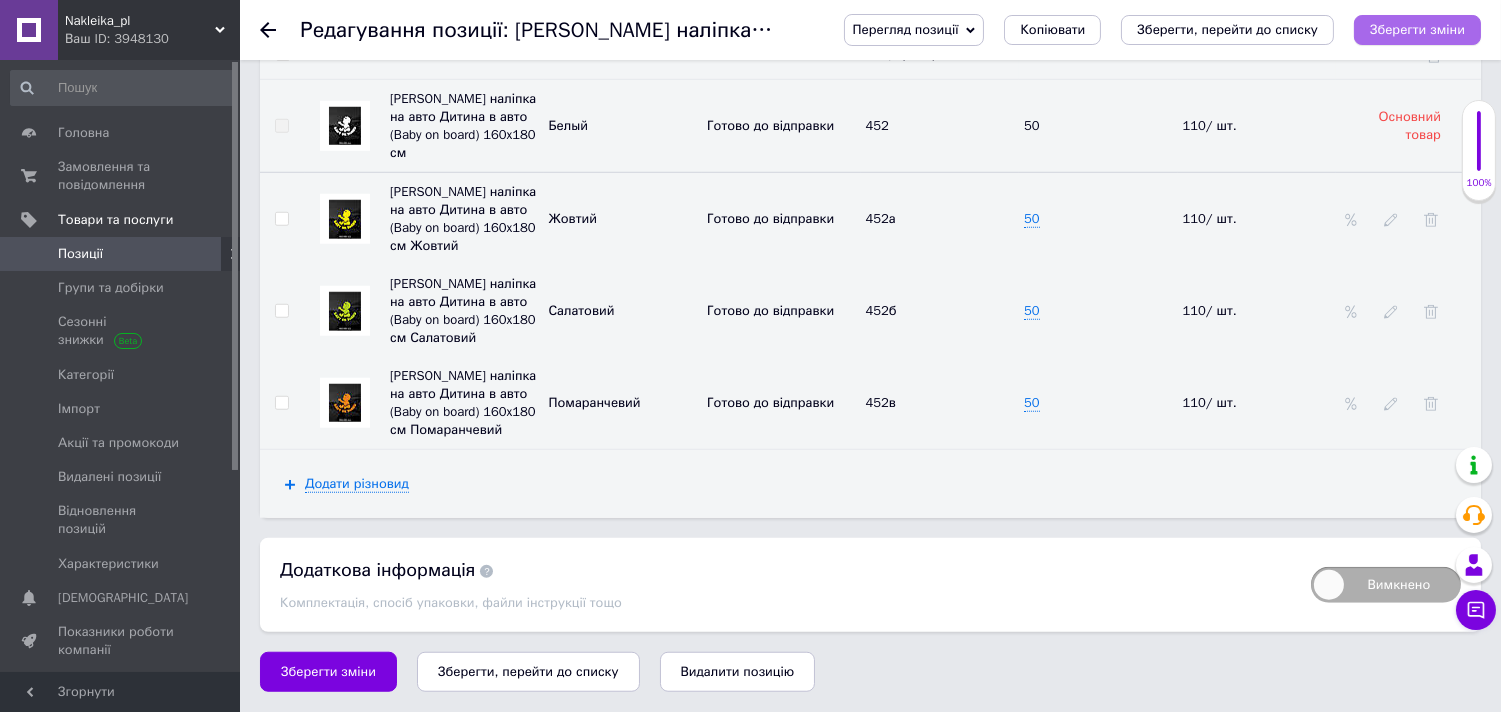 click on "Зберегти зміни" at bounding box center [1417, 29] 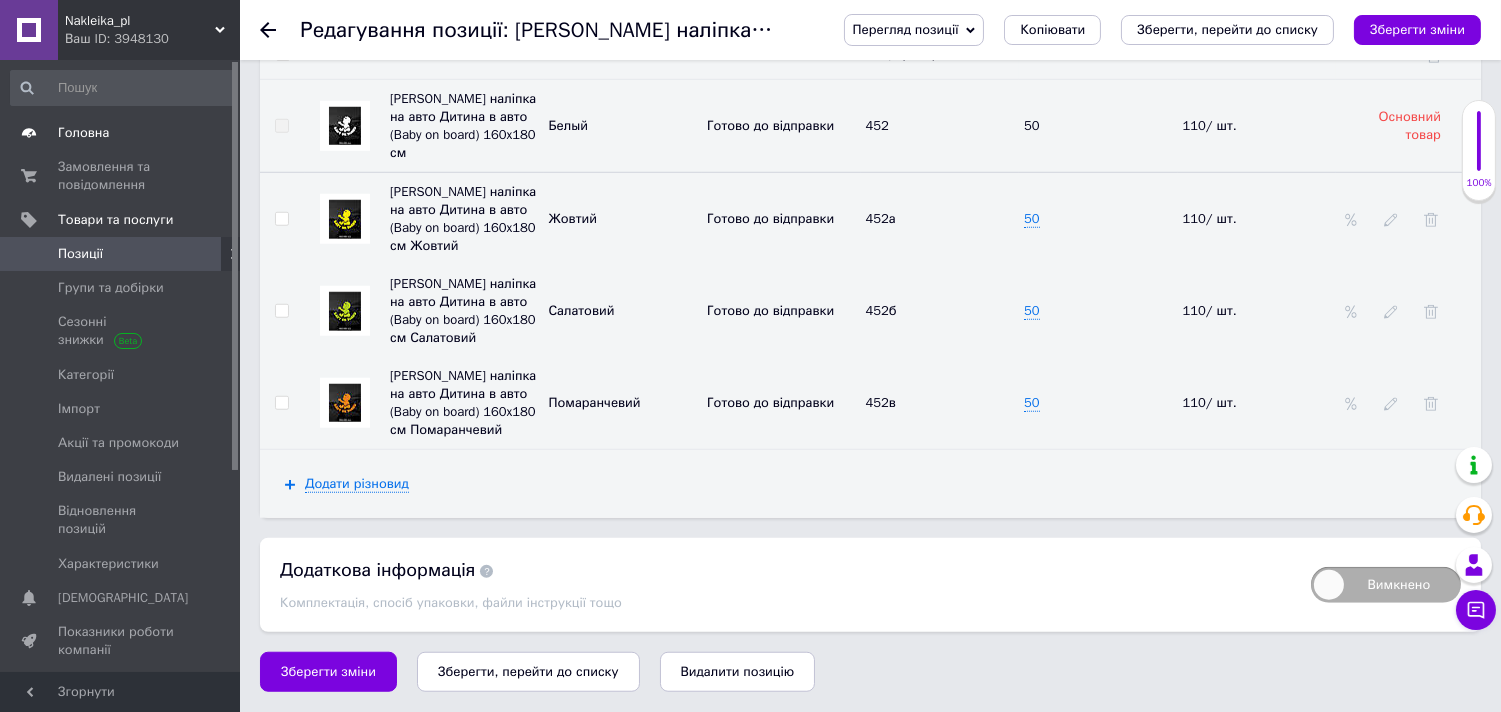 click on "Головна" at bounding box center [83, 133] 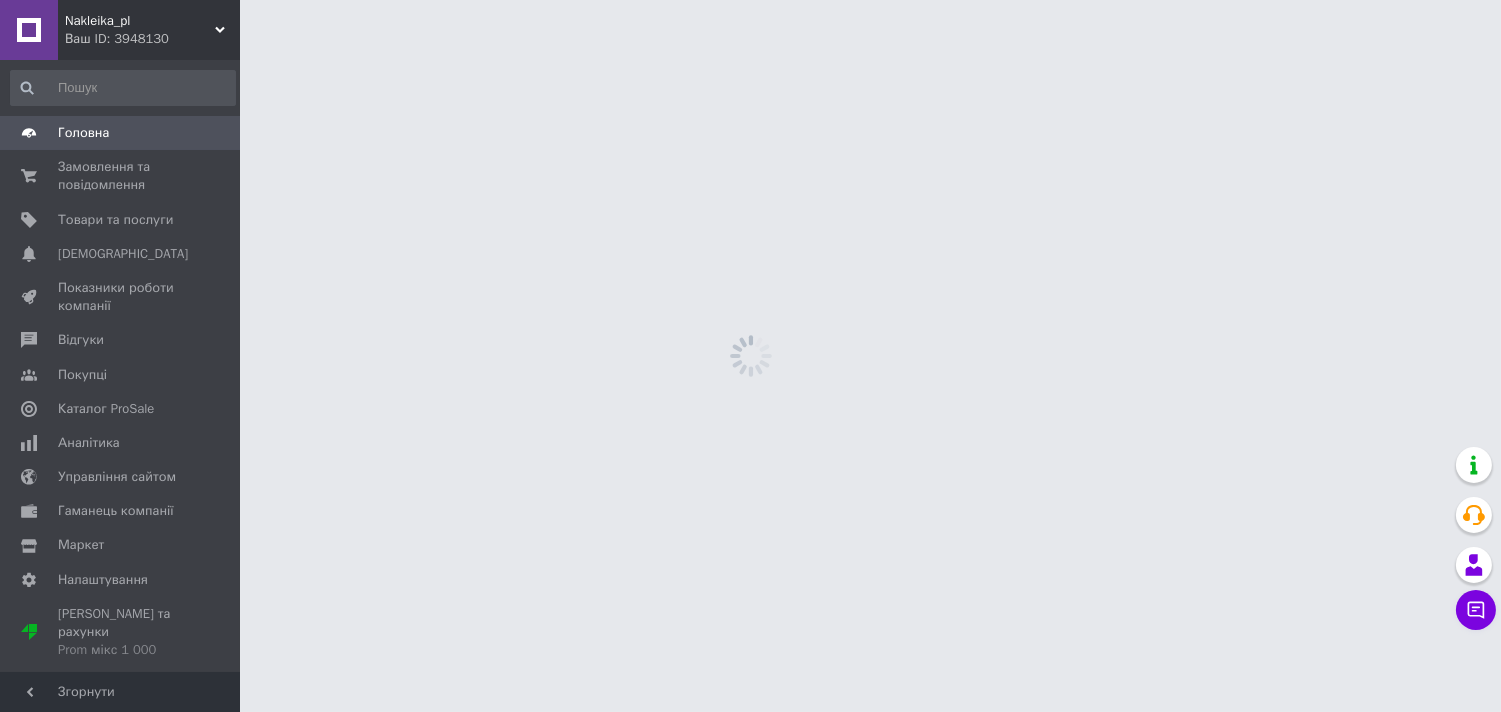 scroll, scrollTop: 0, scrollLeft: 0, axis: both 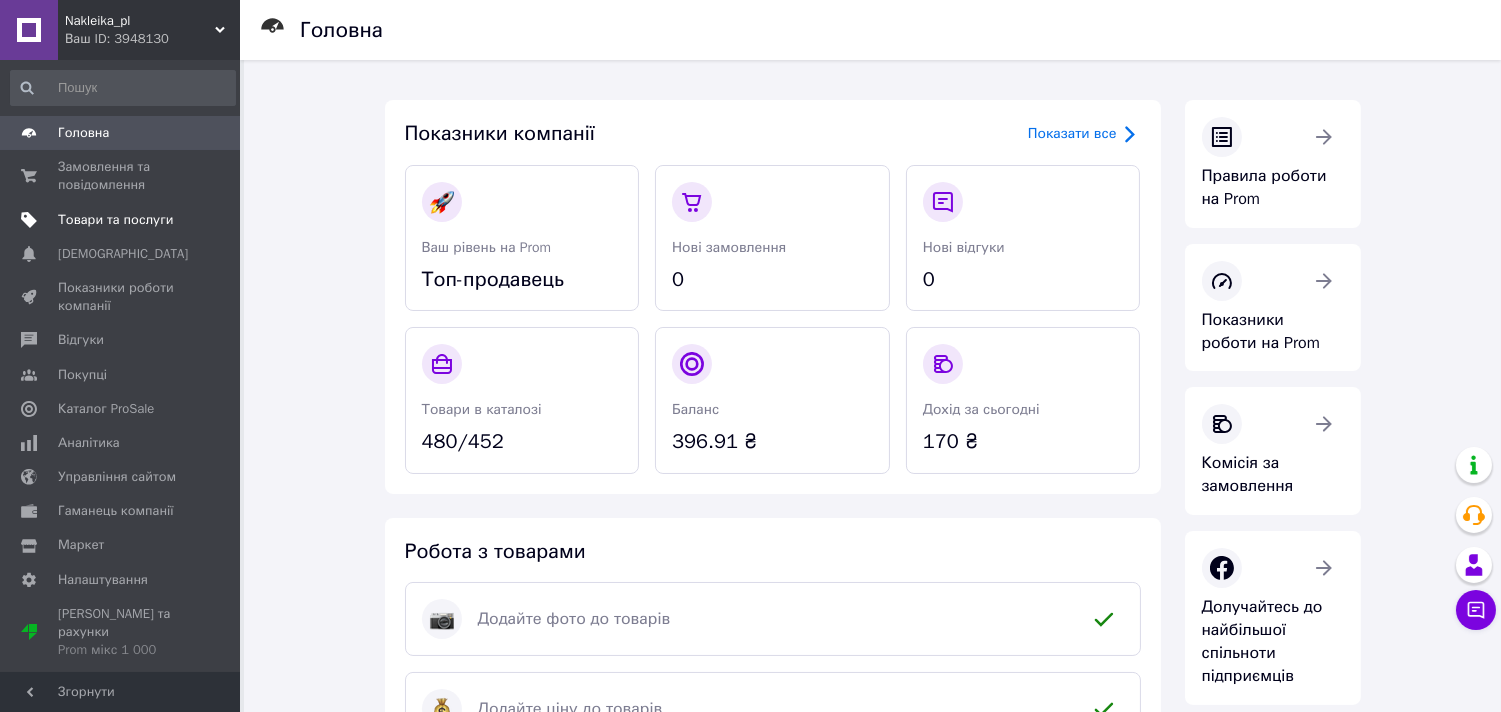click on "Товари та послуги" at bounding box center [115, 220] 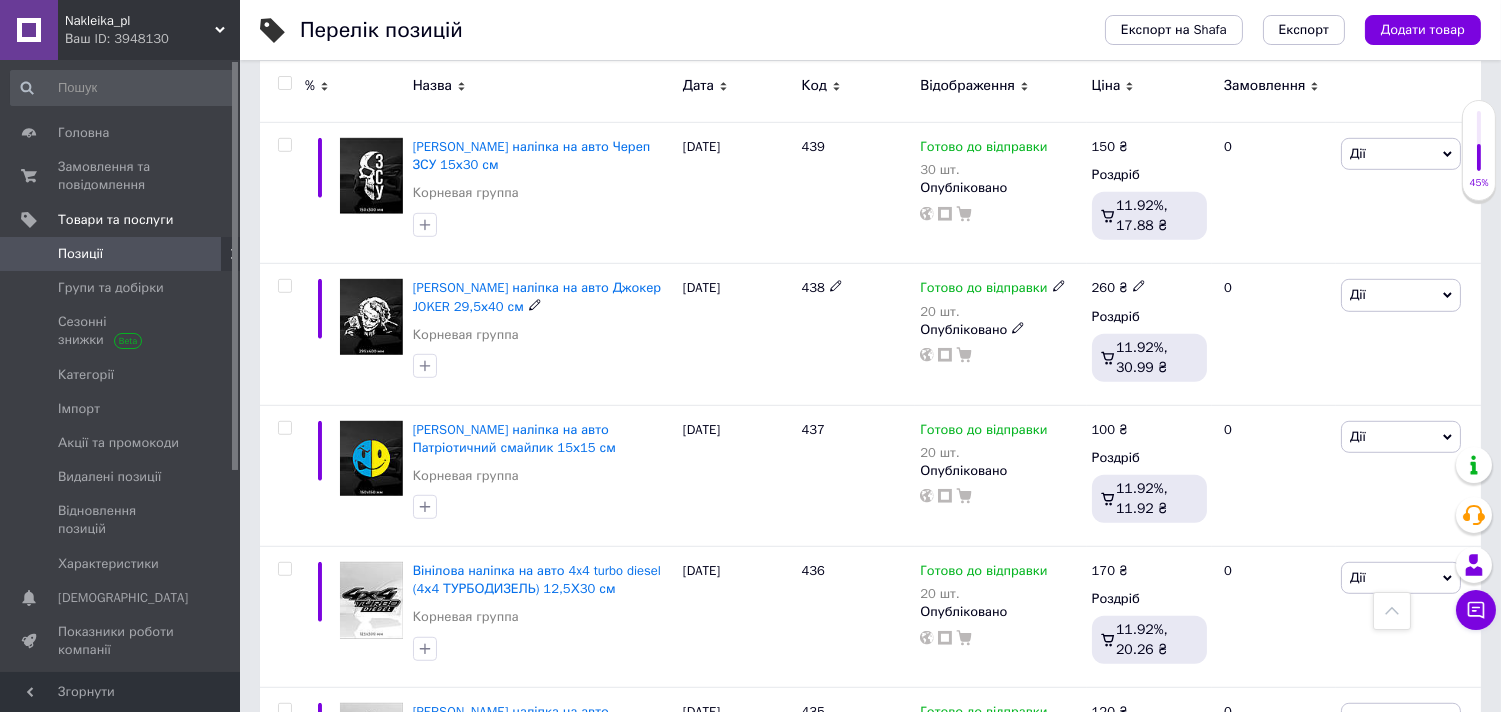 scroll, scrollTop: 2818, scrollLeft: 0, axis: vertical 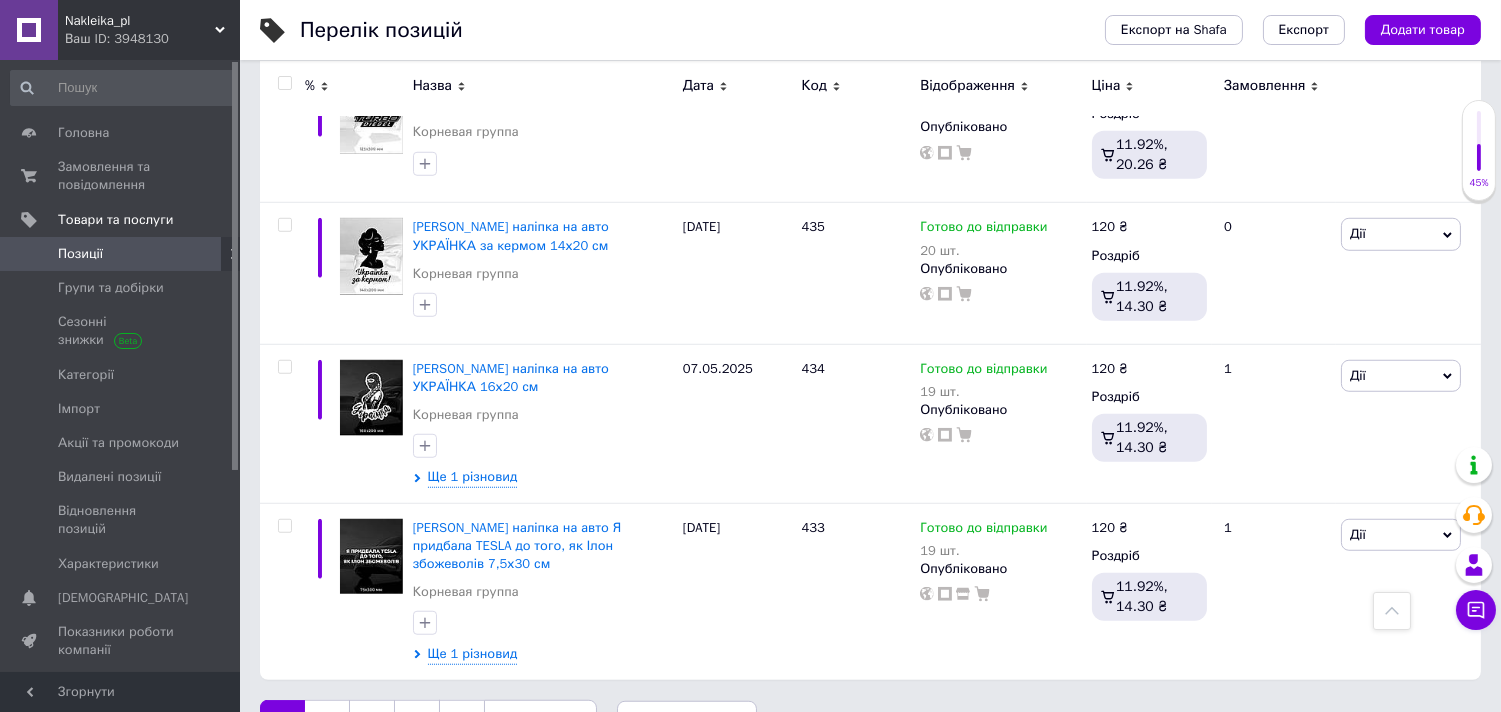 click on "2" at bounding box center [327, 721] 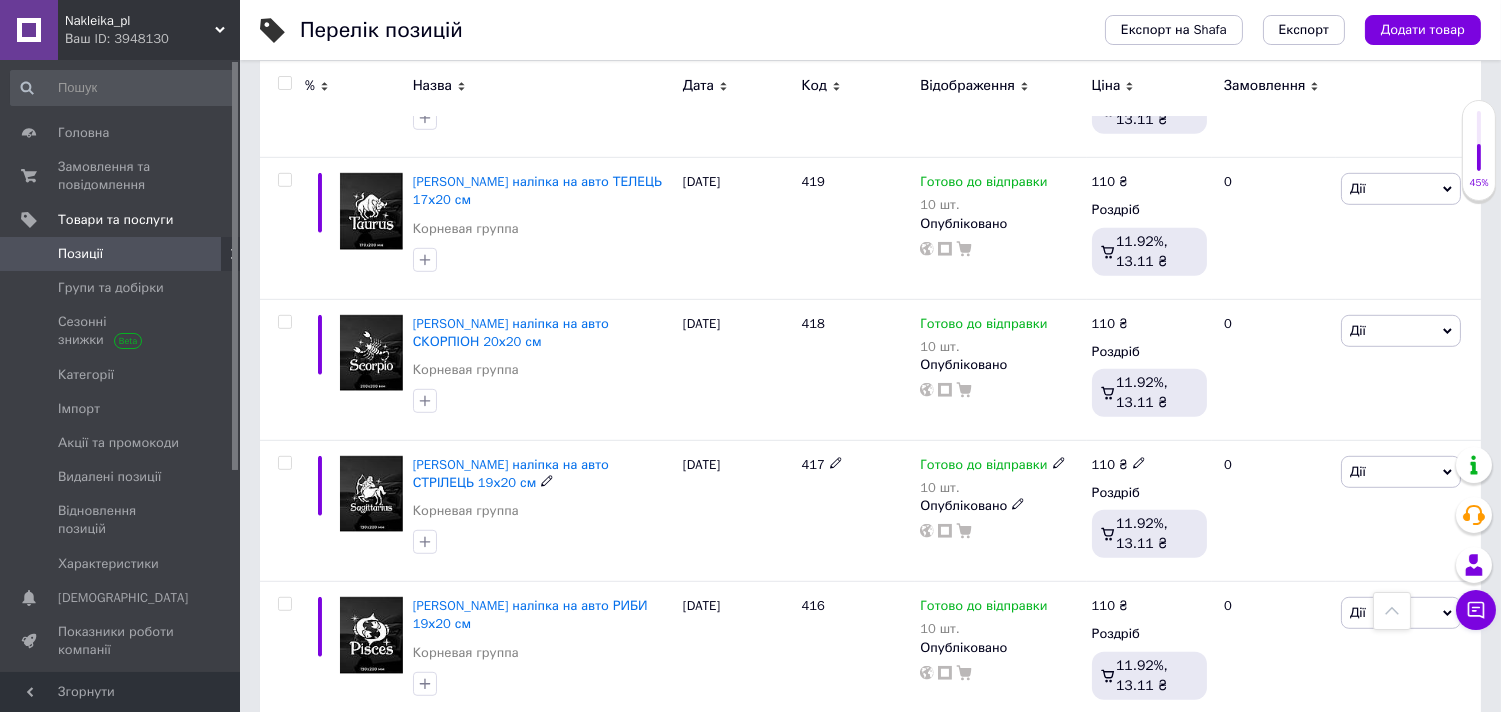 scroll, scrollTop: 2742, scrollLeft: 0, axis: vertical 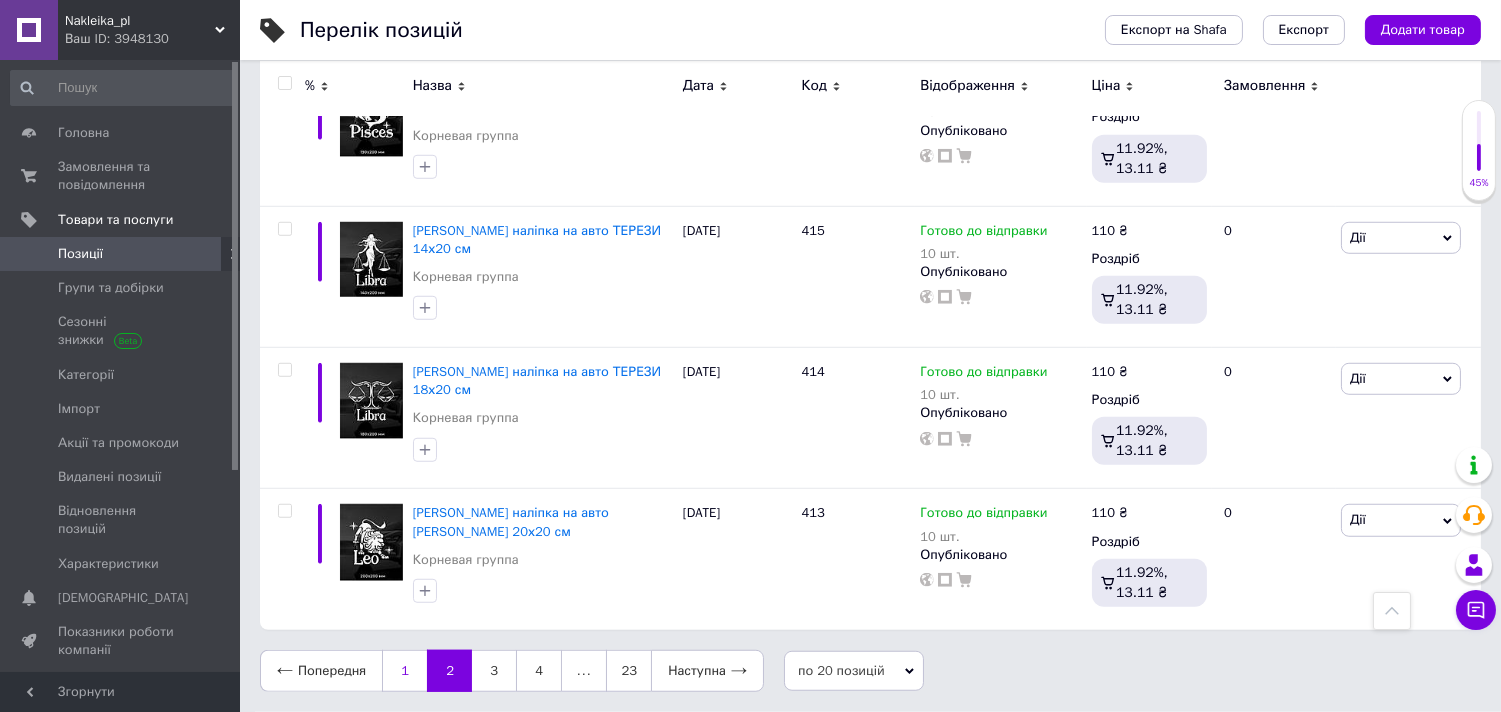 click on "1" at bounding box center (404, 671) 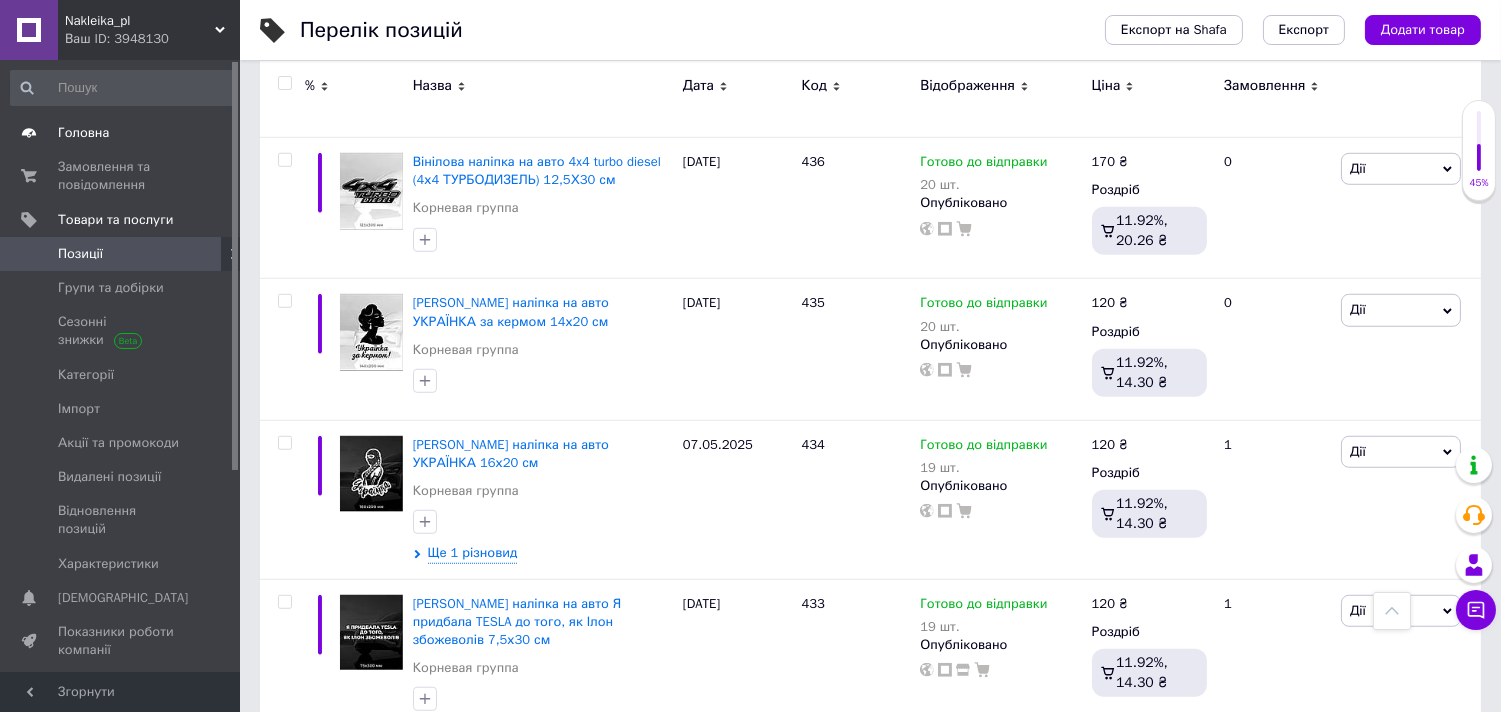 click on "Головна" at bounding box center [83, 133] 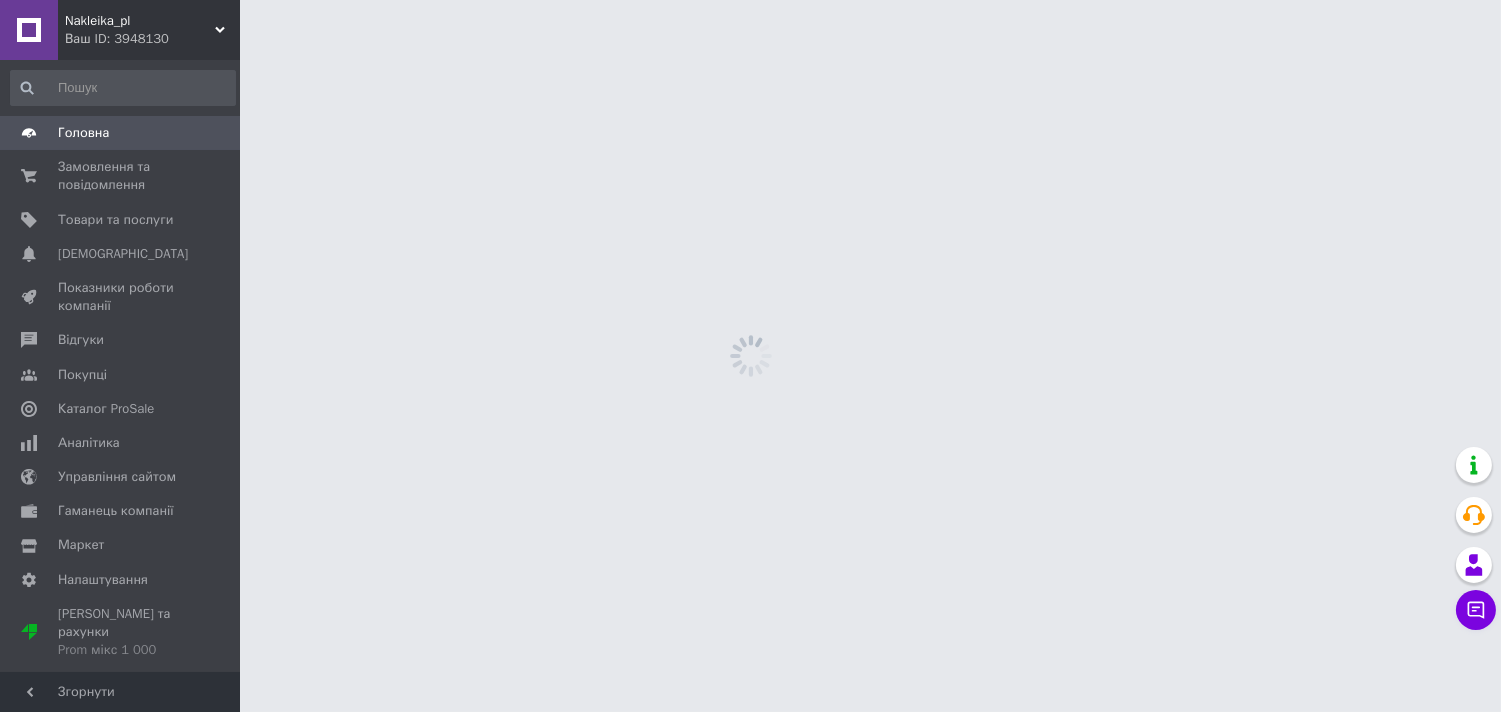 scroll, scrollTop: 0, scrollLeft: 0, axis: both 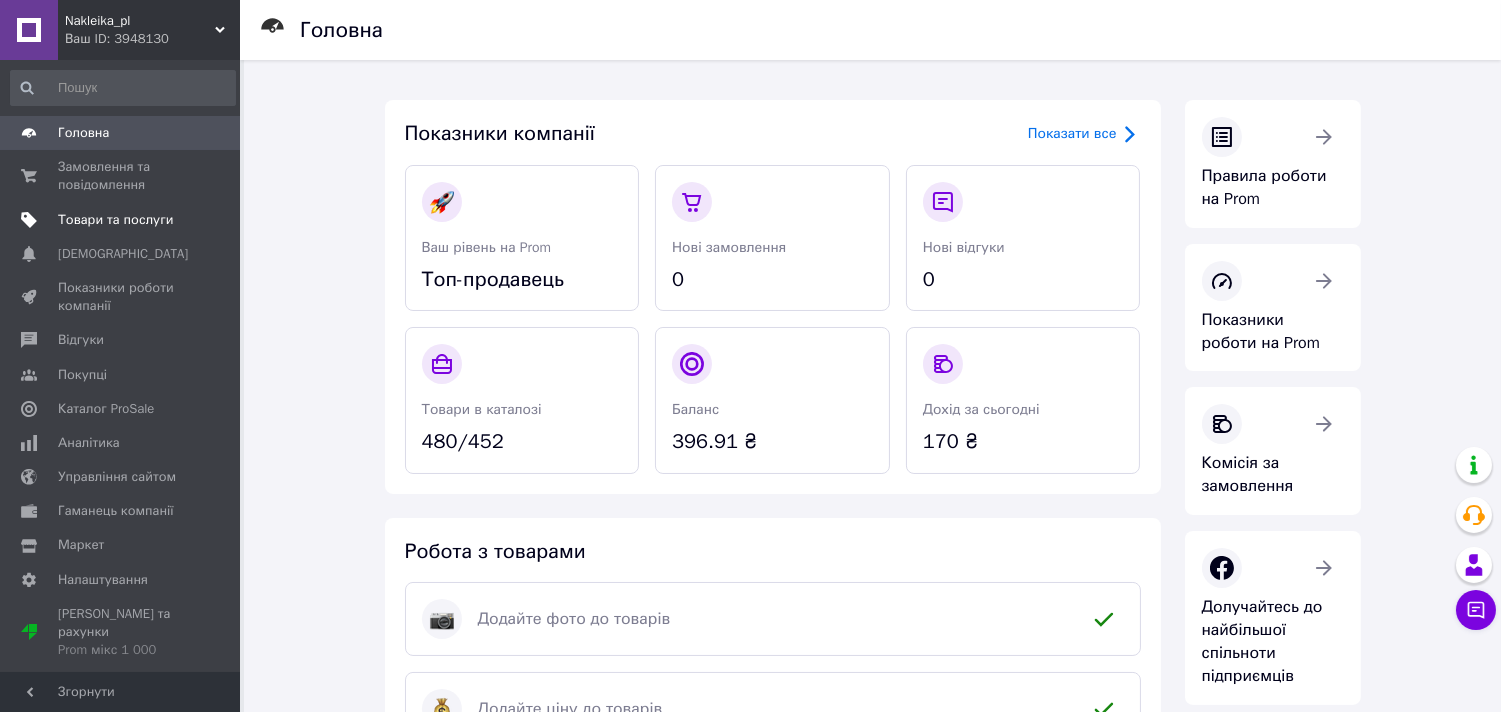 click on "Товари та послуги" at bounding box center (115, 220) 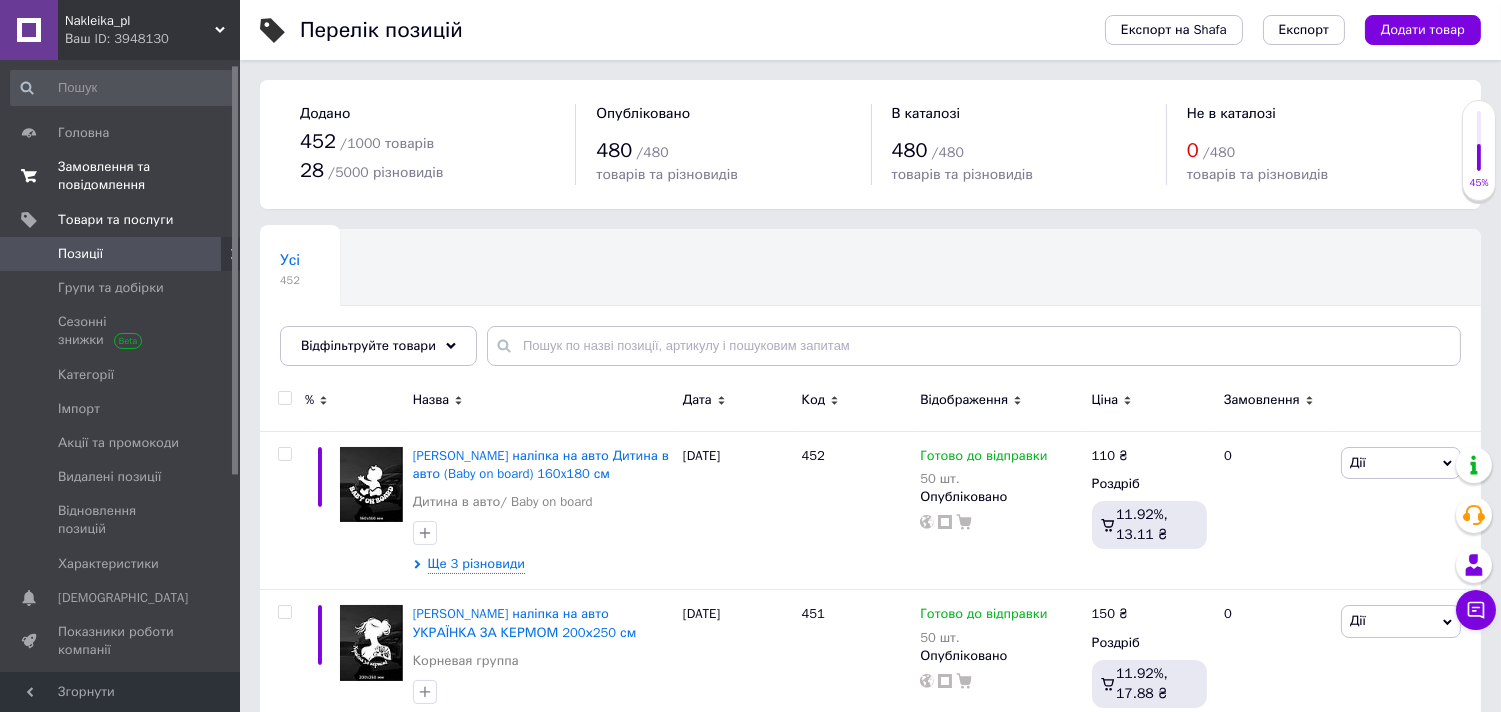scroll, scrollTop: 111, scrollLeft: 0, axis: vertical 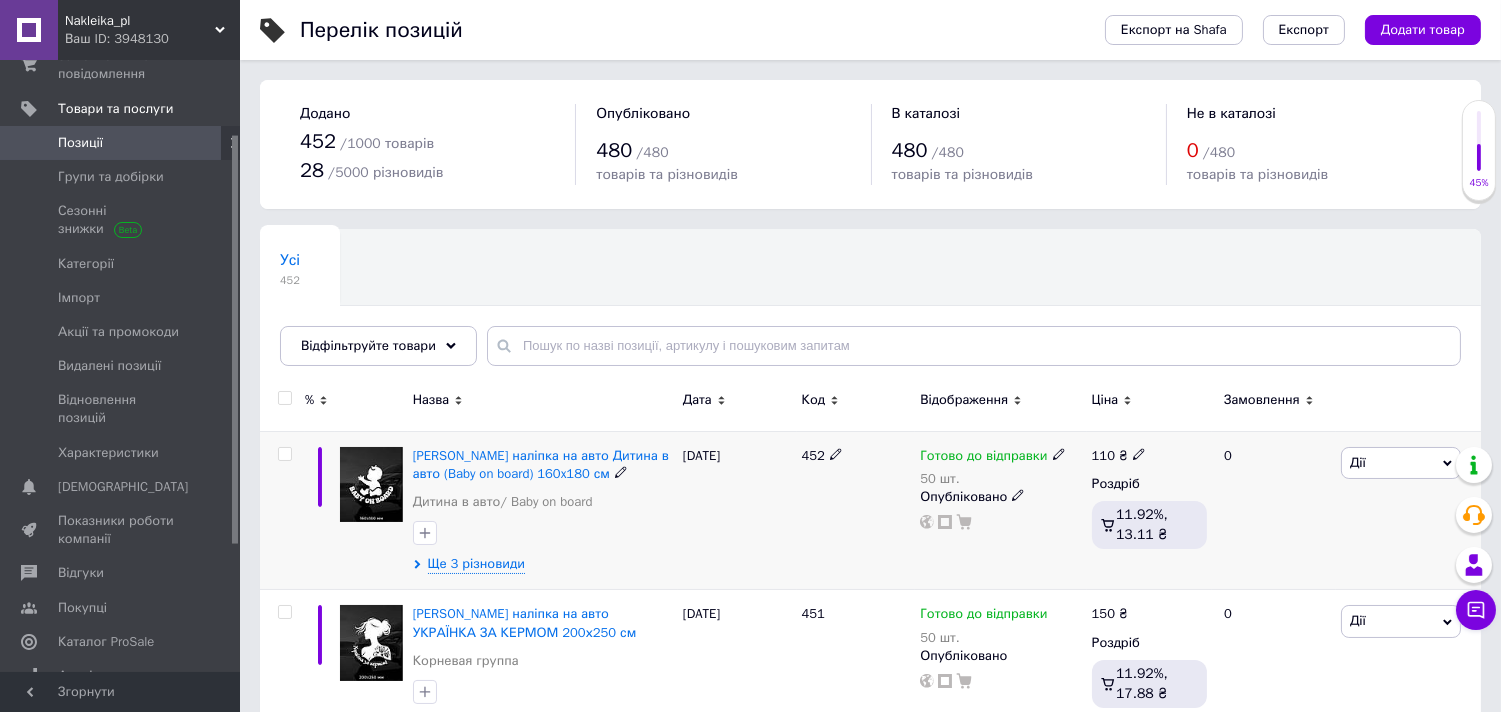 click 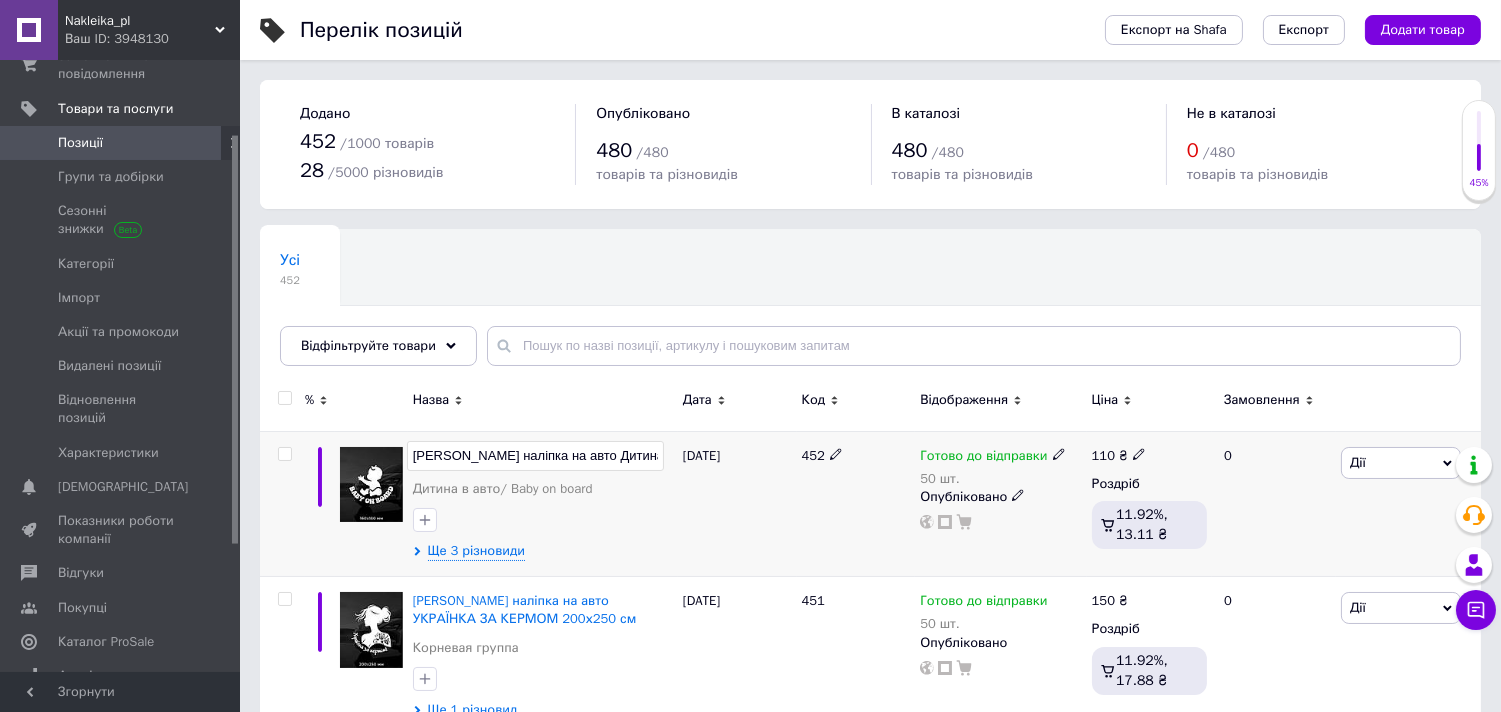 scroll, scrollTop: 0, scrollLeft: 161, axis: horizontal 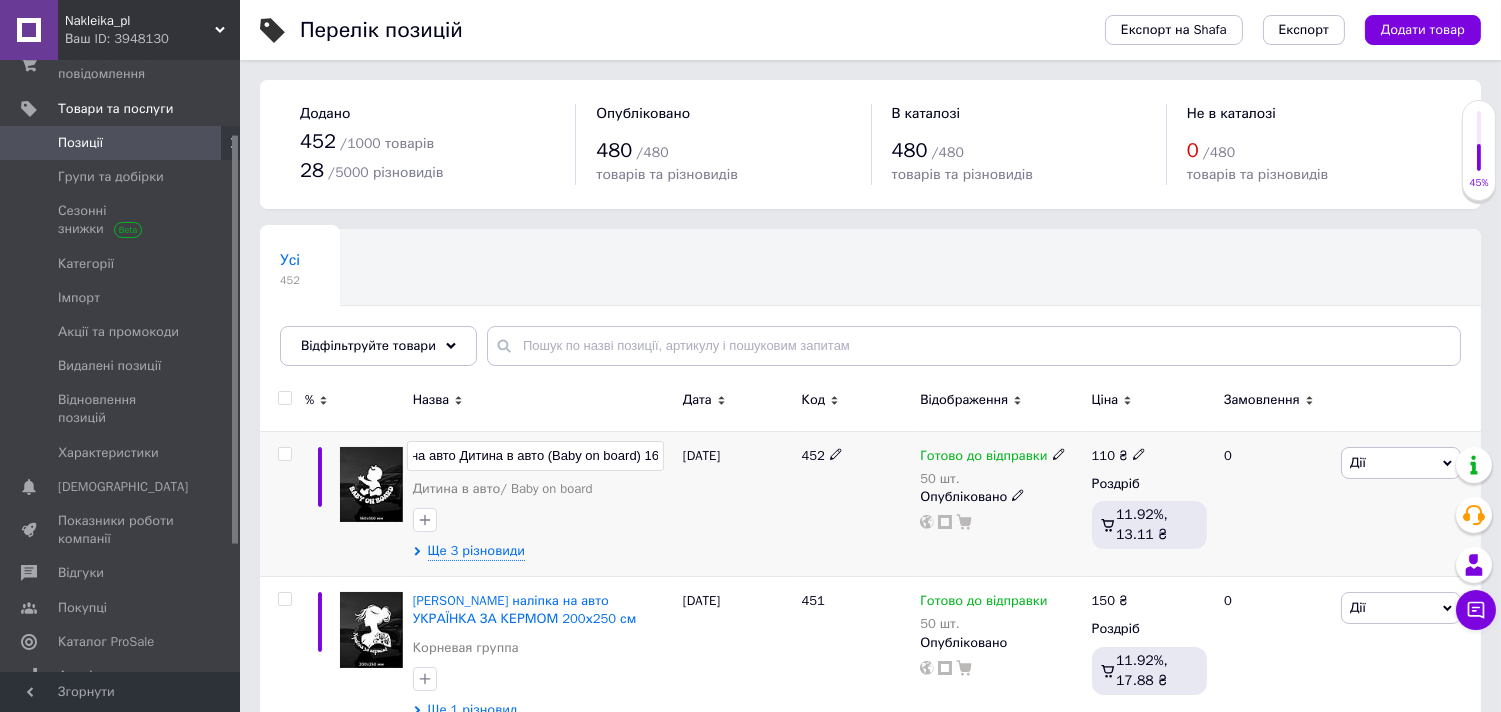 click on "[PERSON_NAME] наліпка на авто Дитина в авто (Baby on board) 160x180 см" at bounding box center (535, 456) 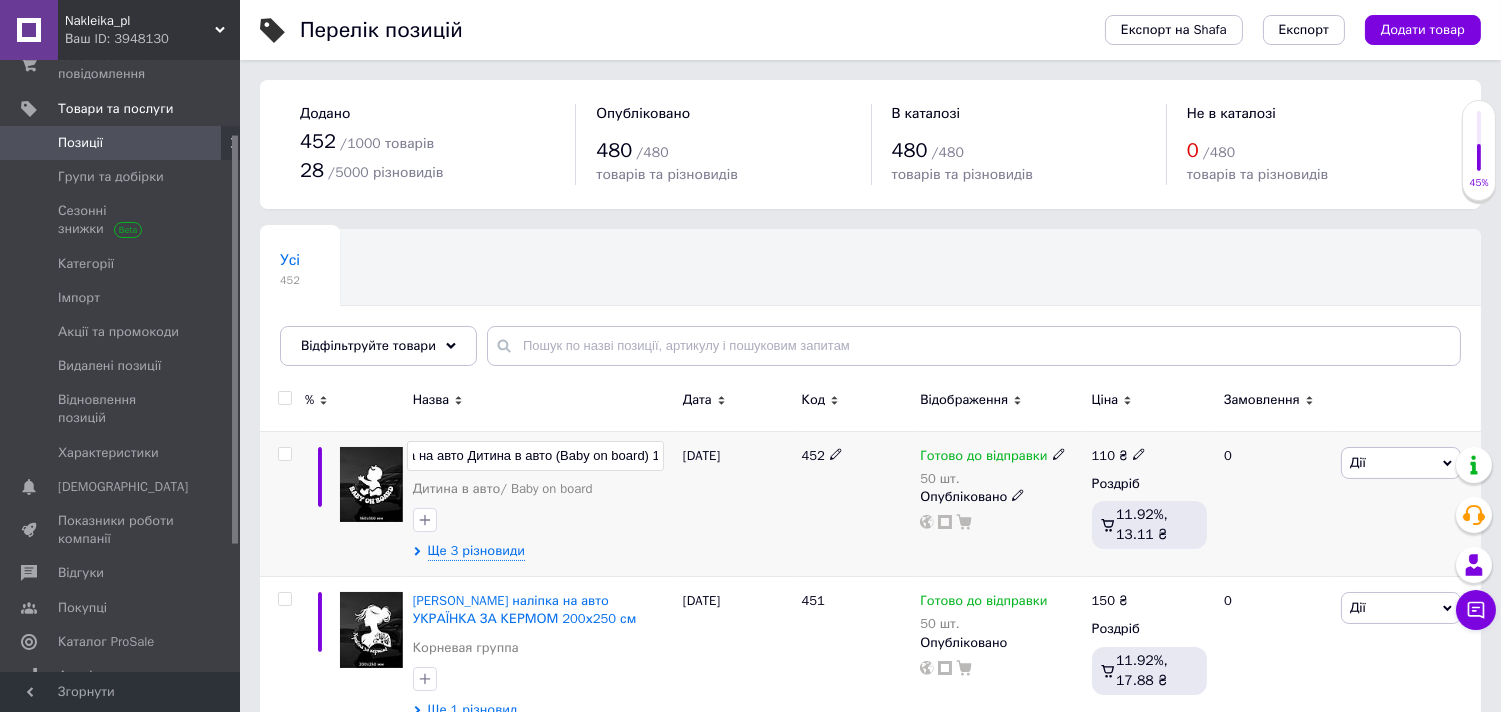 click on "[PERSON_NAME] наліпка на авто Дитина в авто (Baby on board) 16x180 см" at bounding box center [535, 456] 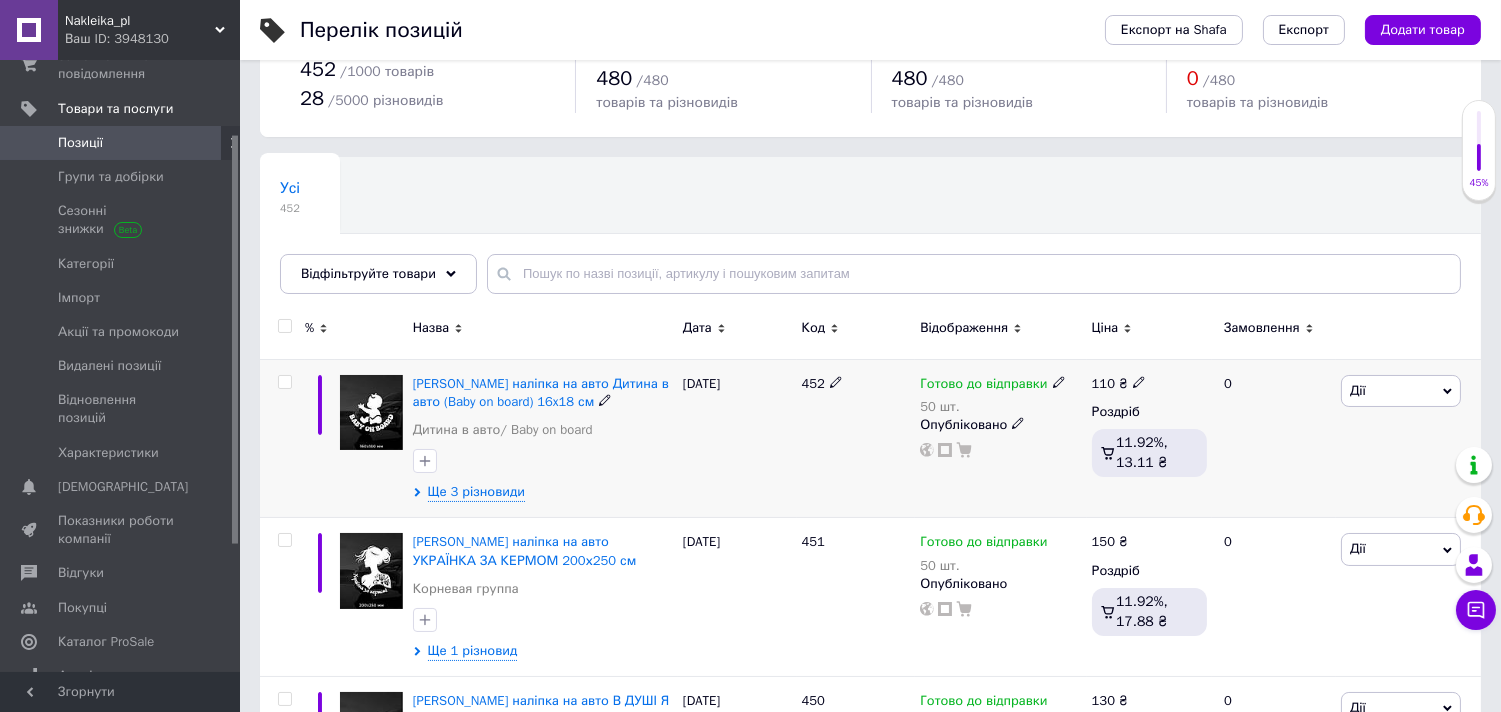 scroll, scrollTop: 111, scrollLeft: 0, axis: vertical 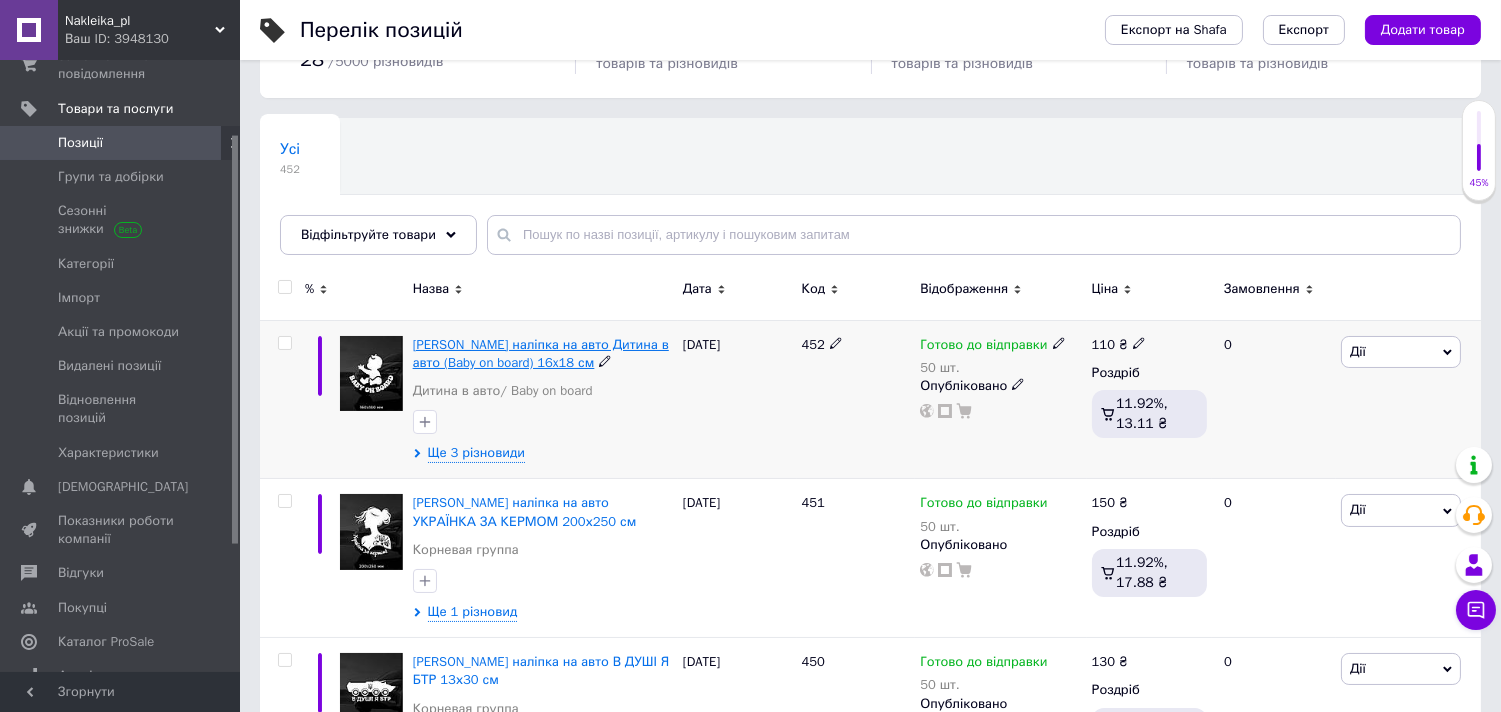 click on "[PERSON_NAME] наліпка на авто Дитина в авто (Baby on board) 16x18 см" at bounding box center (541, 353) 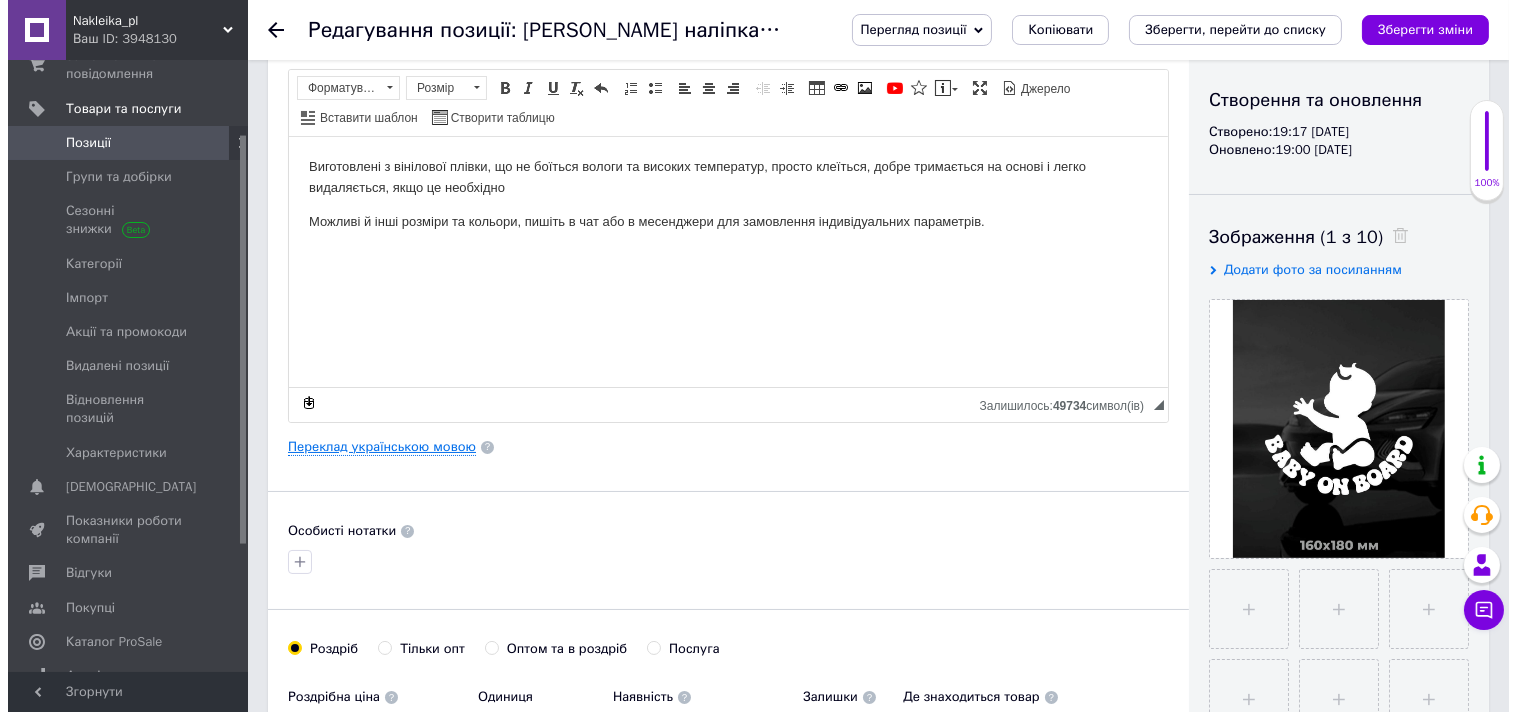 scroll, scrollTop: 222, scrollLeft: 0, axis: vertical 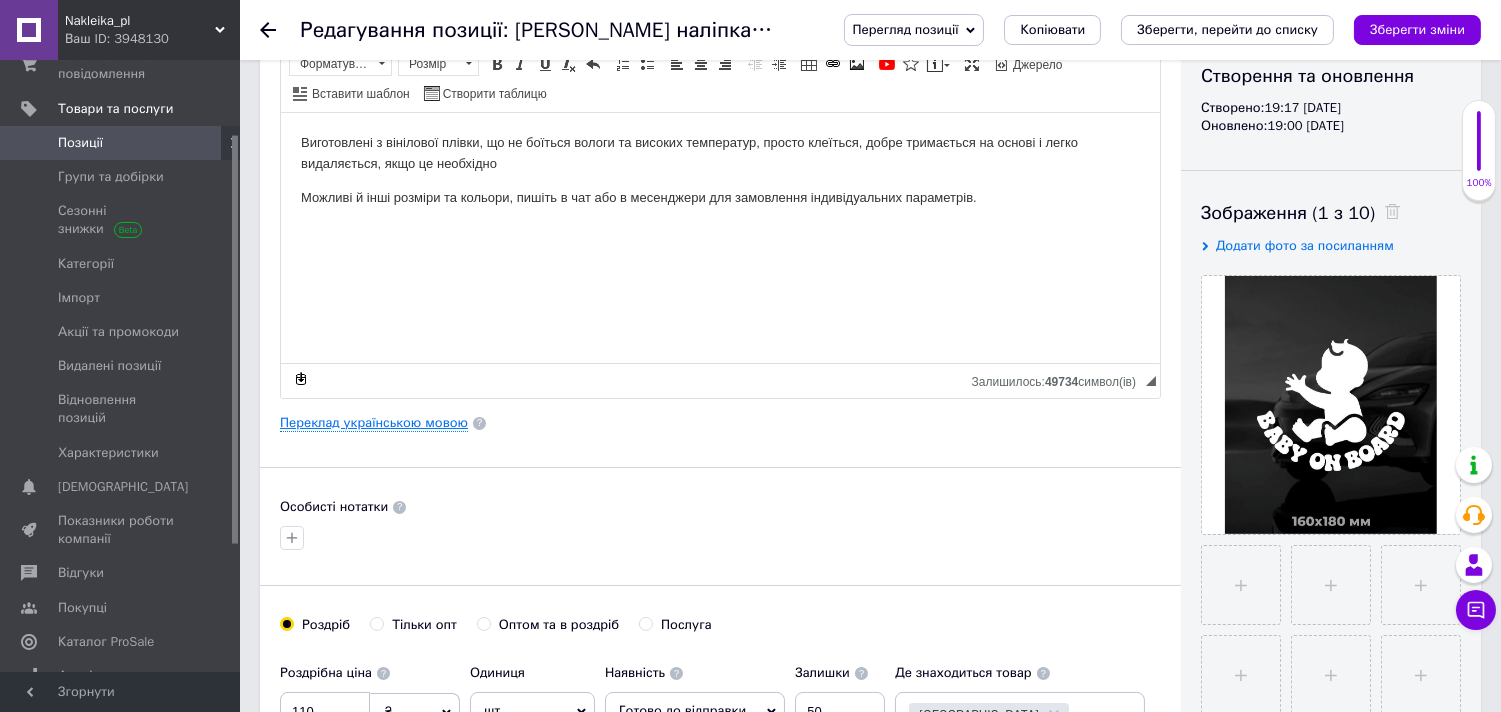 click on "Переклад українською мовою" at bounding box center (374, 423) 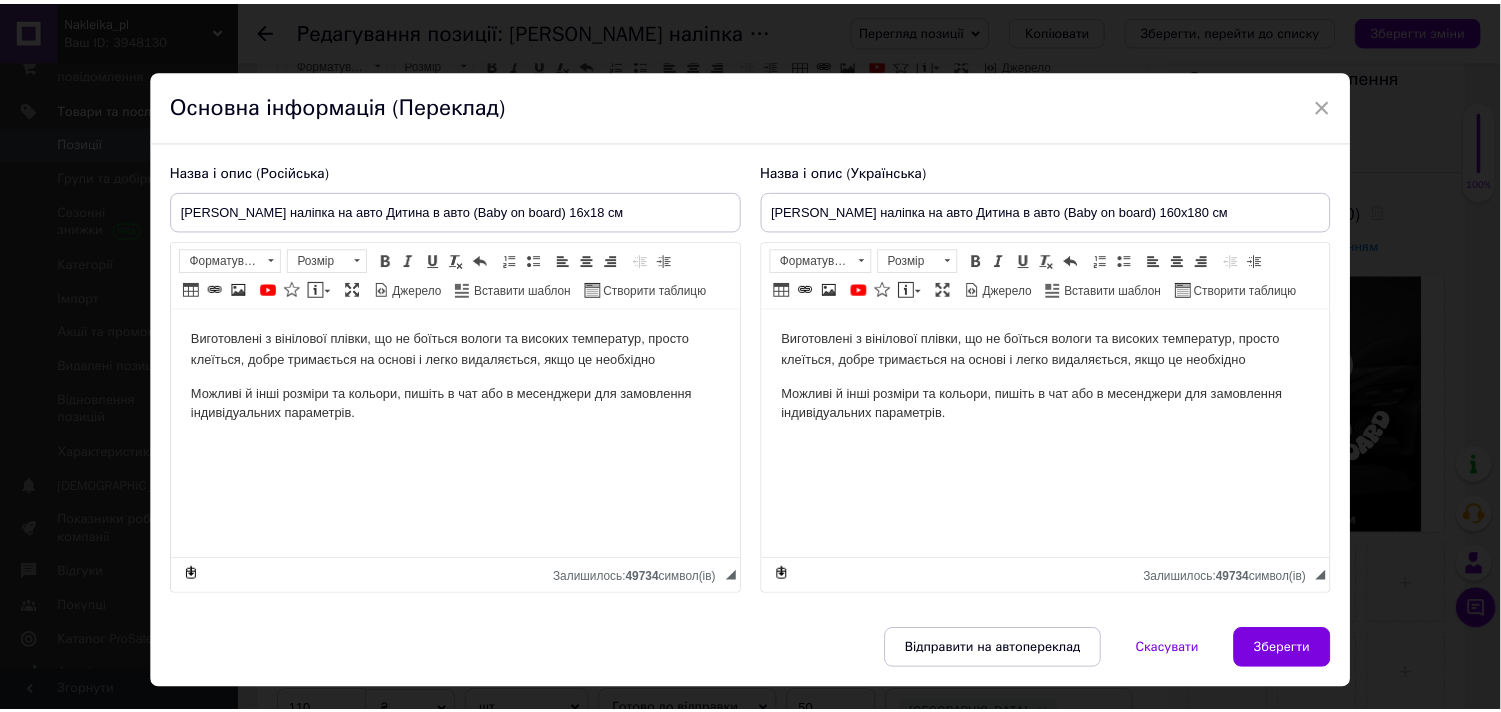 scroll, scrollTop: 0, scrollLeft: 0, axis: both 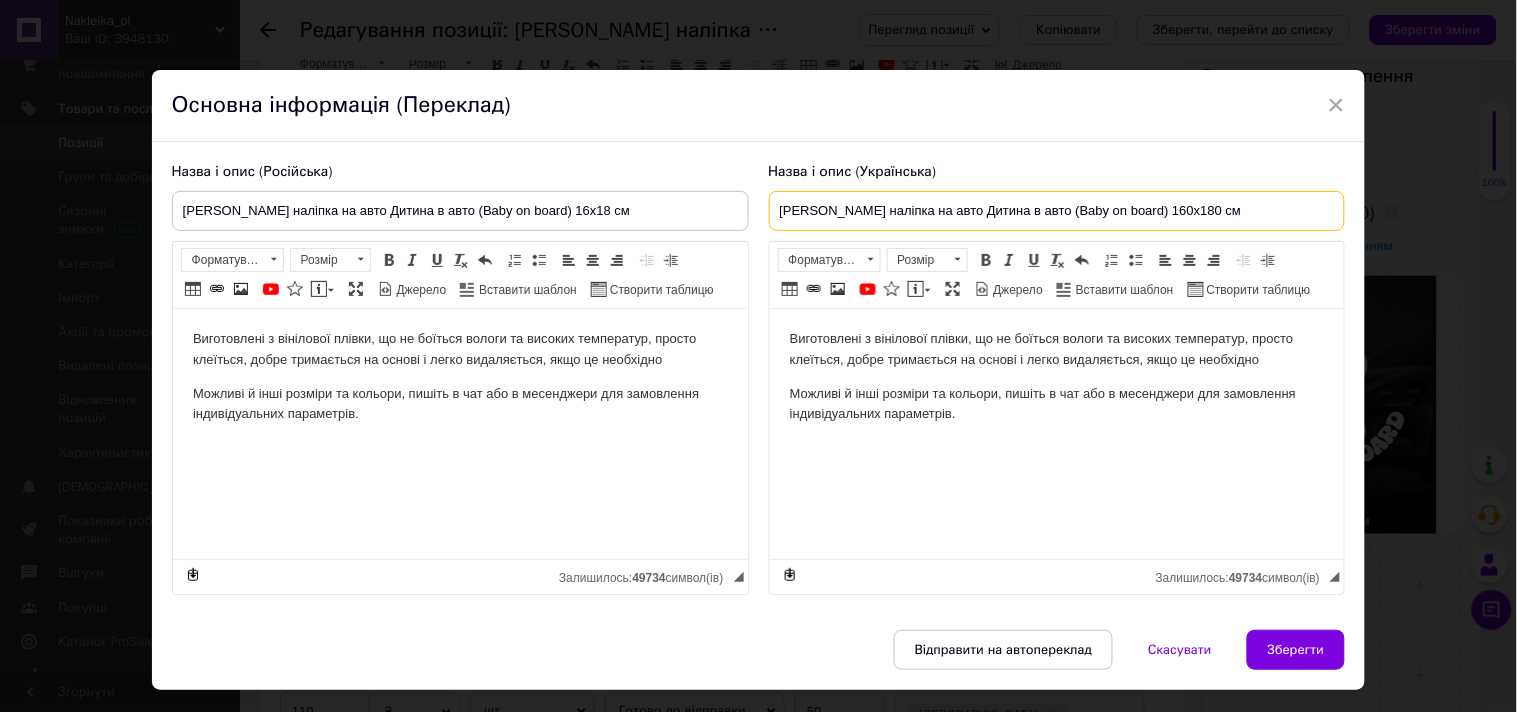 click on "[PERSON_NAME] наліпка на авто Дитина в авто (Baby on board) 160x180 см" at bounding box center [1057, 211] 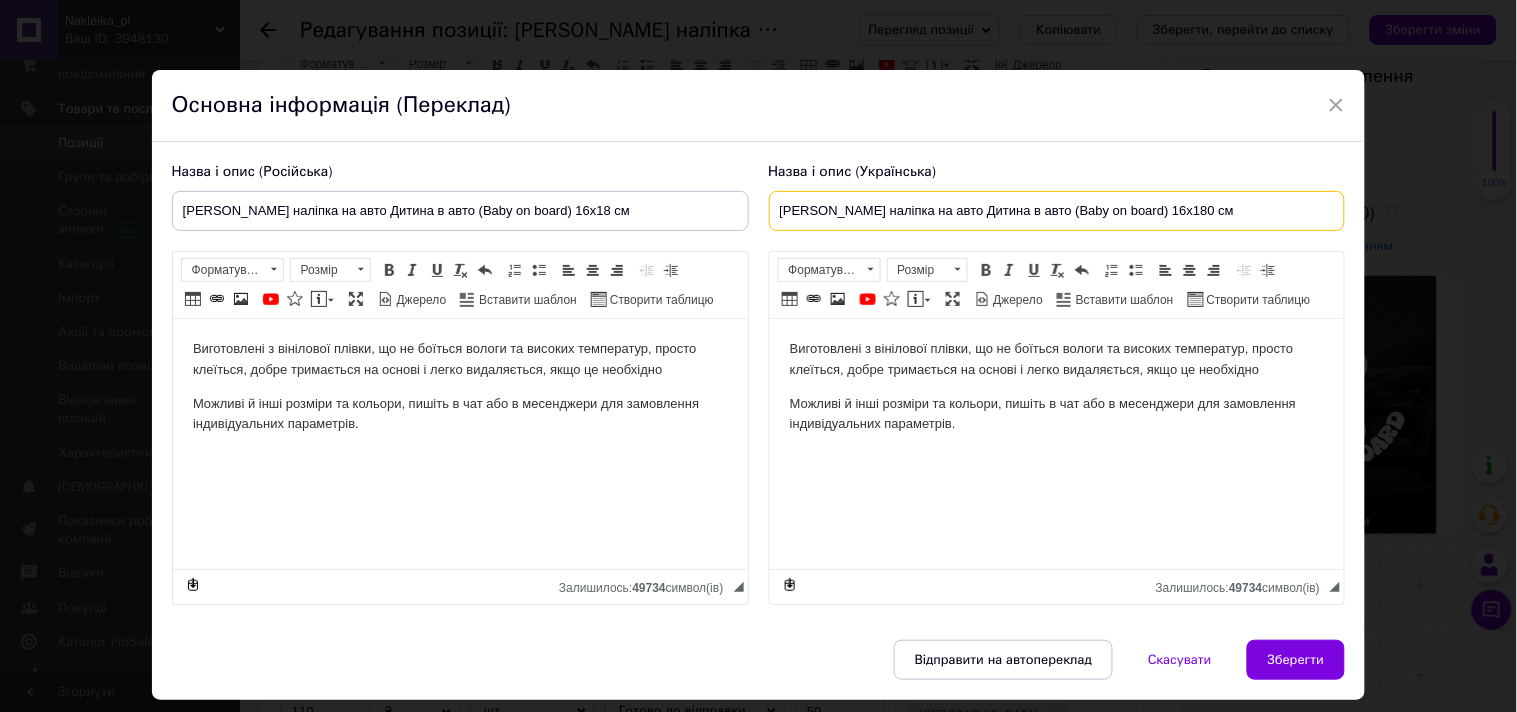click on "[PERSON_NAME] наліпка на авто Дитина в авто (Baby on board) 16x180 см" at bounding box center [1057, 211] 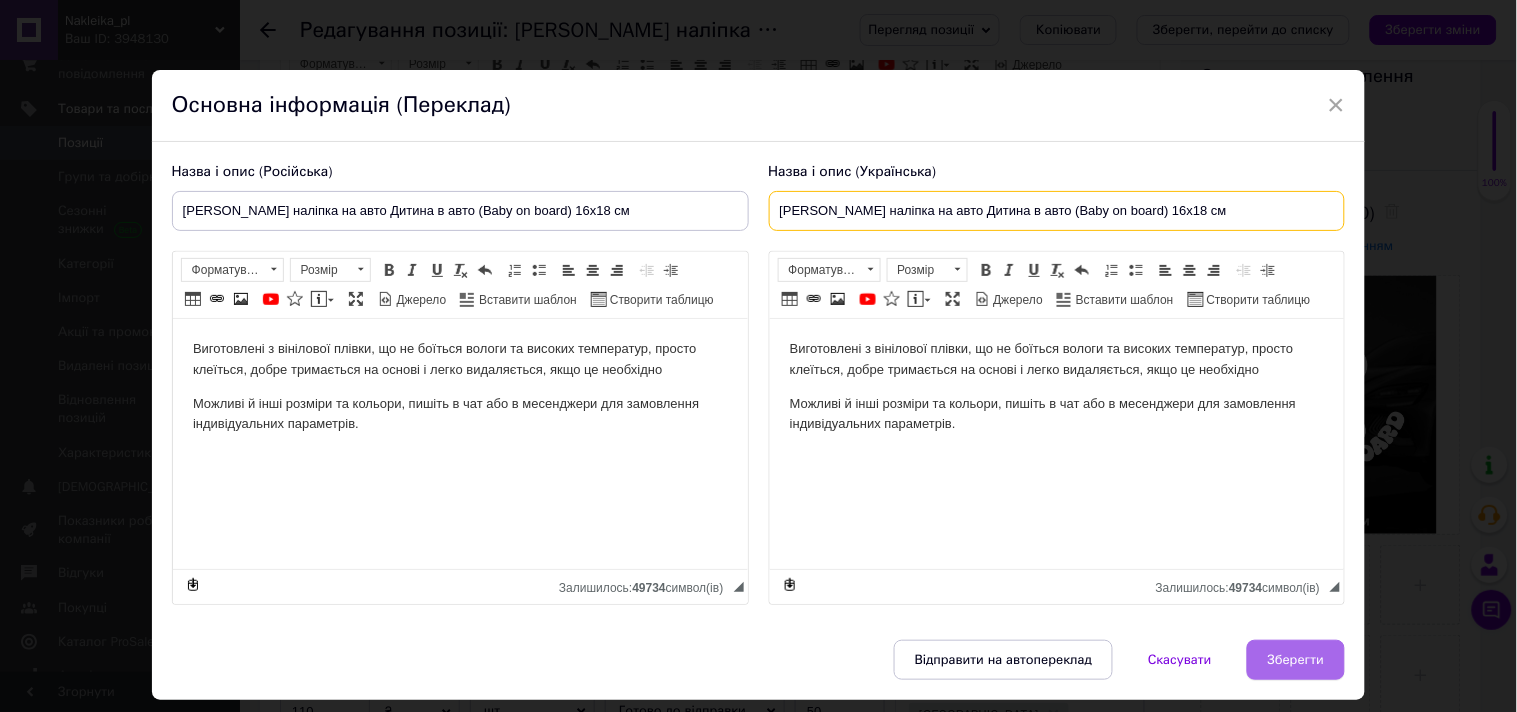 type on "[PERSON_NAME] наліпка на авто Дитина в авто (Baby on board) 16x18 см" 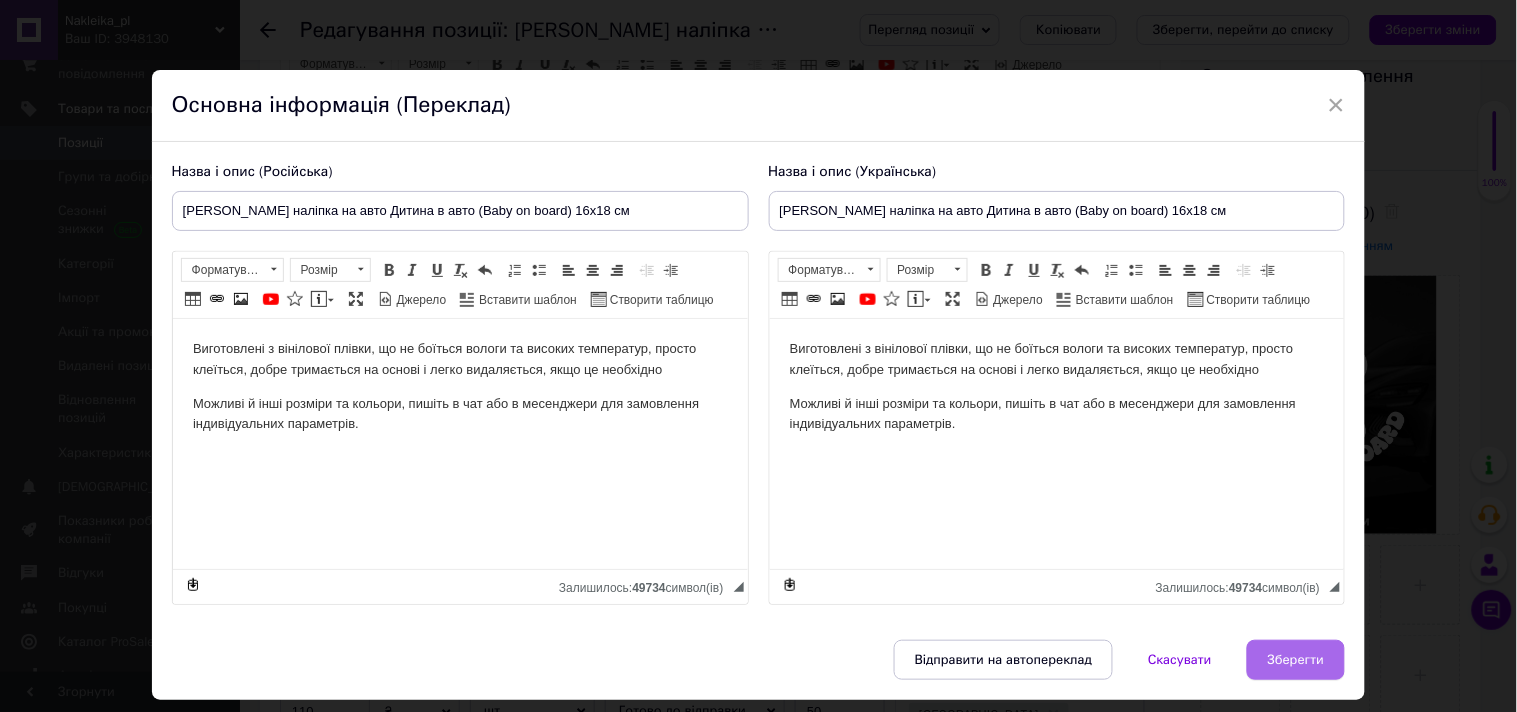 click on "Зберегти" at bounding box center (1296, 660) 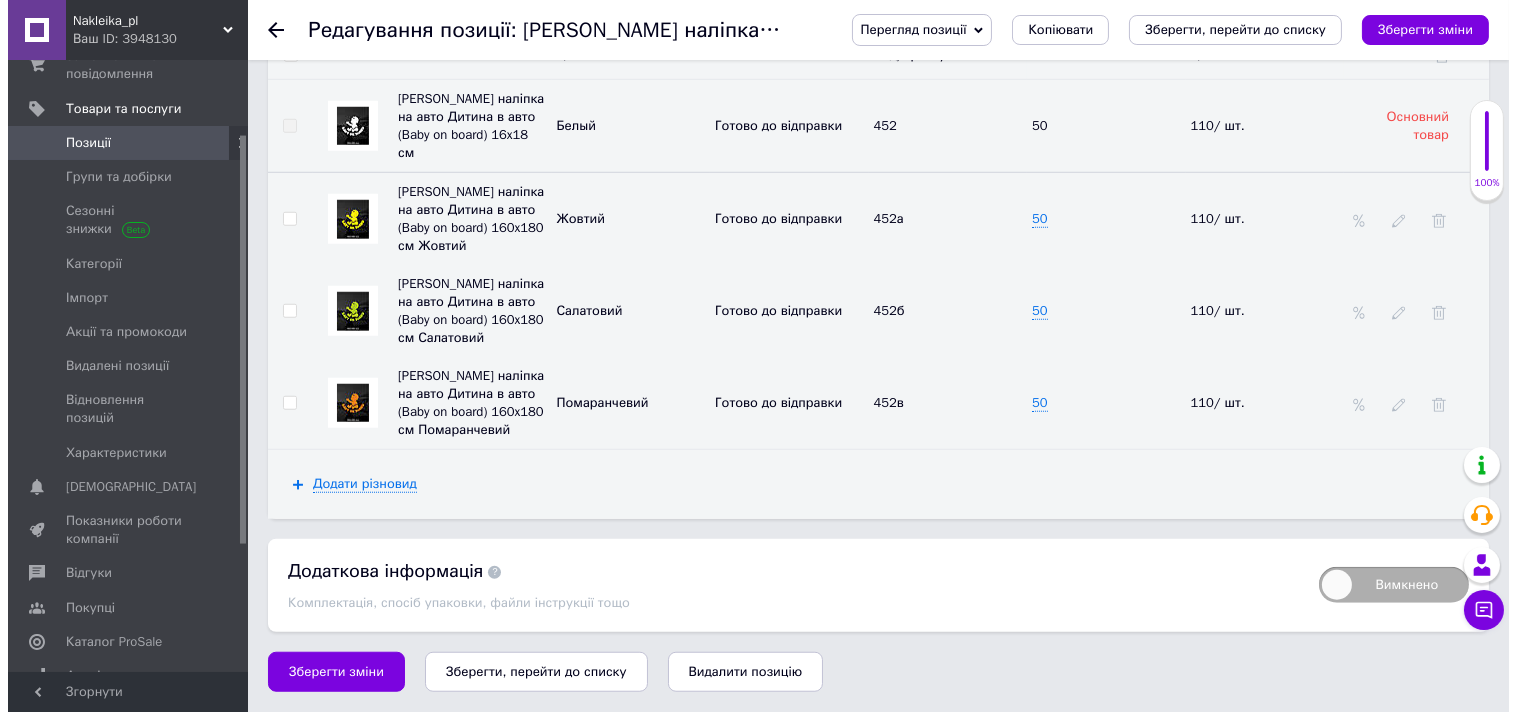 scroll, scrollTop: 3117, scrollLeft: 0, axis: vertical 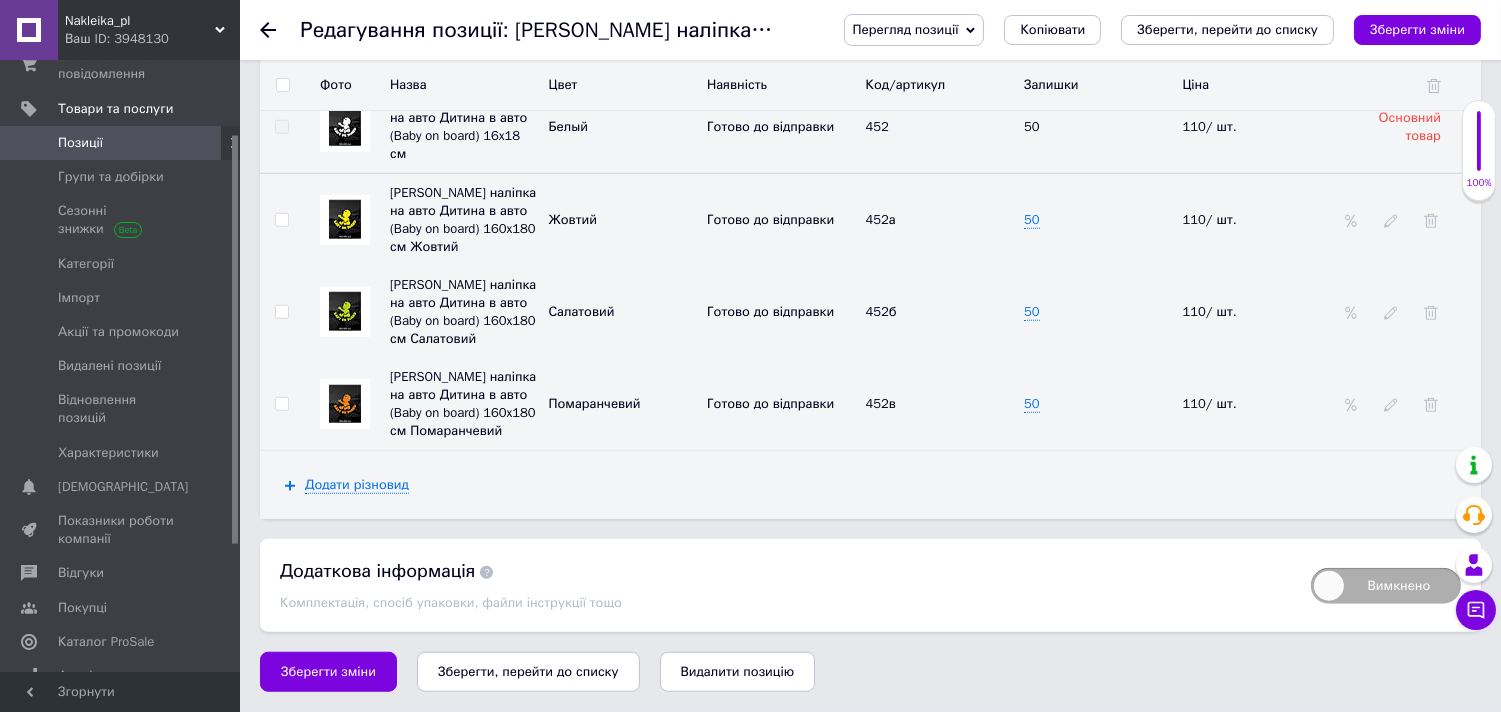 click on "[PERSON_NAME] наліпка на авто Дитина в авто (Baby on board) 160x180 см Жовтий" at bounding box center (463, 219) 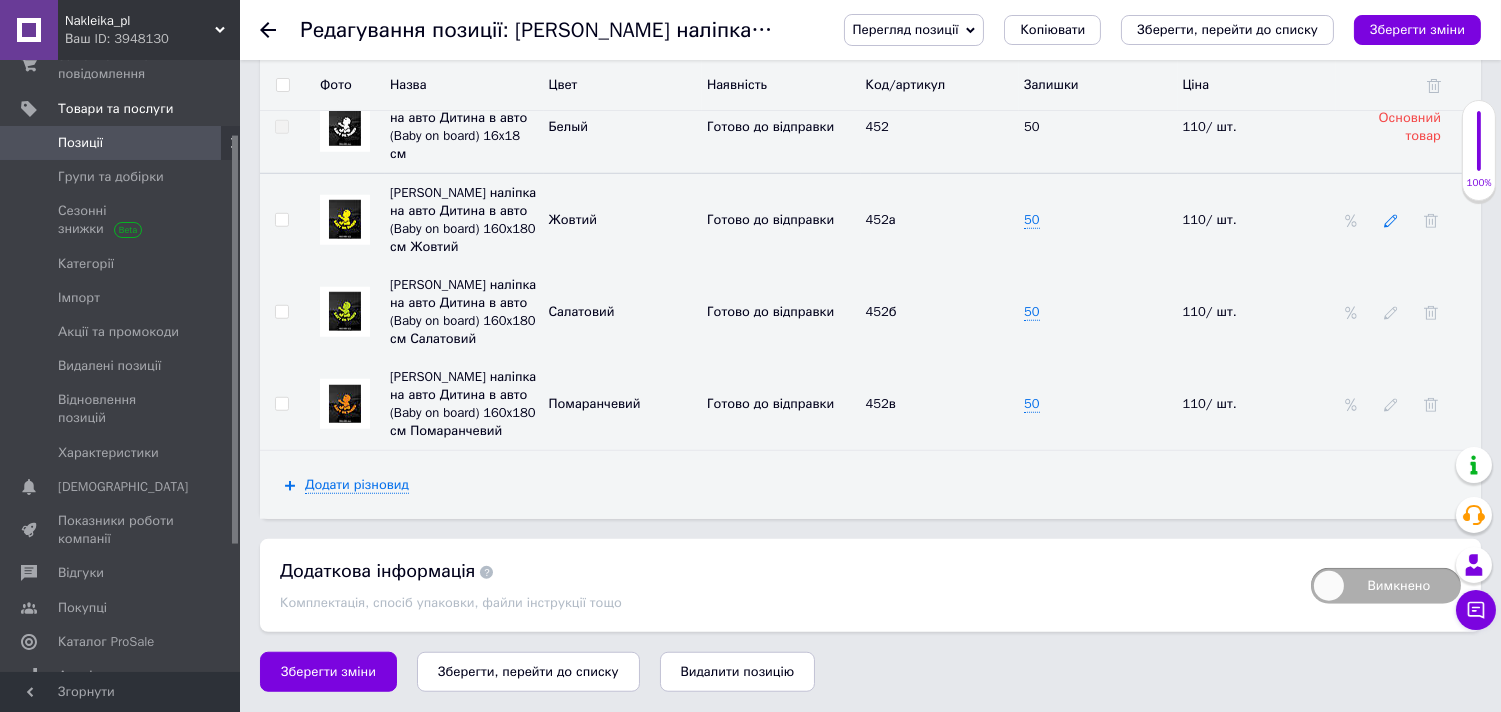 click 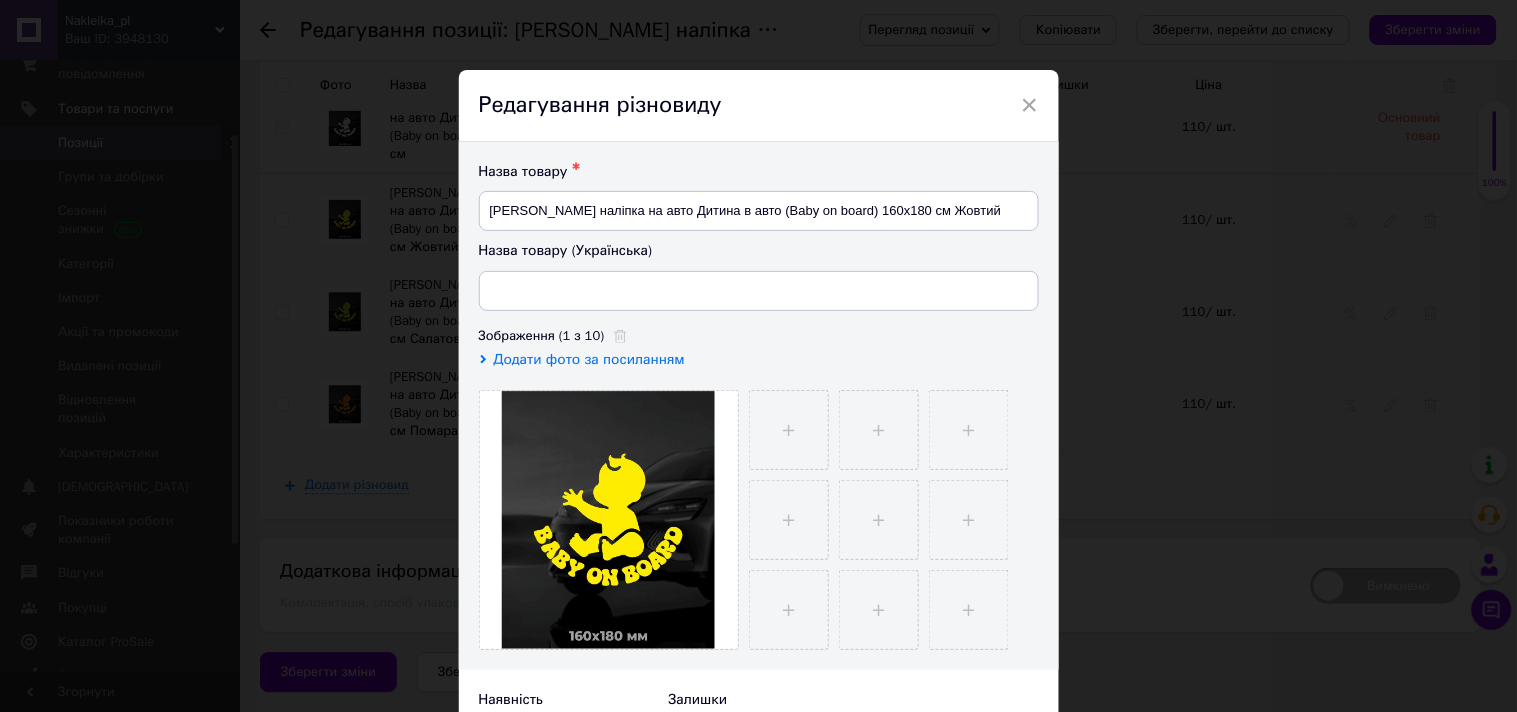type on "[PERSON_NAME] наліпка на авто Дитина в авто (Baby on board) 160x180 см Жовтий" 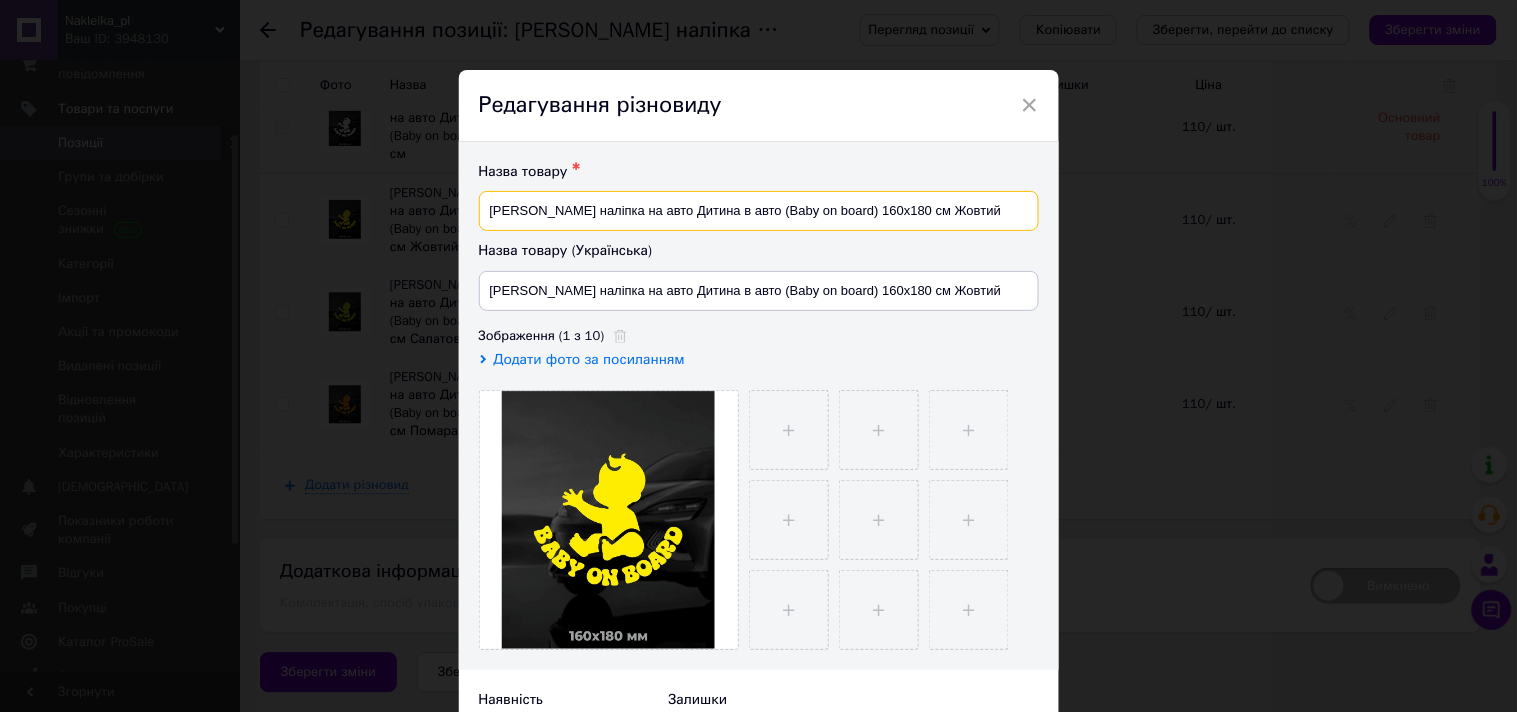 click on "[PERSON_NAME] наліпка на авто Дитина в авто (Baby on board) 160x180 см Жовтий" at bounding box center [759, 211] 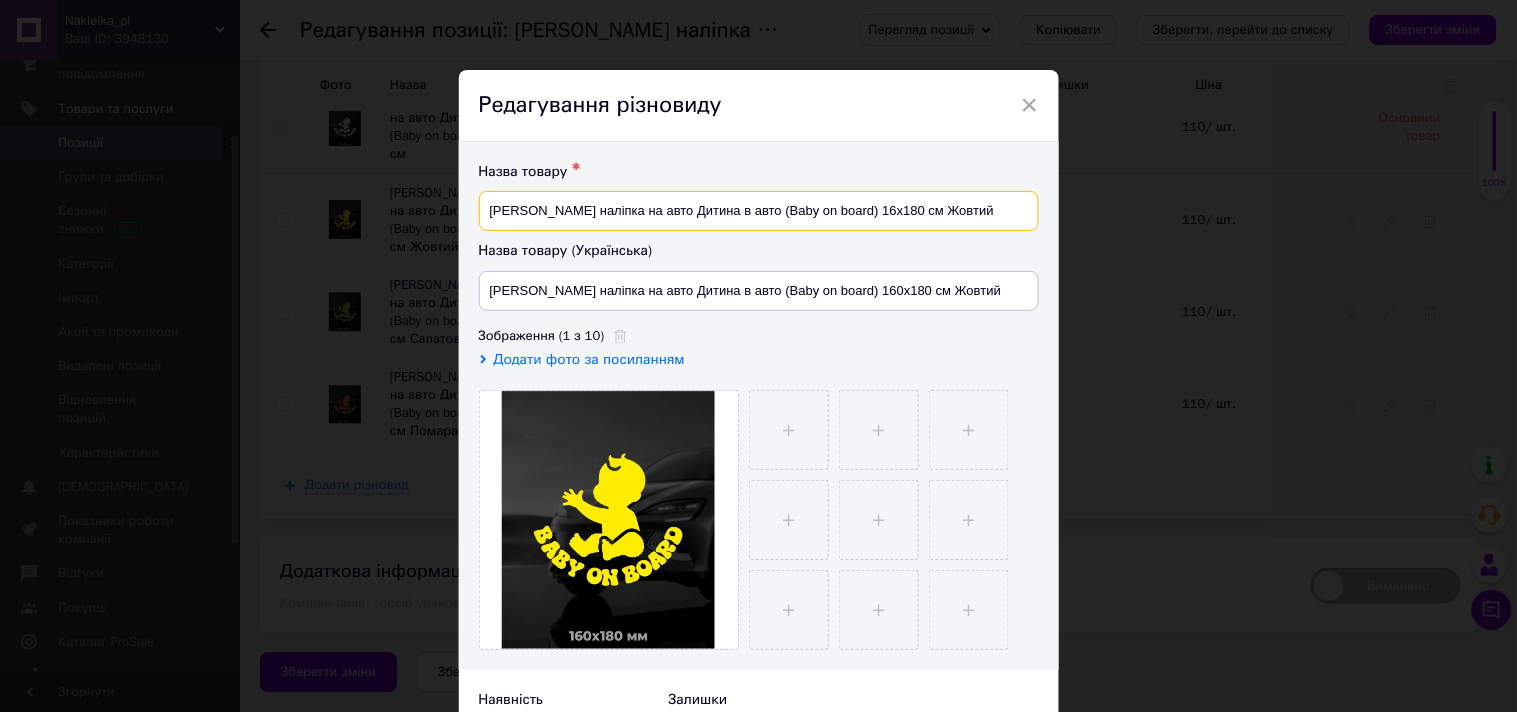 click on "[PERSON_NAME] наліпка на авто Дитина в авто (Baby on board) 16x180 см Жовтий" at bounding box center [759, 211] 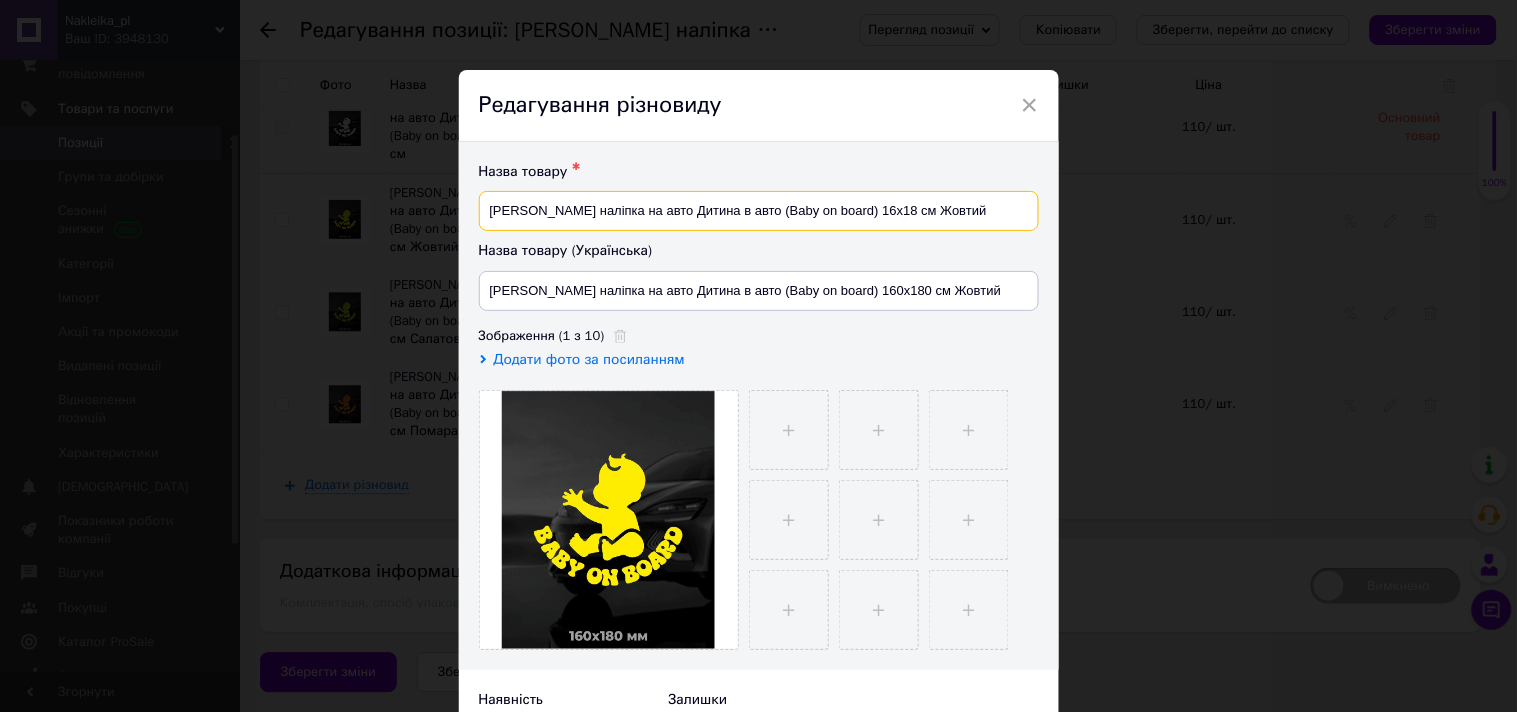 type on "[PERSON_NAME] наліпка на авто Дитина в авто (Baby on board) 16x18 см Жовтий" 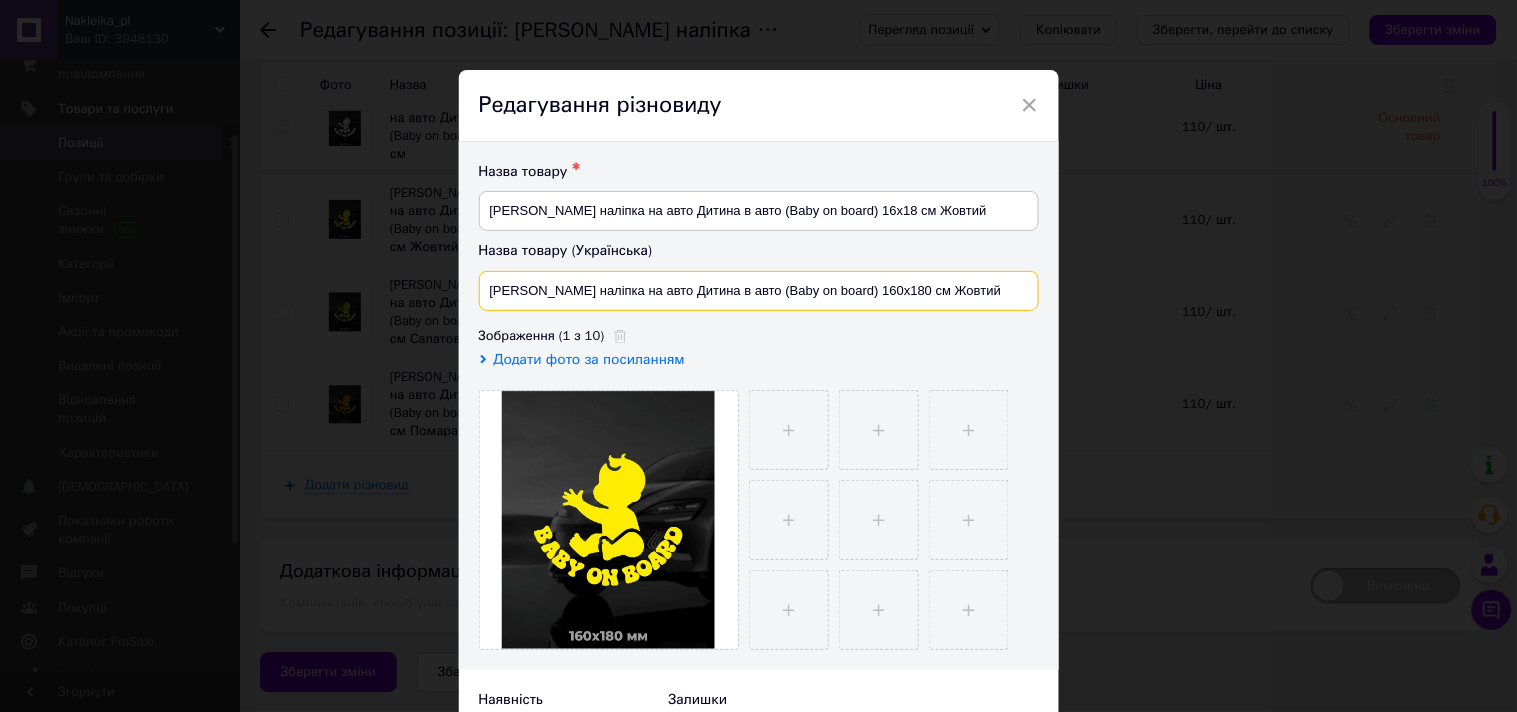 click on "[PERSON_NAME] наліпка на авто Дитина в авто (Baby on board) 160x180 см Жовтий" at bounding box center (759, 291) 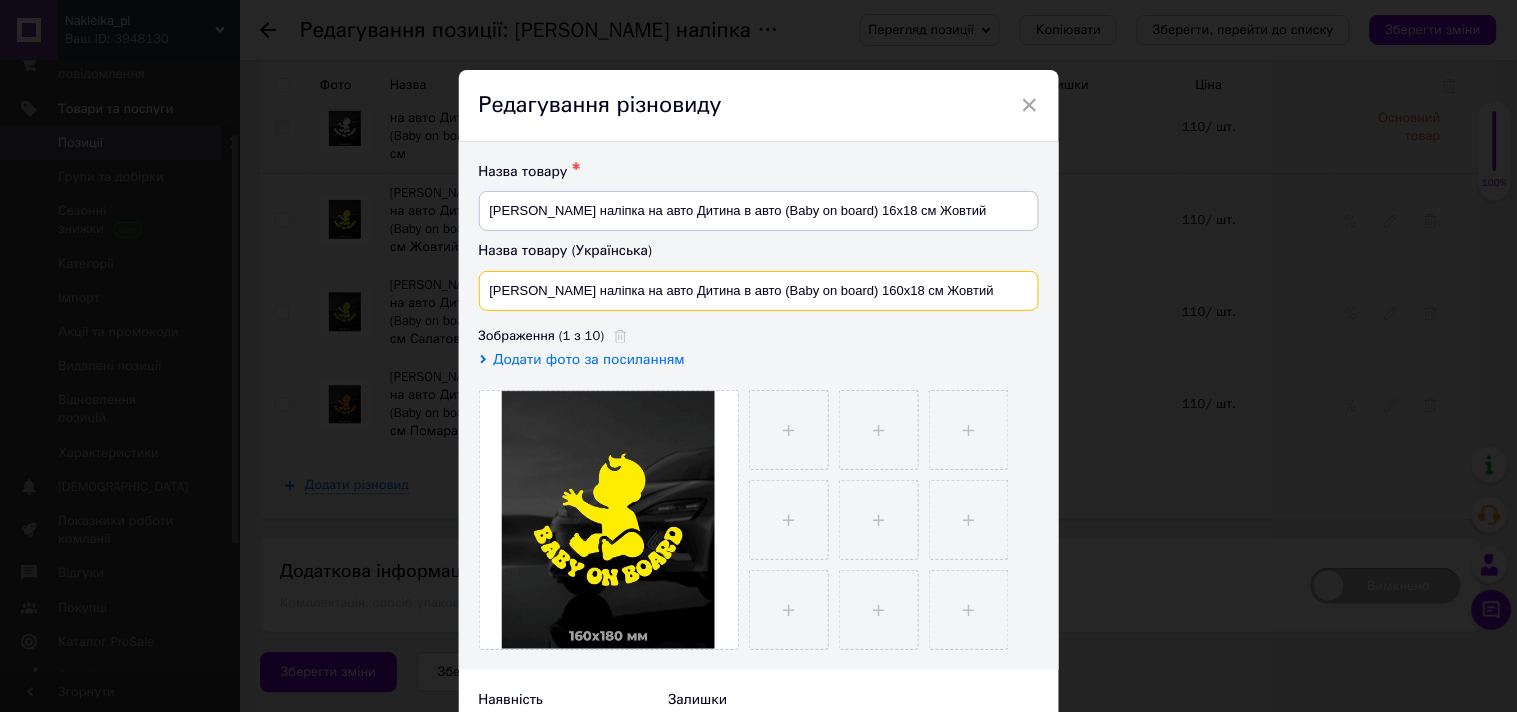click on "[PERSON_NAME] наліпка на авто Дитина в авто (Baby on board) 160x18 см Жовтий" at bounding box center [759, 291] 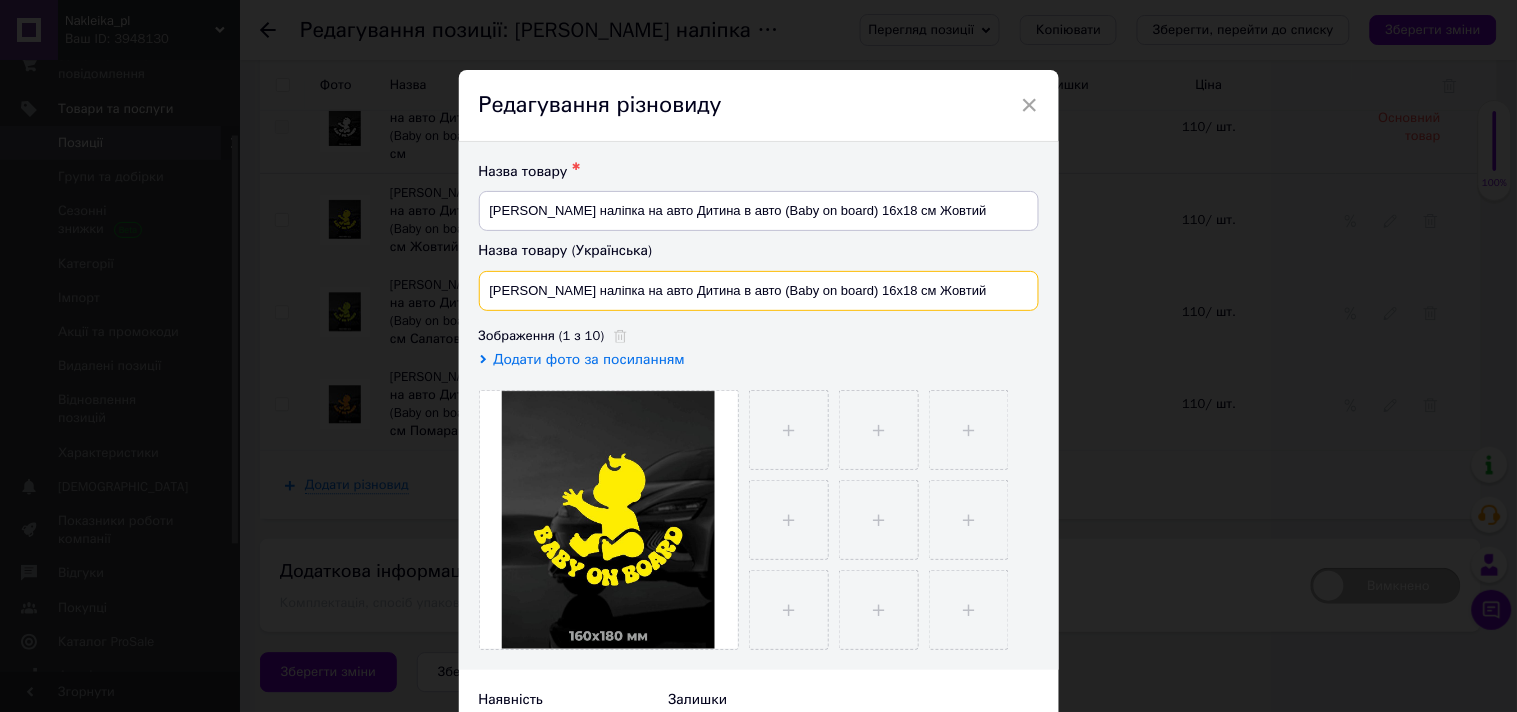scroll, scrollTop: 603, scrollLeft: 0, axis: vertical 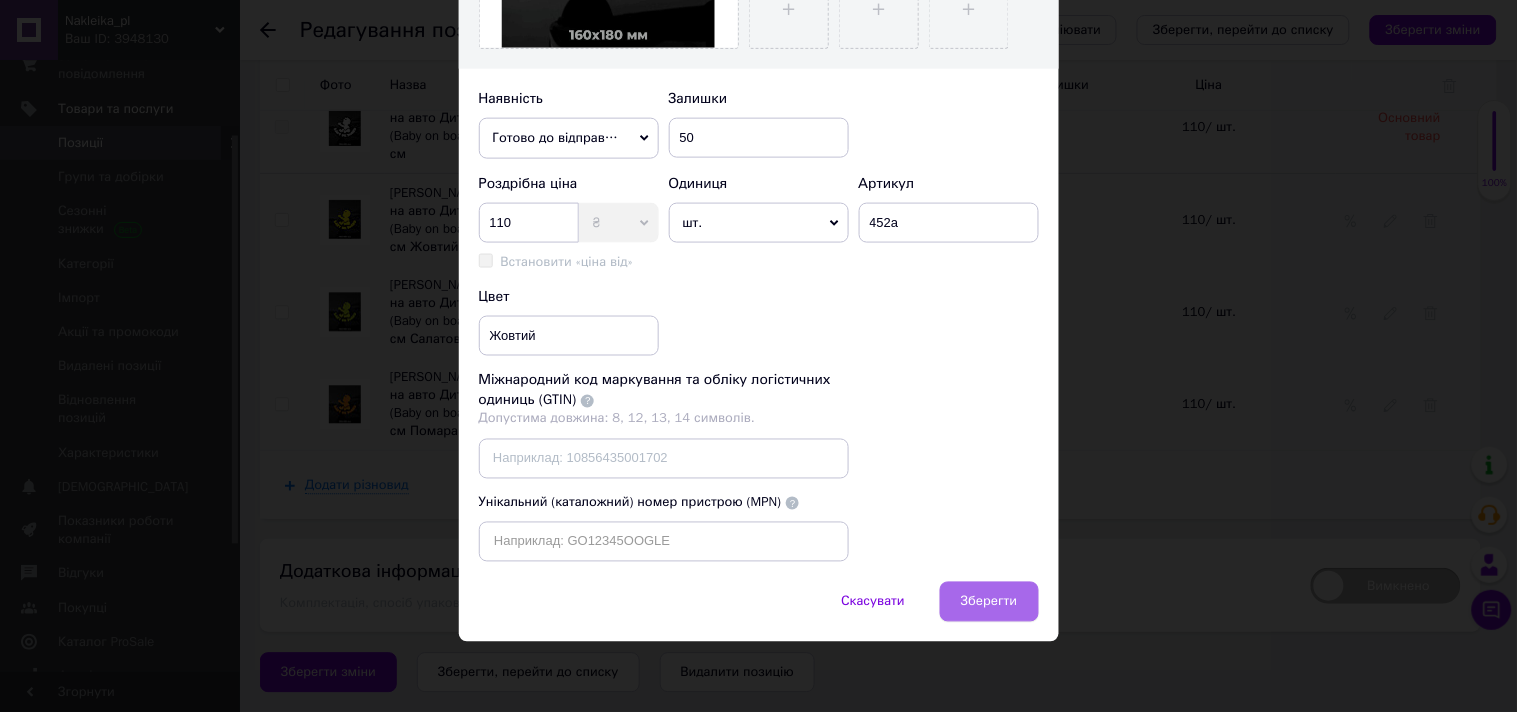 type on "[PERSON_NAME] наліпка на авто Дитина в авто (Baby on board) 16x18 см Жовтий" 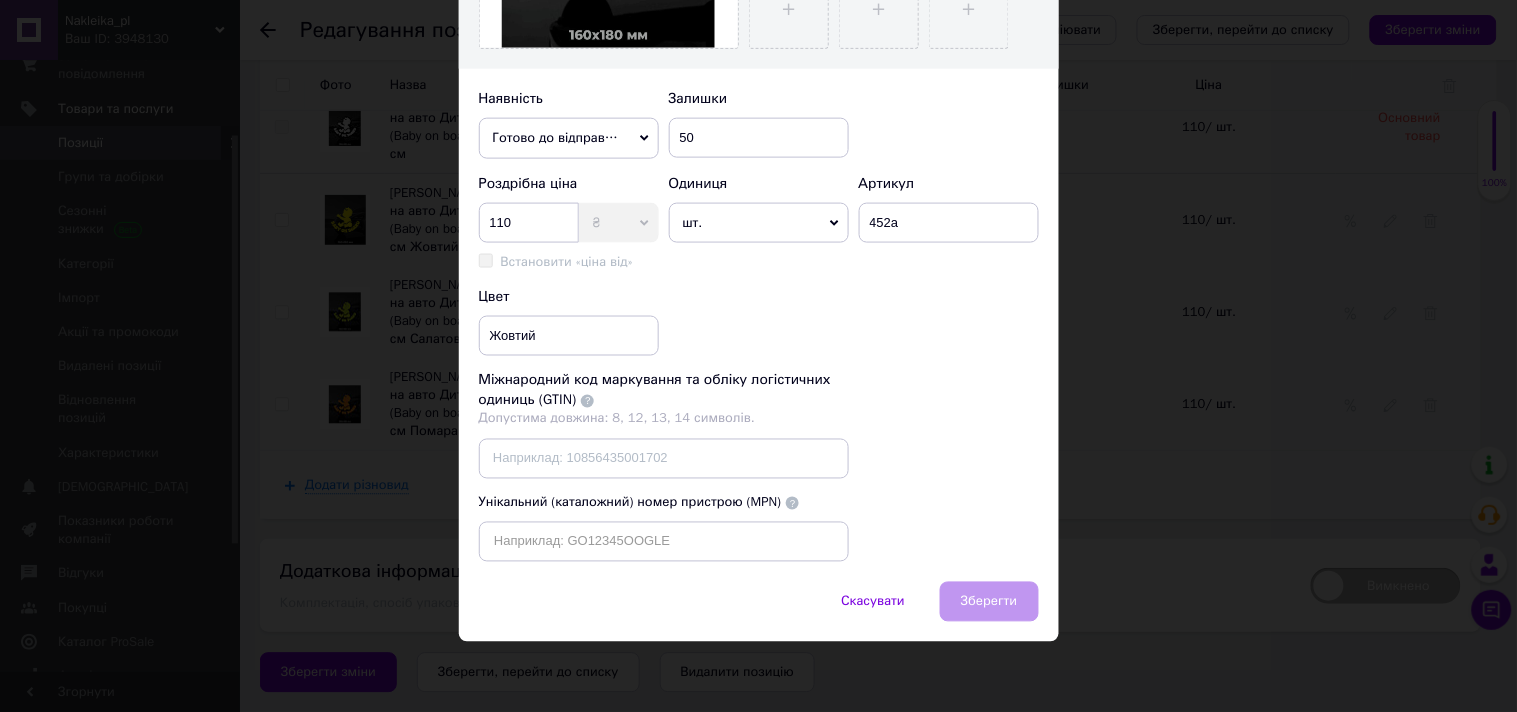 scroll, scrollTop: 3106, scrollLeft: 0, axis: vertical 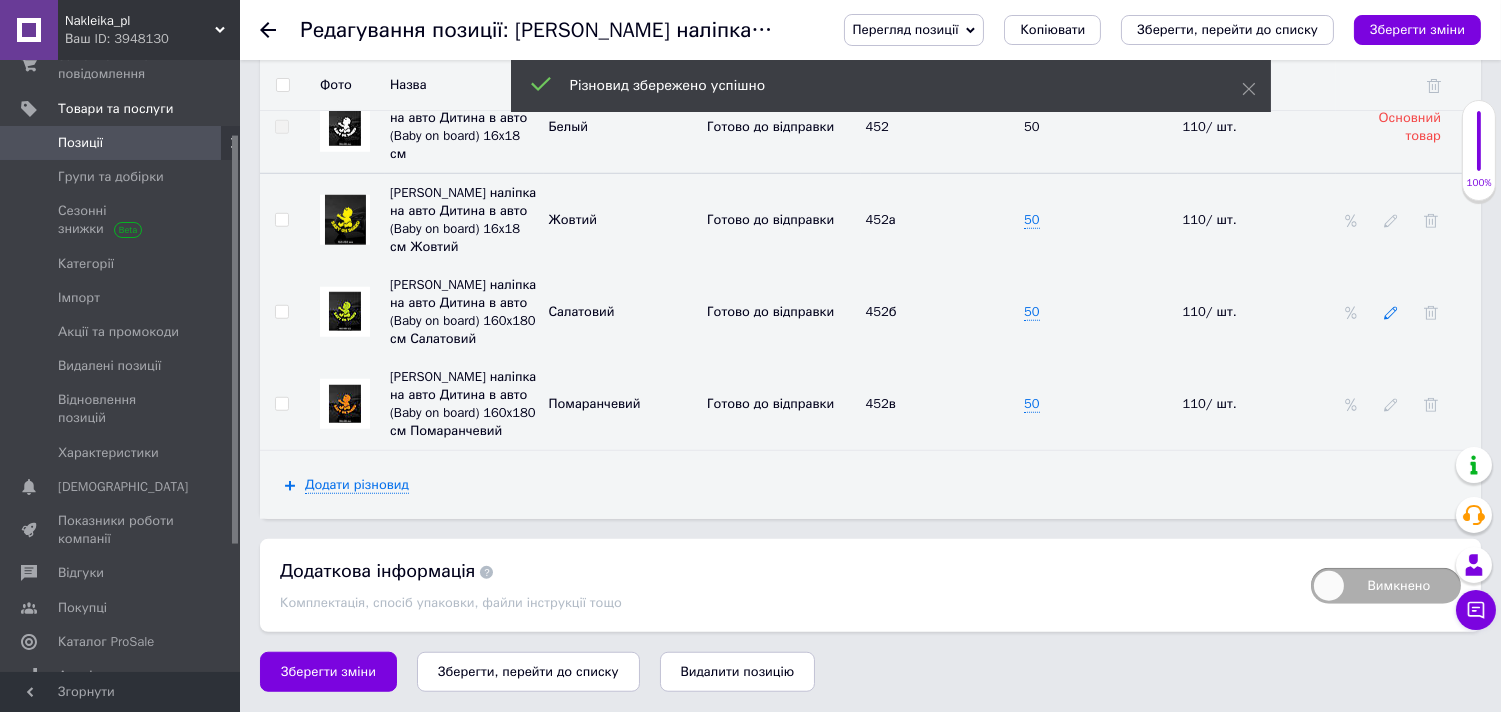 click 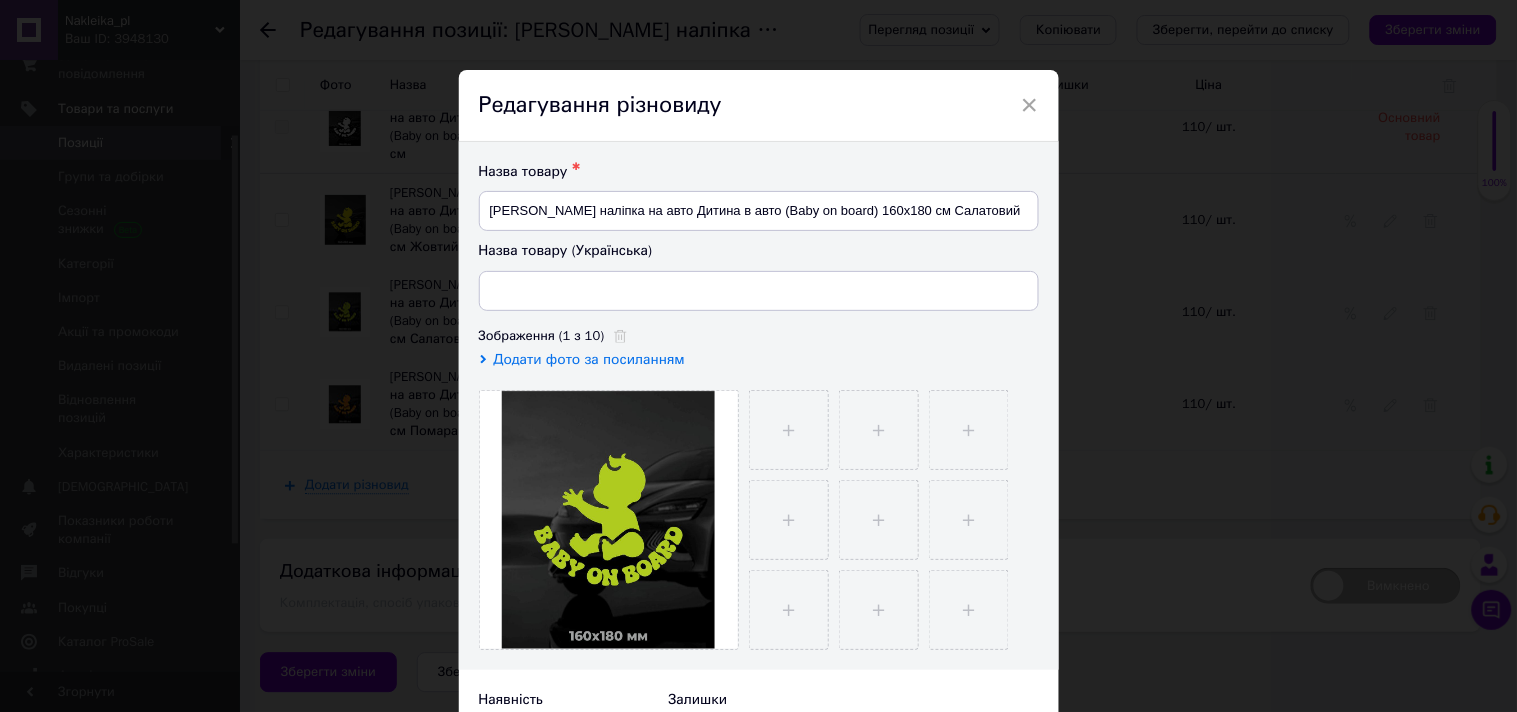 type on "[PERSON_NAME] наліпка на авто Дитина в авто (Baby on board) 160x180 см Салатовий" 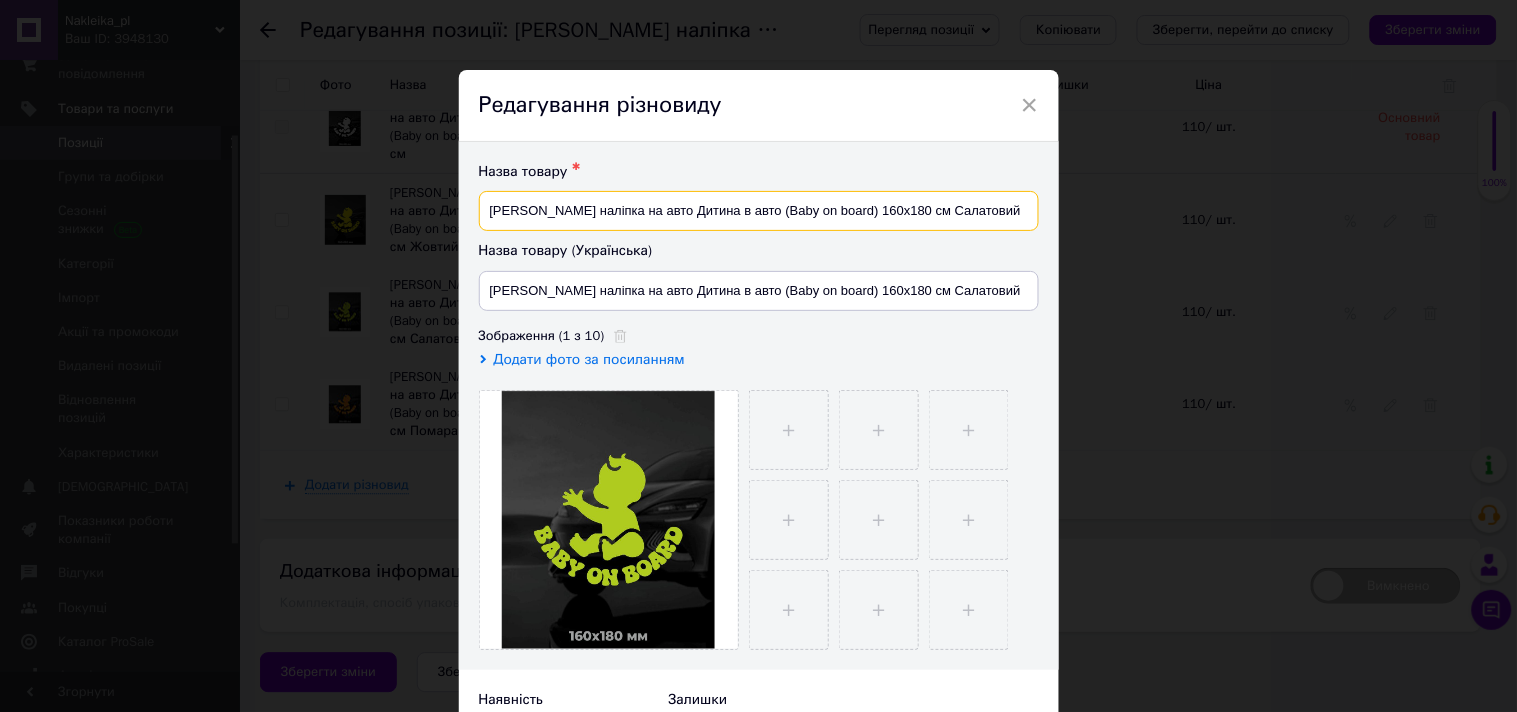 click on "[PERSON_NAME] наліпка на авто Дитина в авто (Baby on board) 160x180 см Салатовий" at bounding box center (759, 211) 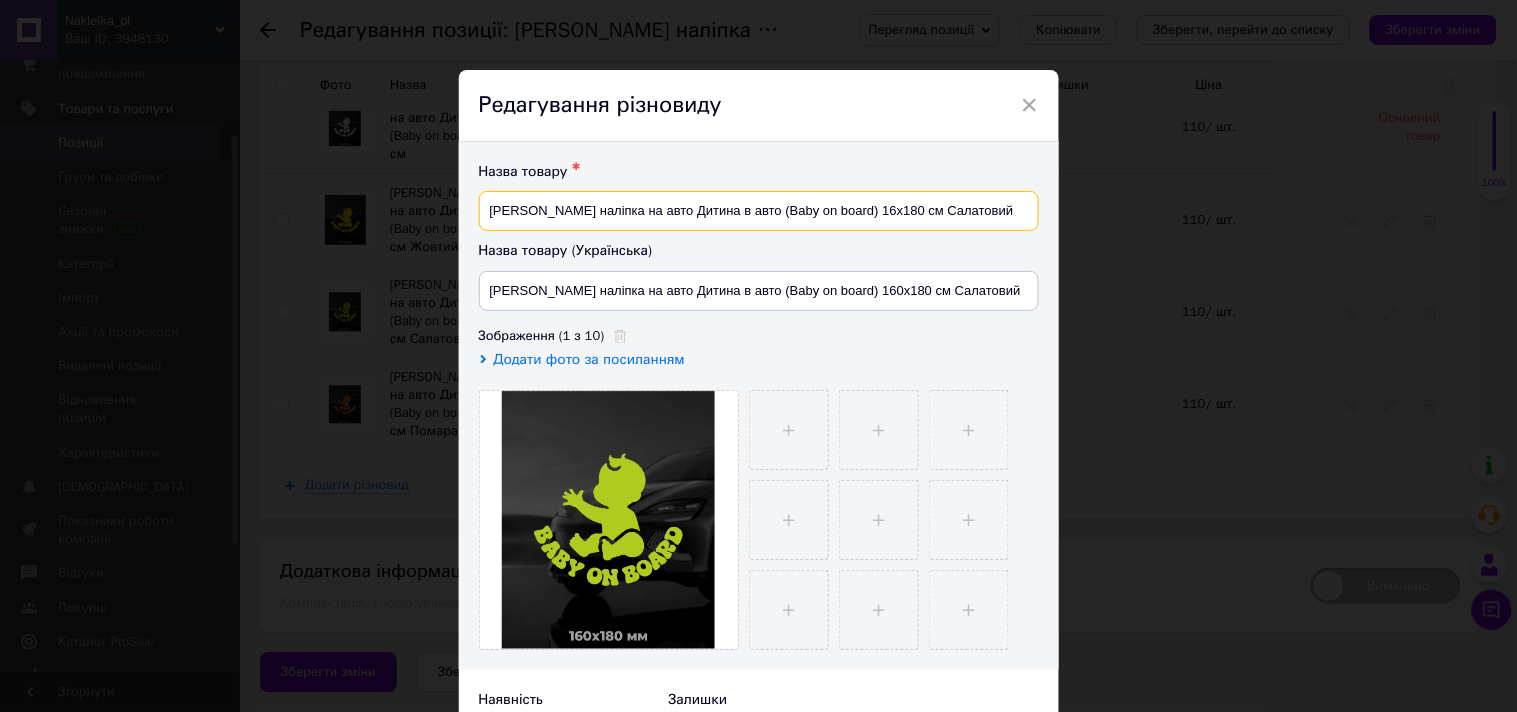 click on "[PERSON_NAME] наліпка на авто Дитина в авто (Baby on board) 16x180 см Салатовий" at bounding box center (759, 211) 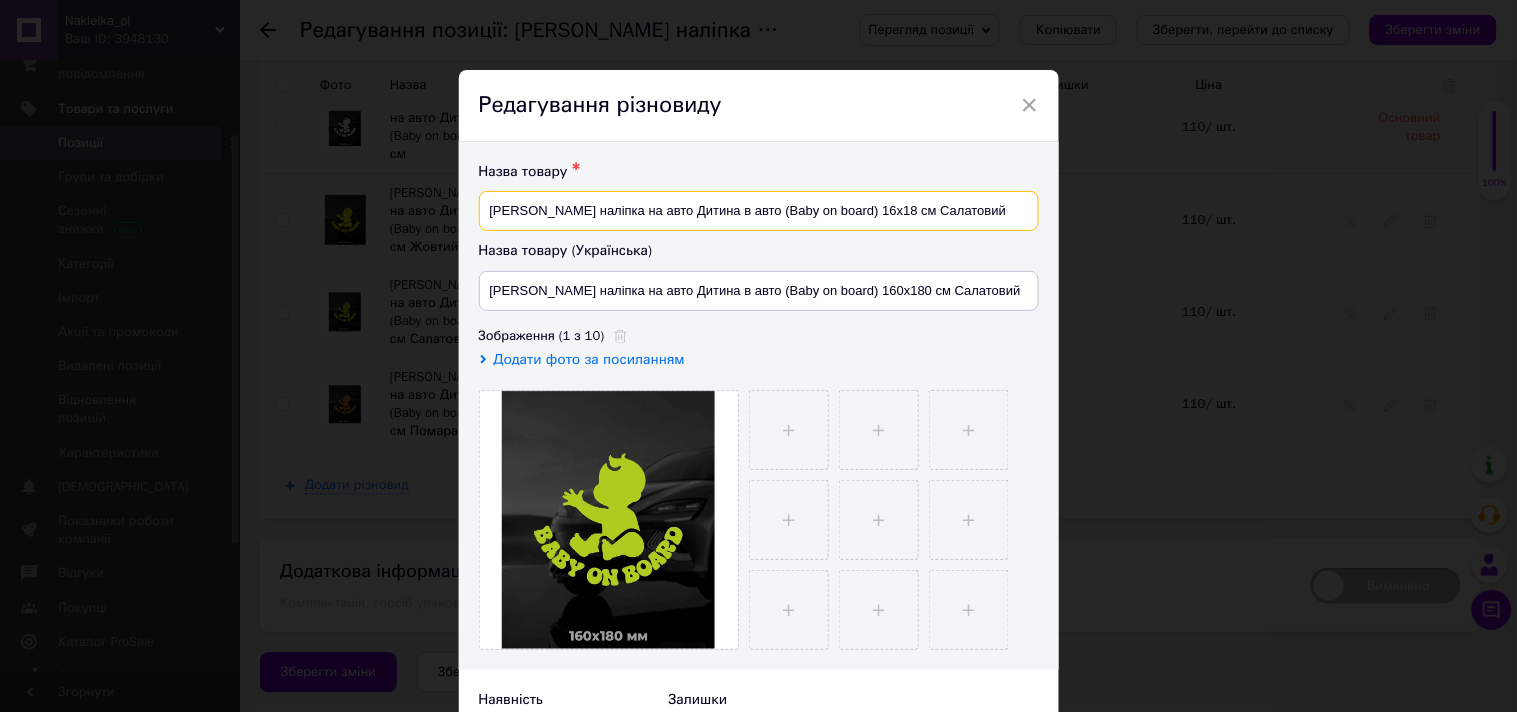 type on "[PERSON_NAME] наліпка на авто Дитина в авто (Baby on board) 16x18 см Салатовий" 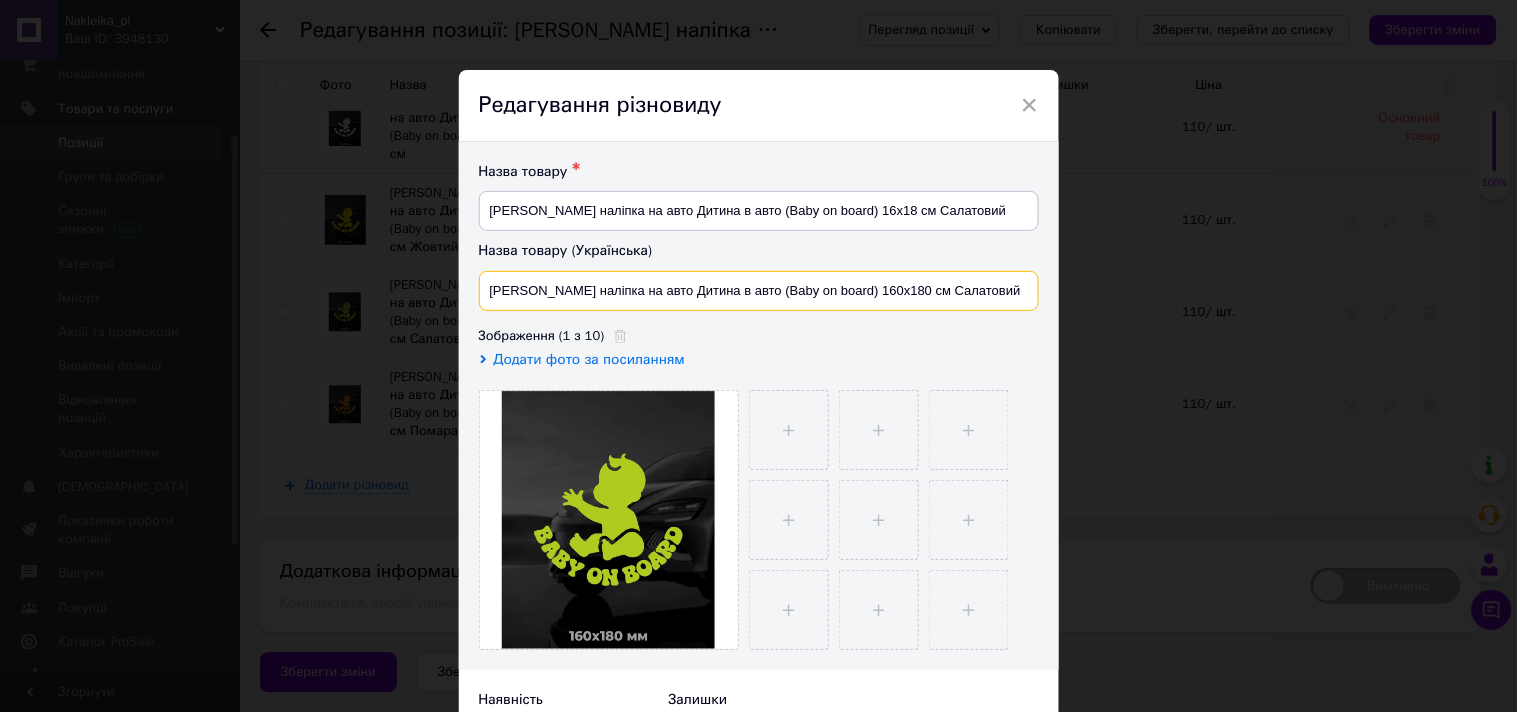 click on "[PERSON_NAME] наліпка на авто Дитина в авто (Baby on board) 160x180 см Салатовий" at bounding box center (759, 291) 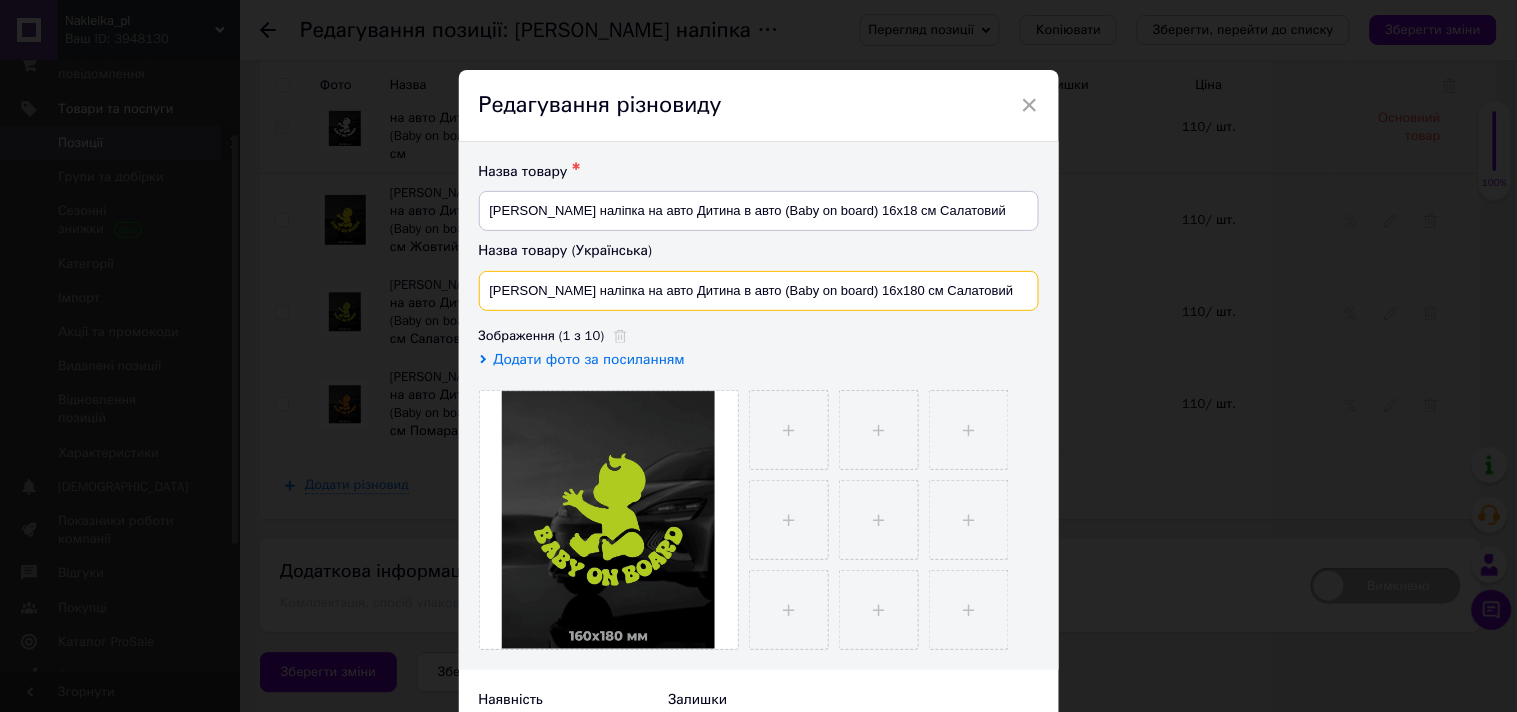 click on "[PERSON_NAME] наліпка на авто Дитина в авто (Baby on board) 16x180 см Салатовий" at bounding box center (759, 291) 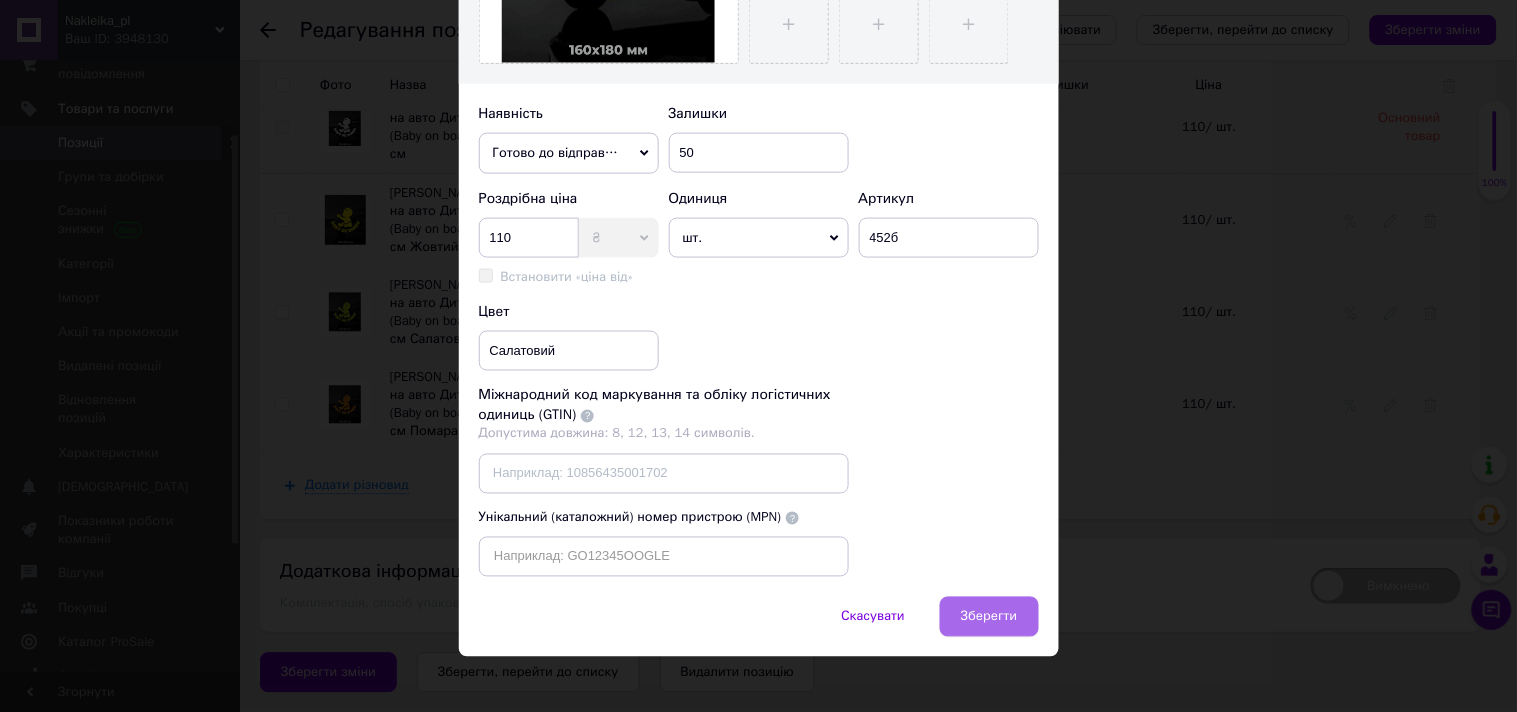 scroll, scrollTop: 603, scrollLeft: 0, axis: vertical 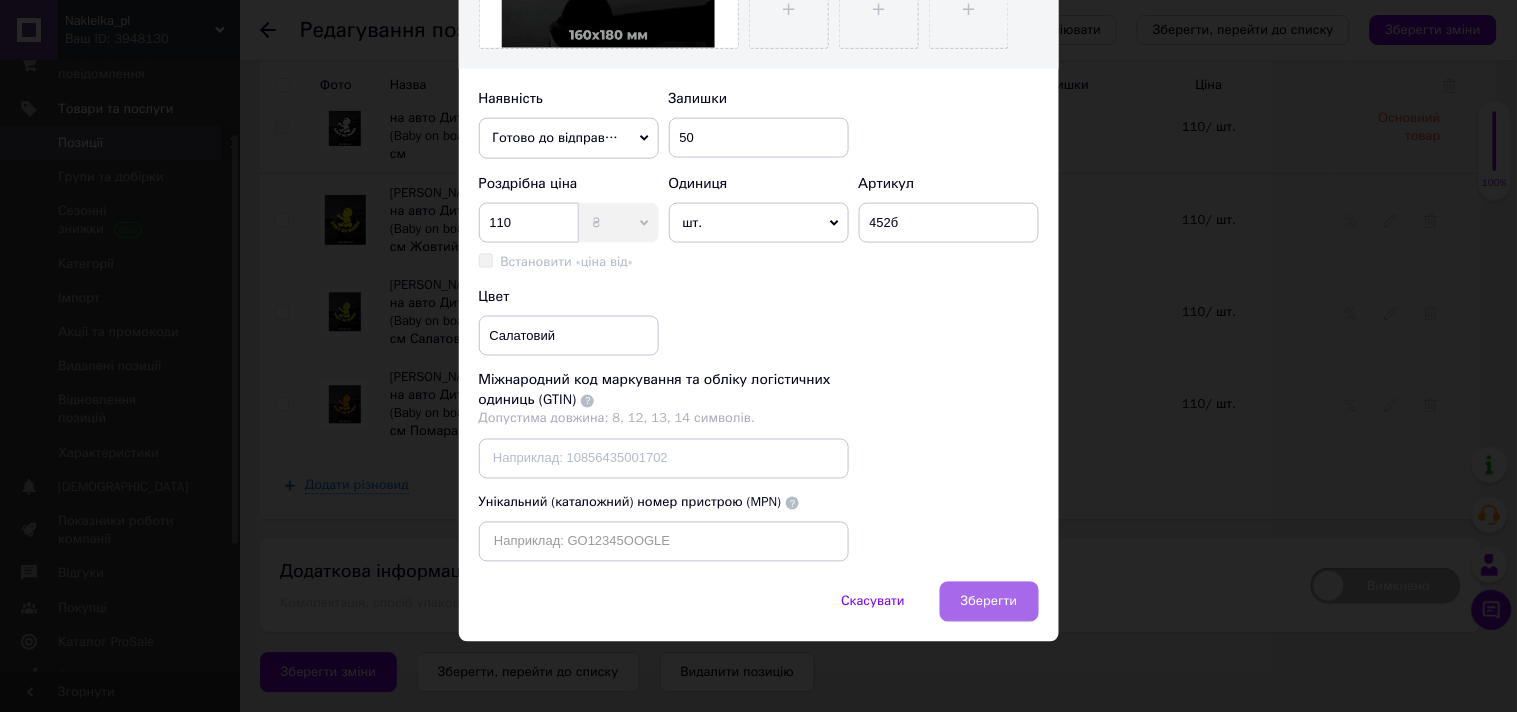 type on "[PERSON_NAME] наліпка на авто Дитина в авто (Baby on board) 16x18 см Салатовий" 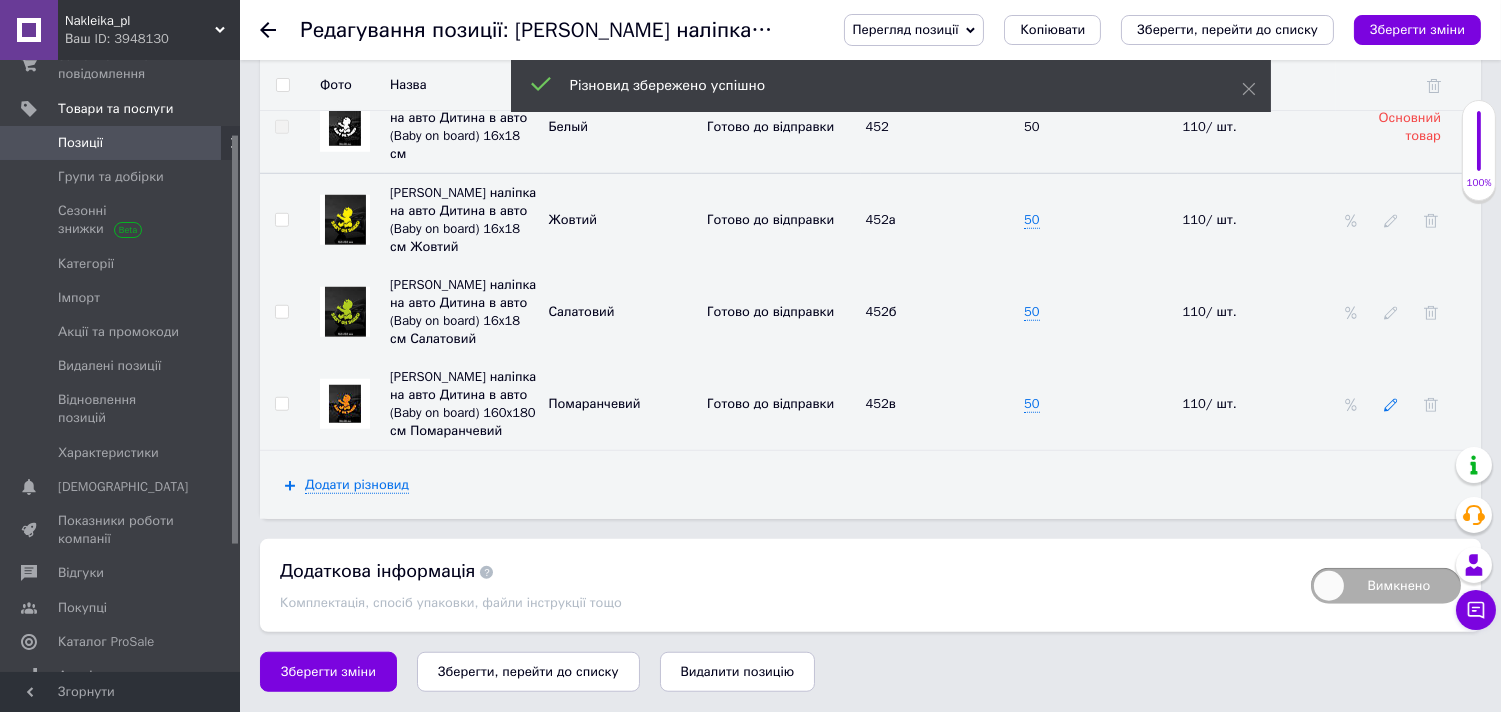 click 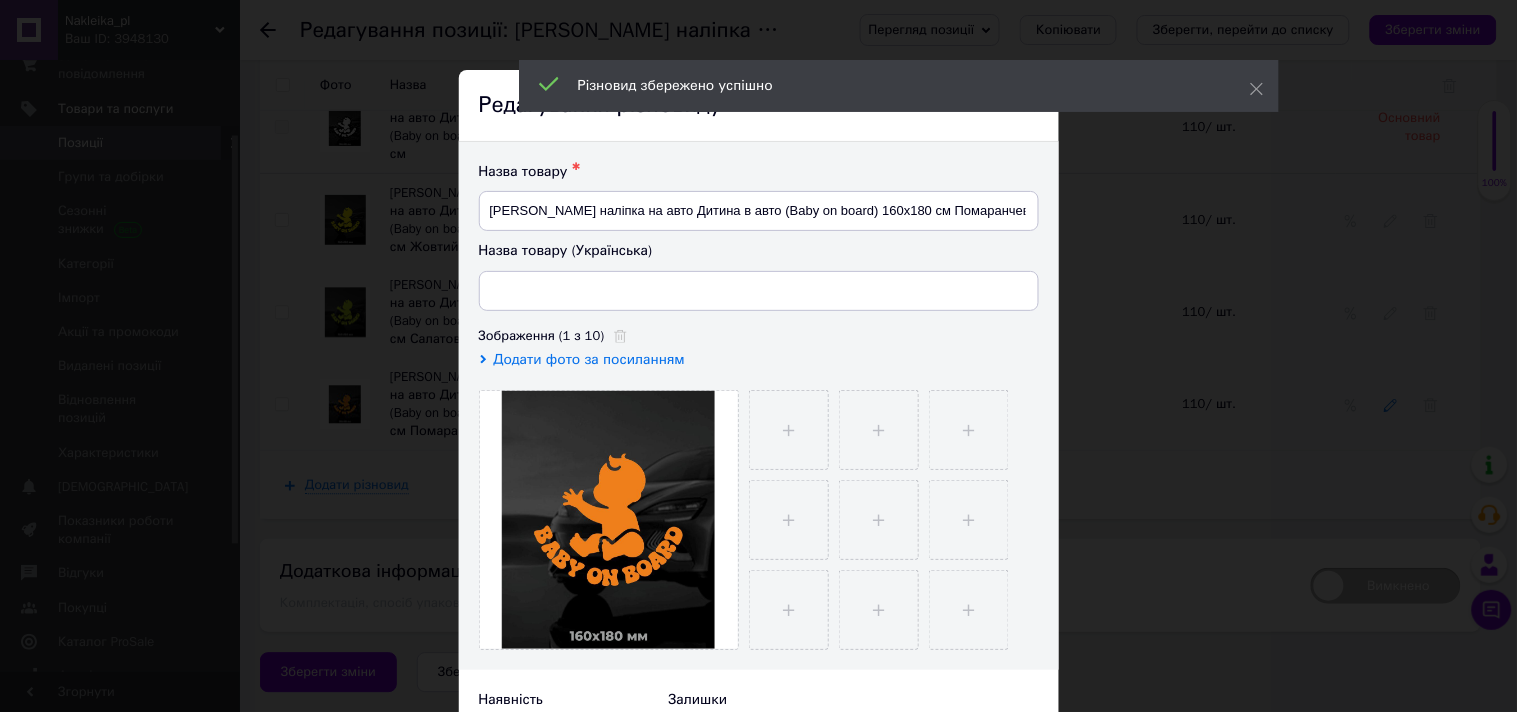 type on "[PERSON_NAME] наліпка на авто Дитина в авто (Baby on board) 160x180 см Помаранчевий" 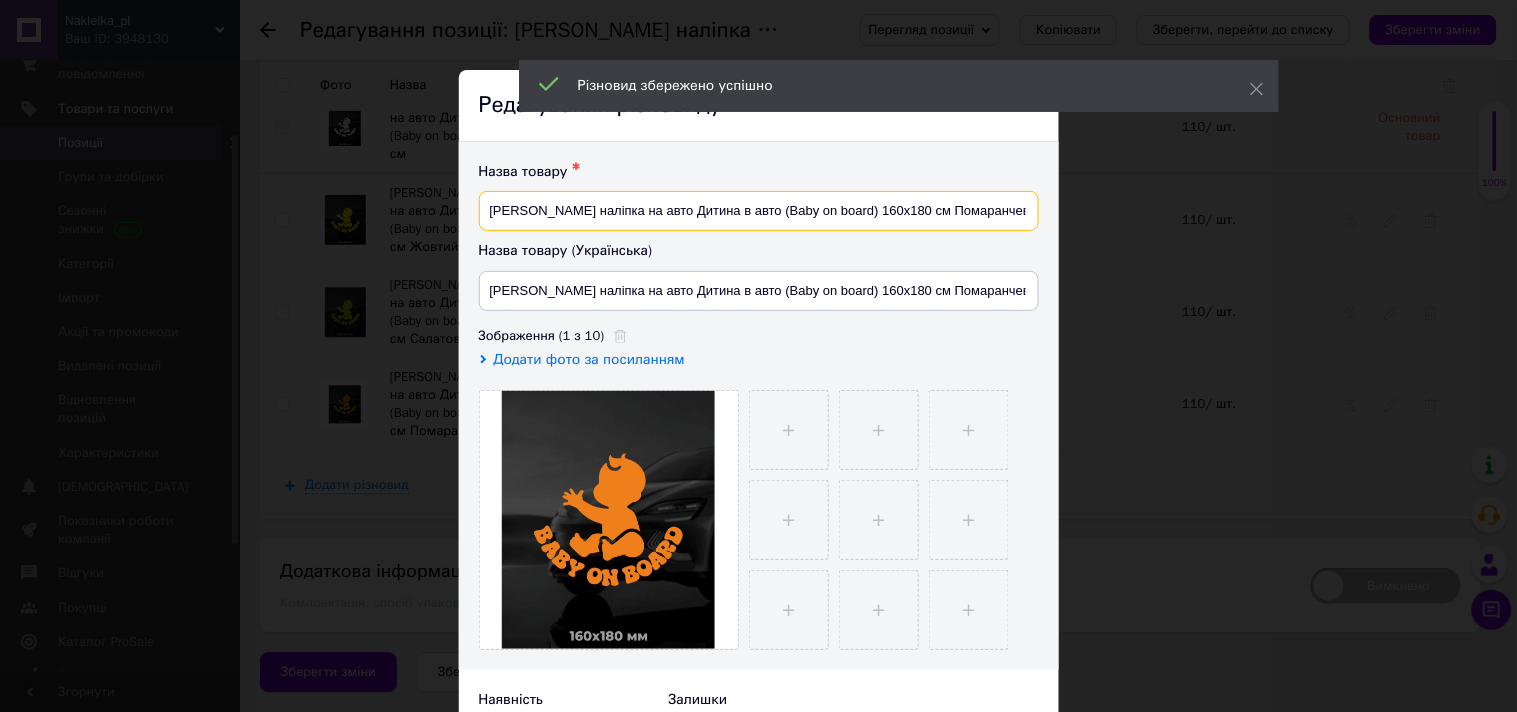 click on "[PERSON_NAME] наліпка на авто Дитина в авто (Baby on board) 160x180 см Помаранчевий" at bounding box center [759, 211] 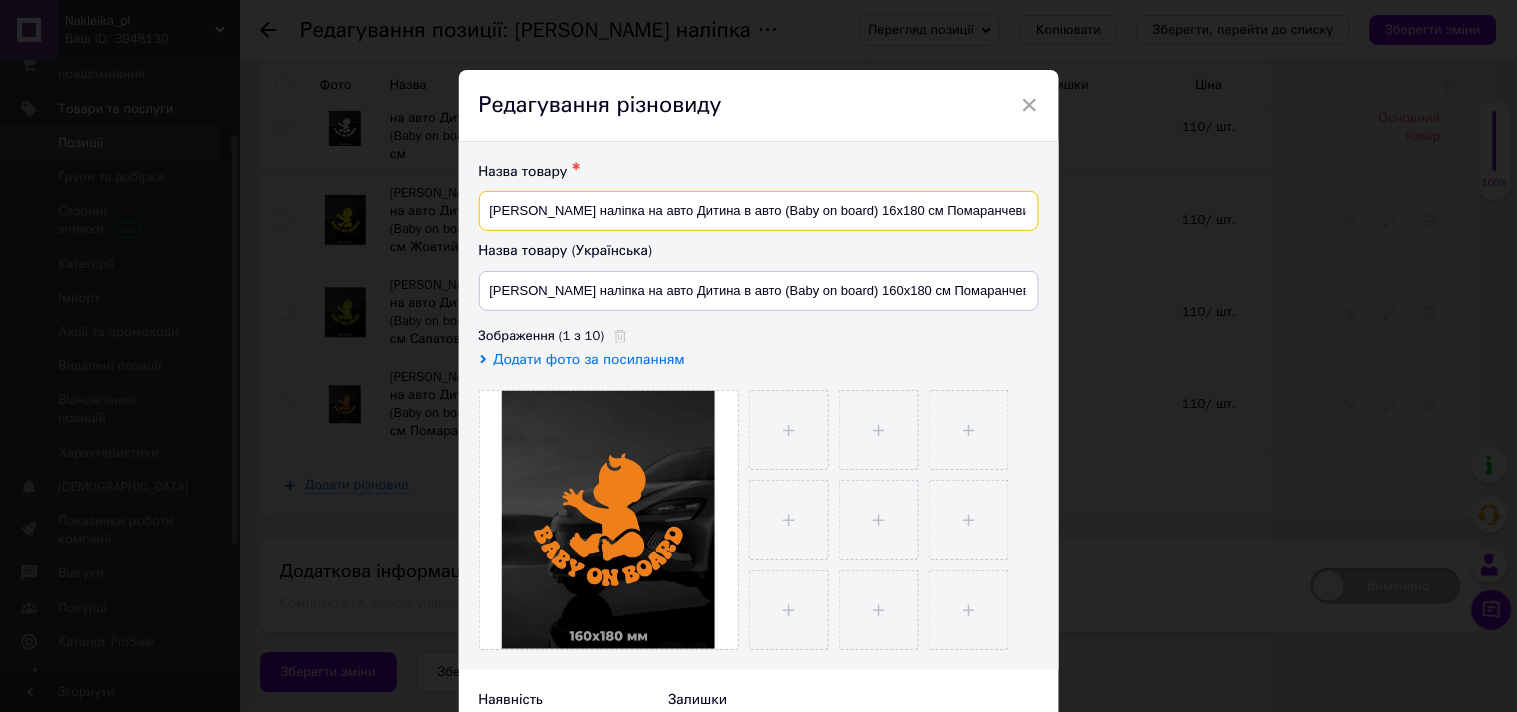 click on "[PERSON_NAME] наліпка на авто Дитина в авто (Baby on board) 16x180 см Помаранчевий" at bounding box center (759, 211) 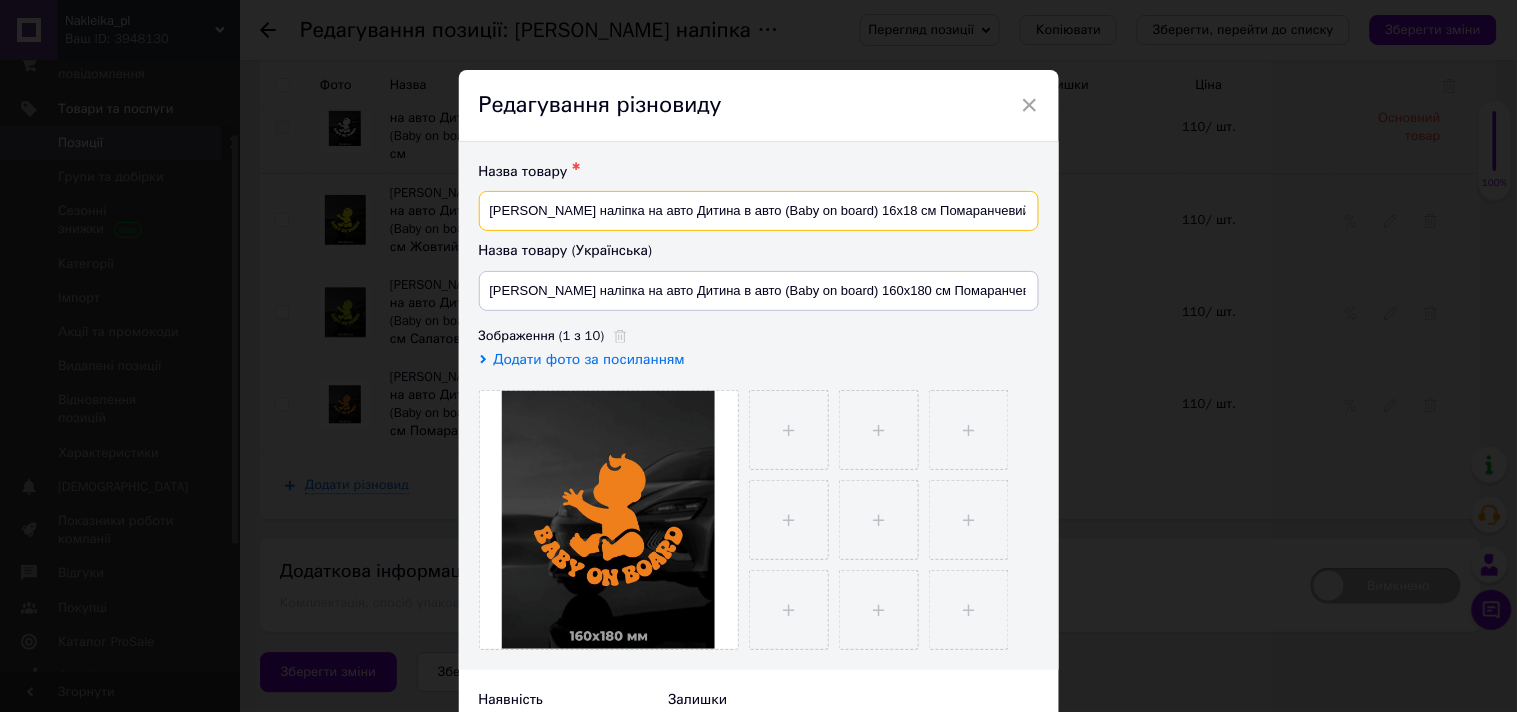 type on "[PERSON_NAME] наліпка на авто Дитина в авто (Baby on board) 16x18 см Помаранчевий" 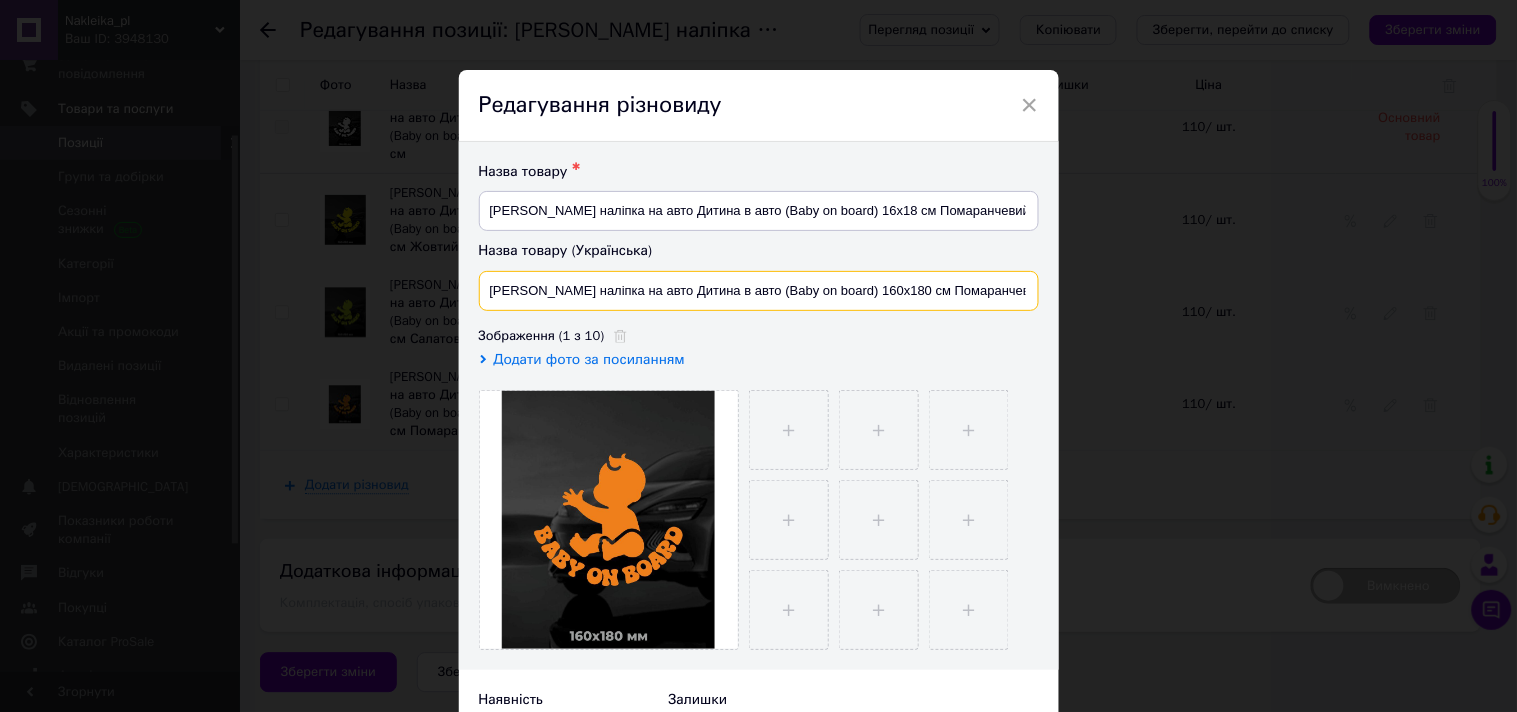 click on "[PERSON_NAME] наліпка на авто Дитина в авто (Baby on board) 160x180 см Помаранчевий" at bounding box center [759, 291] 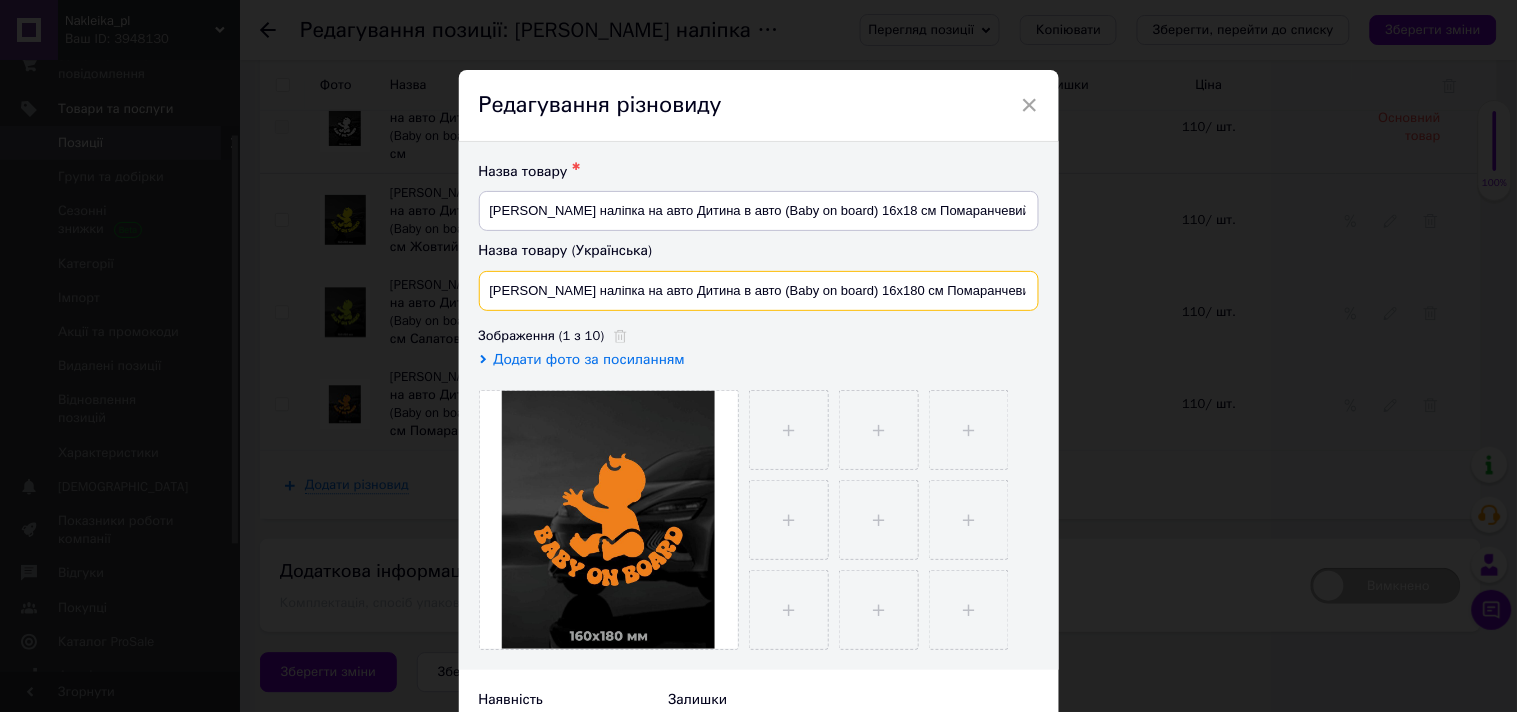 click on "[PERSON_NAME] наліпка на авто Дитина в авто (Baby on board) 16x180 см Помаранчевий" at bounding box center (759, 291) 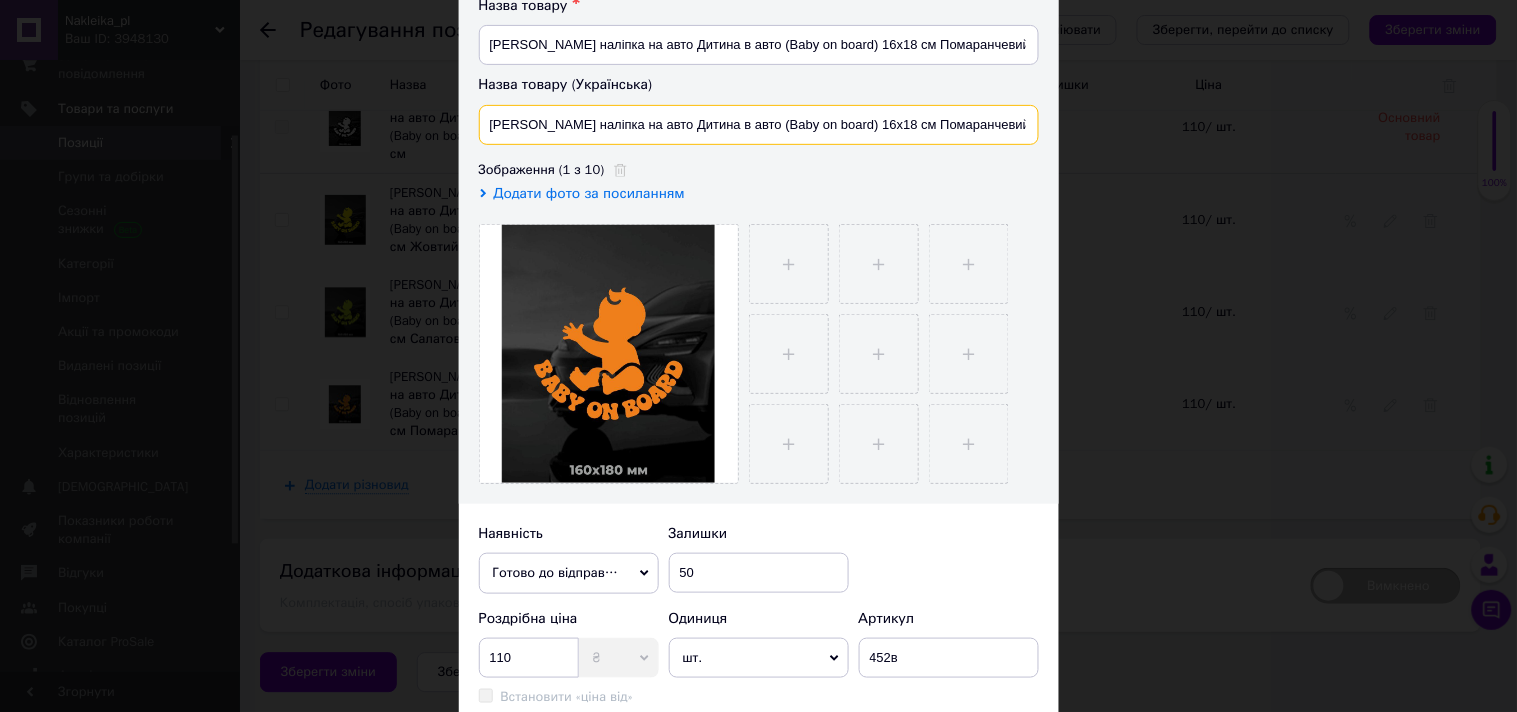 scroll, scrollTop: 603, scrollLeft: 0, axis: vertical 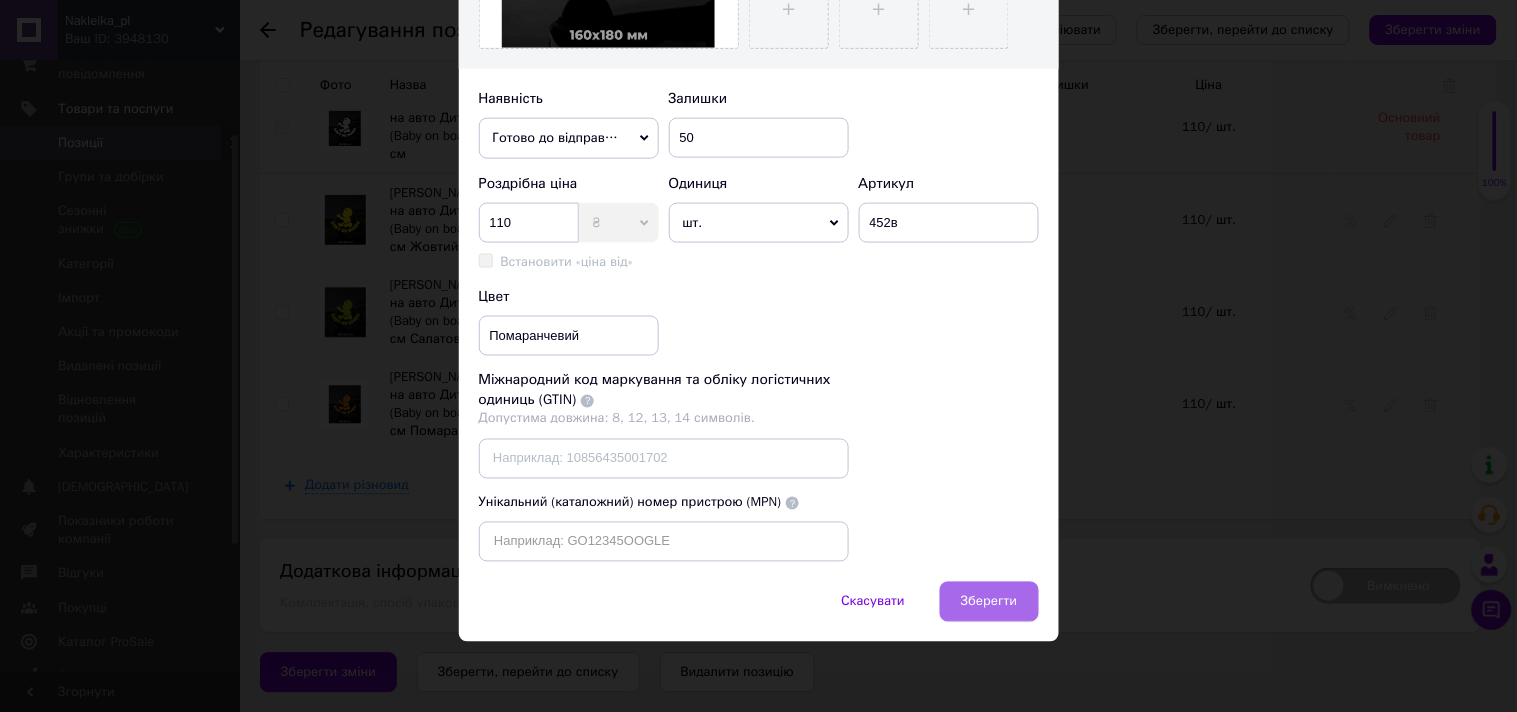 type on "[PERSON_NAME] наліпка на авто Дитина в авто (Baby on board) 16x18 см Помаранчевий" 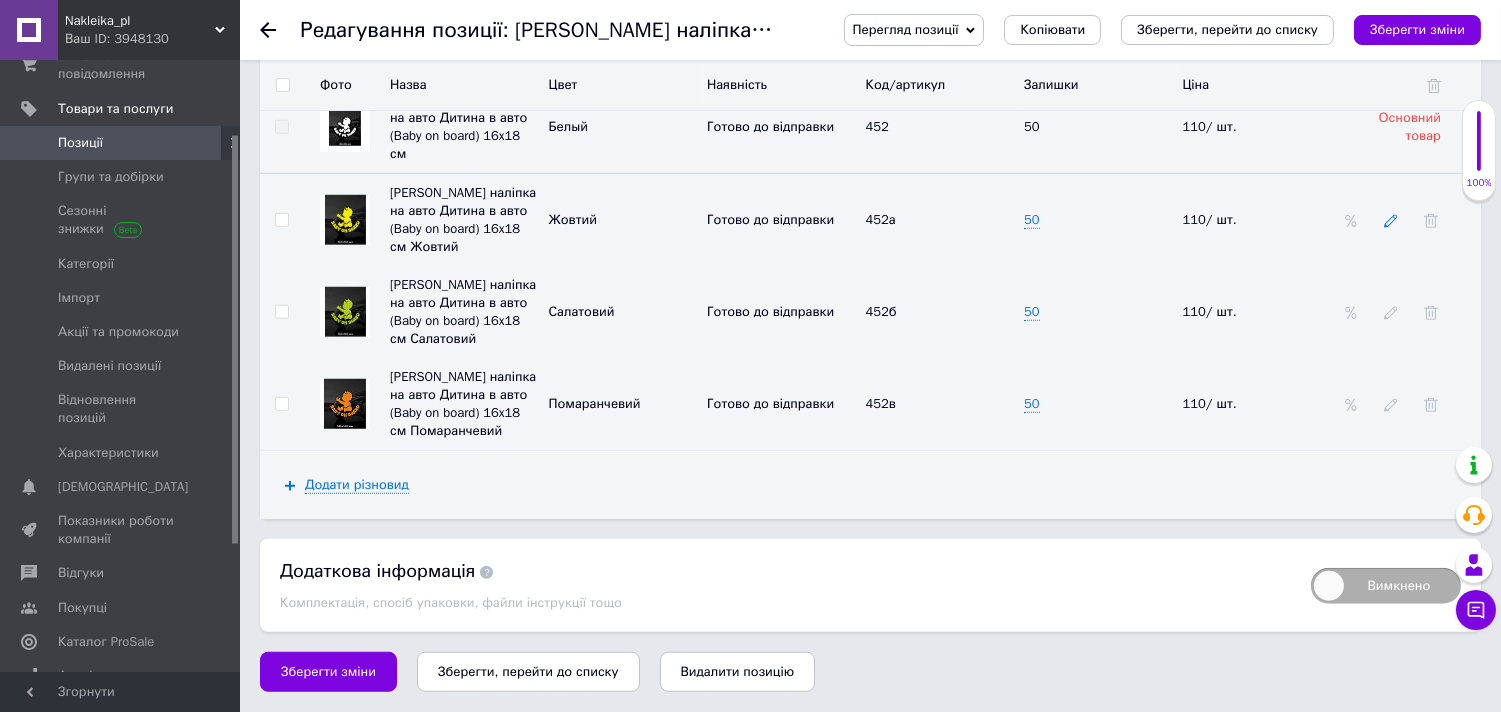 click 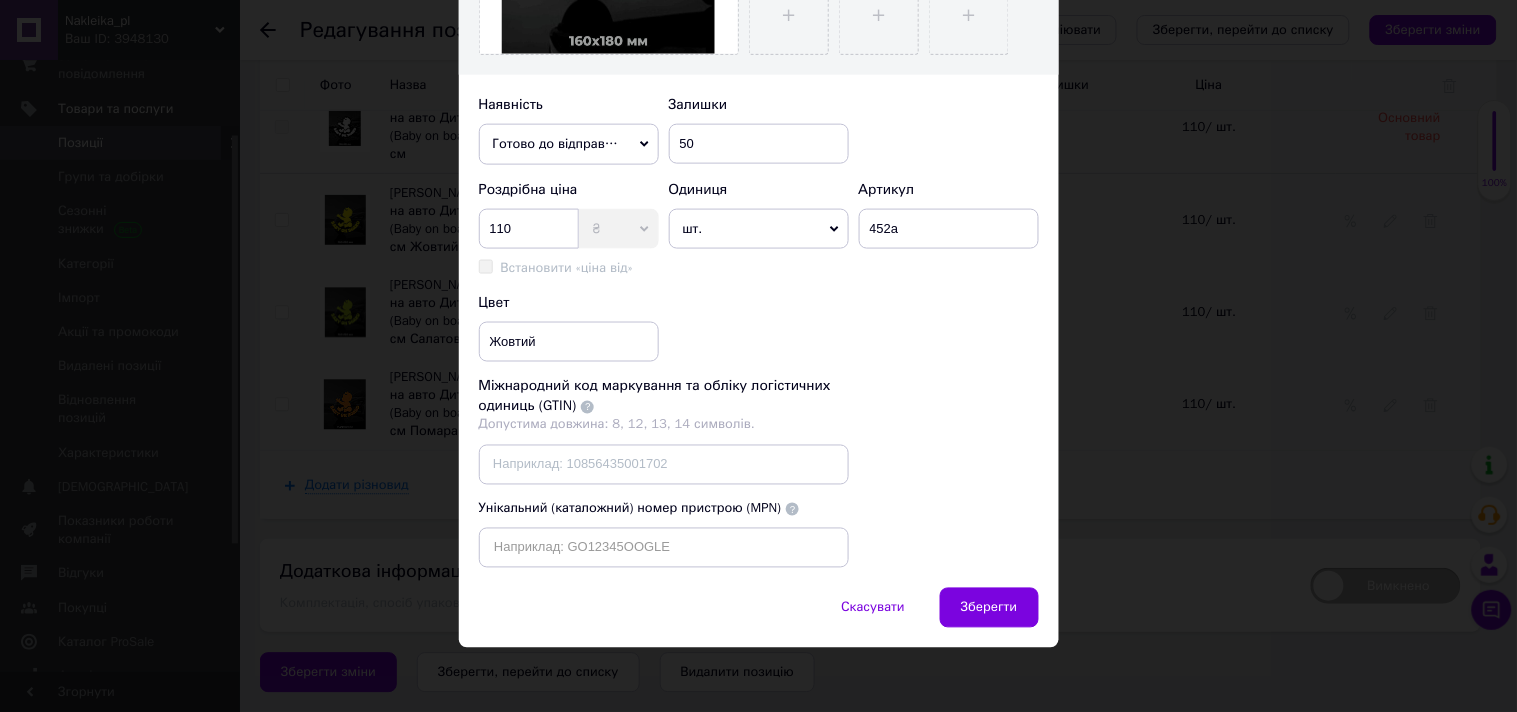 scroll, scrollTop: 603, scrollLeft: 0, axis: vertical 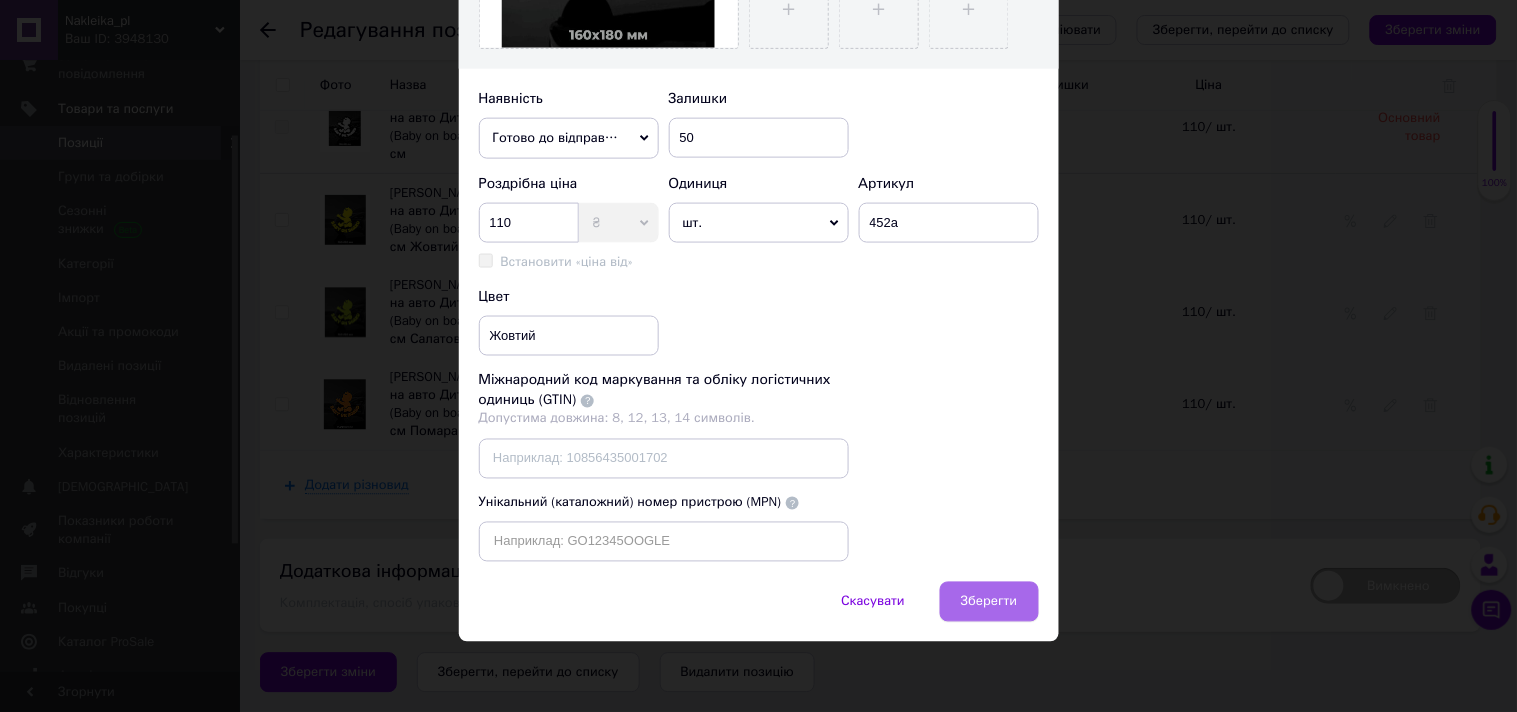 click on "Зберегти" at bounding box center (989, 602) 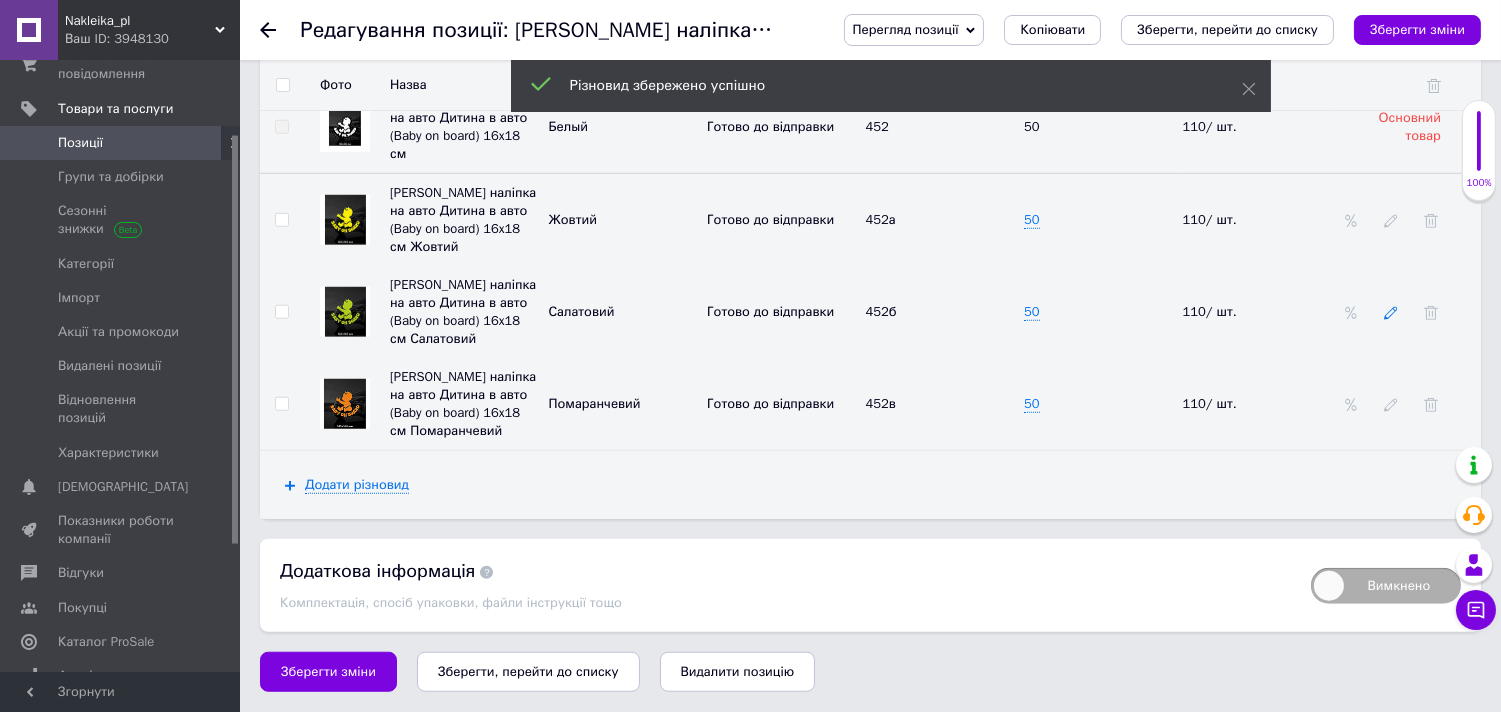 click 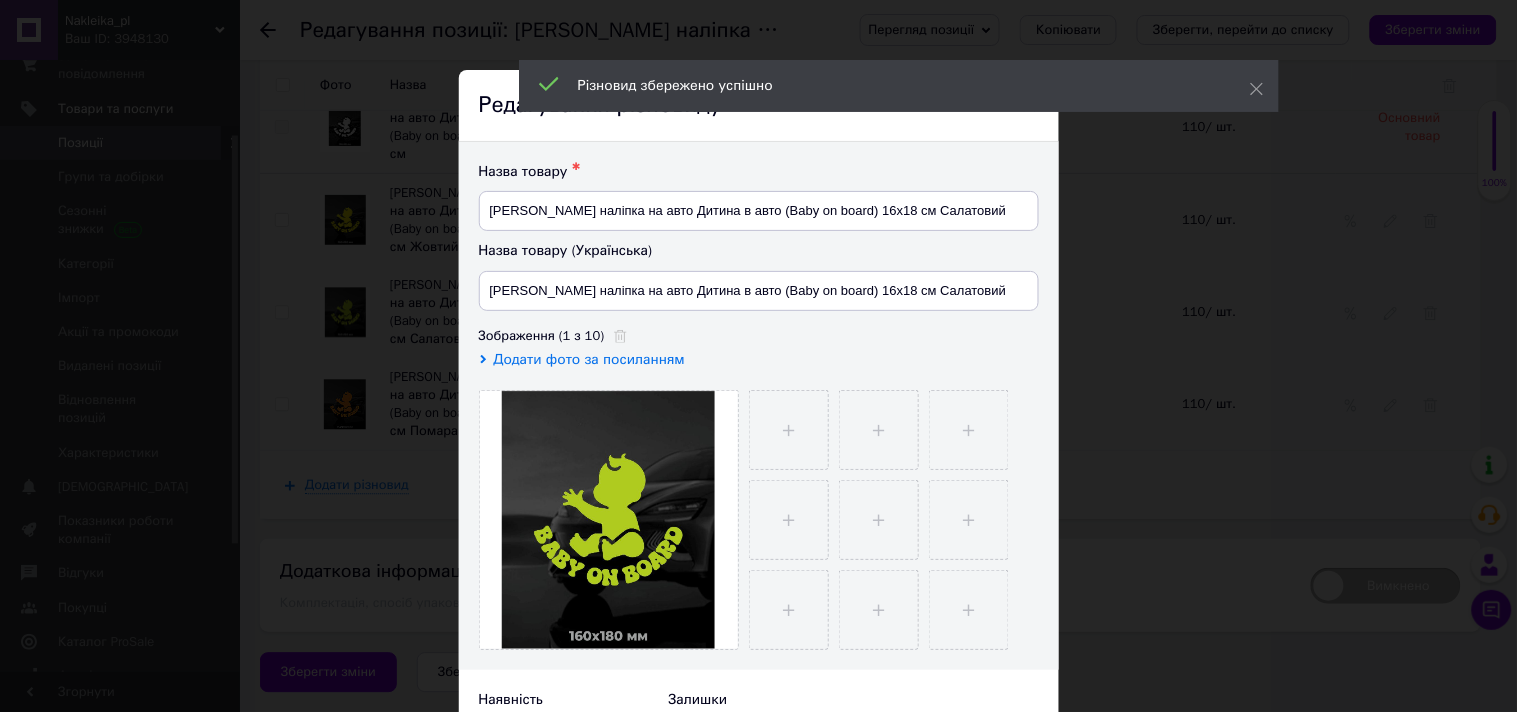 scroll, scrollTop: 555, scrollLeft: 0, axis: vertical 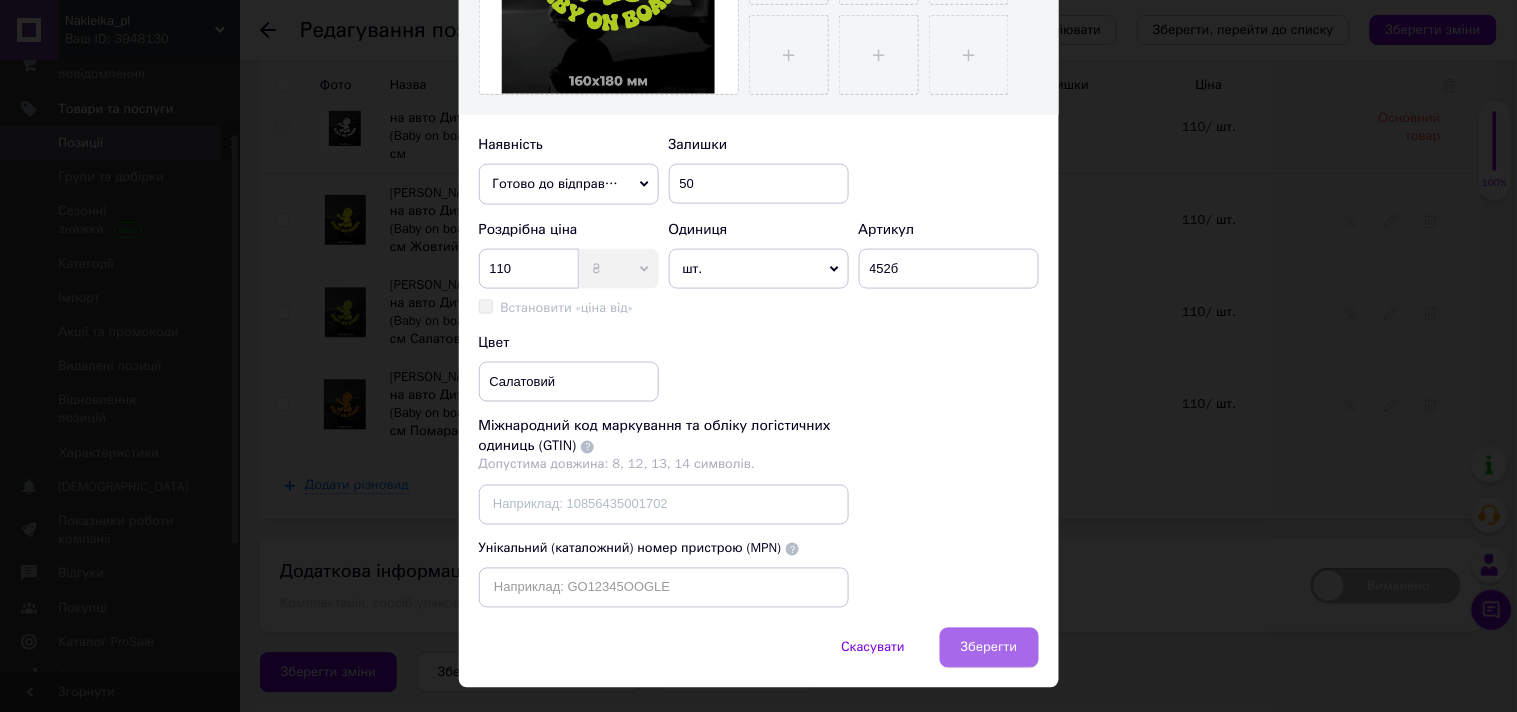 click on "Зберегти" at bounding box center [989, 648] 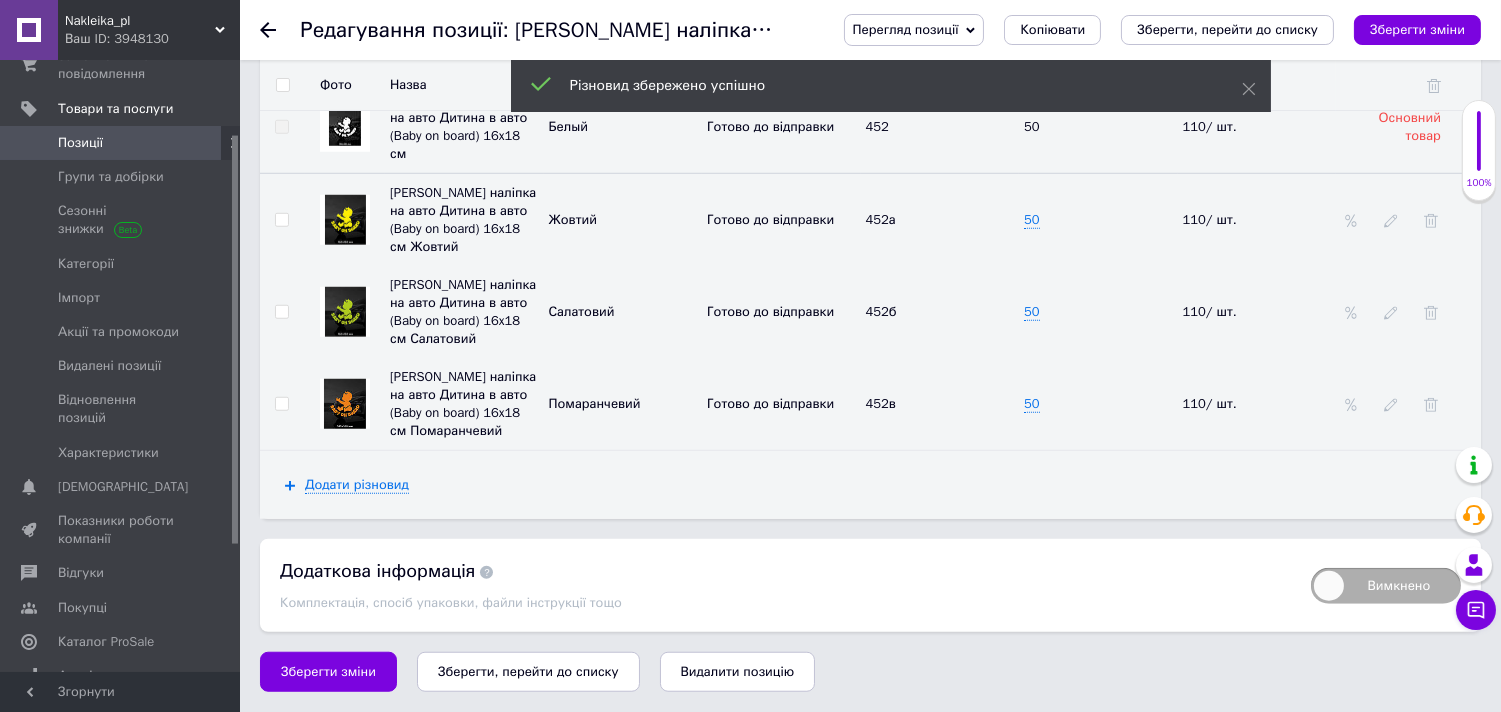 click at bounding box center (1391, 404) 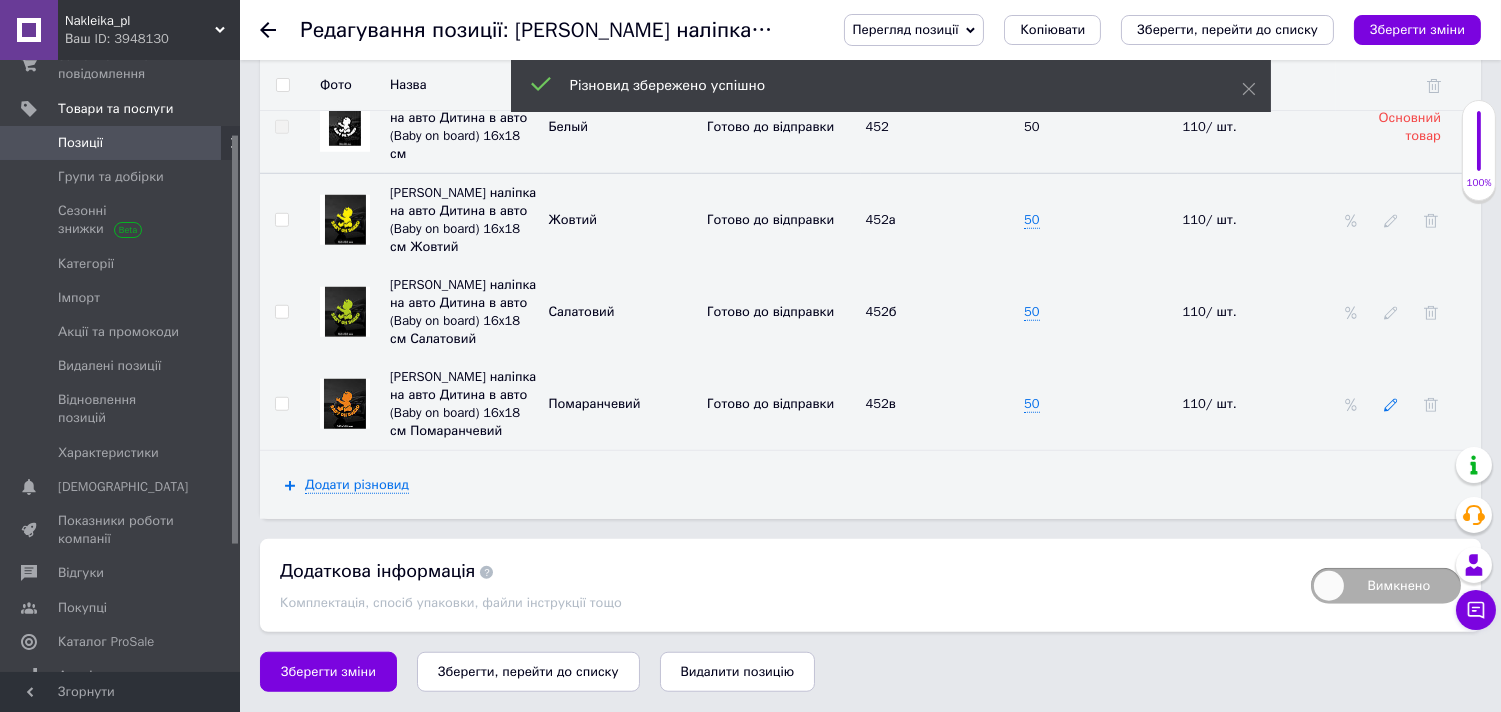 click 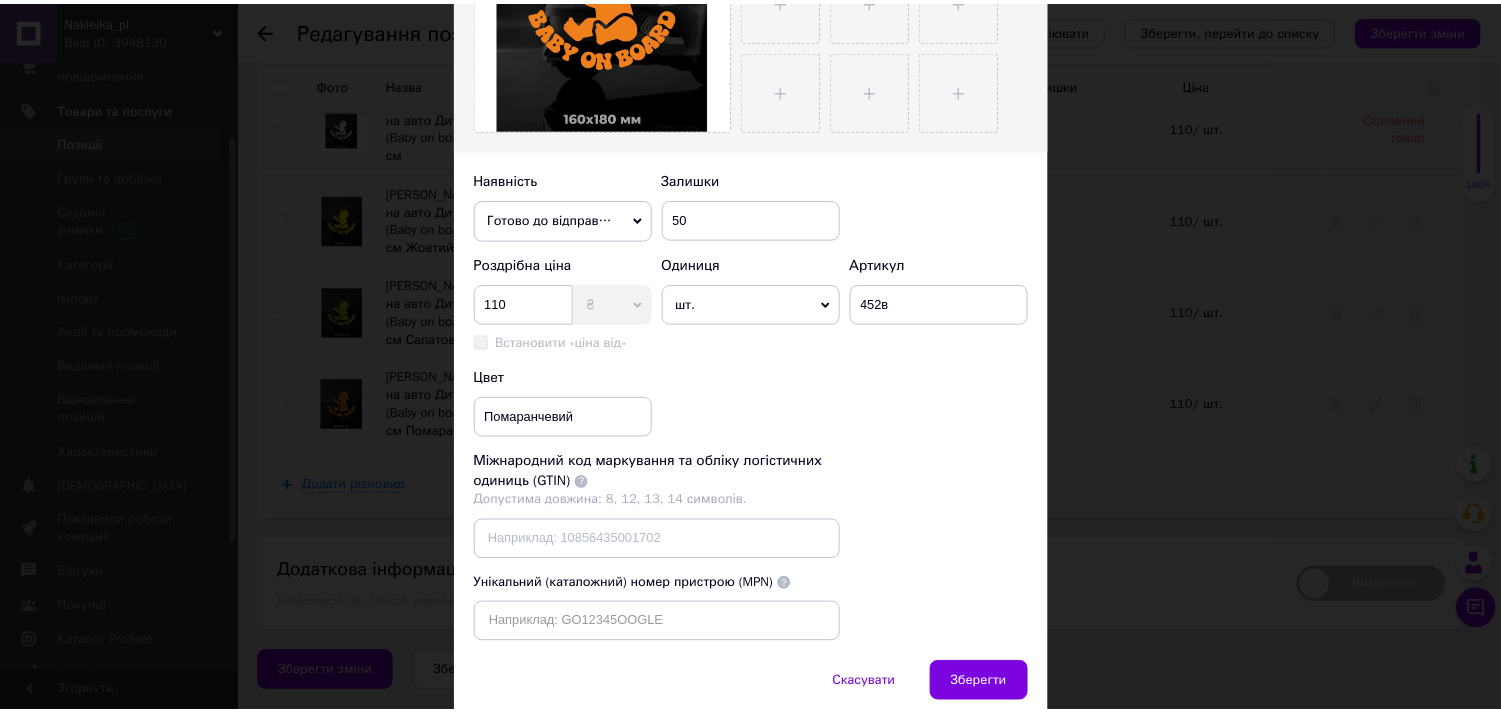 scroll, scrollTop: 603, scrollLeft: 0, axis: vertical 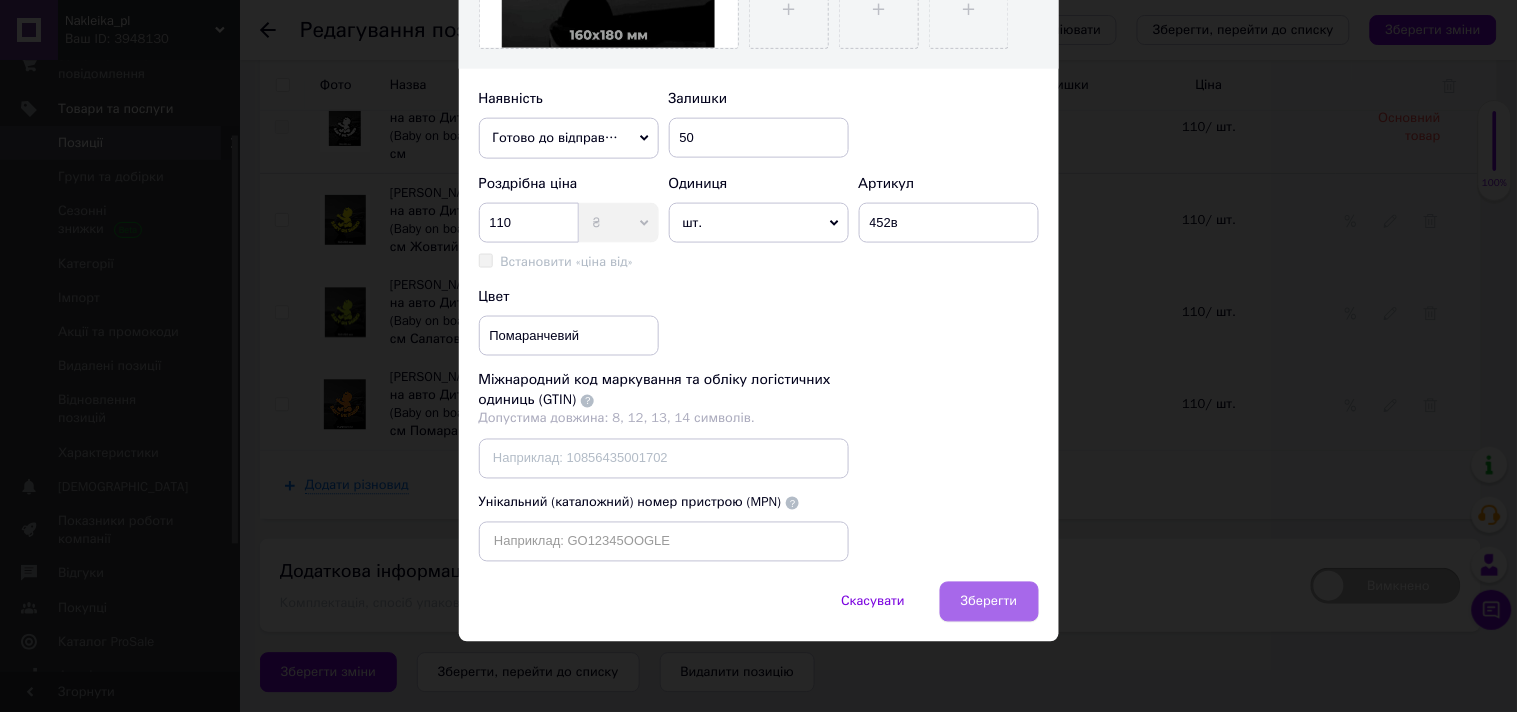 click on "Зберегти" at bounding box center [989, 602] 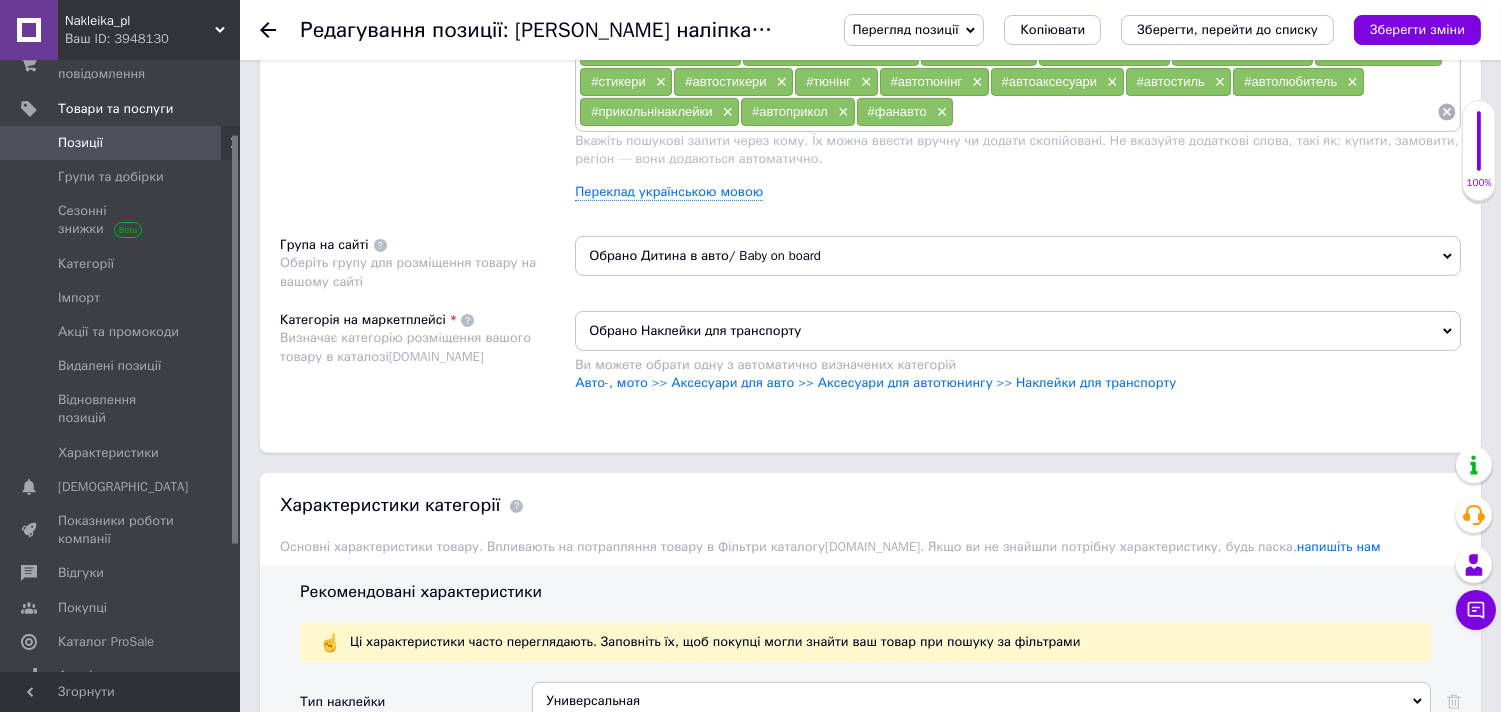 scroll, scrollTop: 1328, scrollLeft: 0, axis: vertical 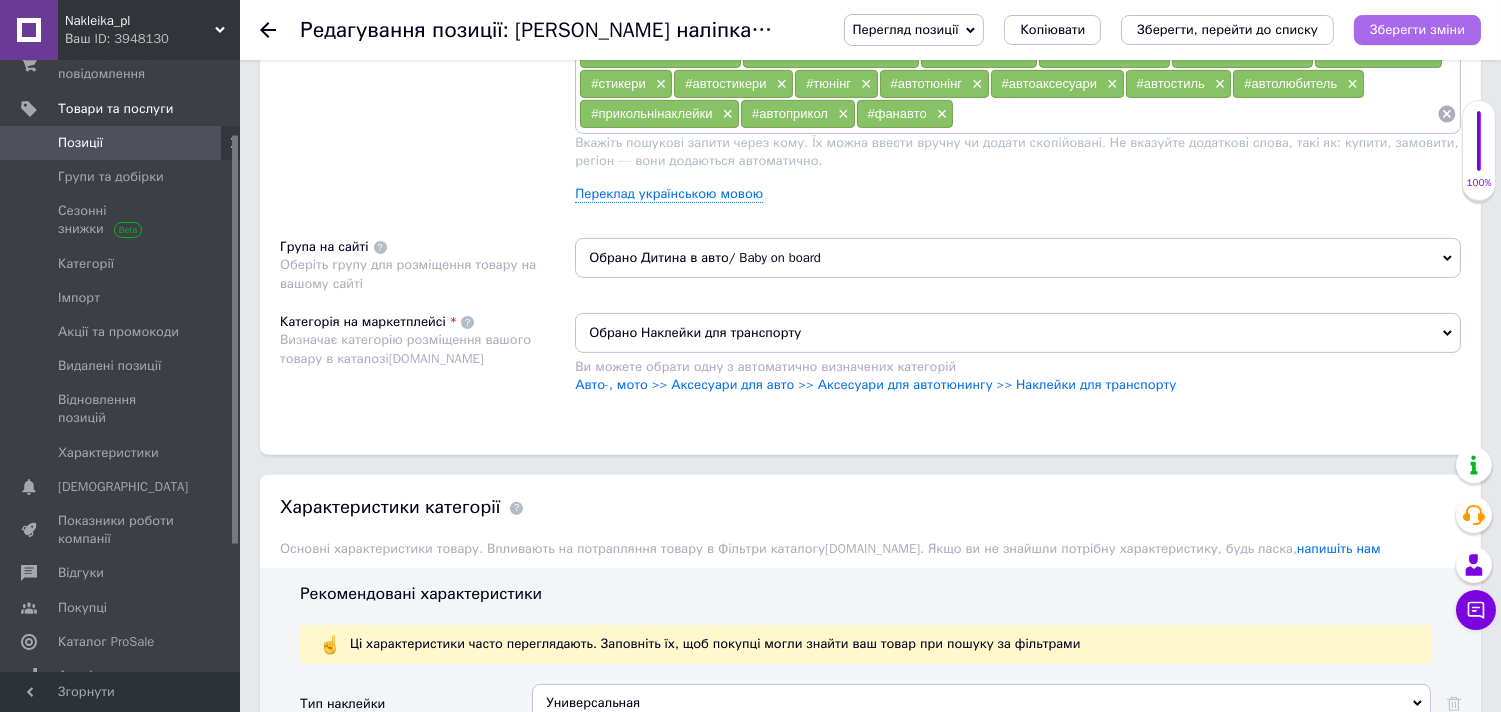 click on "Зберегти зміни" at bounding box center [1417, 29] 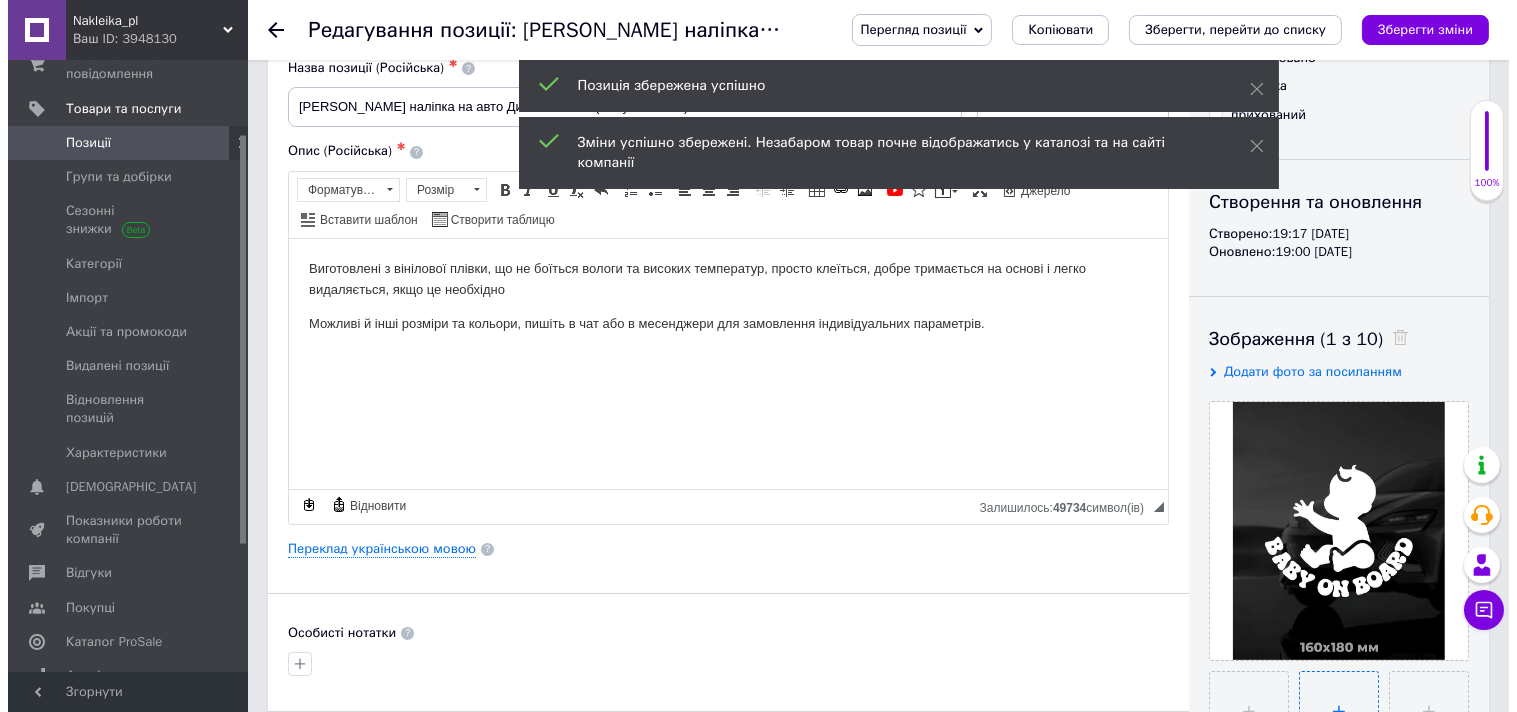 scroll, scrollTop: 0, scrollLeft: 0, axis: both 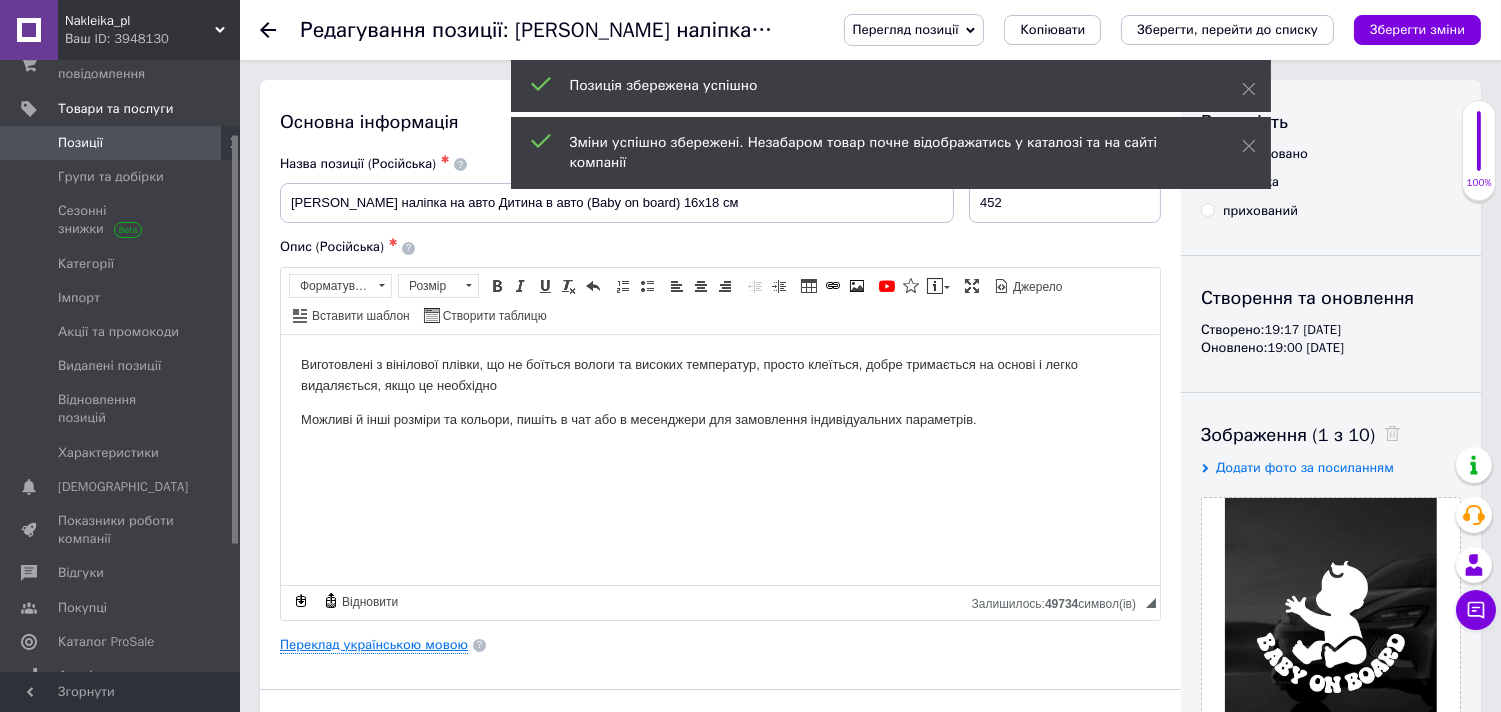 click on "Переклад українською мовою" at bounding box center (374, 645) 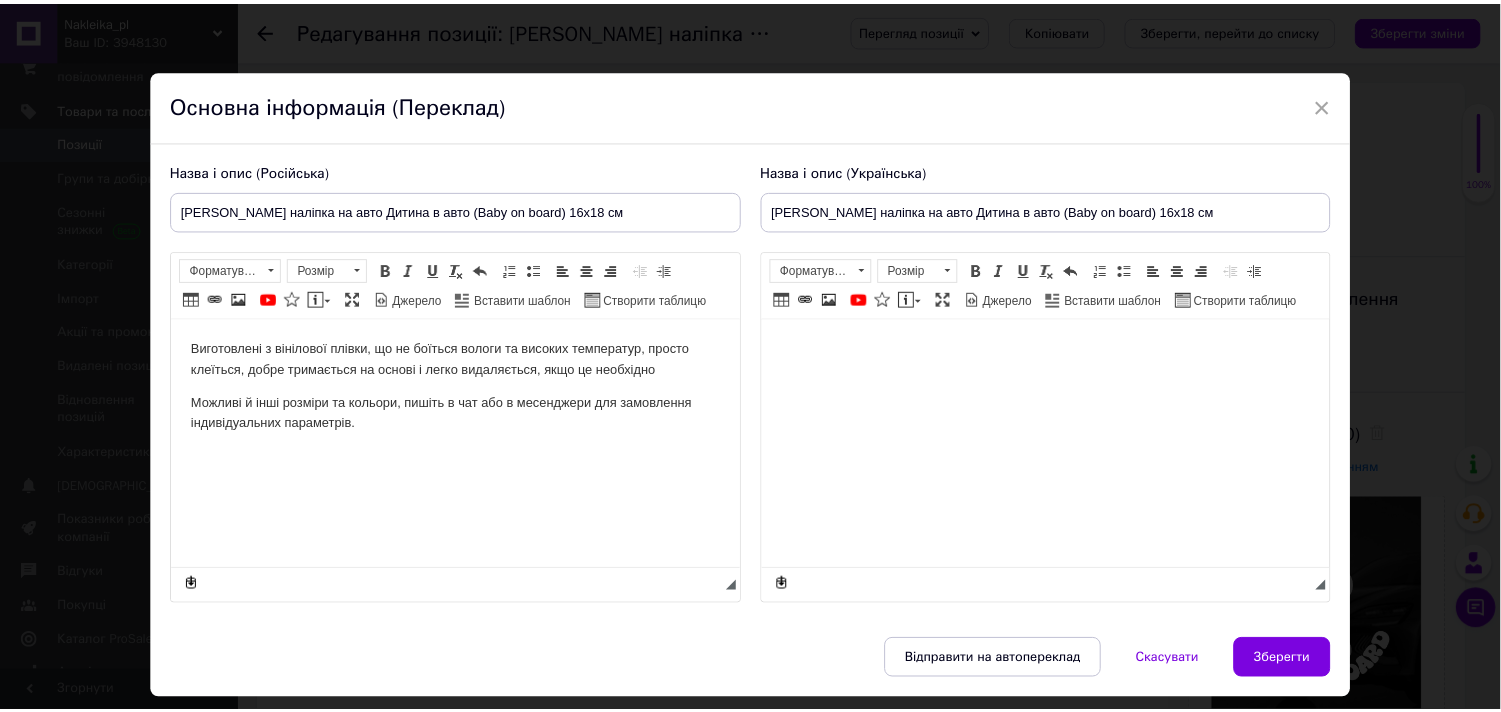 scroll, scrollTop: 0, scrollLeft: 0, axis: both 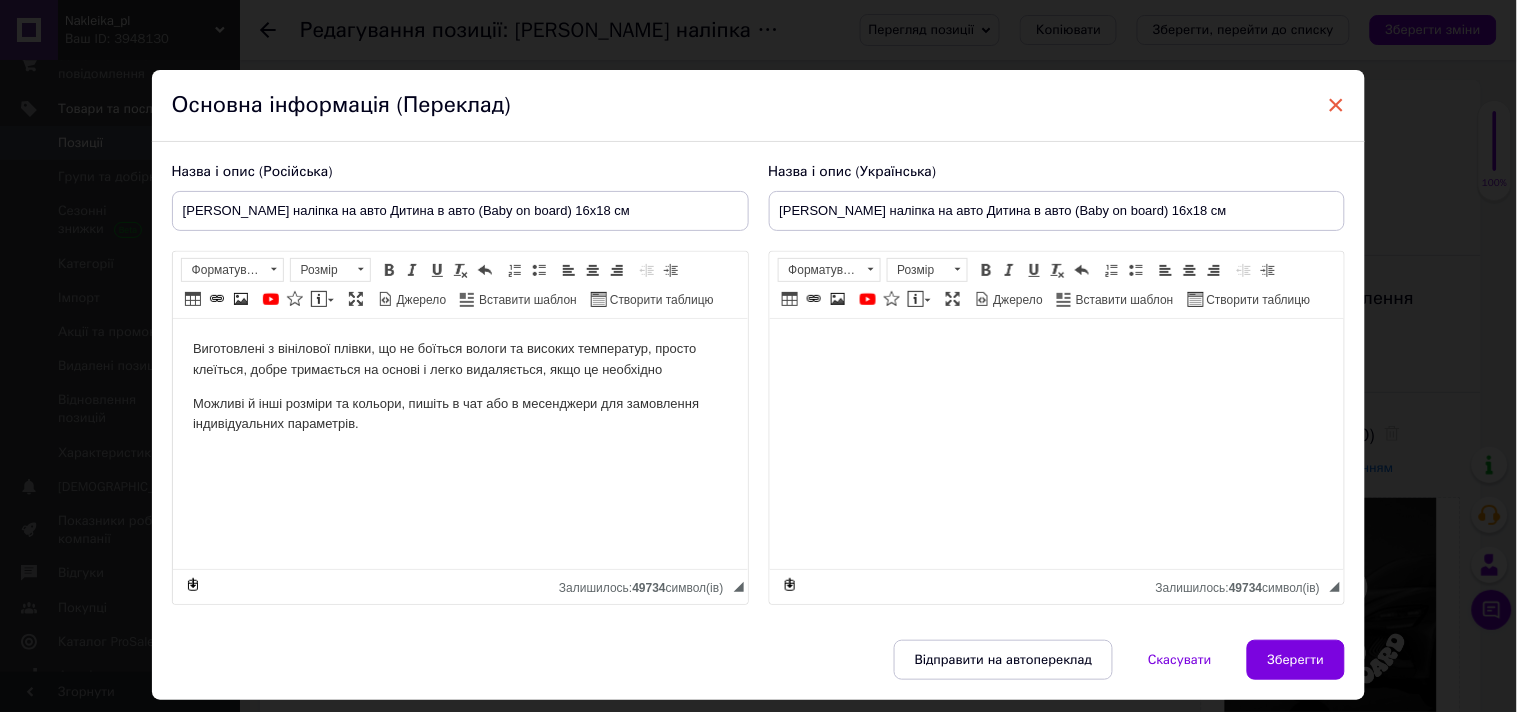 click on "×" at bounding box center [1337, 105] 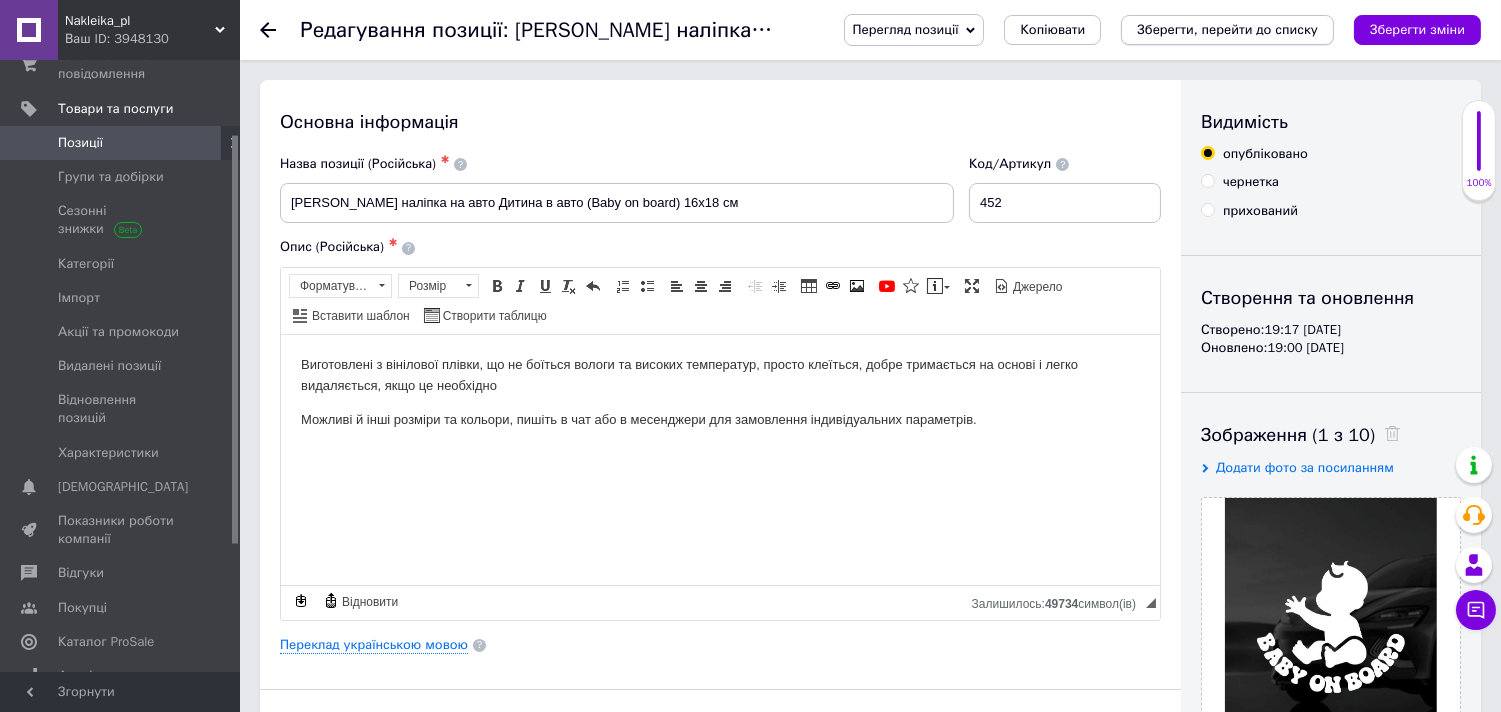 click on "Зберегти, перейти до списку" at bounding box center [1227, 29] 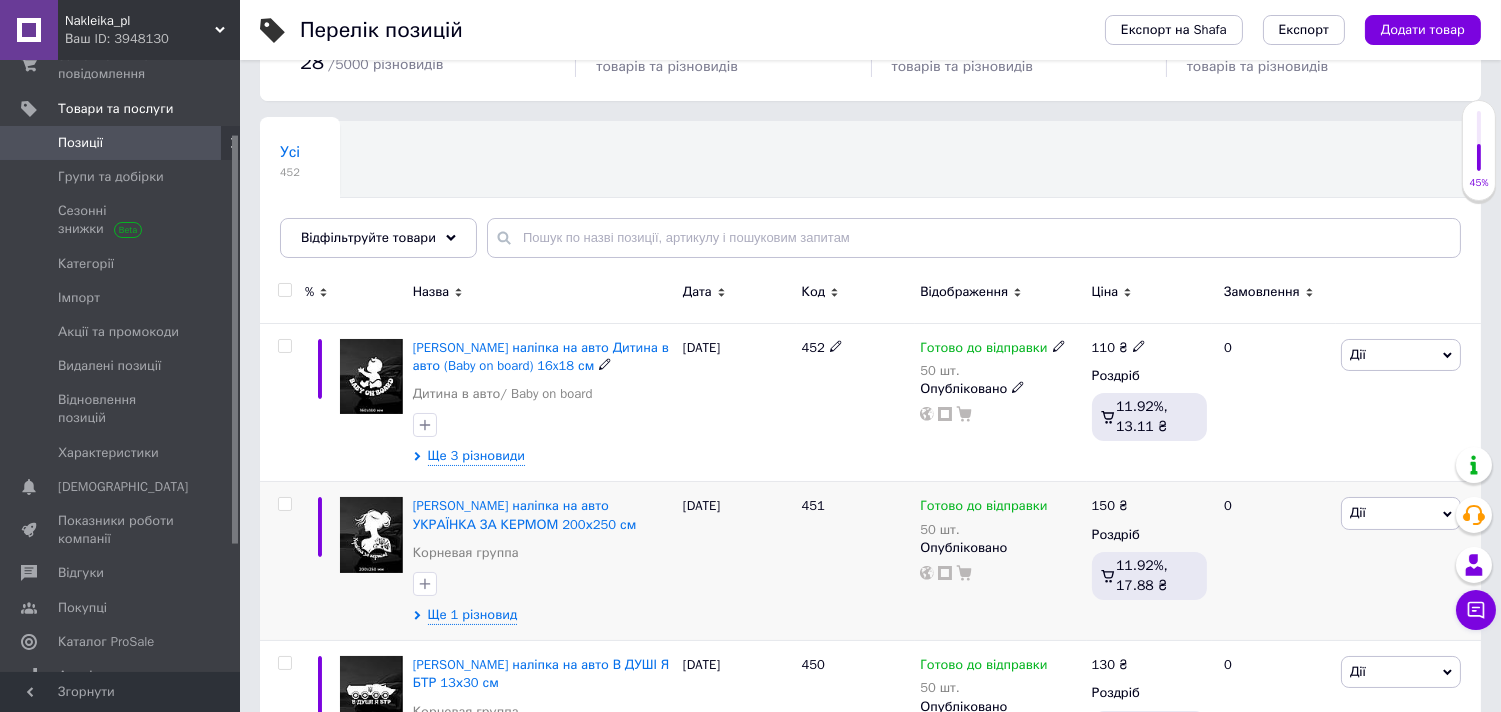 scroll, scrollTop: 222, scrollLeft: 0, axis: vertical 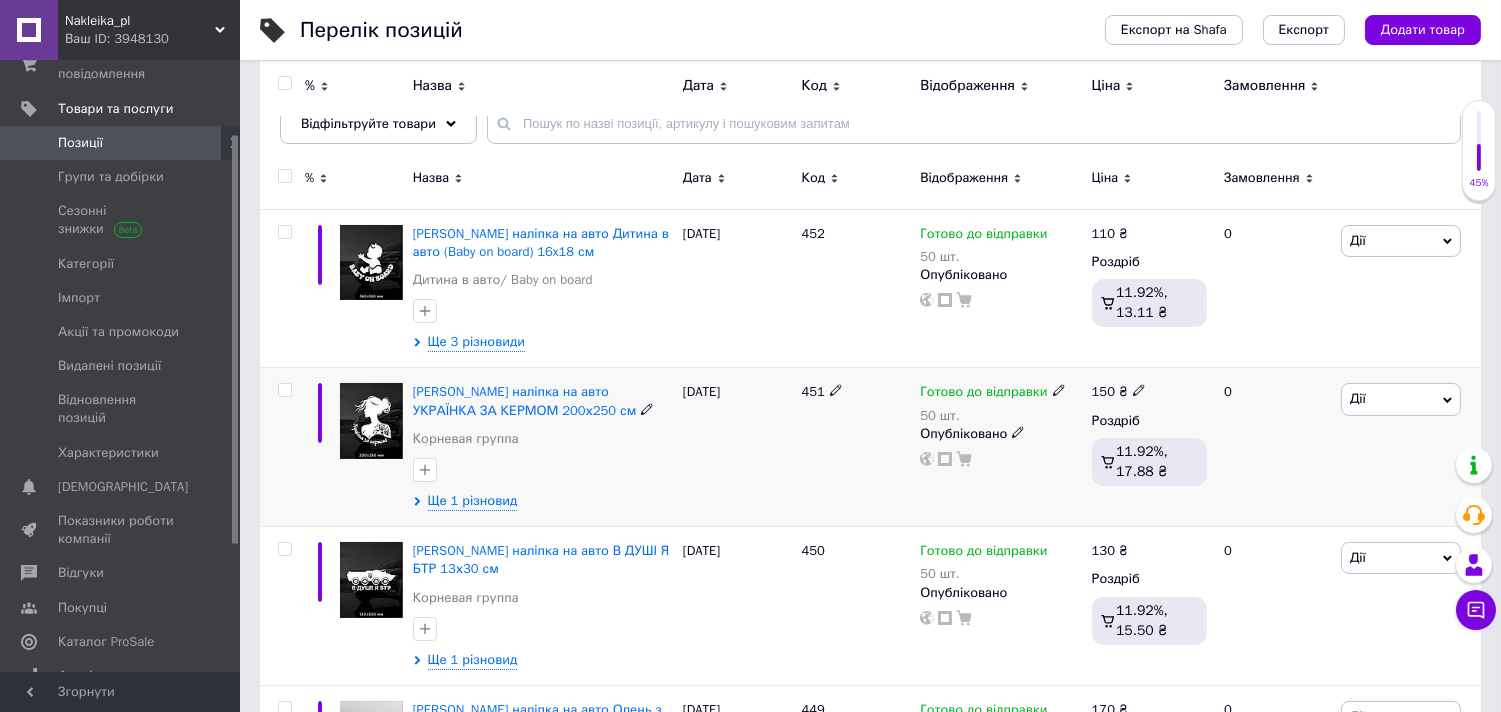 click 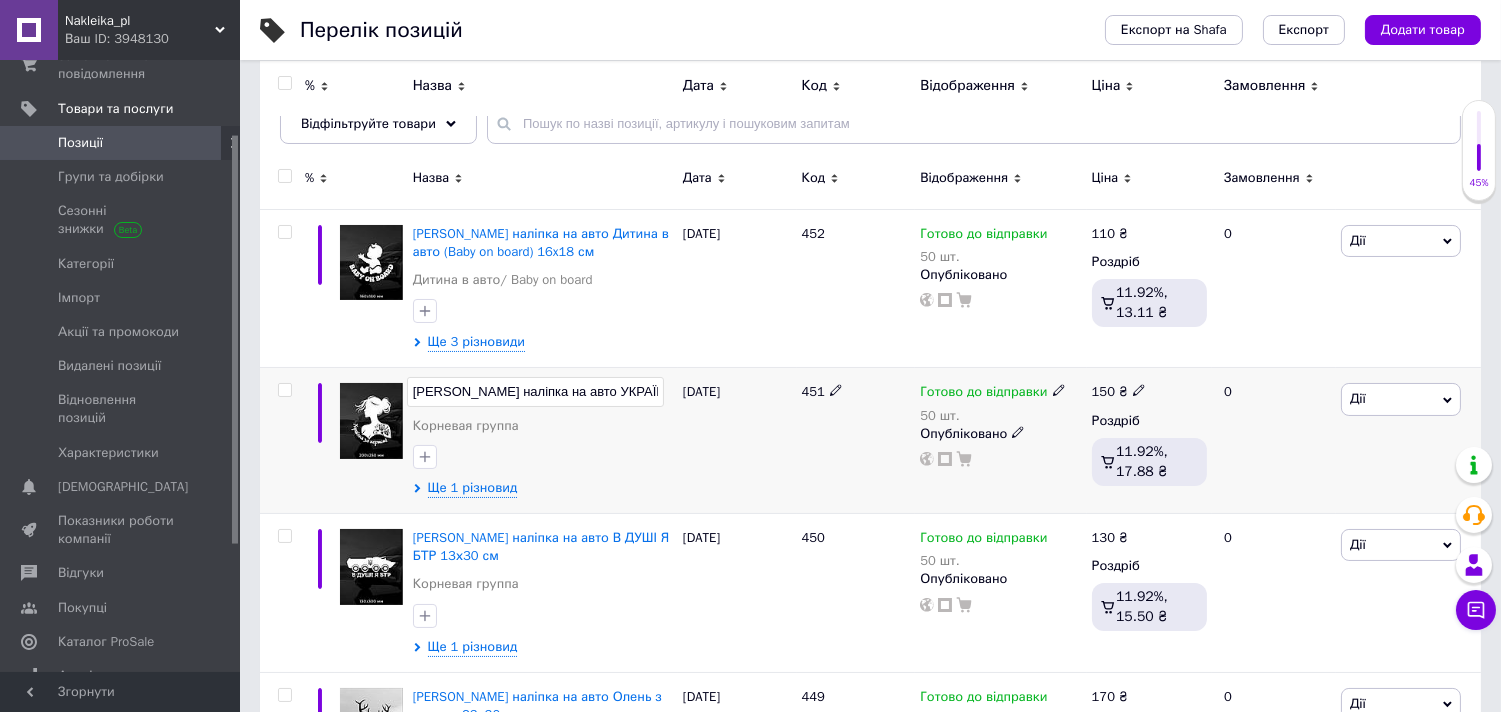 scroll, scrollTop: 0, scrollLeft: 121, axis: horizontal 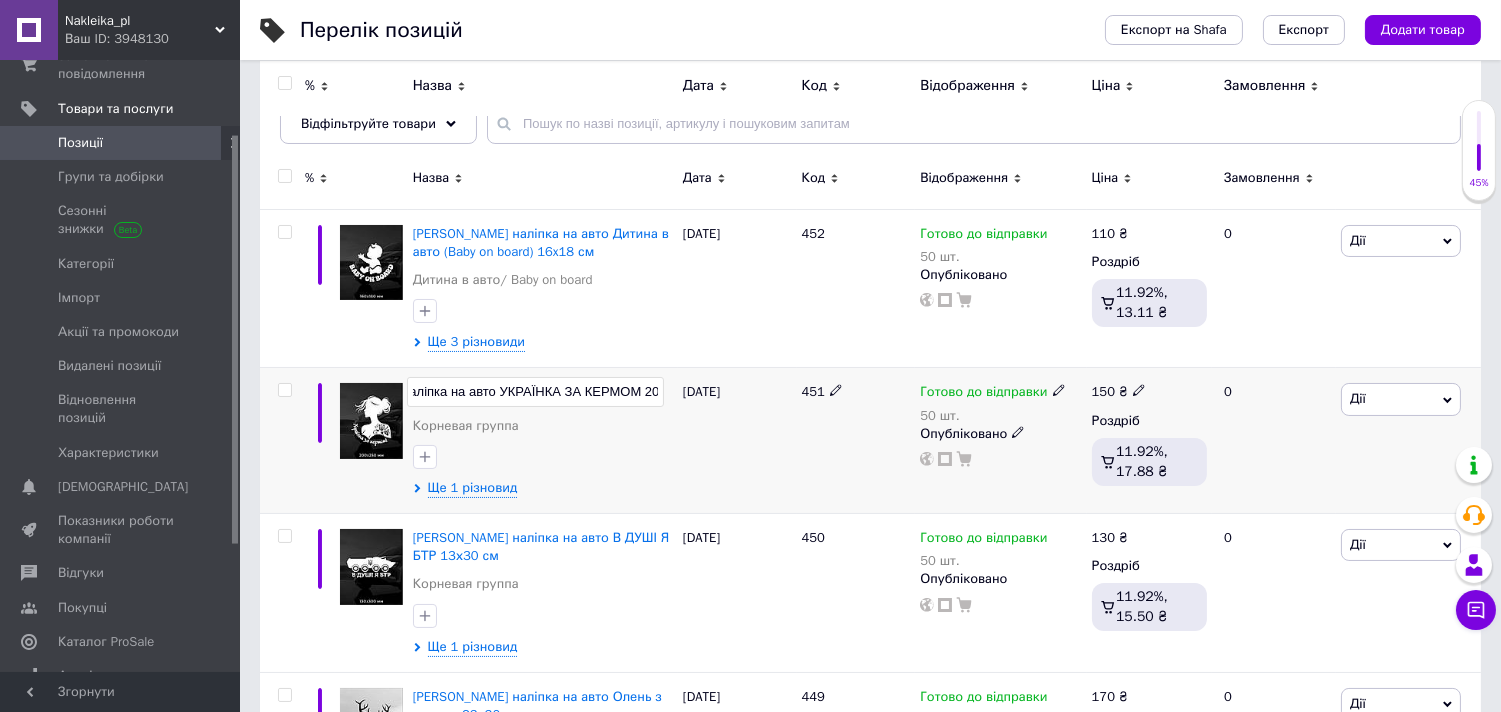 click on "[PERSON_NAME] наліпка на авто УКРАЇНКА ЗА КЕРМОМ 200х250 см" at bounding box center (535, 392) 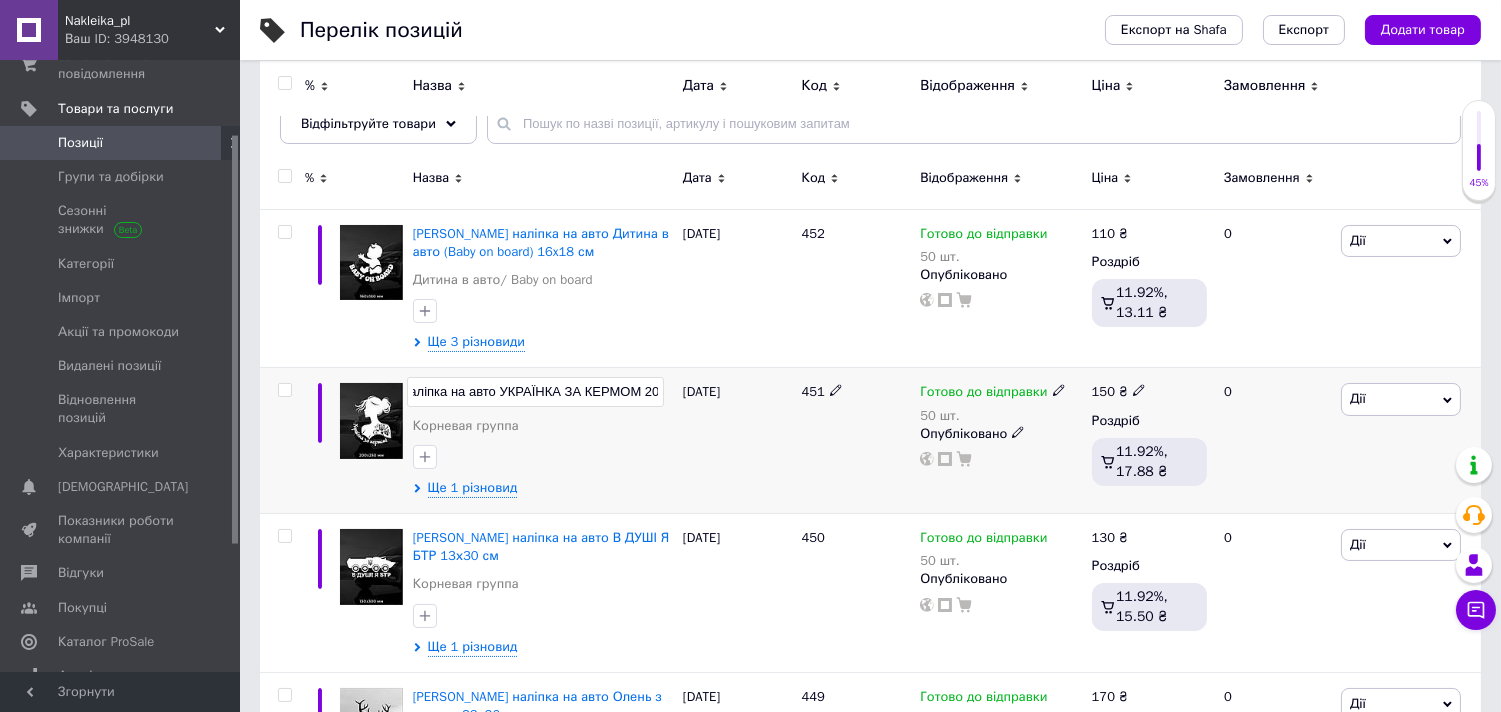 scroll, scrollTop: 0, scrollLeft: 114, axis: horizontal 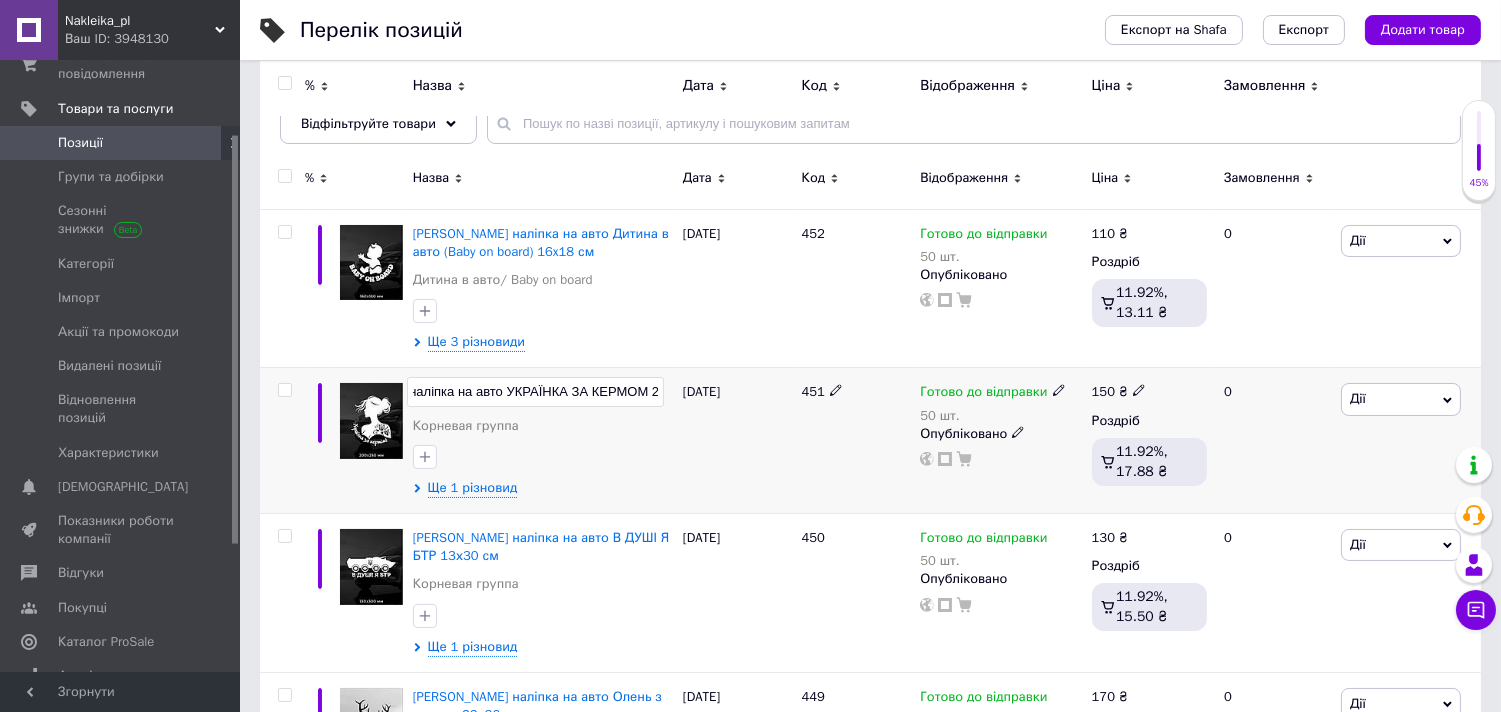 click on "[PERSON_NAME] наліпка на авто УКРАЇНКА ЗА КЕРМОМ 20х250 см" at bounding box center [535, 392] 